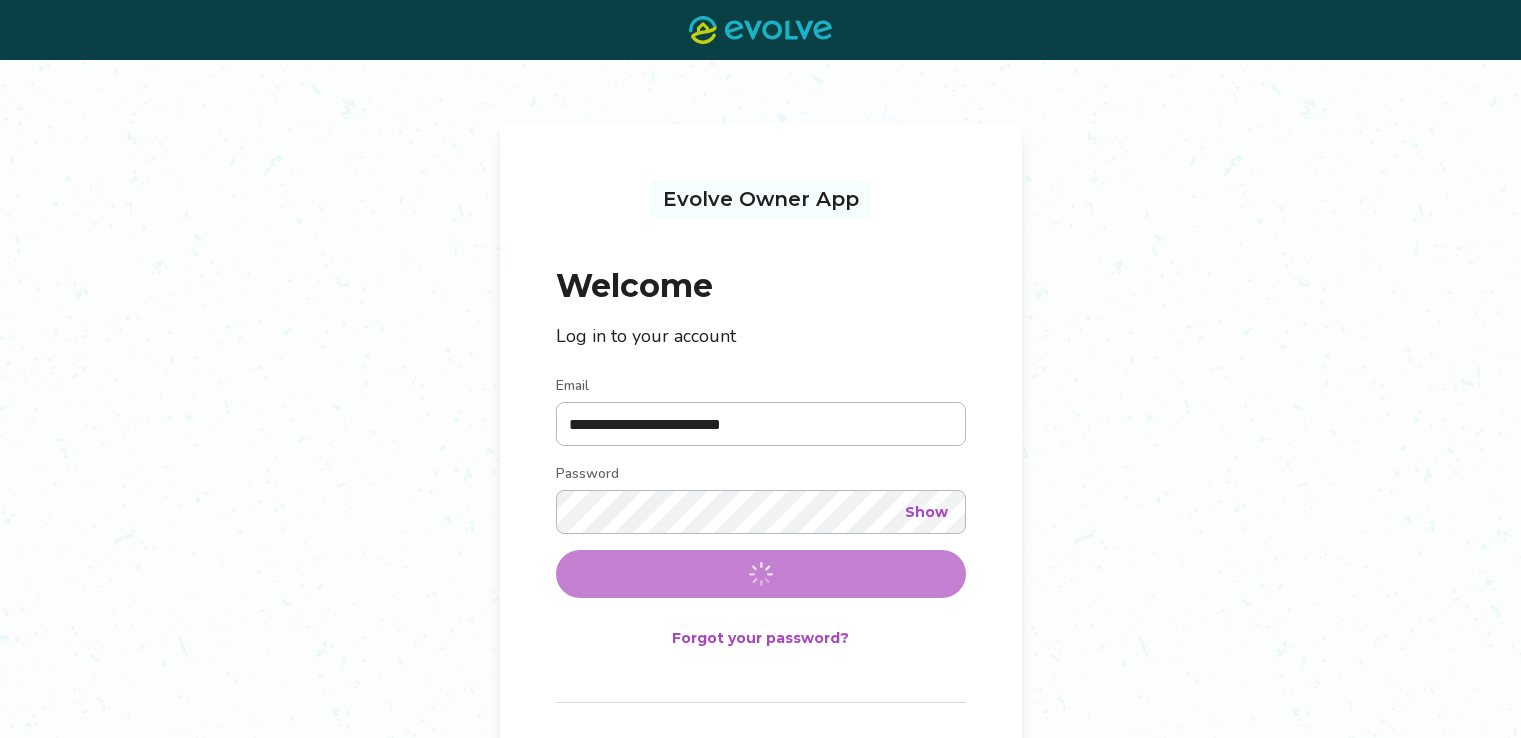 scroll, scrollTop: 0, scrollLeft: 0, axis: both 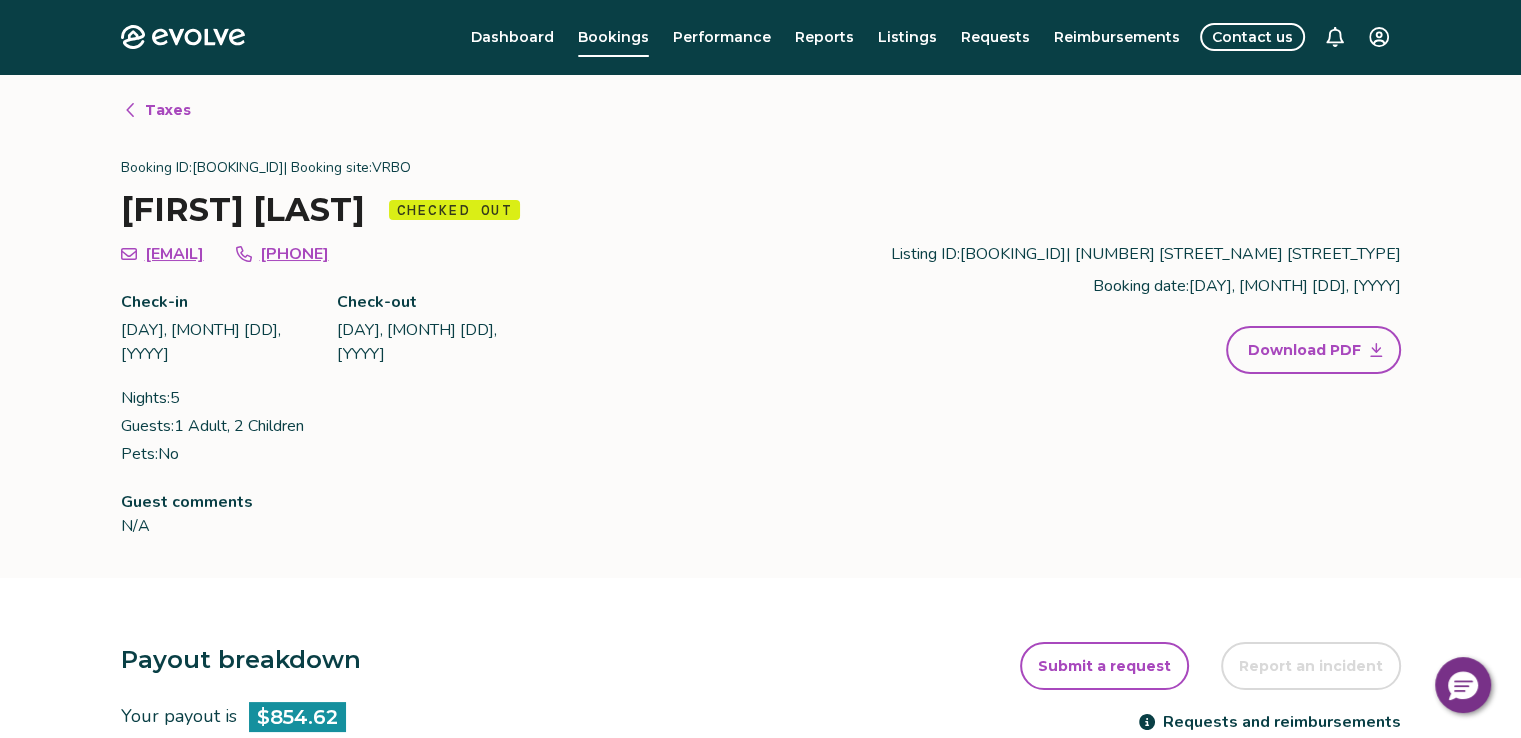 click on "Dashboard" at bounding box center (512, 37) 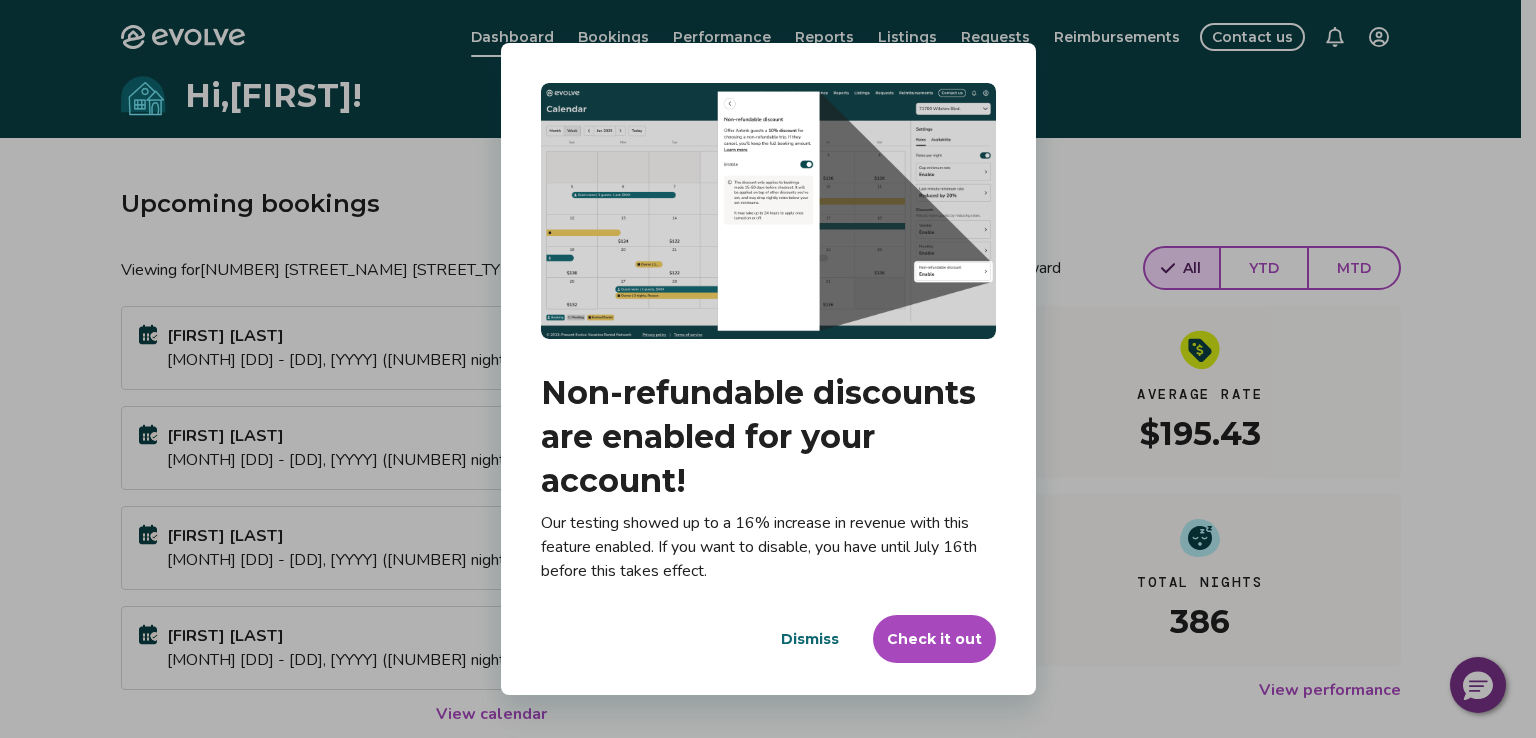 click on "Dismiss" at bounding box center (810, 639) 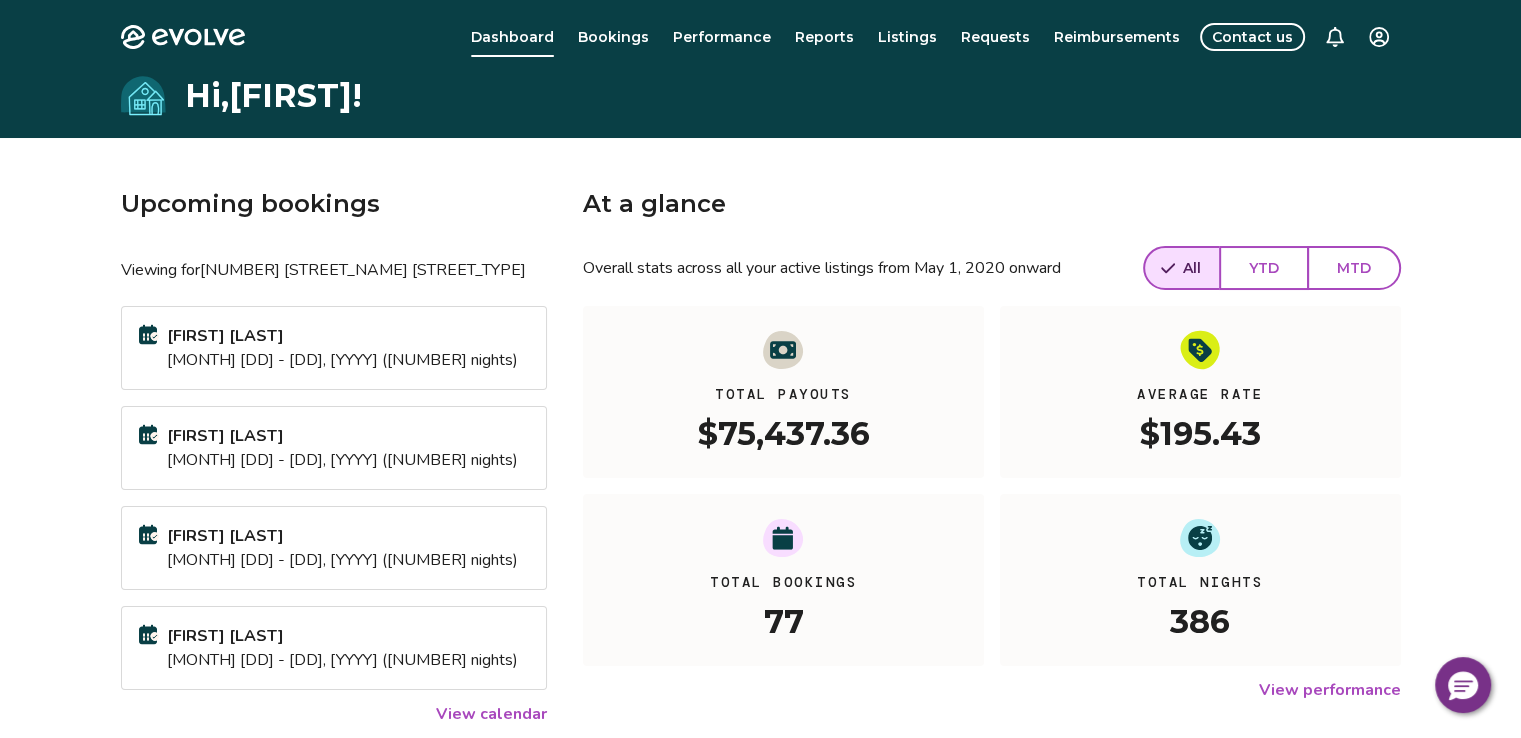 click on "View calendar" at bounding box center (491, 714) 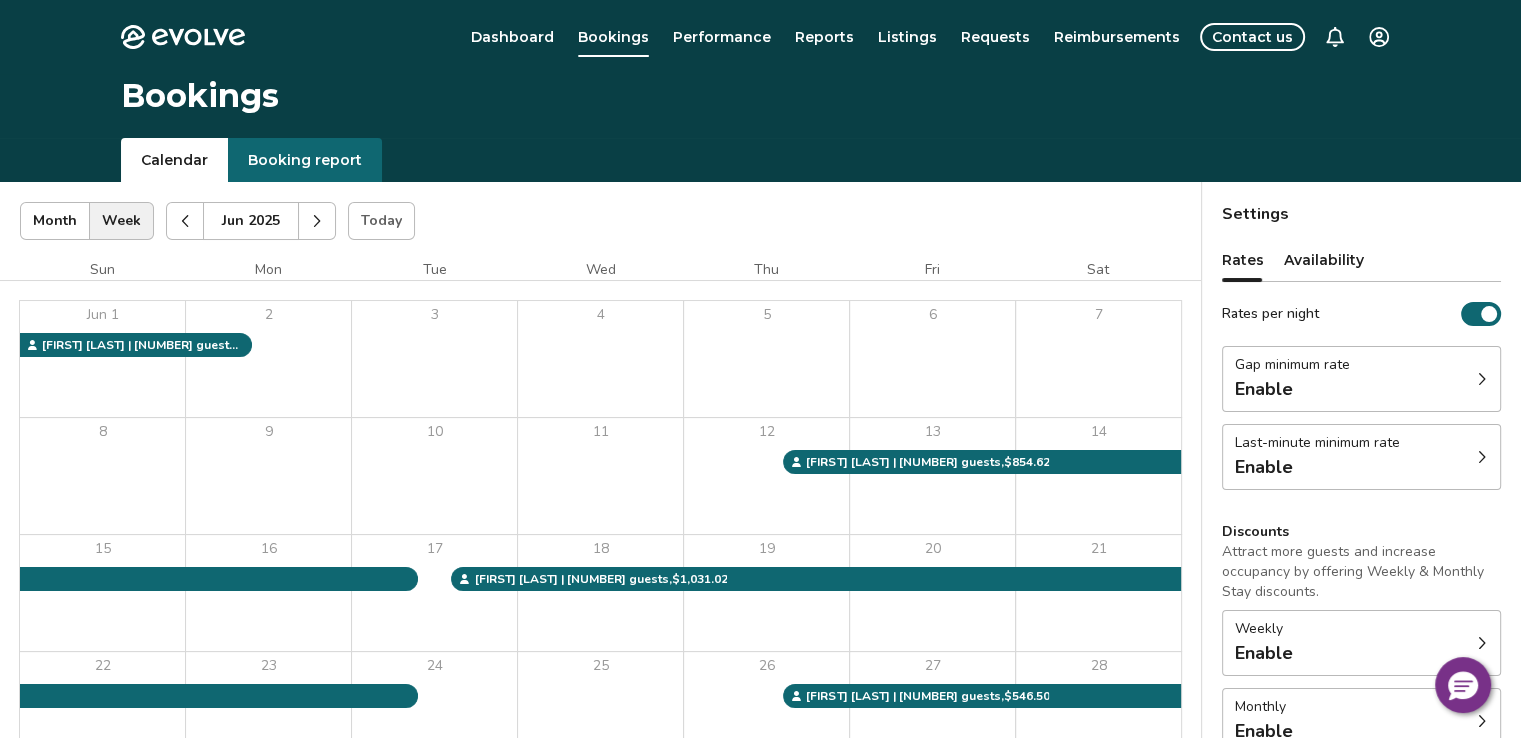click 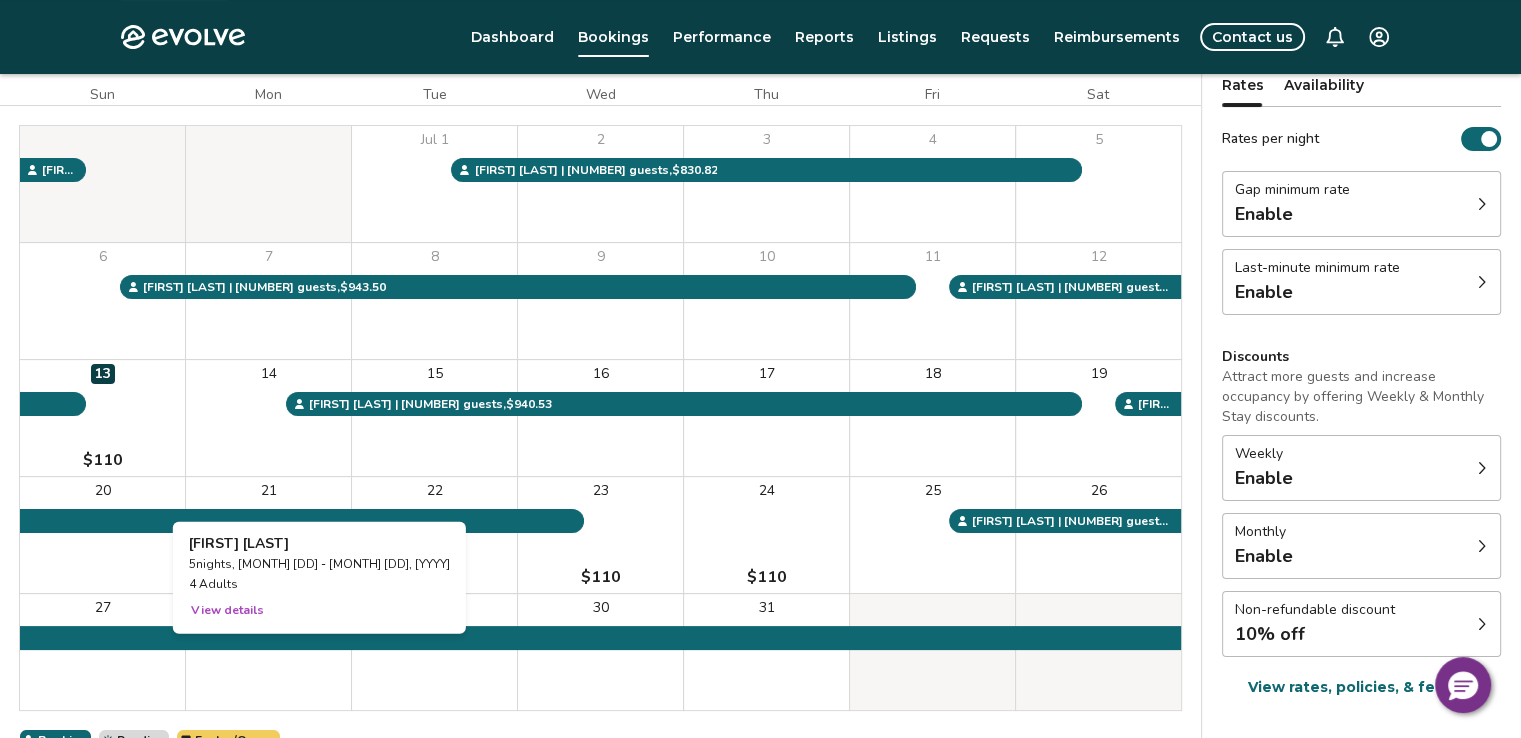 scroll, scrollTop: 96, scrollLeft: 0, axis: vertical 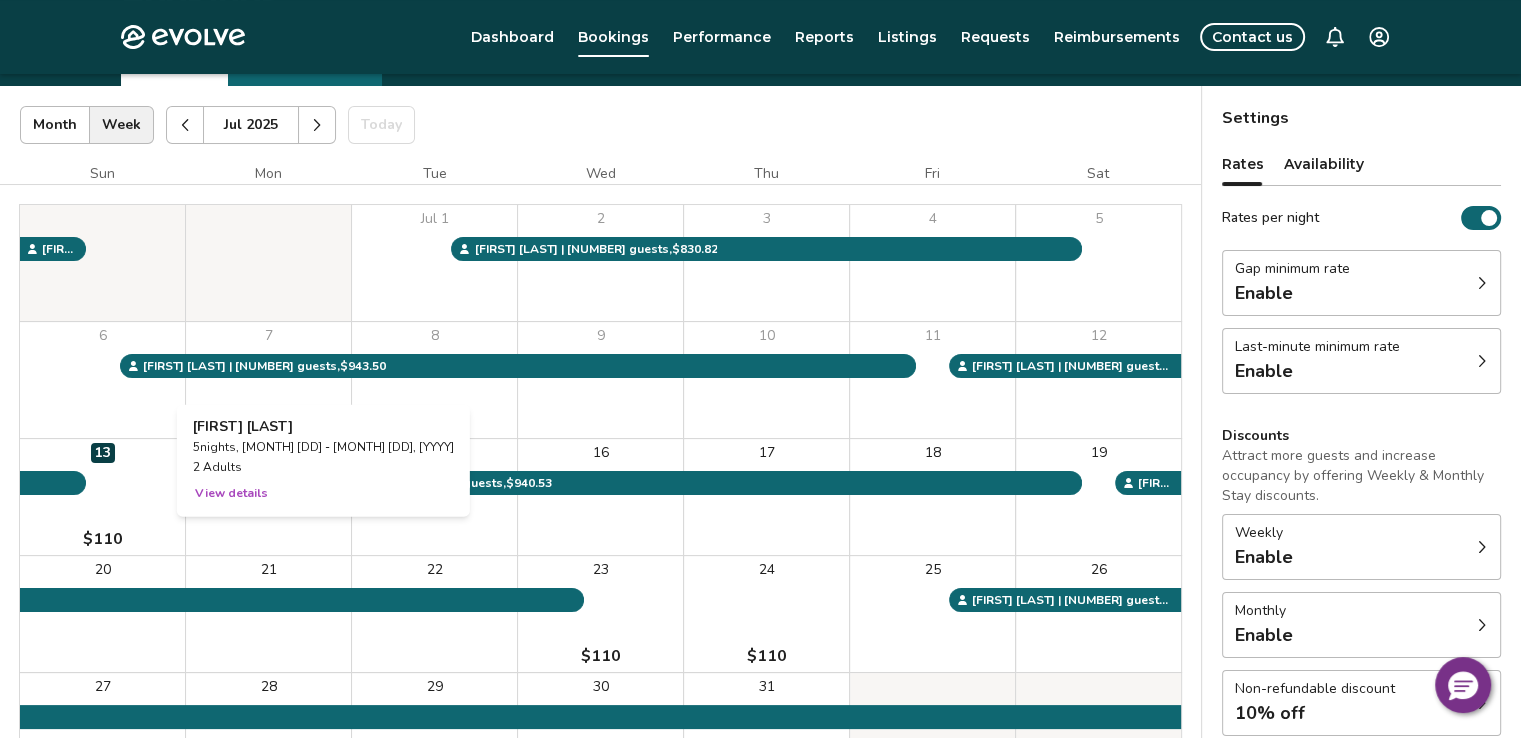 click on "View details" at bounding box center (231, 493) 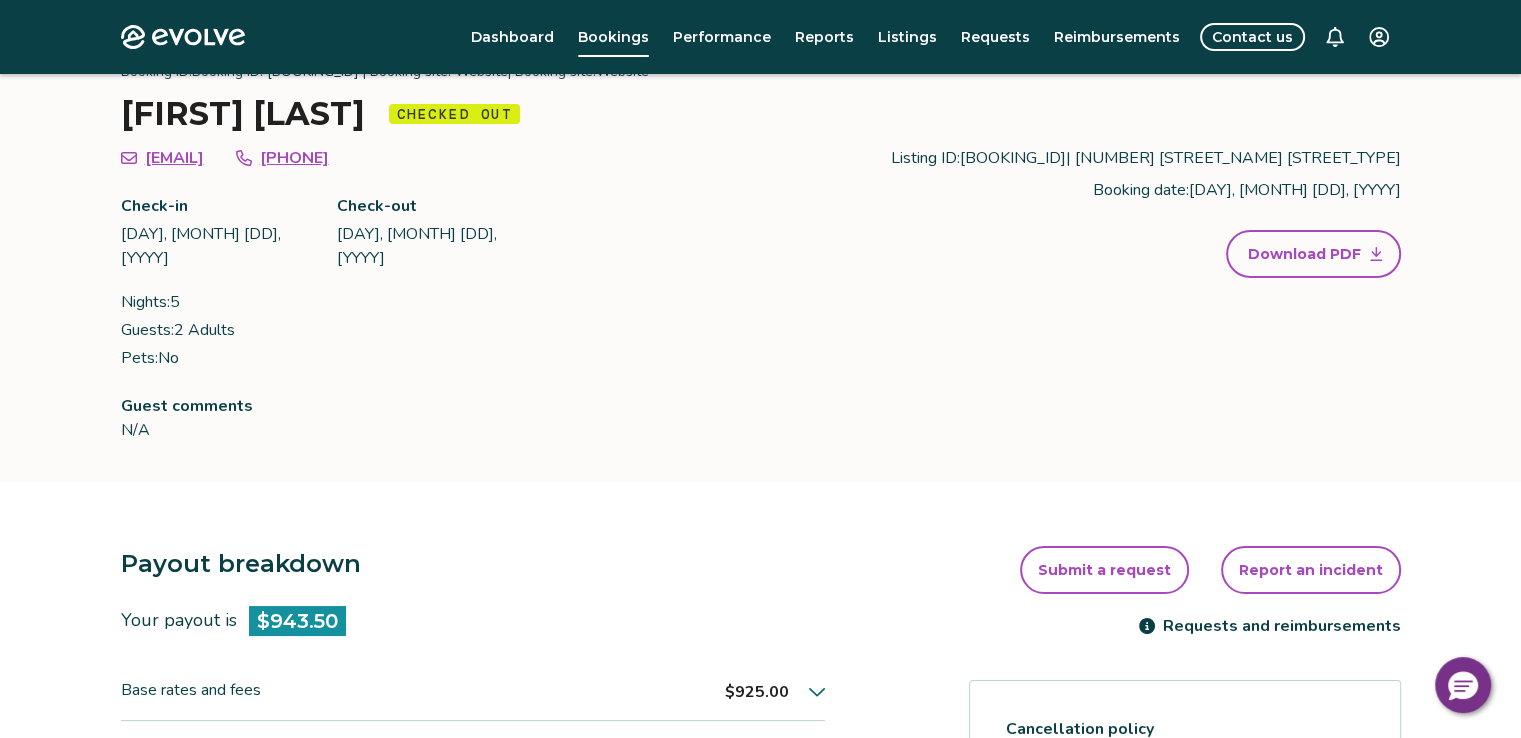 scroll, scrollTop: 0, scrollLeft: 0, axis: both 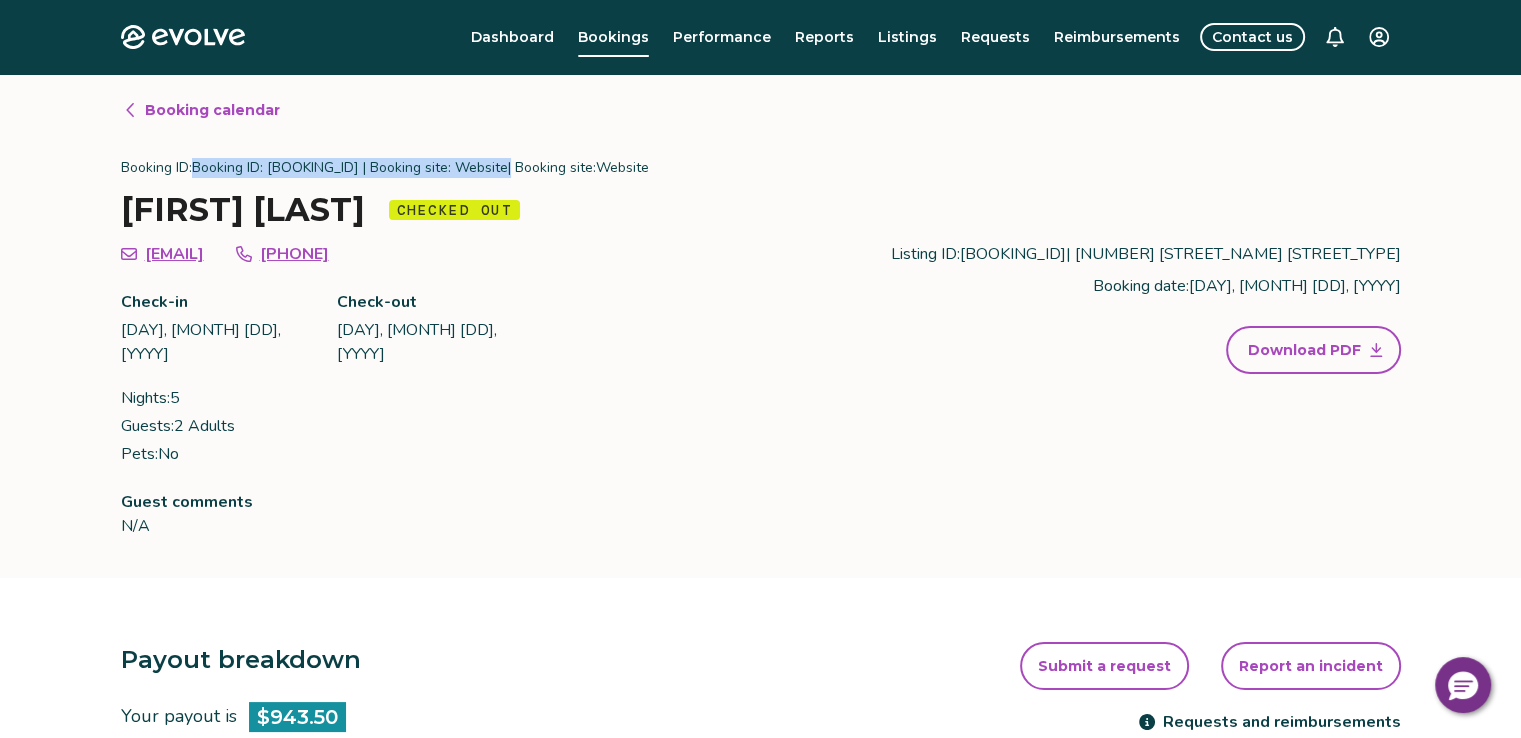 drag, startPoint x: 193, startPoint y: 161, endPoint x: 268, endPoint y: 176, distance: 76.48529 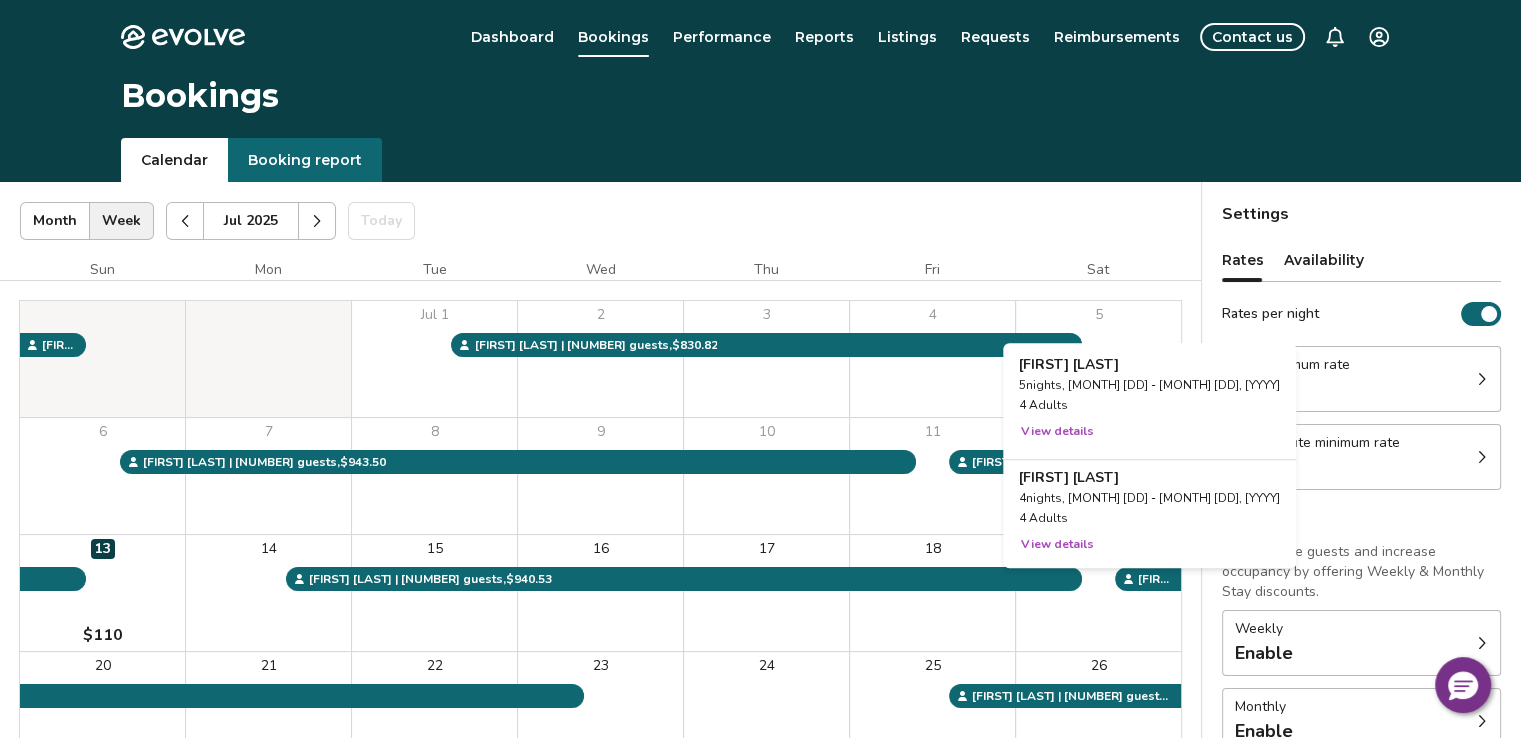 click on "View details" at bounding box center [1057, 544] 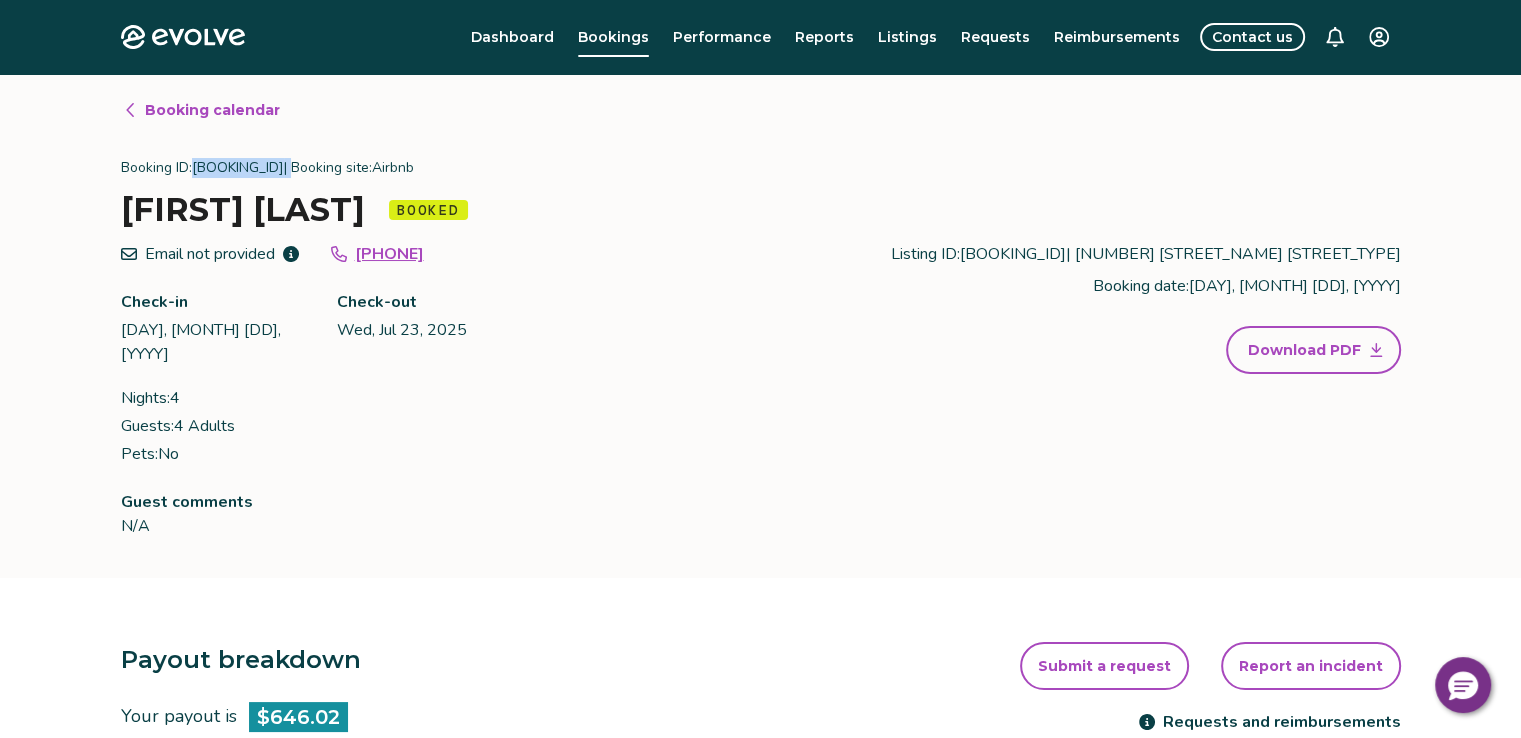 drag, startPoint x: 197, startPoint y: 169, endPoint x: 270, endPoint y: 161, distance: 73.43705 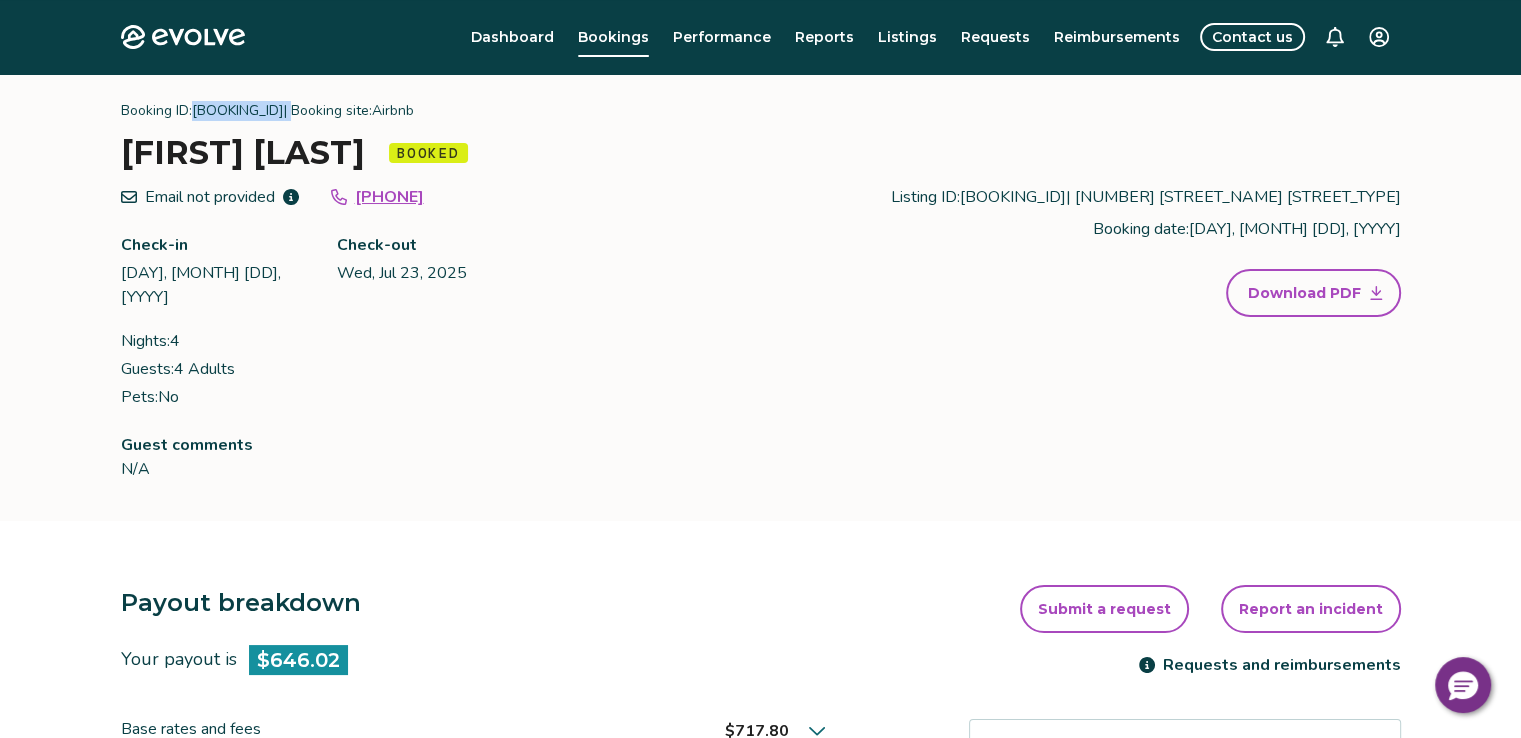 scroll, scrollTop: 0, scrollLeft: 0, axis: both 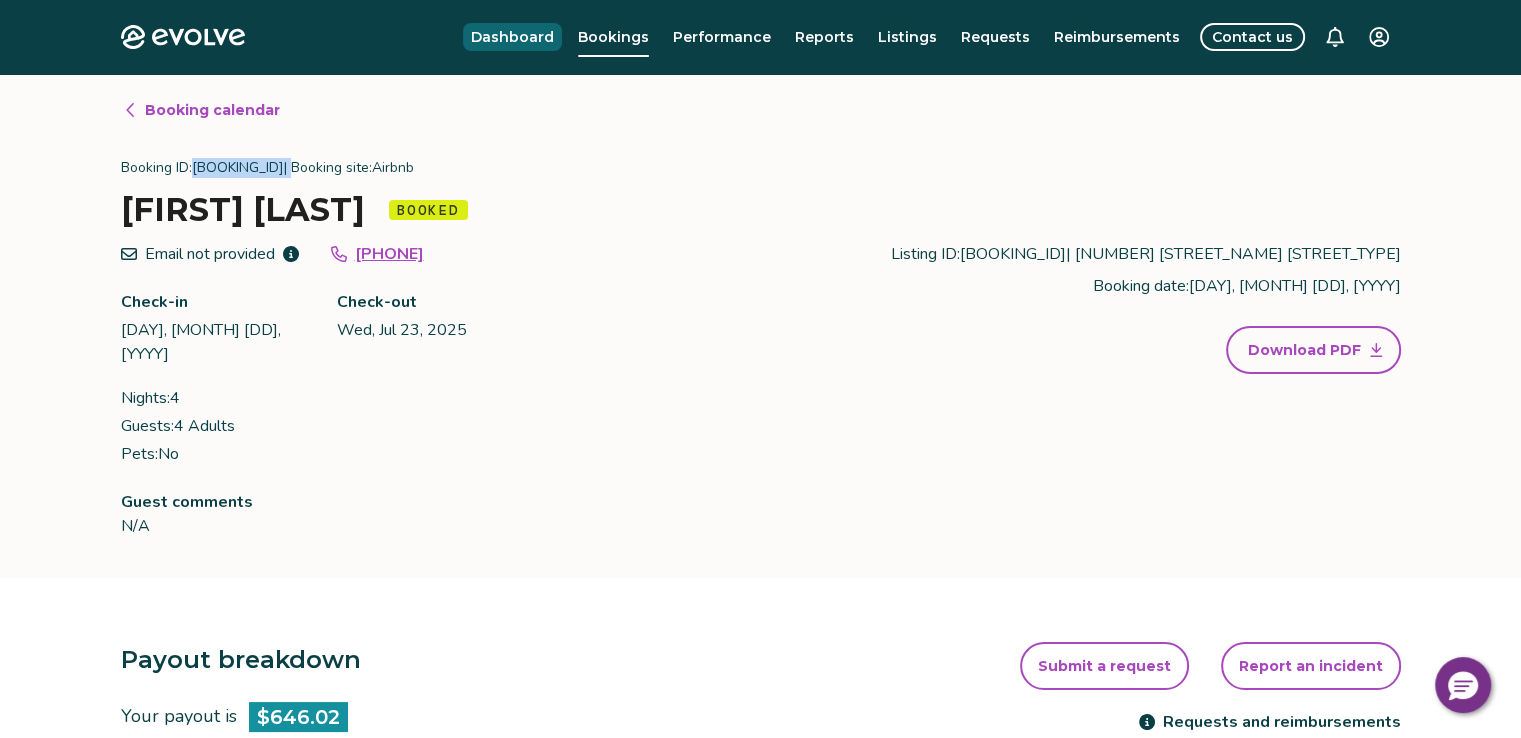 click on "Dashboard" at bounding box center [512, 37] 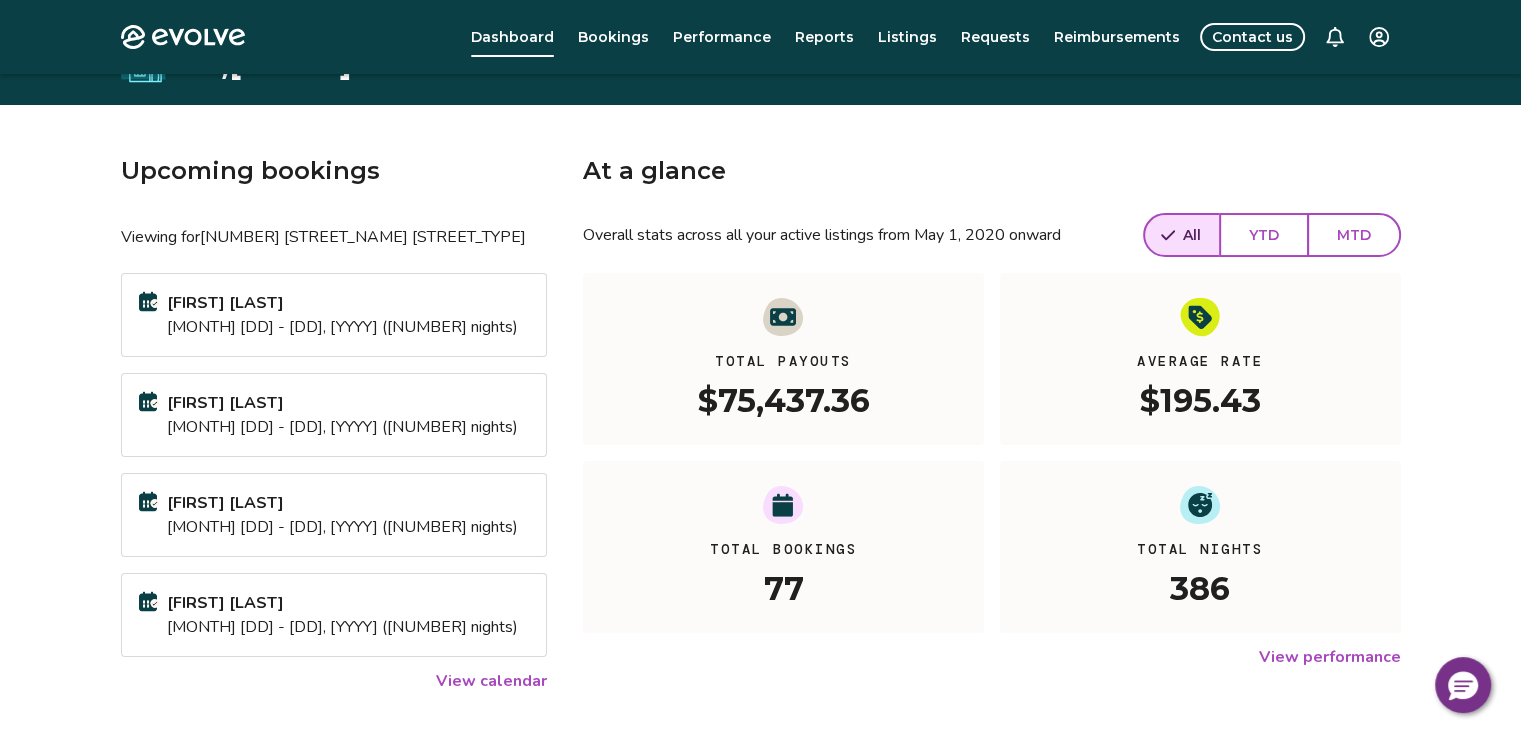 scroll, scrollTop: 0, scrollLeft: 0, axis: both 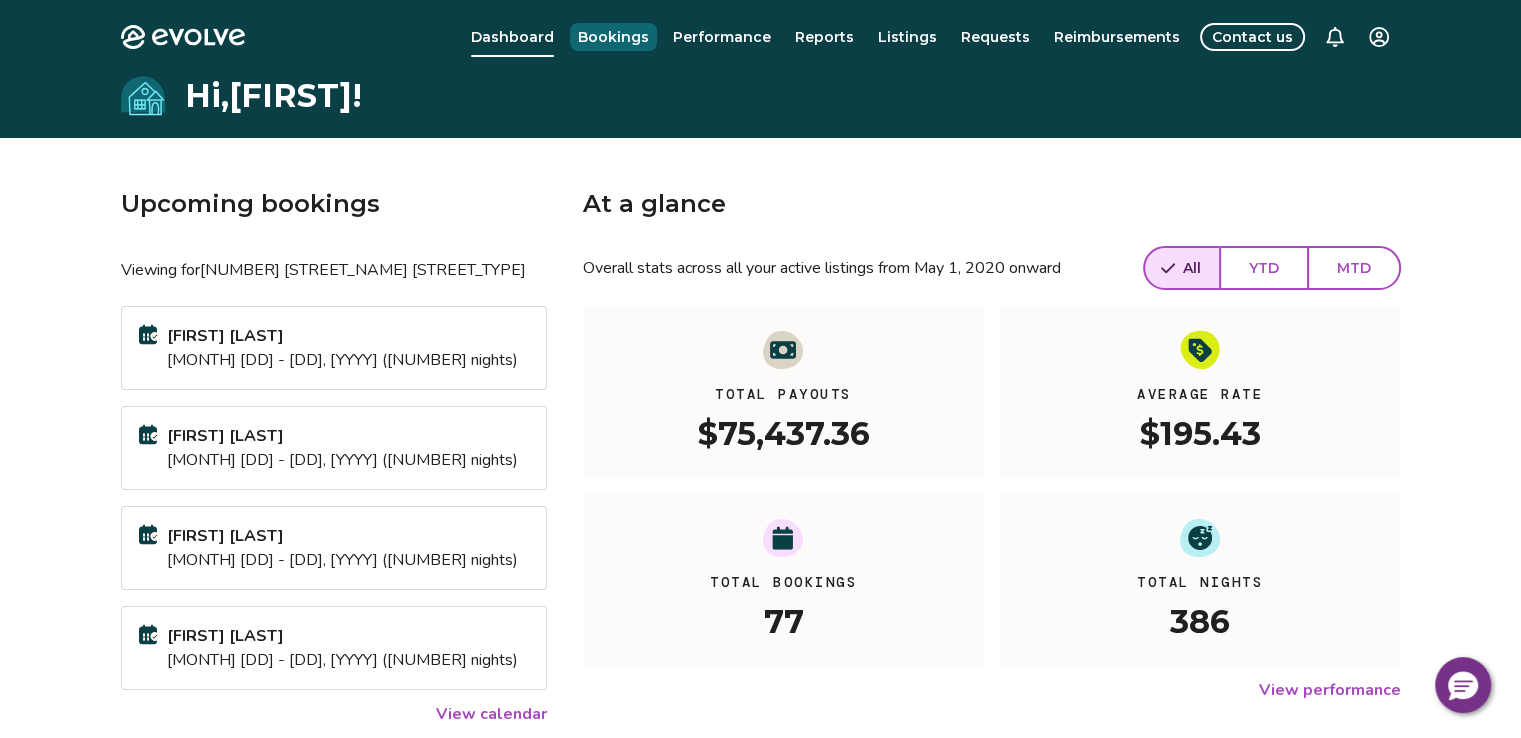 click on "Bookings" at bounding box center [613, 37] 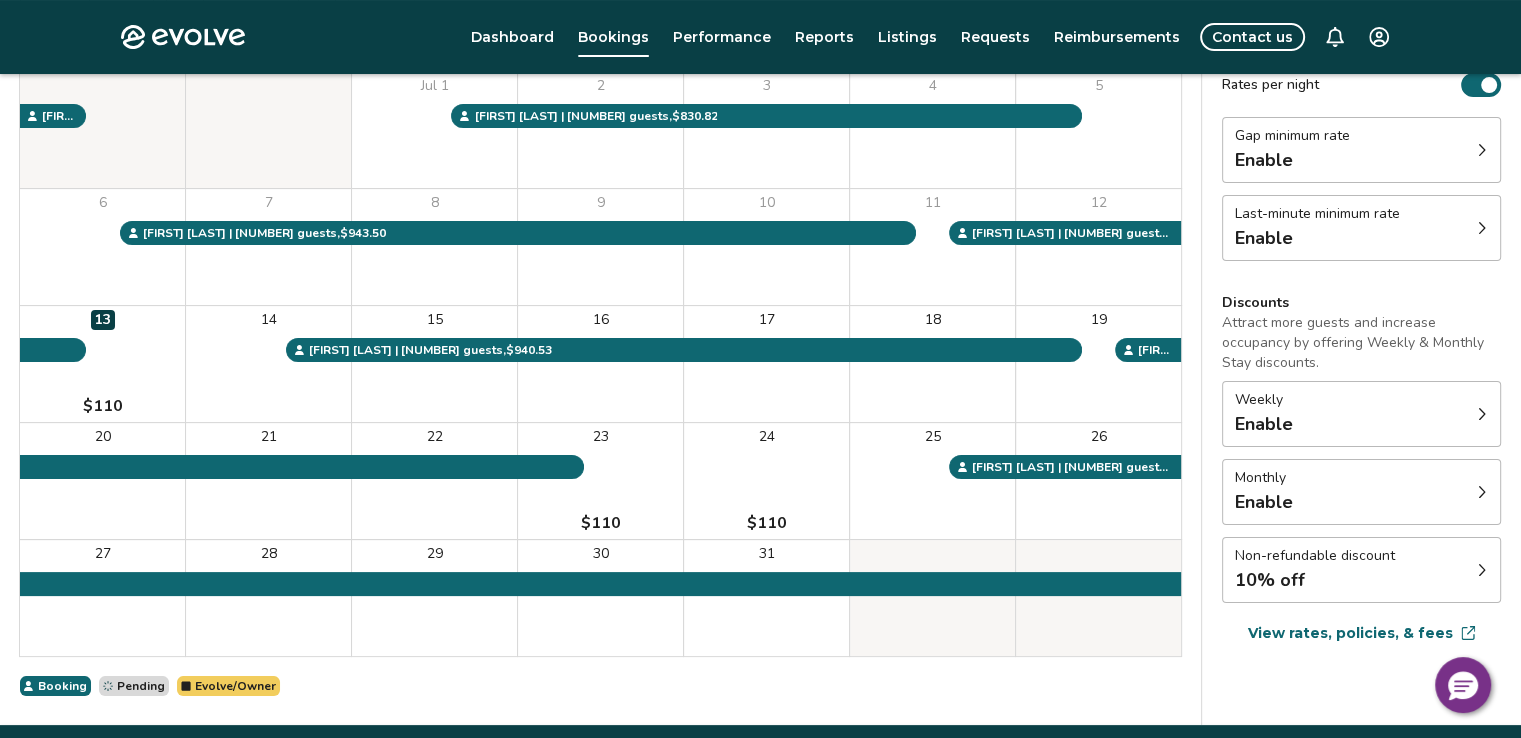 scroll, scrollTop: 196, scrollLeft: 0, axis: vertical 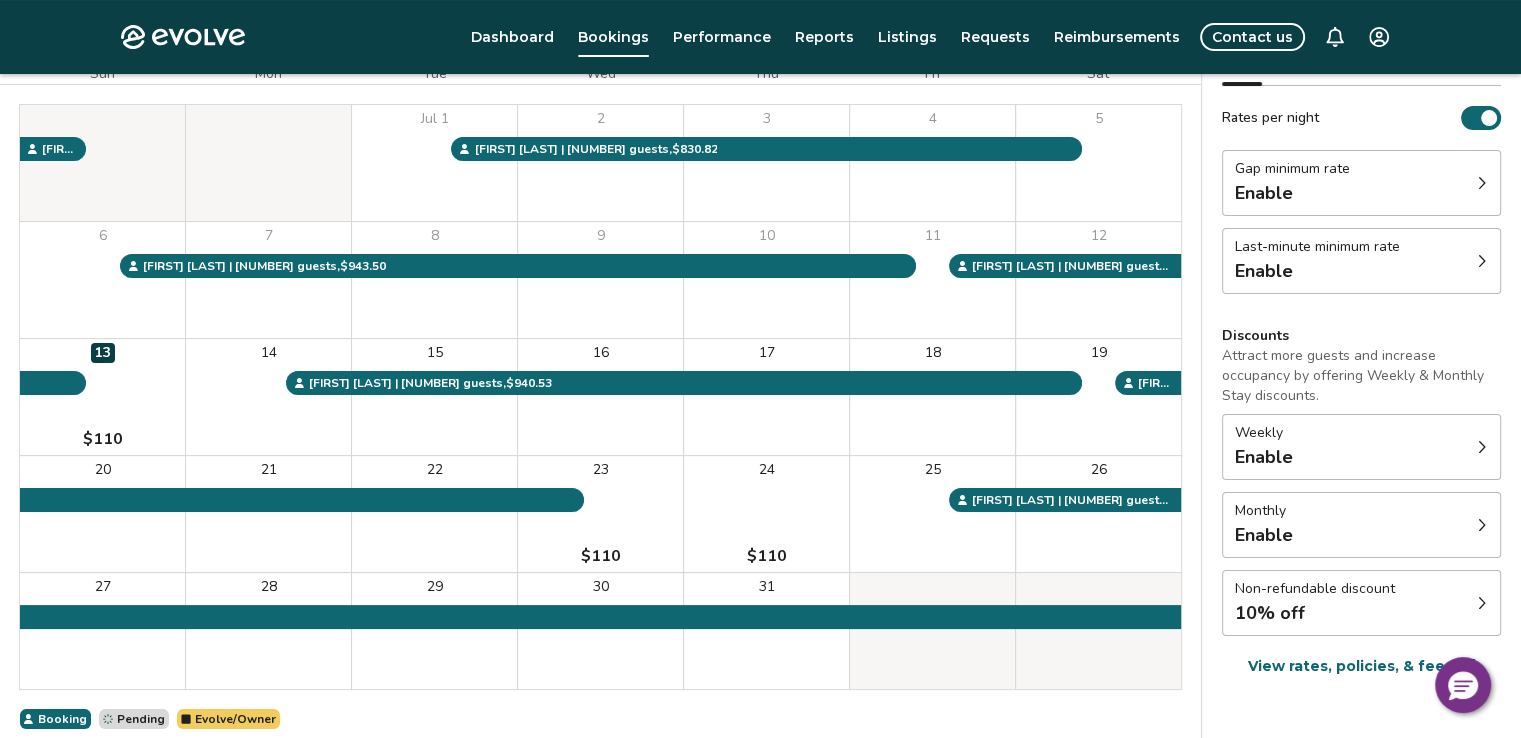 click on "Non-refundable discount" at bounding box center [1315, 589] 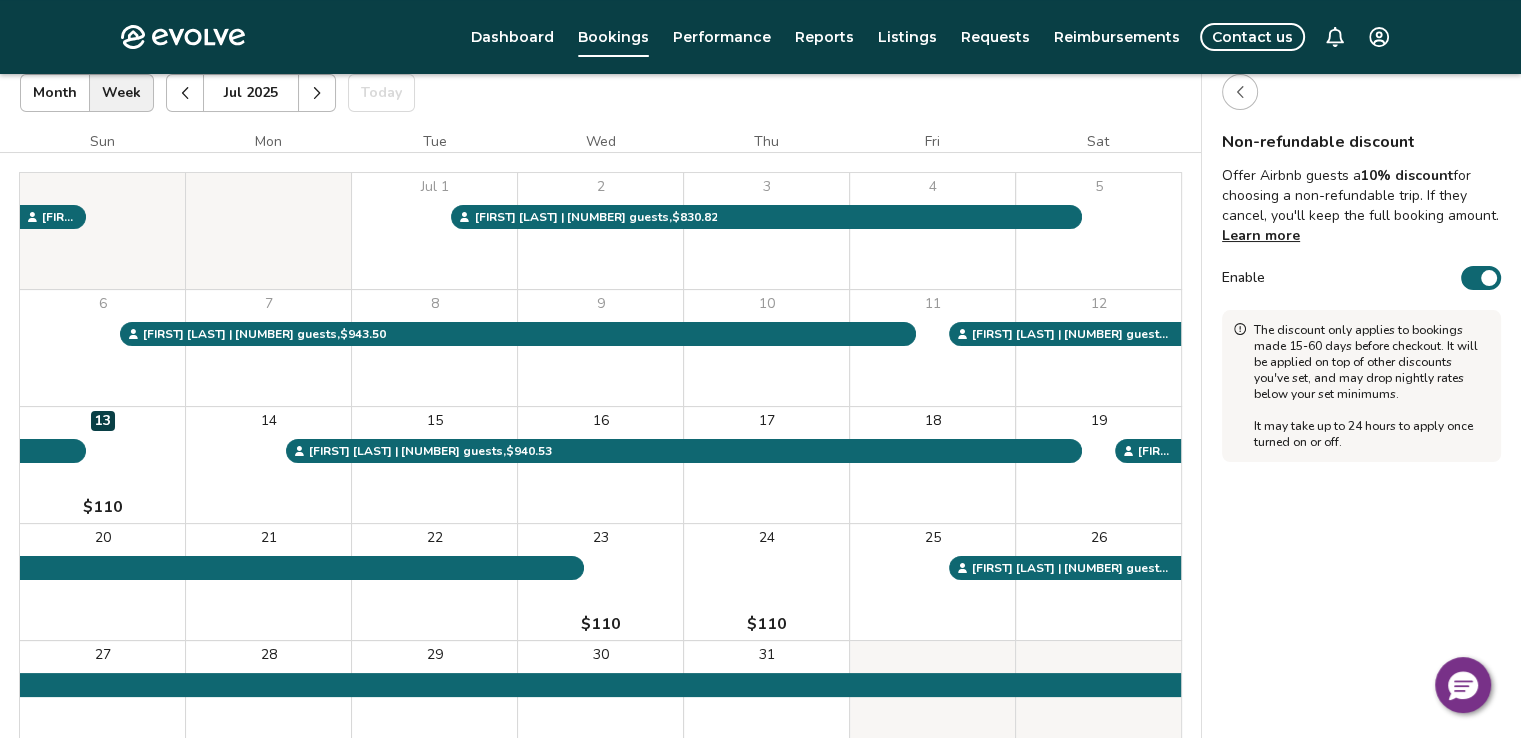 scroll, scrollTop: 96, scrollLeft: 0, axis: vertical 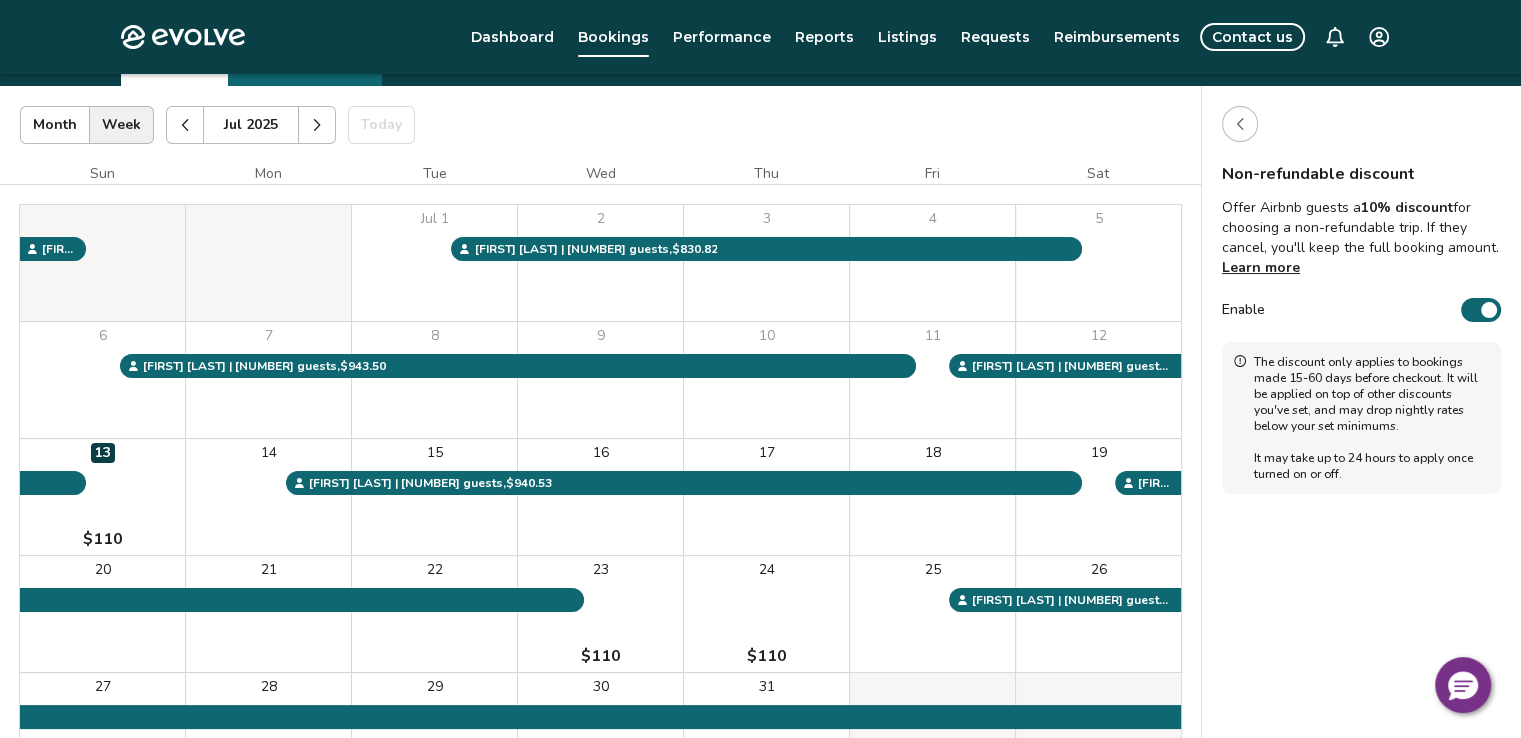 click on "Enable" at bounding box center (1481, 310) 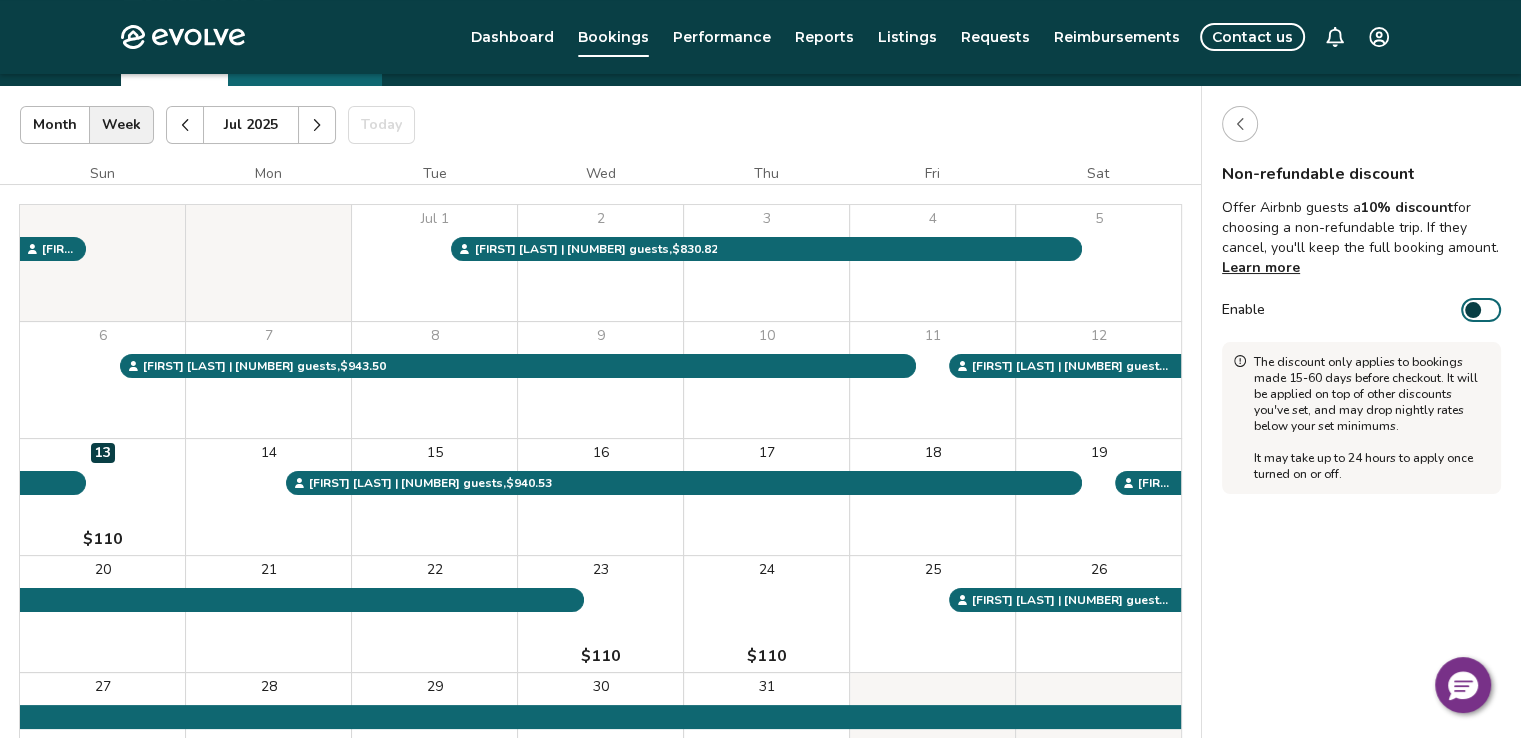 click on "Enable" at bounding box center (1481, 310) 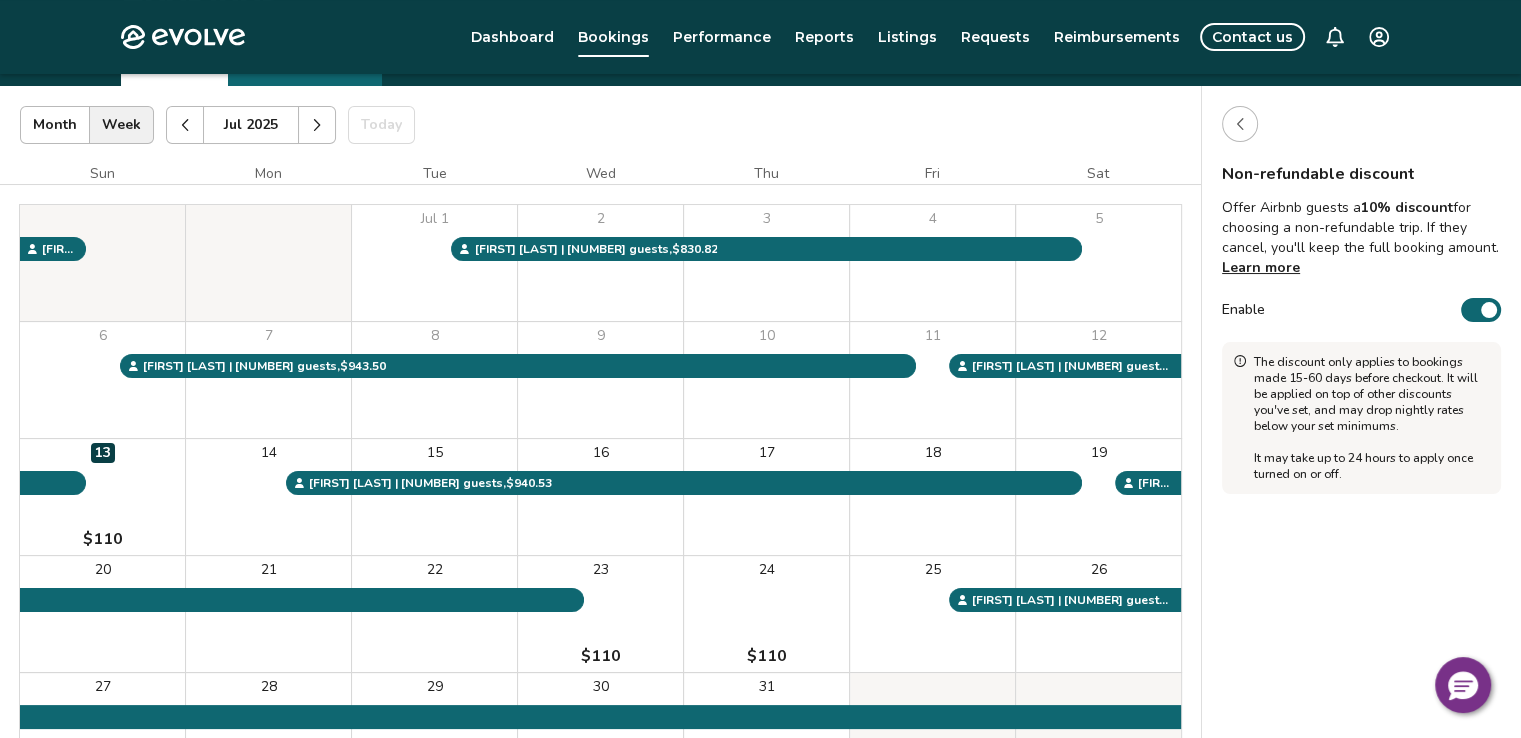 click 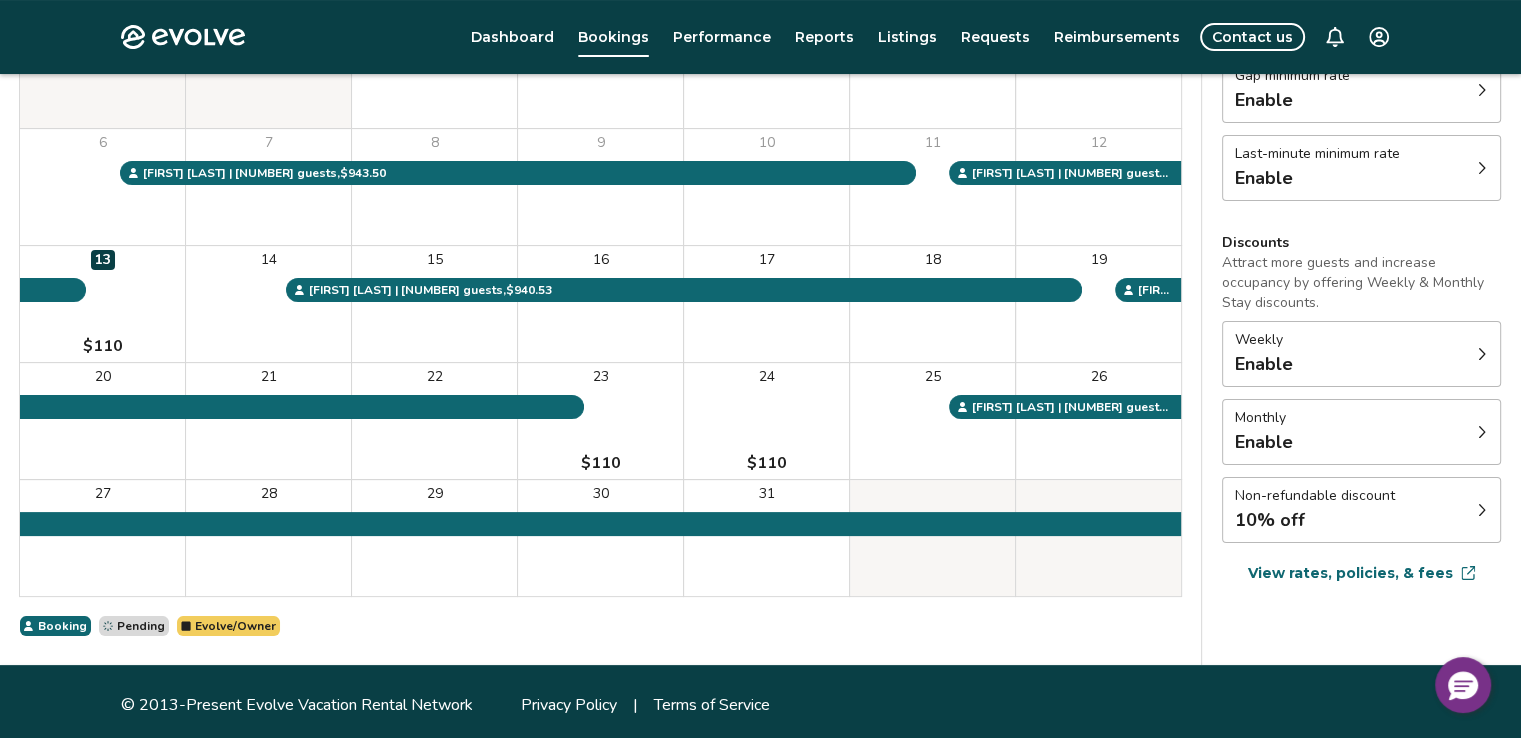 scroll, scrollTop: 296, scrollLeft: 0, axis: vertical 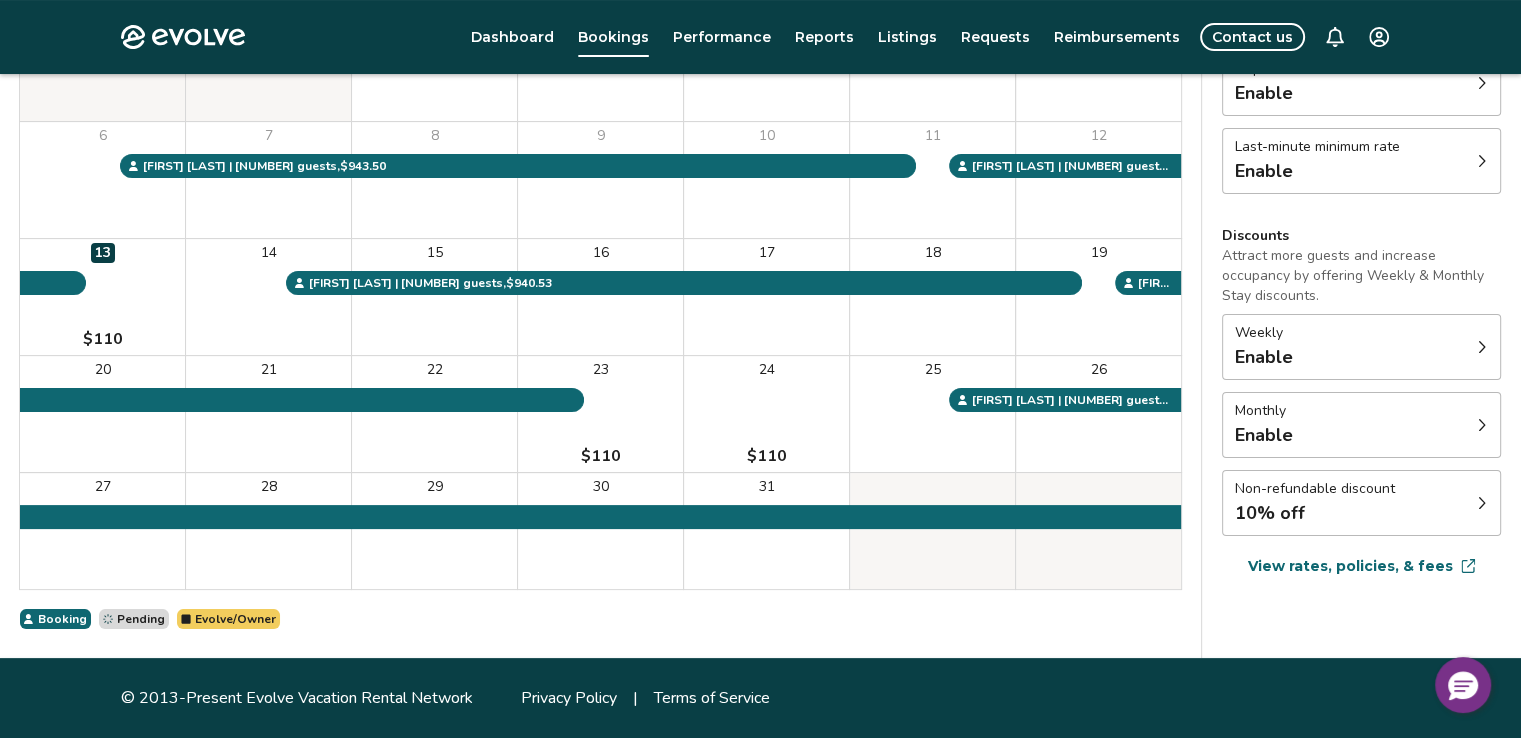 click on "10% off" at bounding box center (1315, 513) 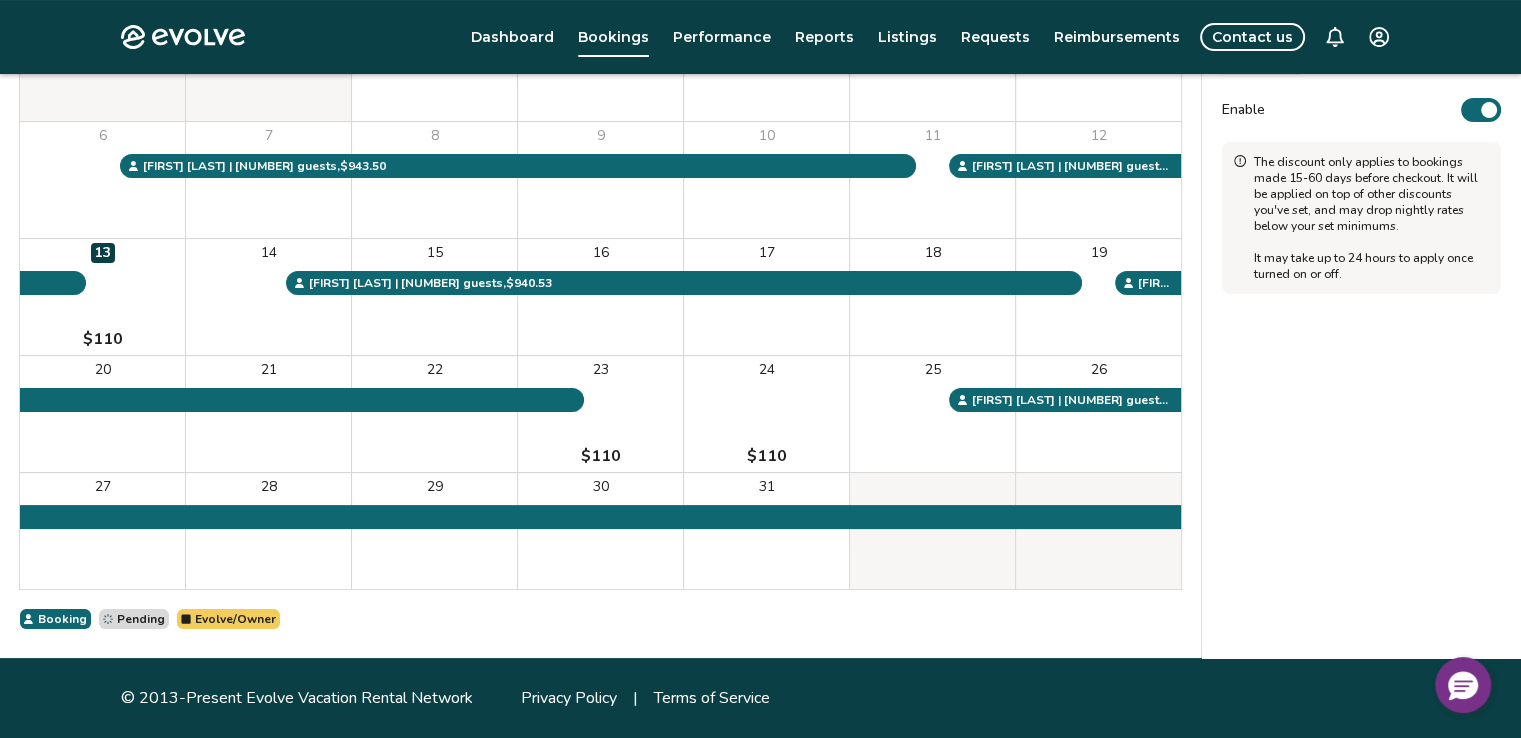 click on "Enable" at bounding box center [1481, 110] 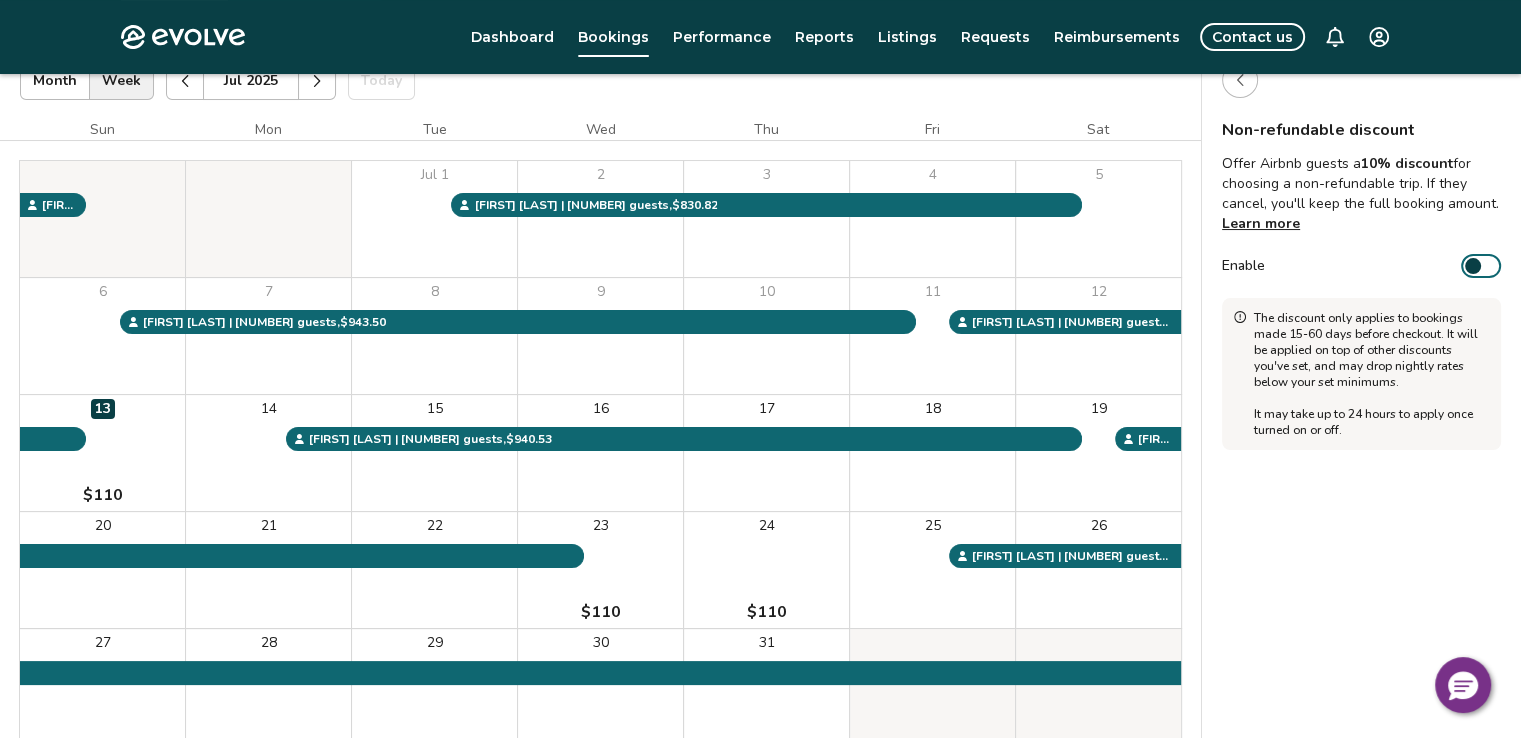 scroll, scrollTop: 96, scrollLeft: 0, axis: vertical 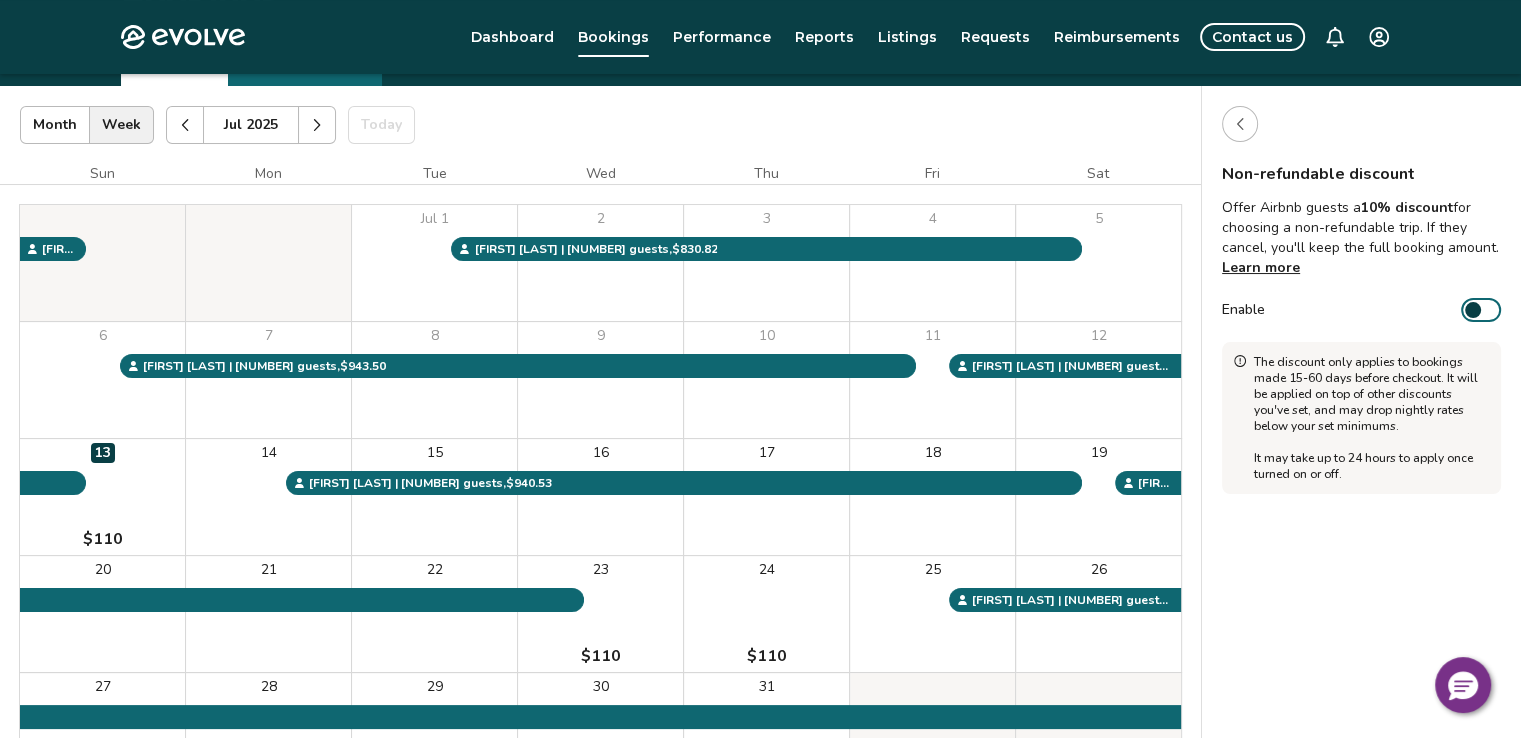 click at bounding box center [1240, 124] 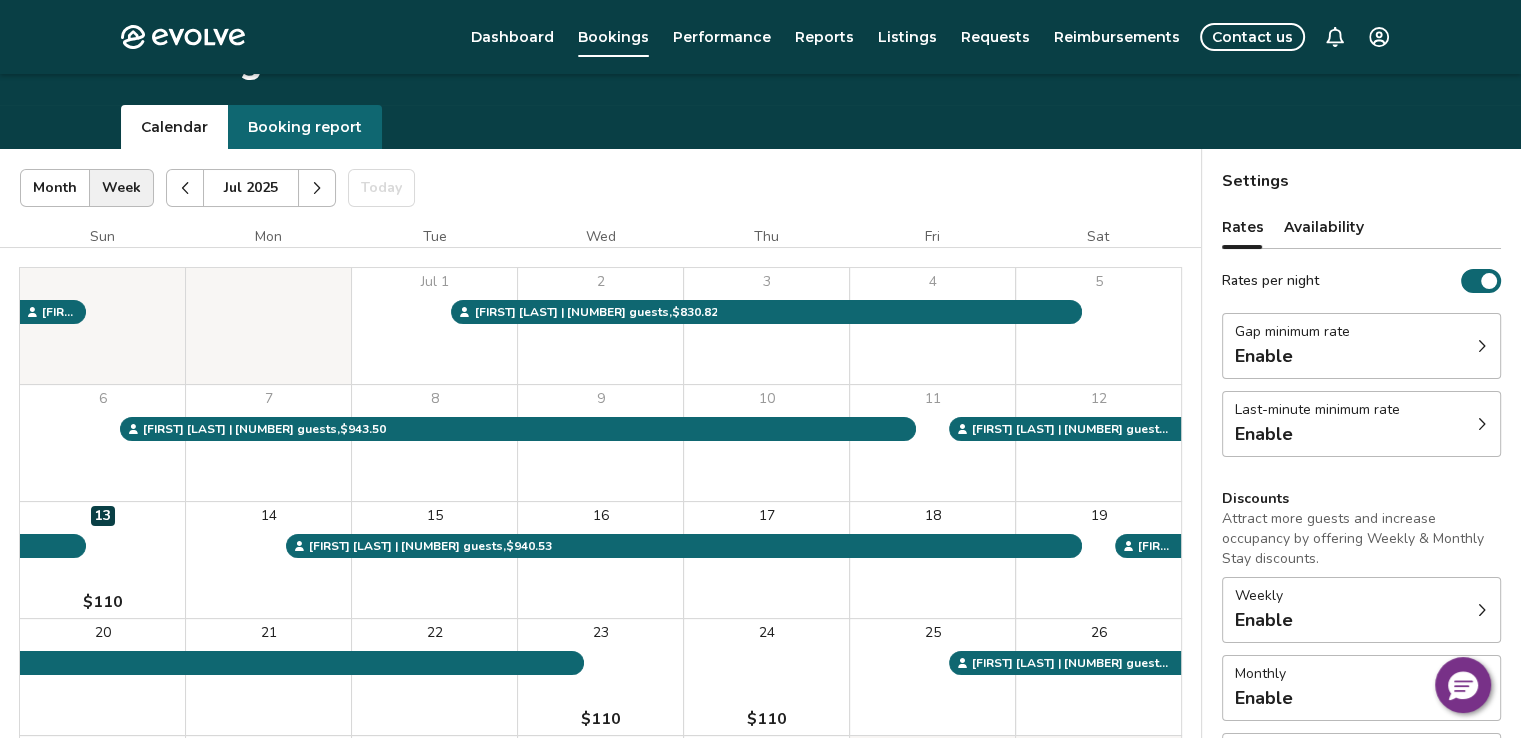 scroll, scrollTop: 0, scrollLeft: 0, axis: both 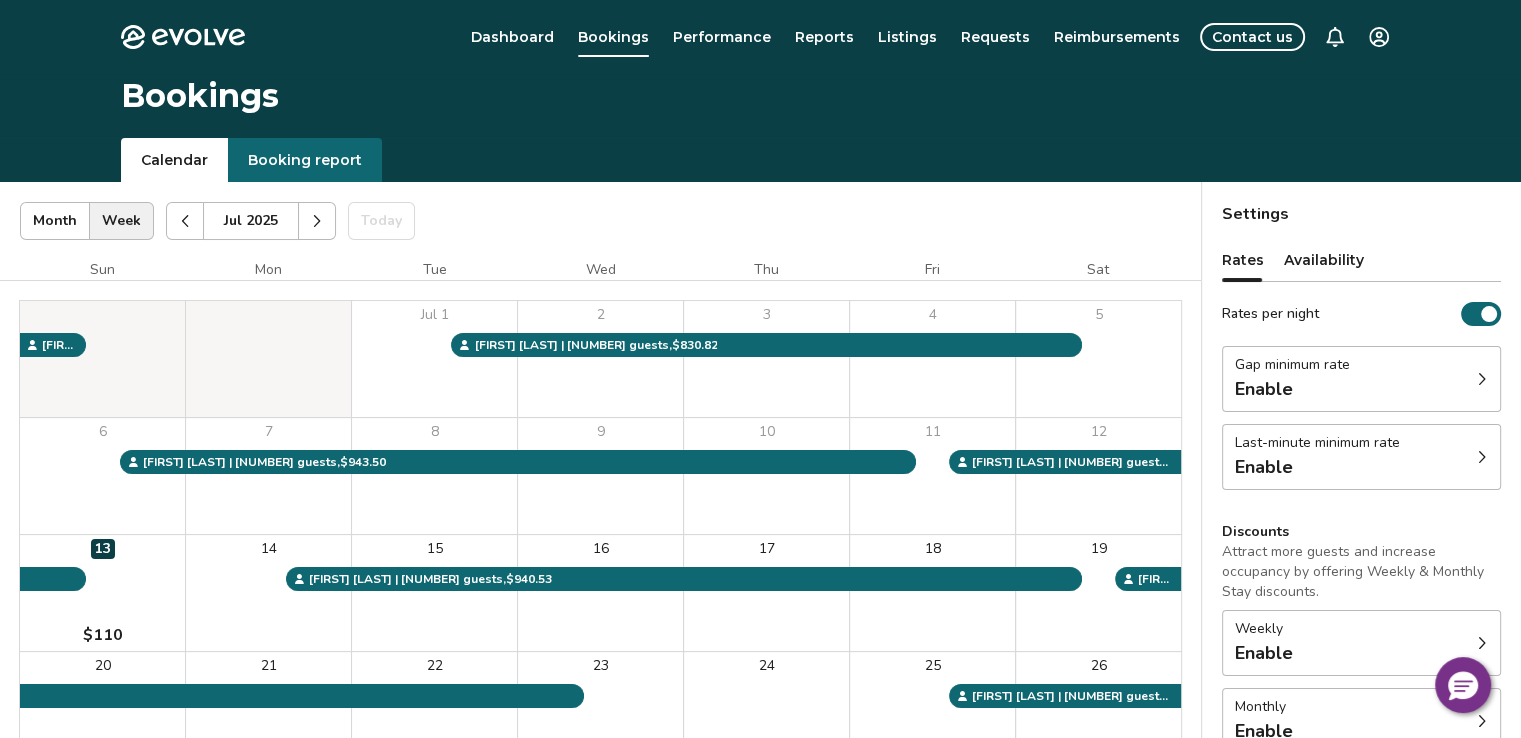 click on "Gap minimum rate Enable" at bounding box center (1361, 379) 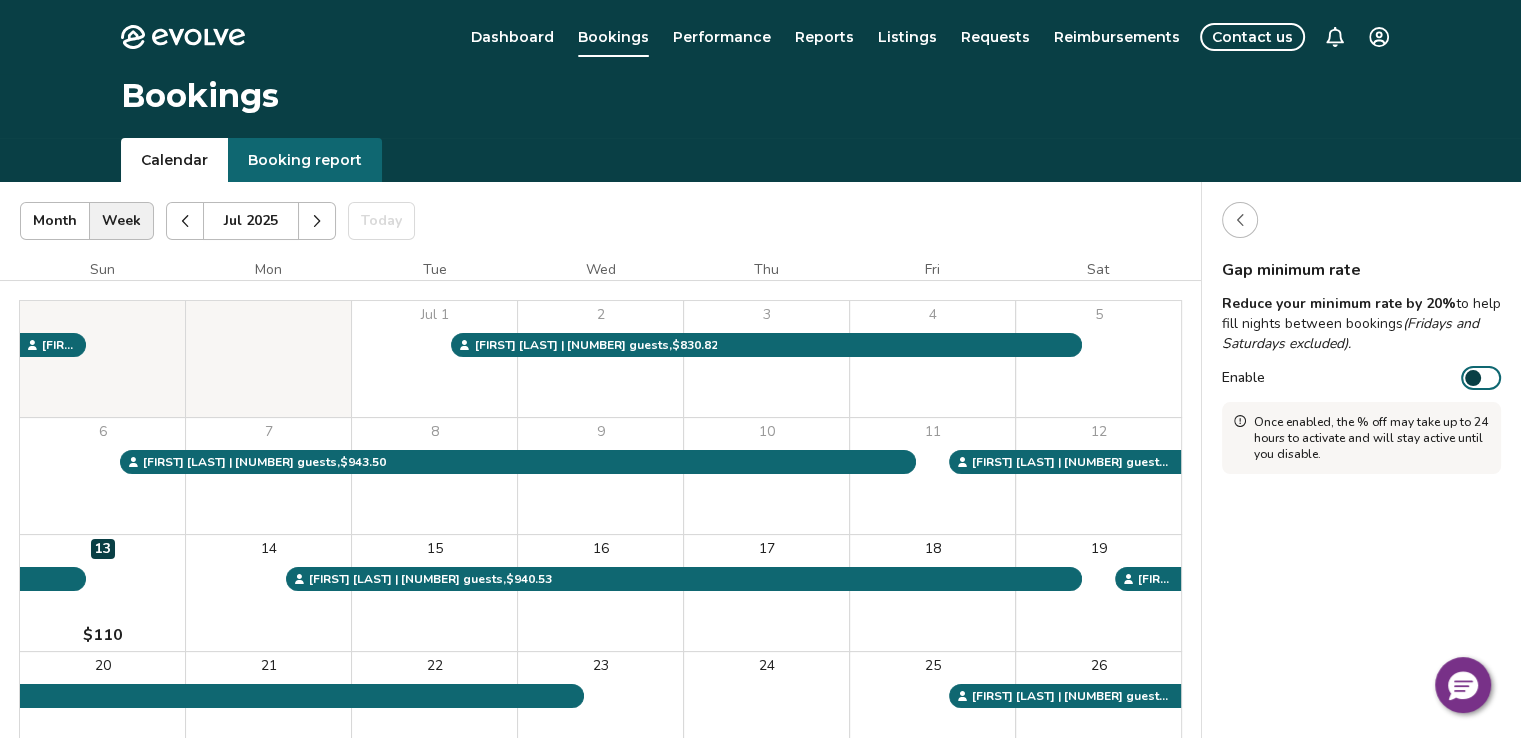 click 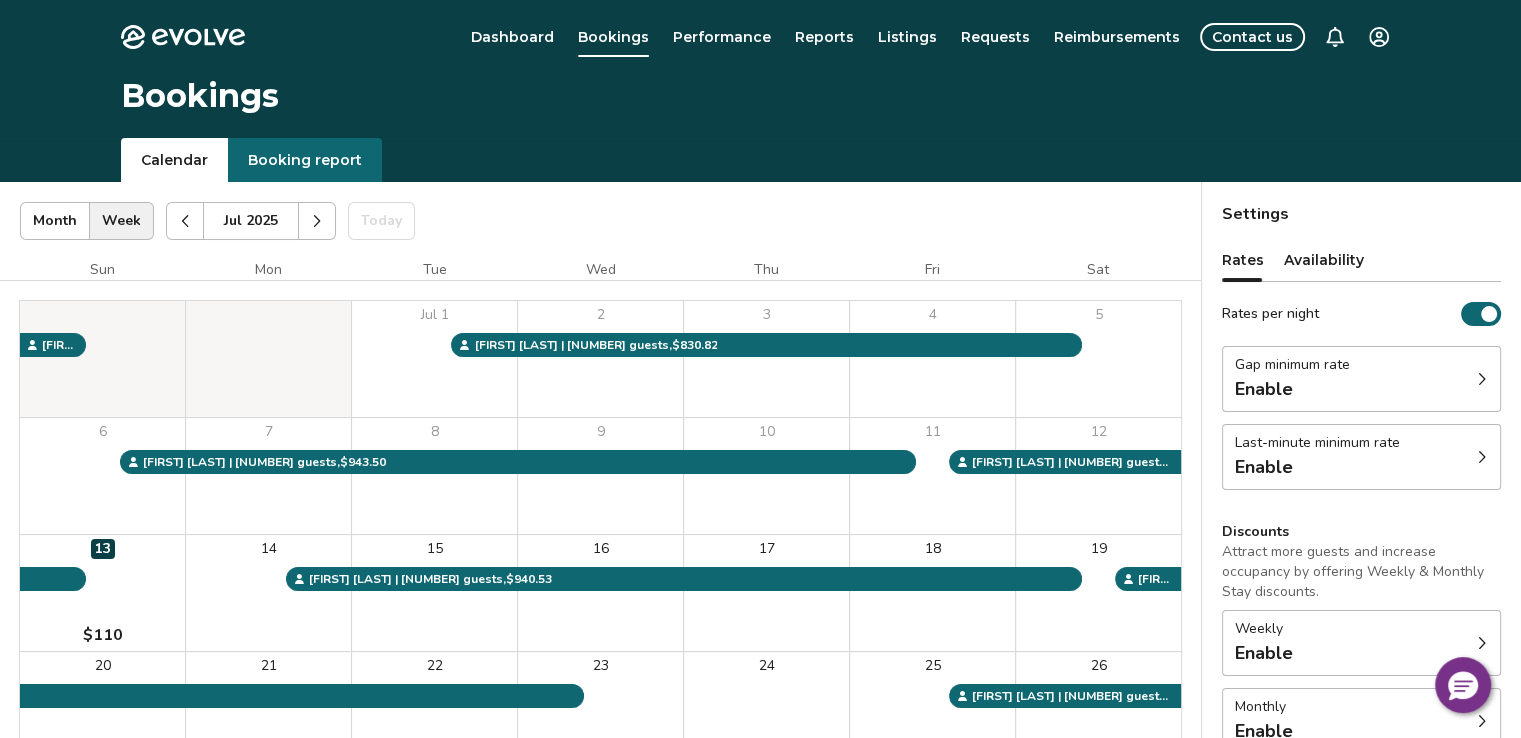 click on "Enable" at bounding box center (1264, 467) 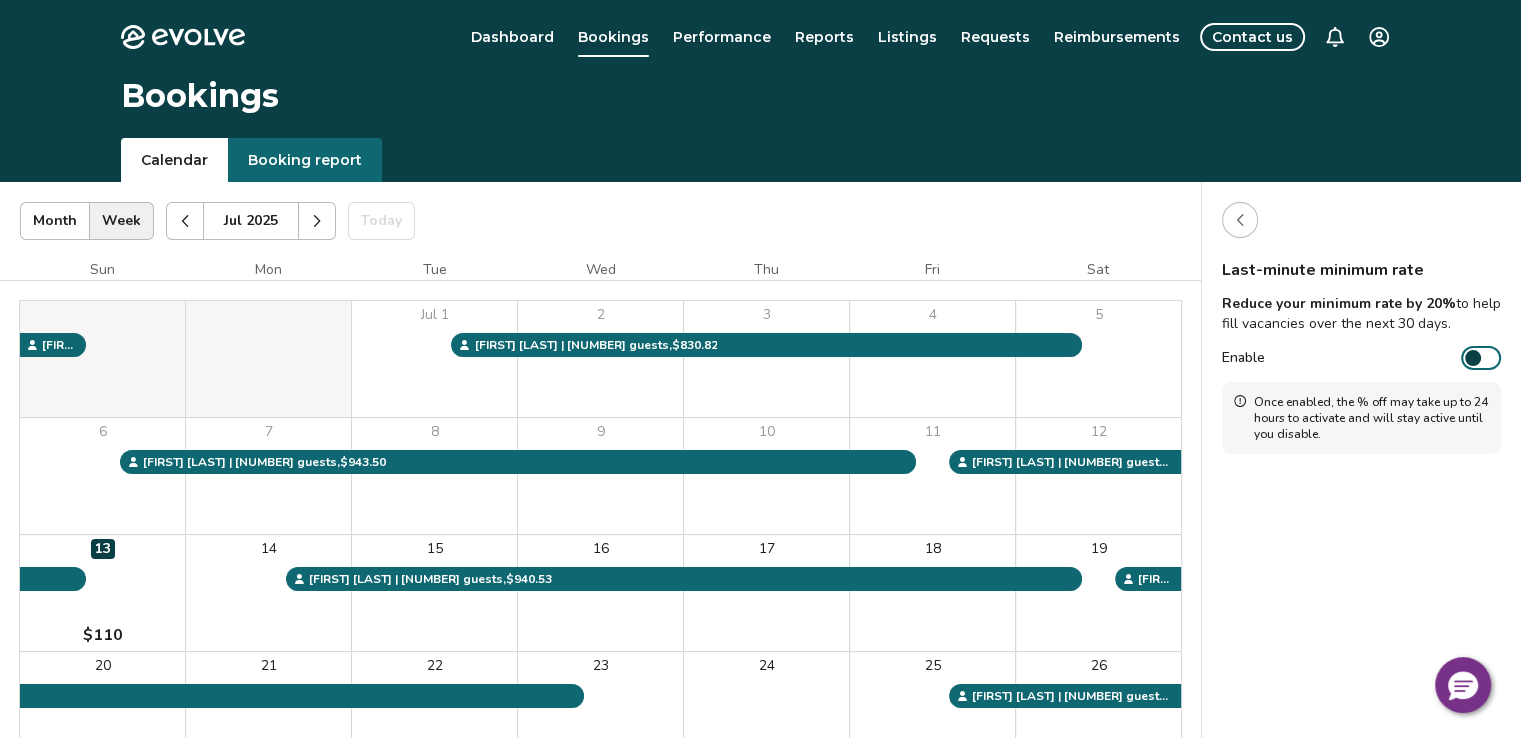click 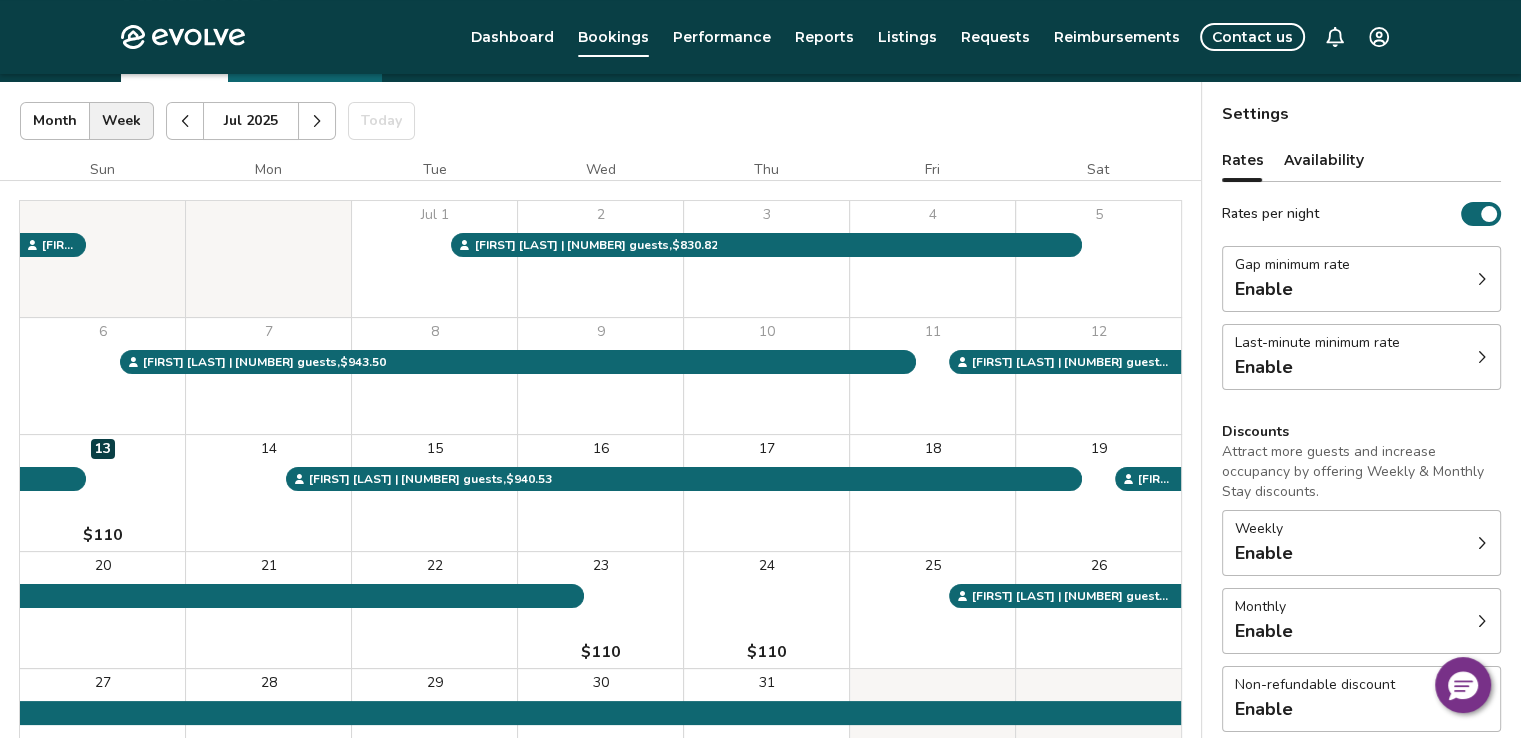 scroll, scrollTop: 296, scrollLeft: 0, axis: vertical 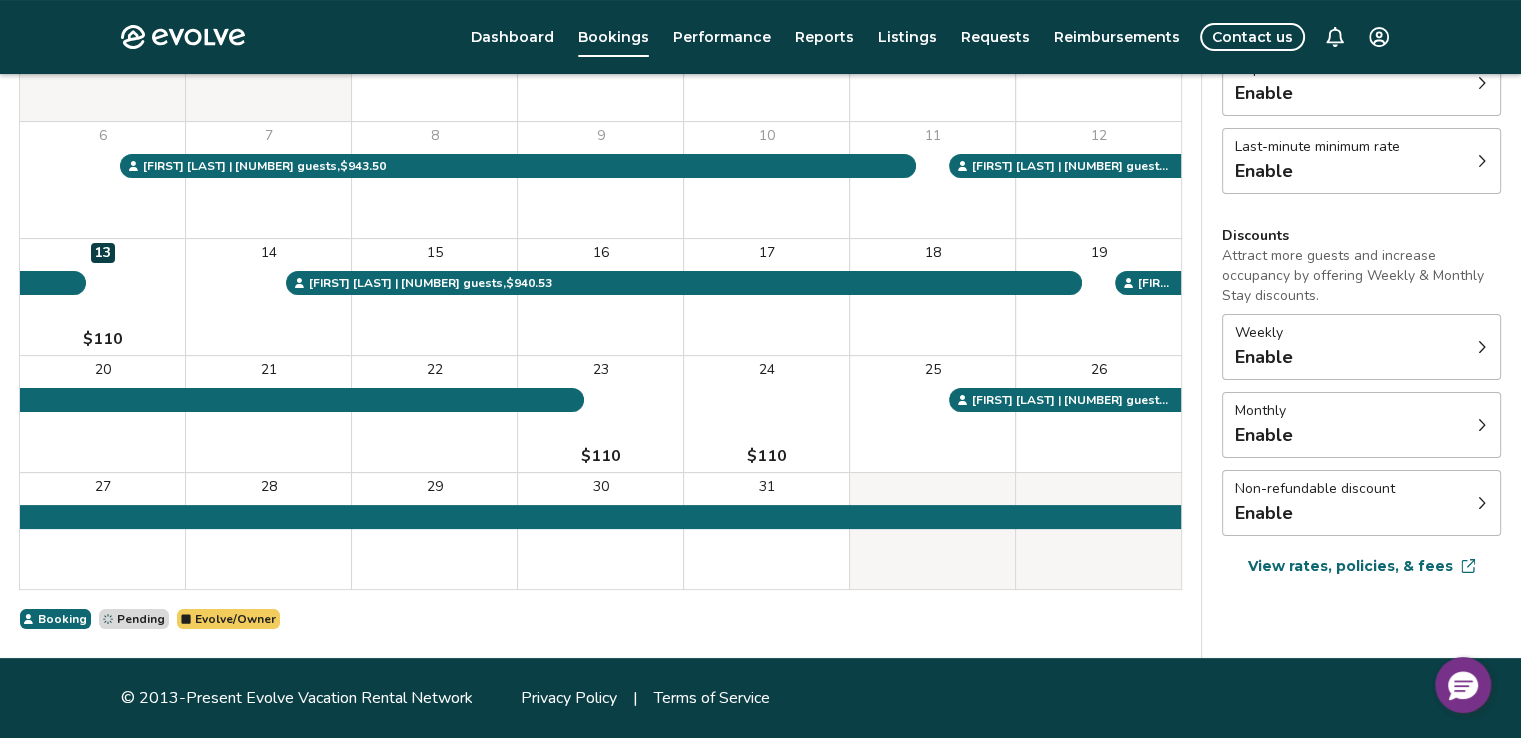 click on "Monthly Enable" at bounding box center [1361, 425] 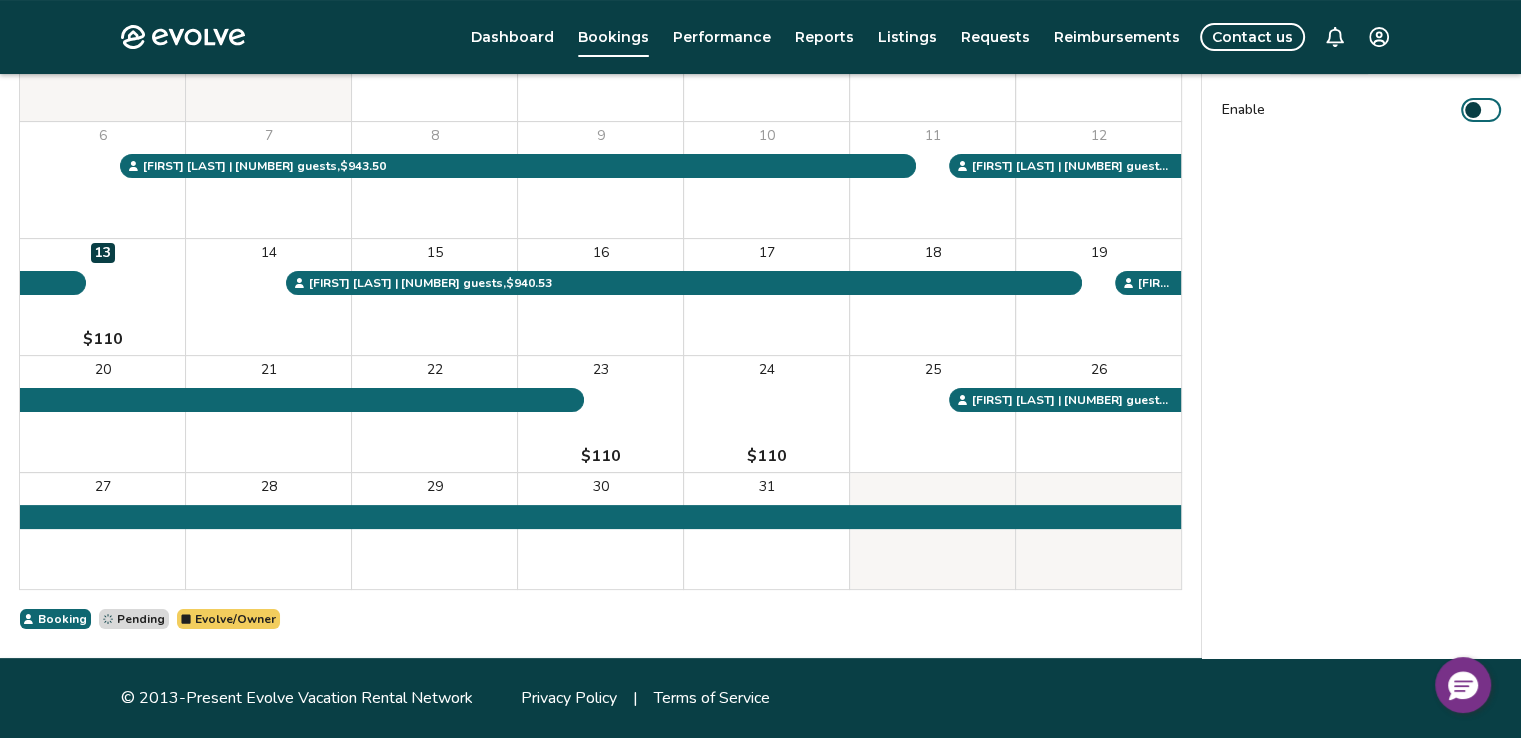 click on "Enable" at bounding box center (1481, 110) 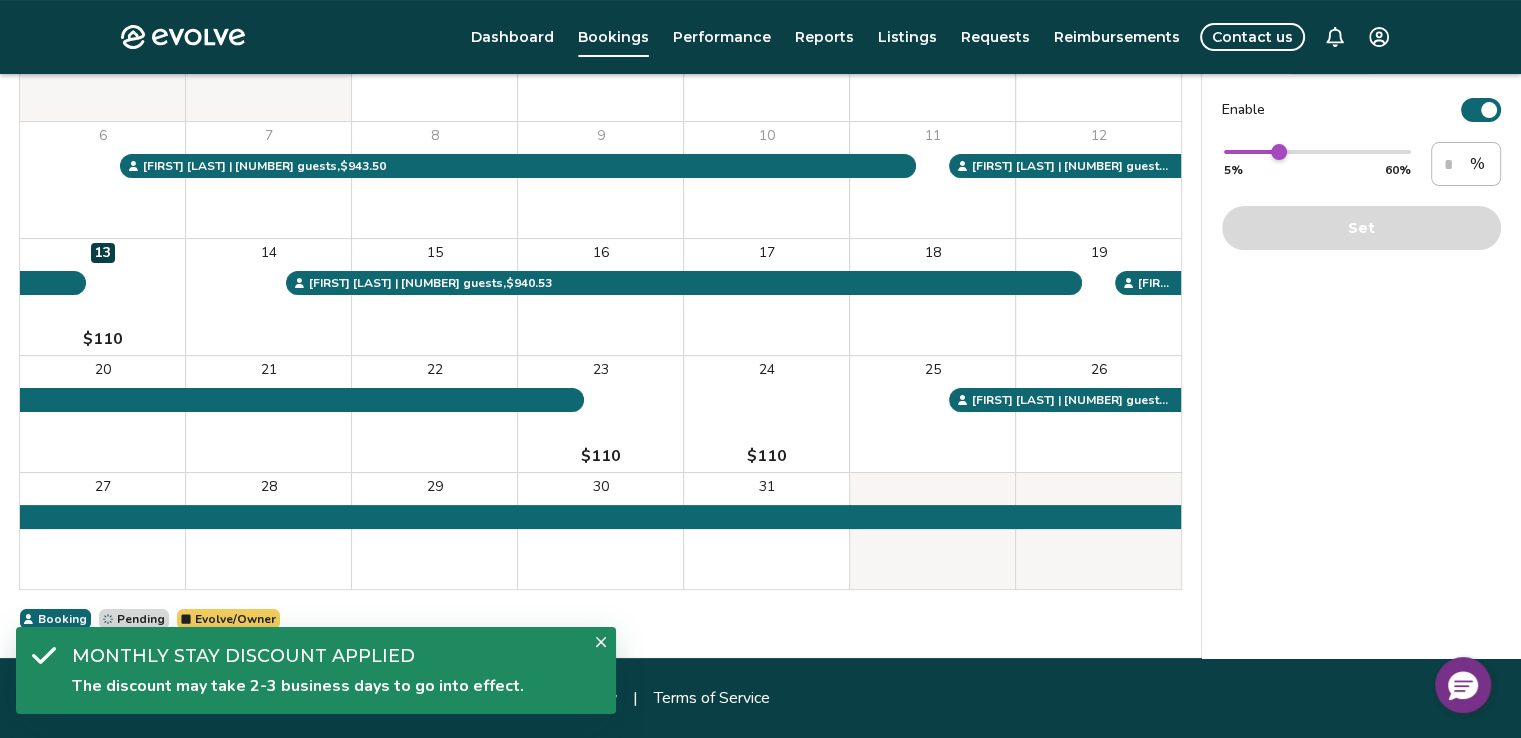 click on "Enable" at bounding box center (1481, 110) 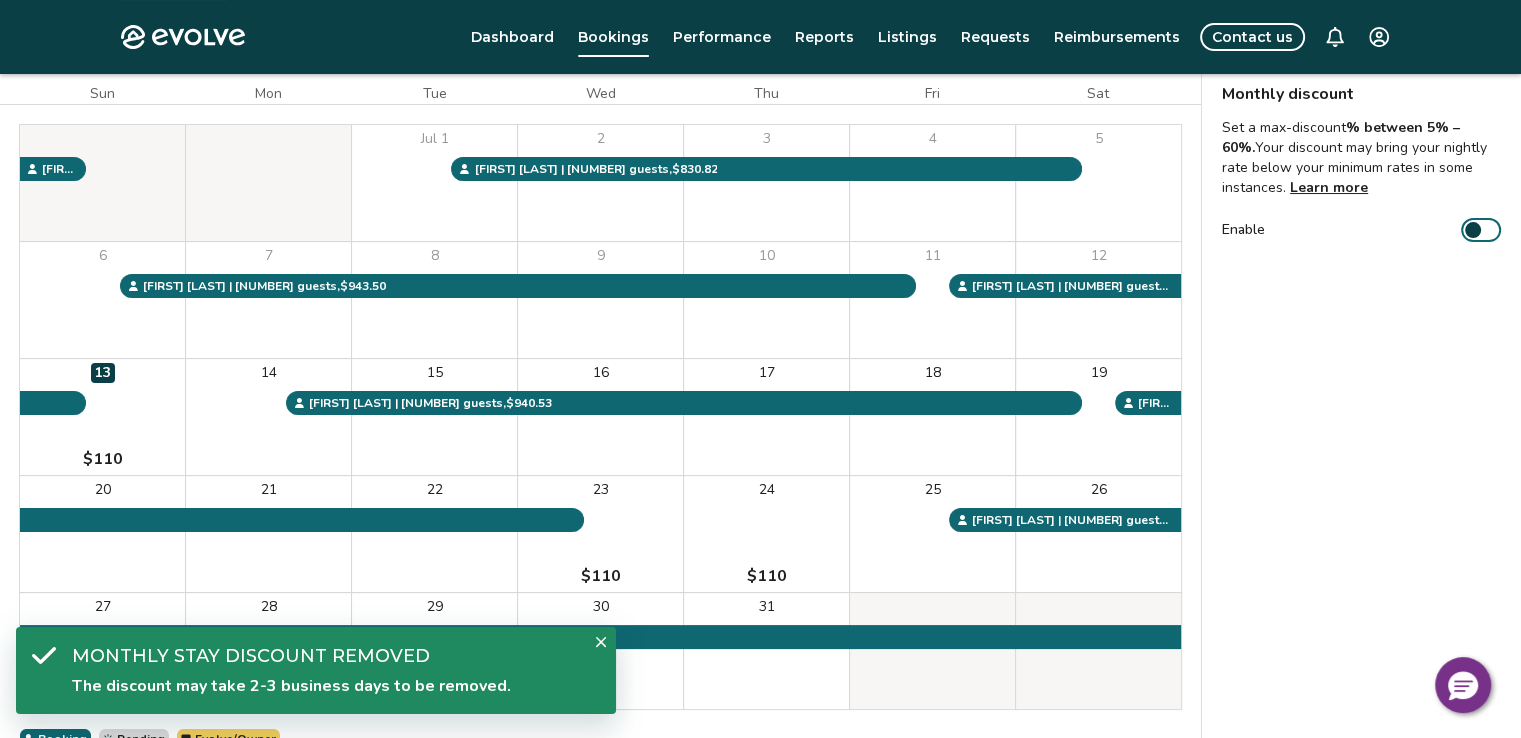 scroll, scrollTop: 0, scrollLeft: 0, axis: both 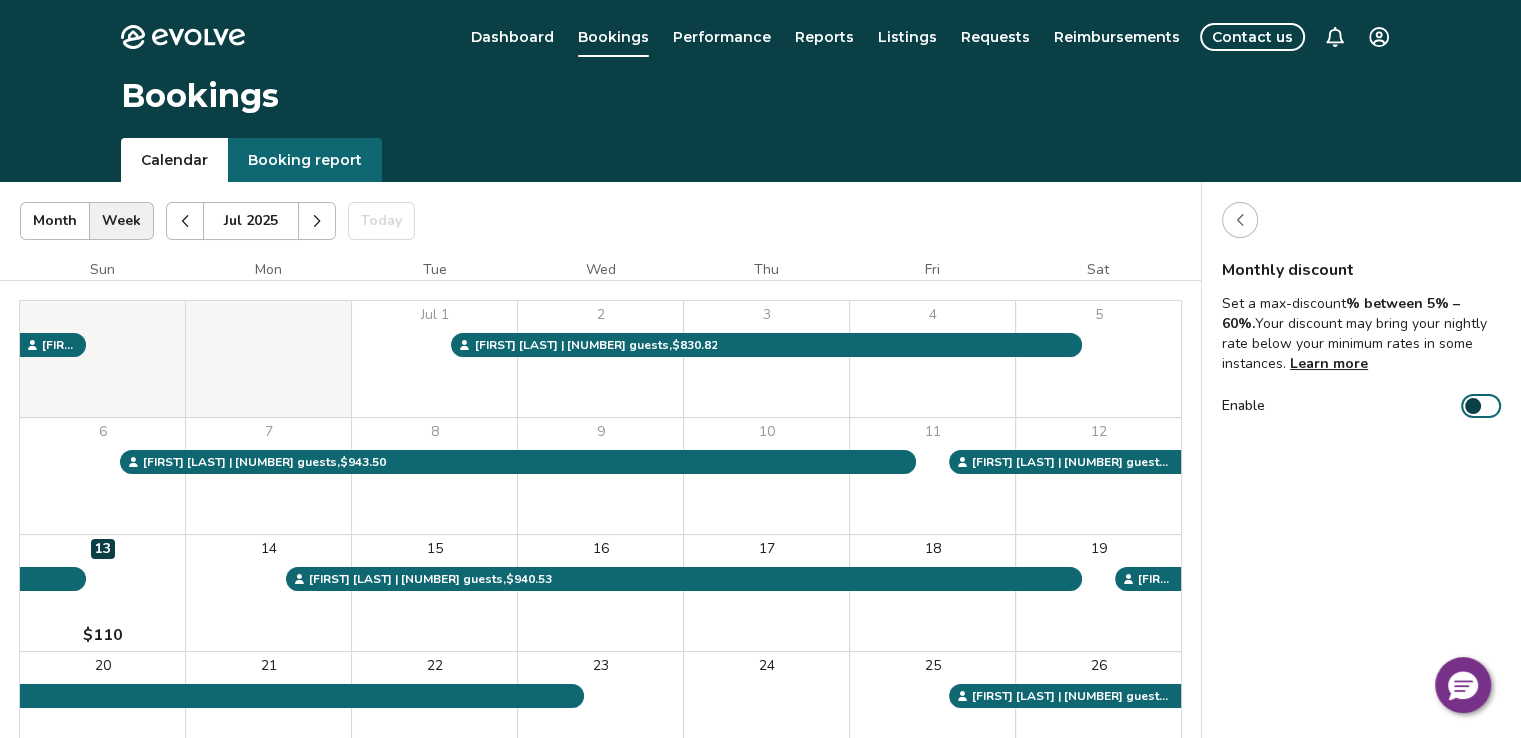 click 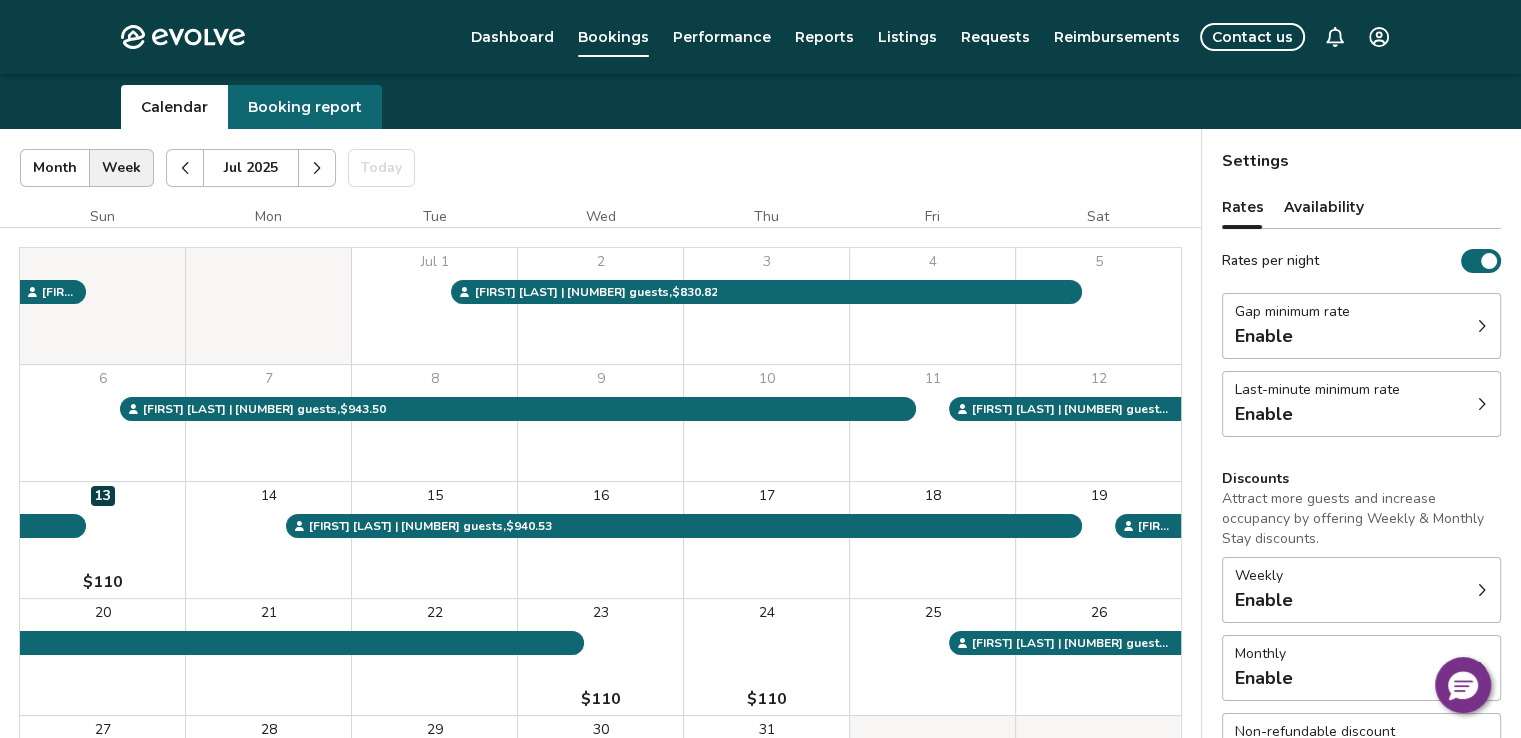 scroll, scrollTop: 100, scrollLeft: 0, axis: vertical 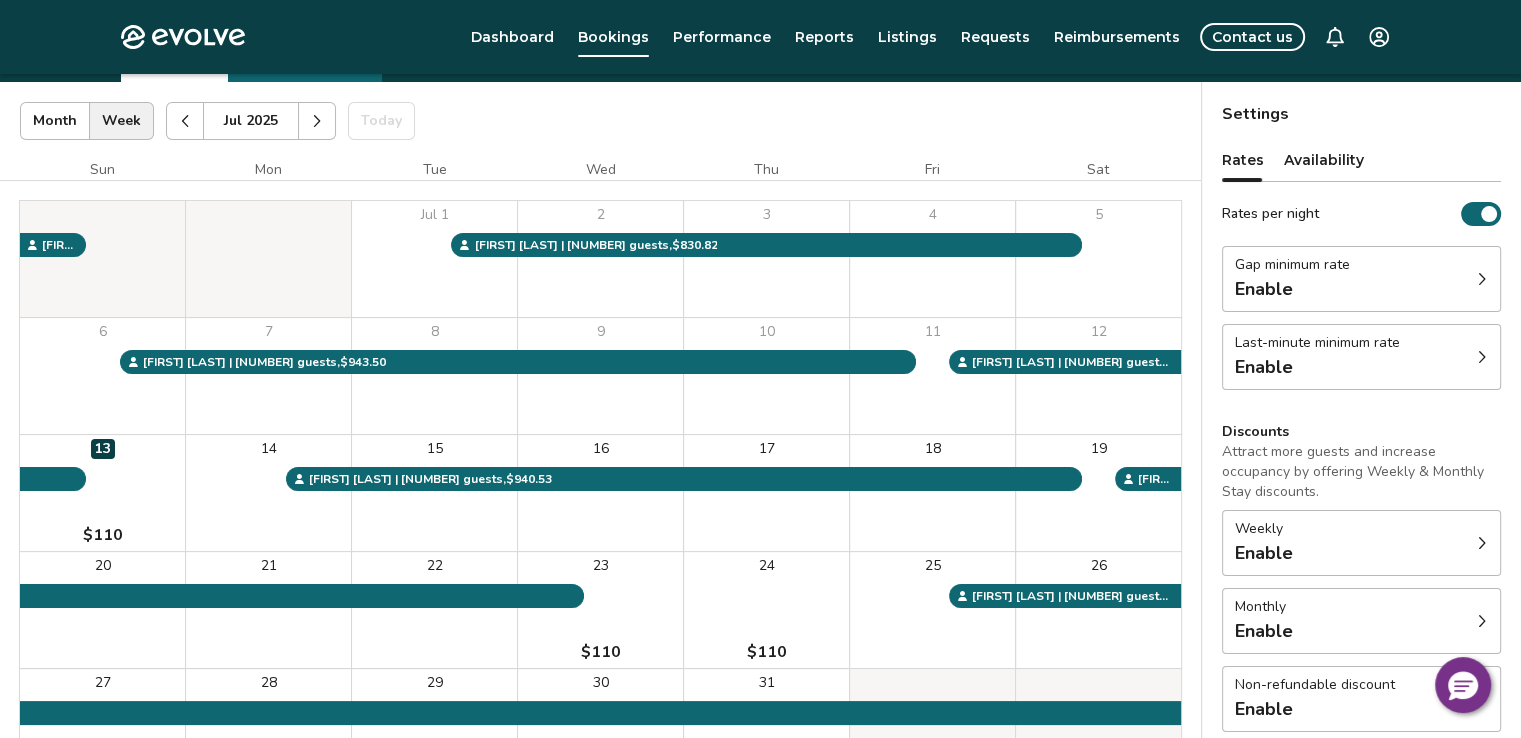 click on "Enable" at bounding box center (1317, 367) 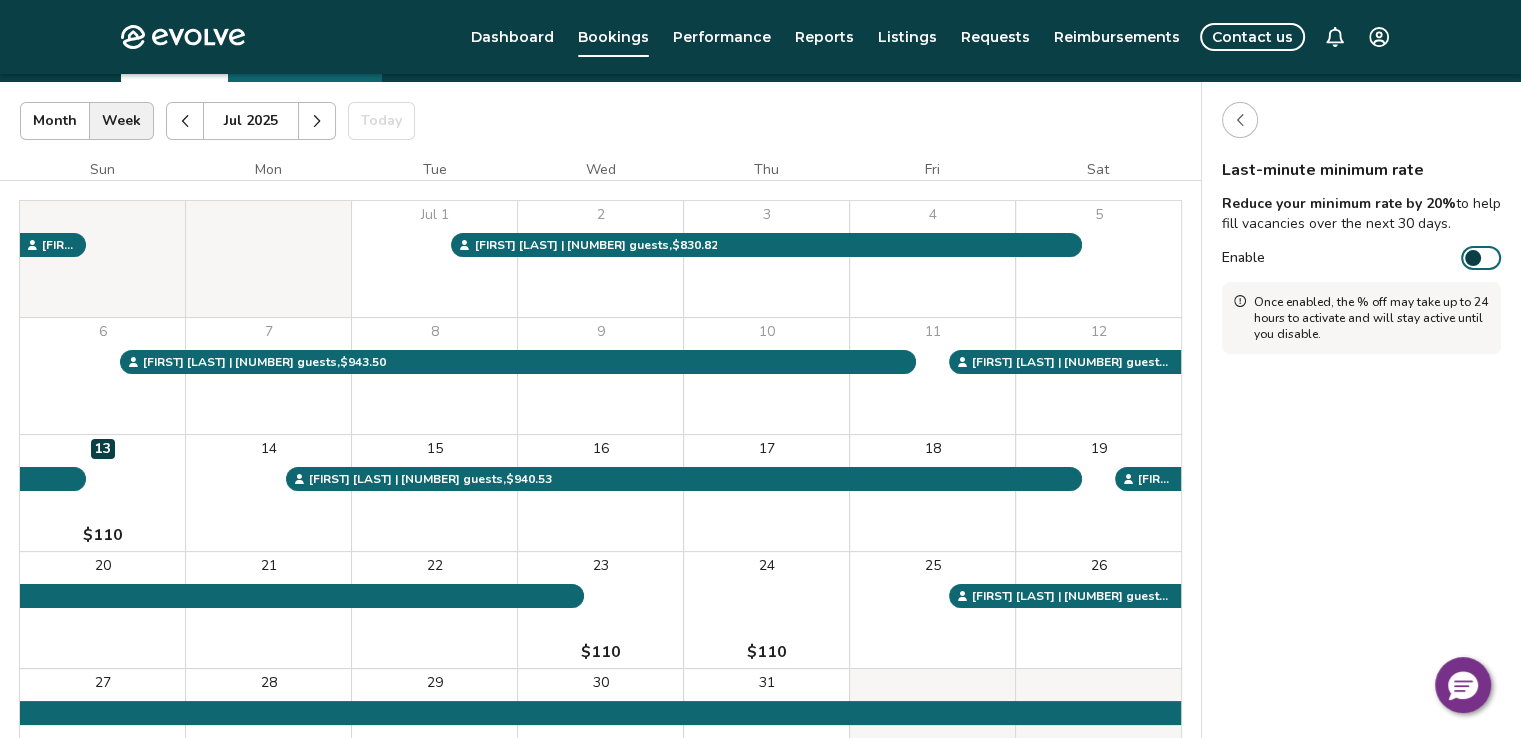 click 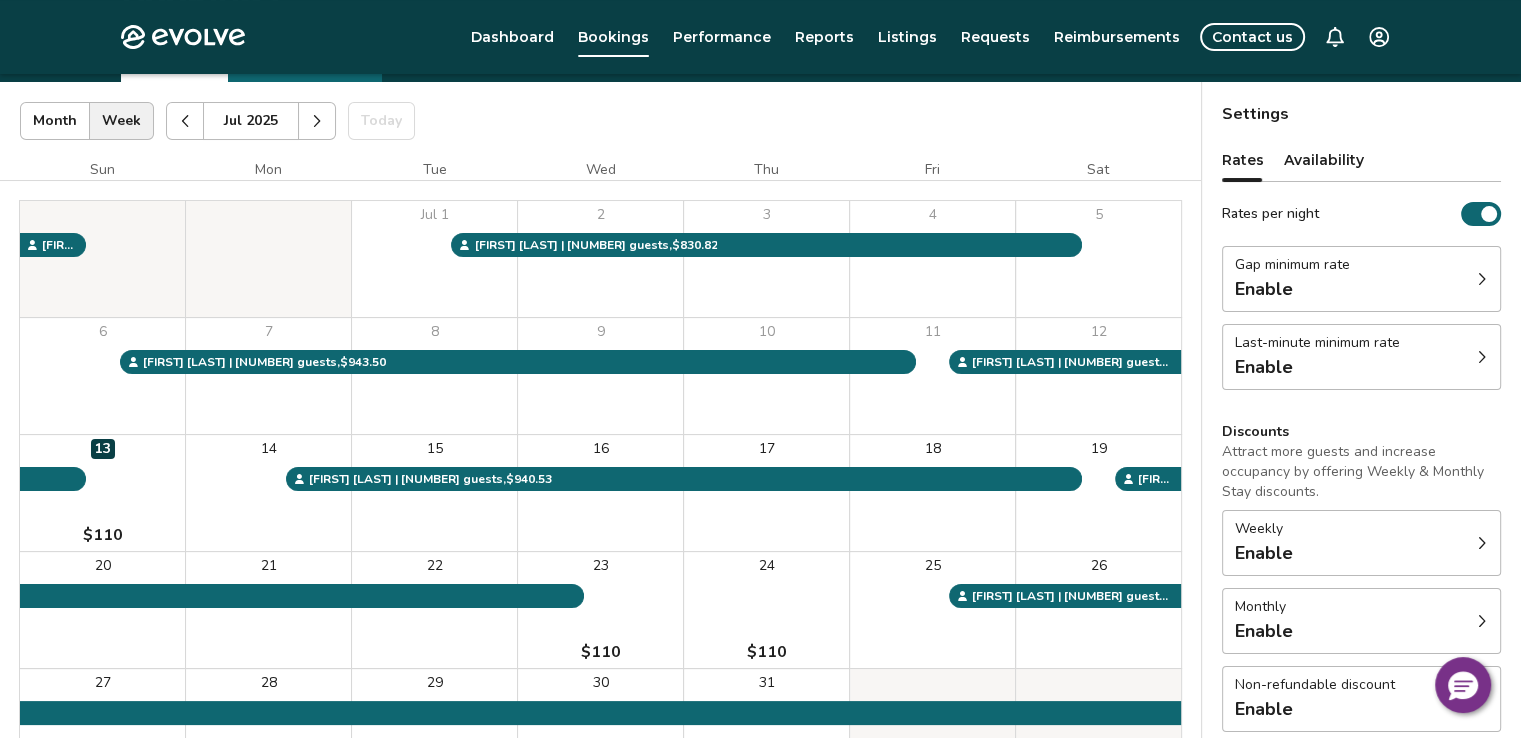 click on "Enable" at bounding box center (1292, 289) 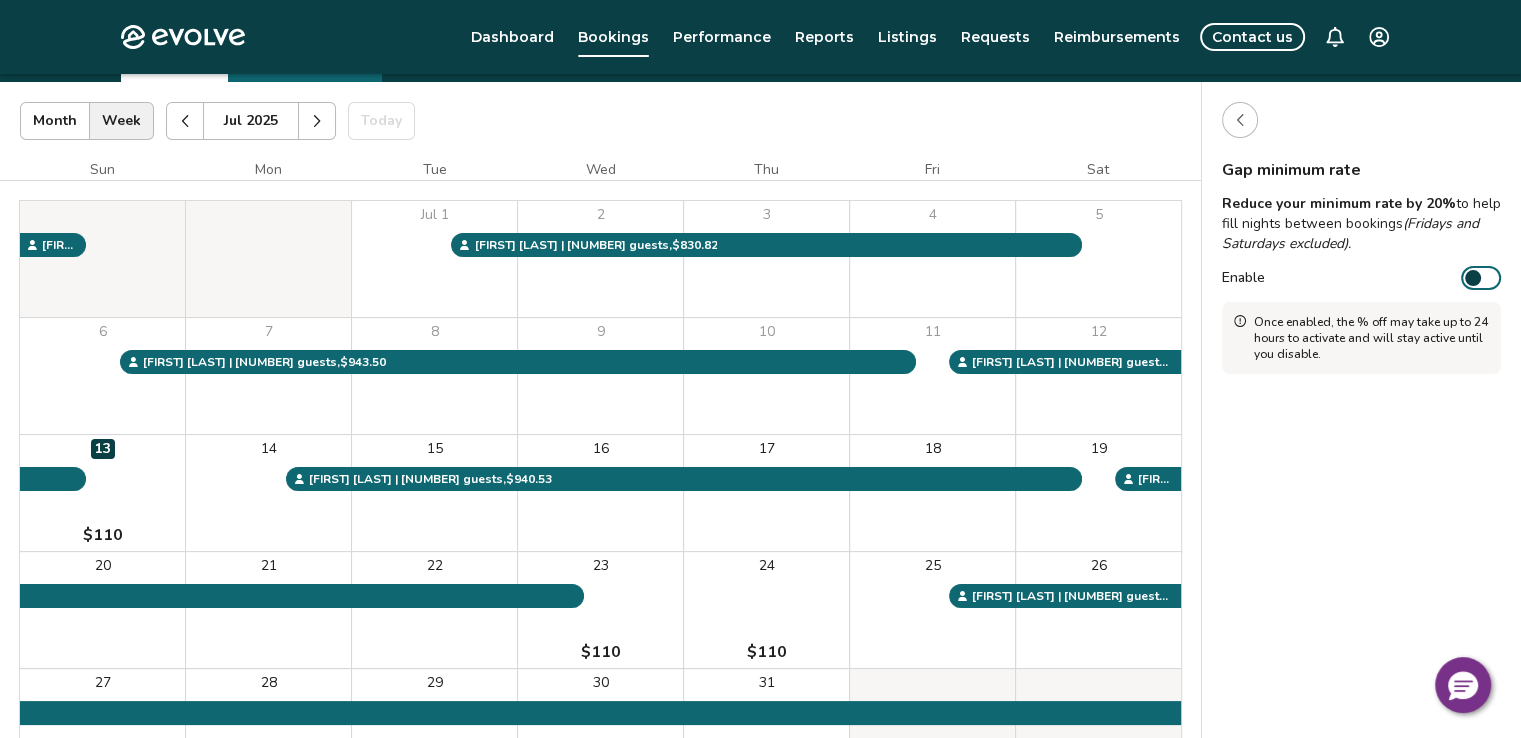 click 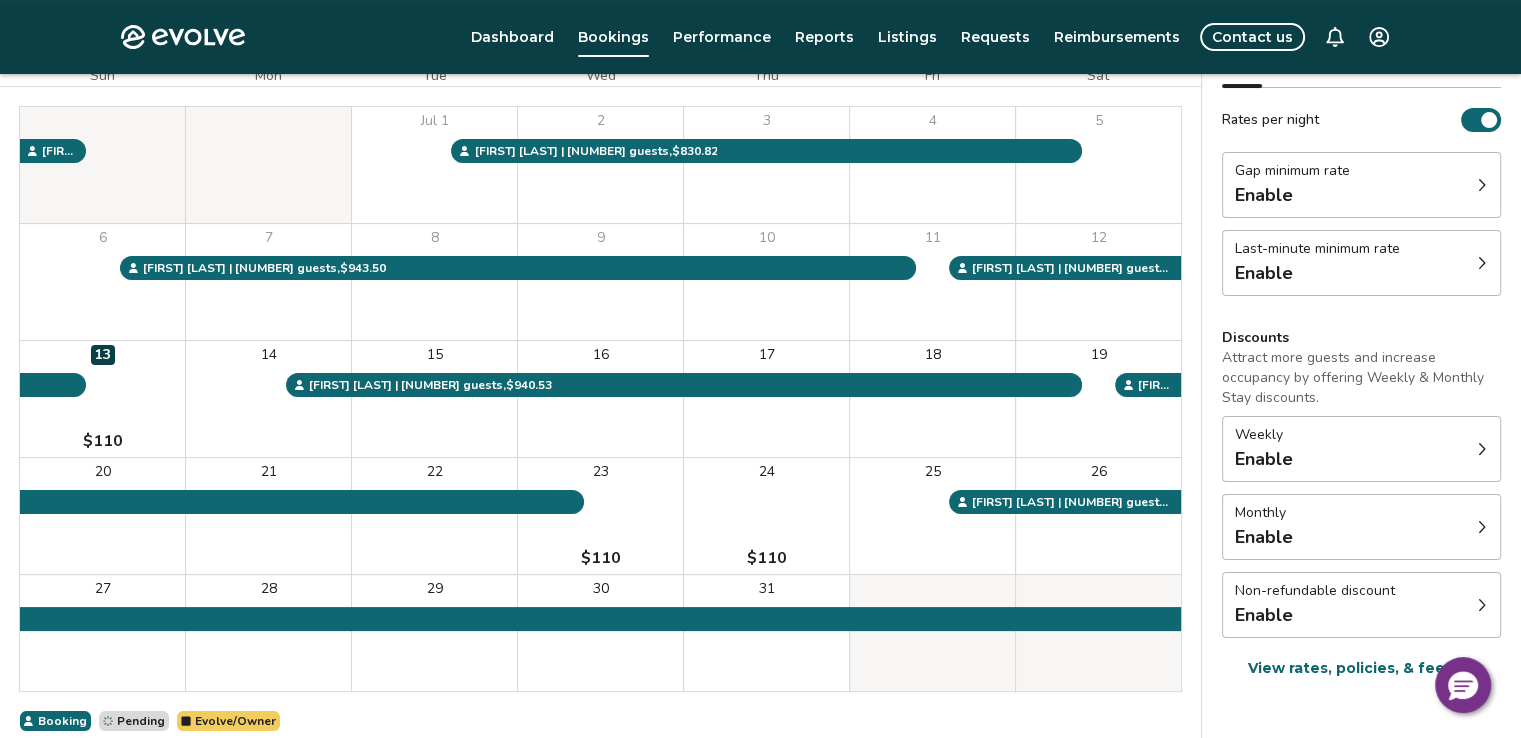 scroll, scrollTop: 296, scrollLeft: 0, axis: vertical 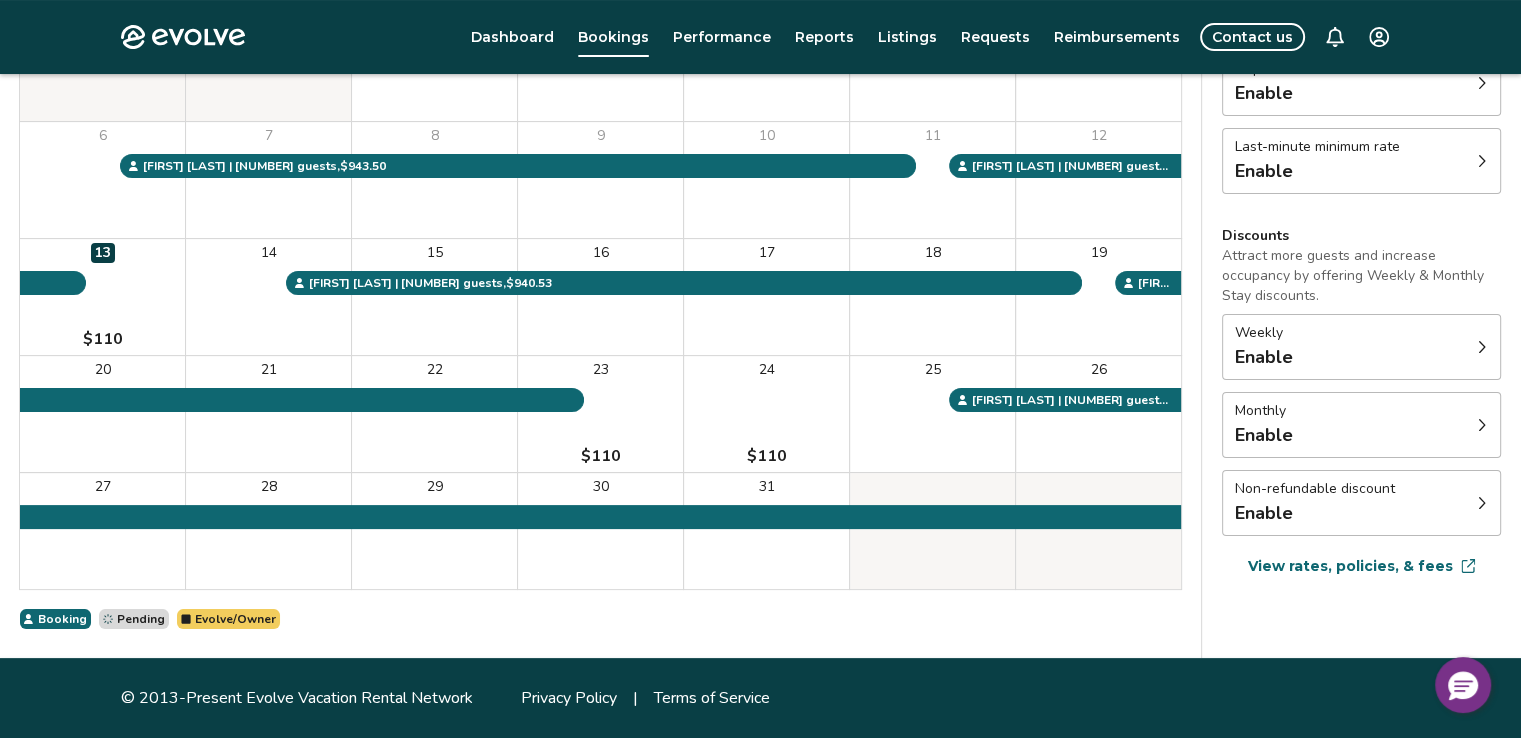 click on "View rates, policies, & fees" at bounding box center [1350, 566] 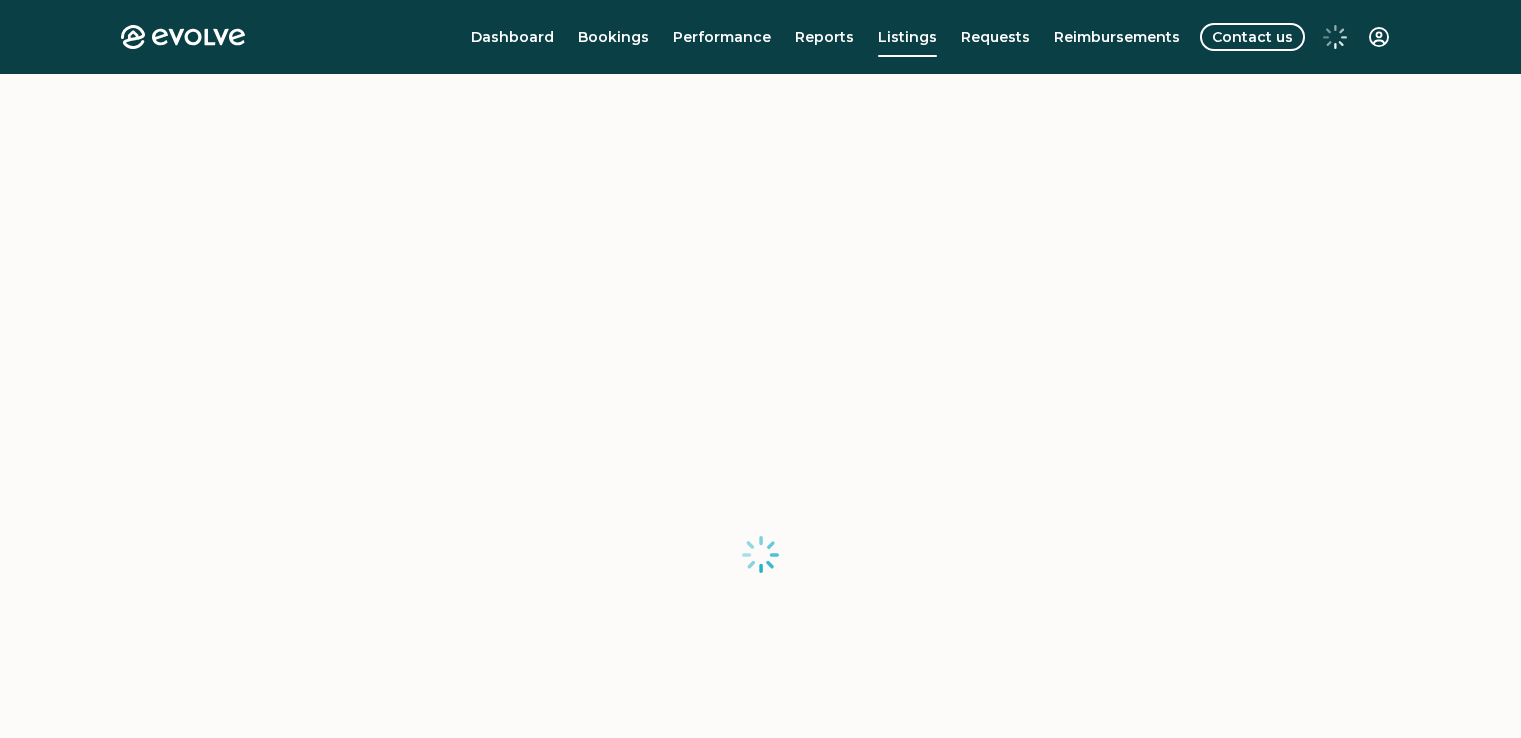 scroll, scrollTop: 0, scrollLeft: 0, axis: both 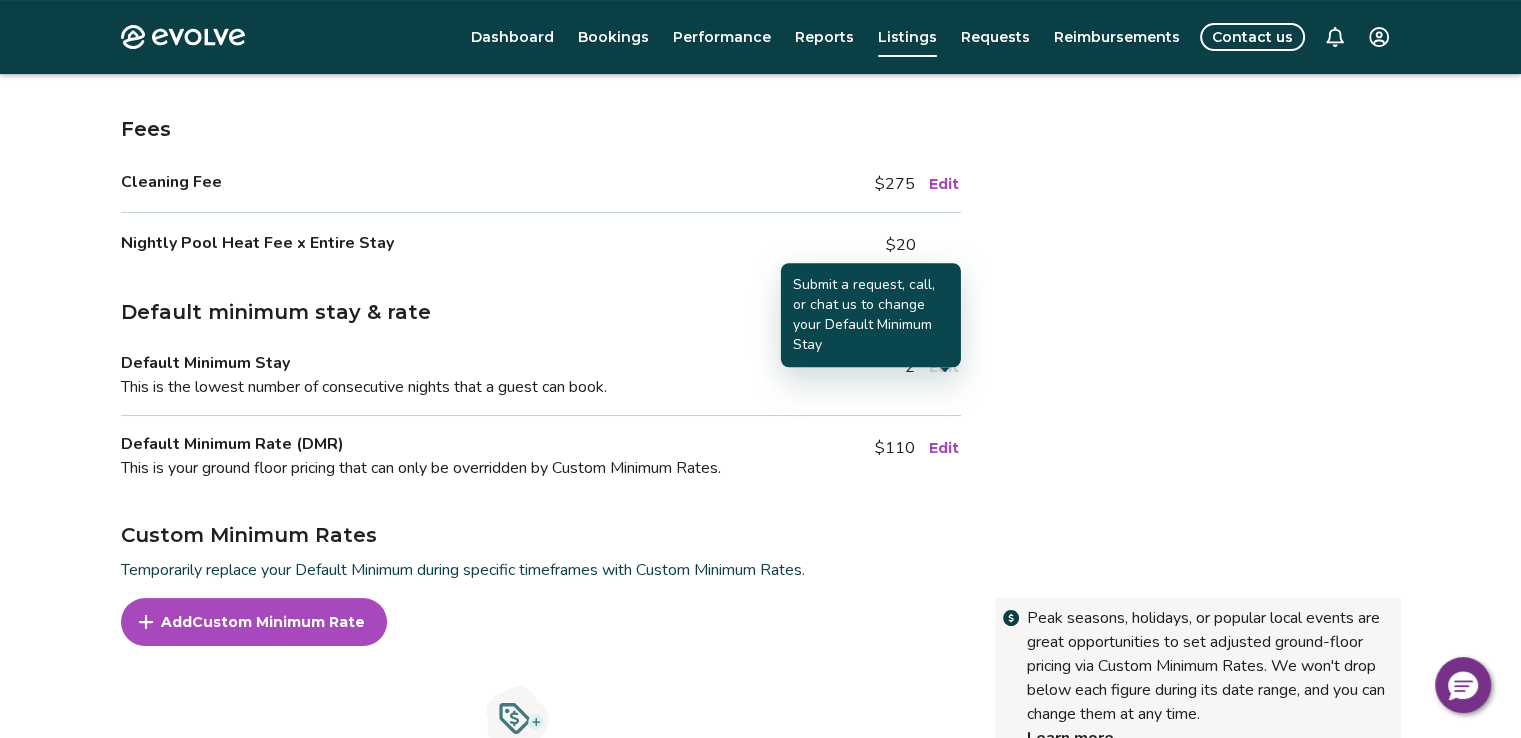 click on "Edit" at bounding box center (944, 367) 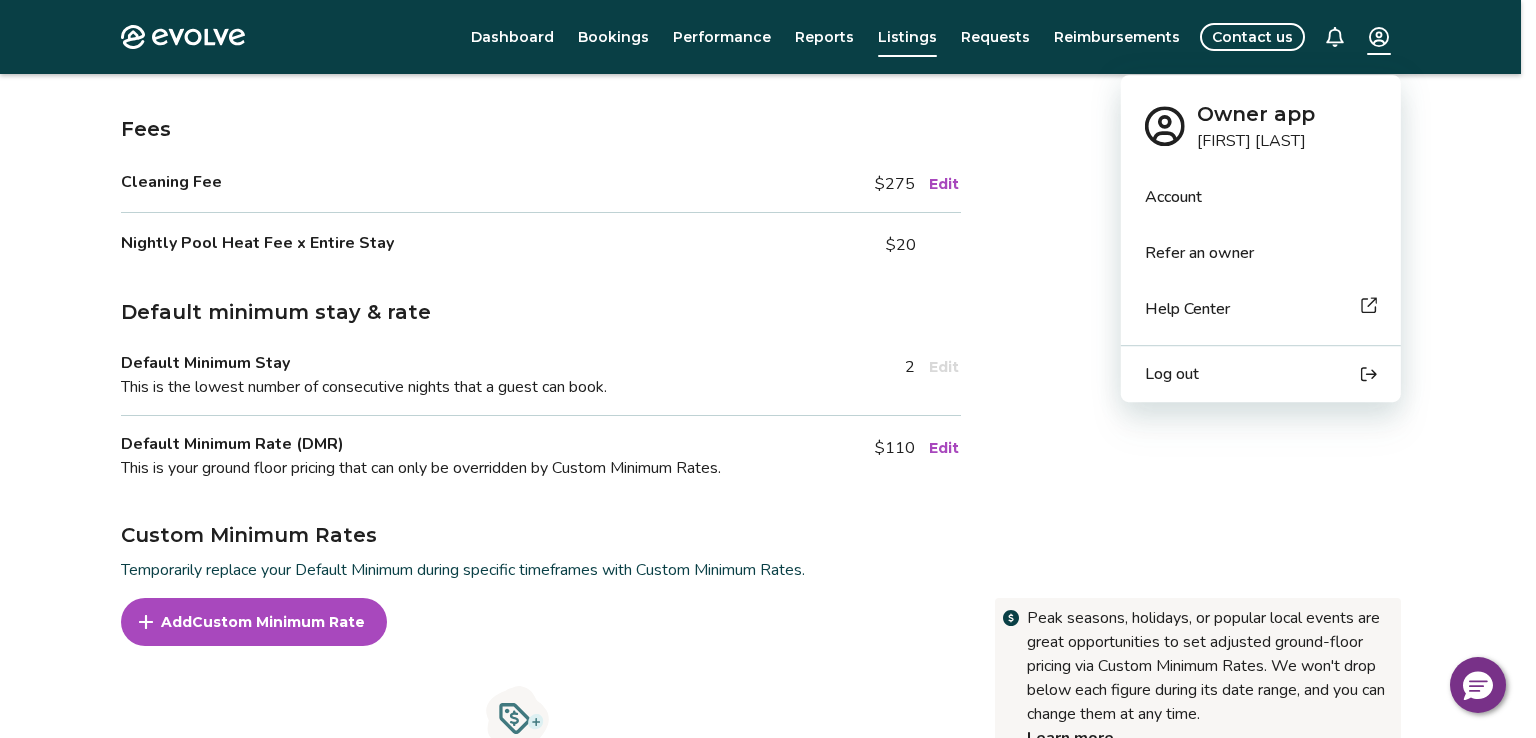 click on "Evolve Dashboard Bookings Performance Reports Listings Requests Reimbursements Contact us Listings Listing ID: [NUMBER] Add a property name Edit property name [NUMBER] [STREET] [CITY], [STATE], [POSTAL CODE], [COUNTRY] Overview Reviews Amenities Rates, policies, & fees Licenses Fees Cleaning Fee $275 Edit Nightly Pool Heat Fee x Entire Stay $20 Edit Default minimum stay & rate Default Minimum Stay This is the lowest number of consecutive nights that a guest can book. 2 Edit Default Minimum Rate (DMR) This is your ground floor pricing that can only be overridden by Custom Minimum Rates. $110 Edit Custom Minimum Rates Temporarily replace your Default Minimum during specific timeframes with Custom Minimum Rates. Peak seasons, holidays, or popular local events are great opportunities to set adjusted ground-floor pricing via Custom Minimum Rates. We won't drop below each figure during its date range, and you can change them at any time. Learn more Add Custom Minimum Rate Custom Minimum Stays Learn more about how your Default Minimum Stay is set. Add Custom Minimum Stay You haven't added any Custom Minimum Stays yet." at bounding box center (768, 524) 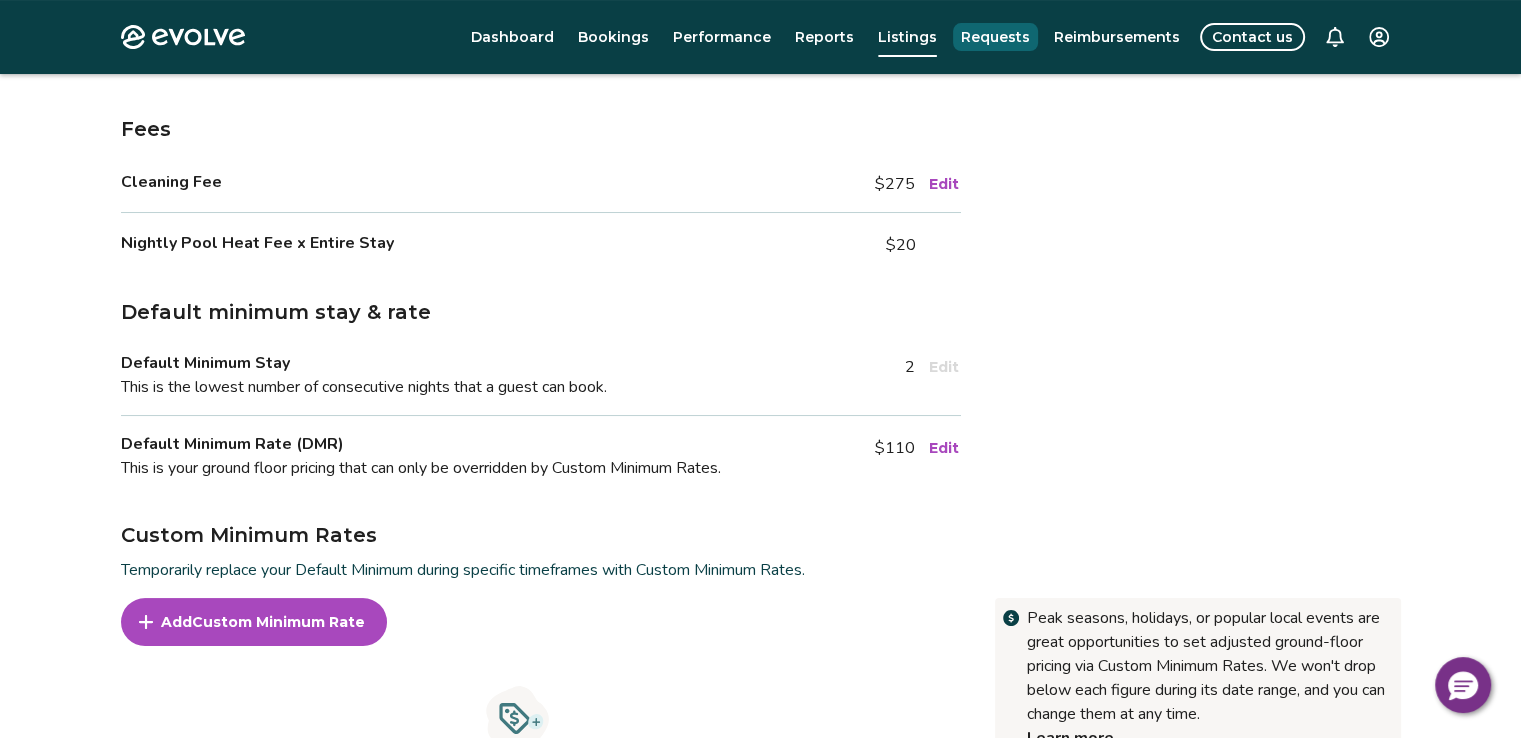 click on "Requests" at bounding box center (995, 37) 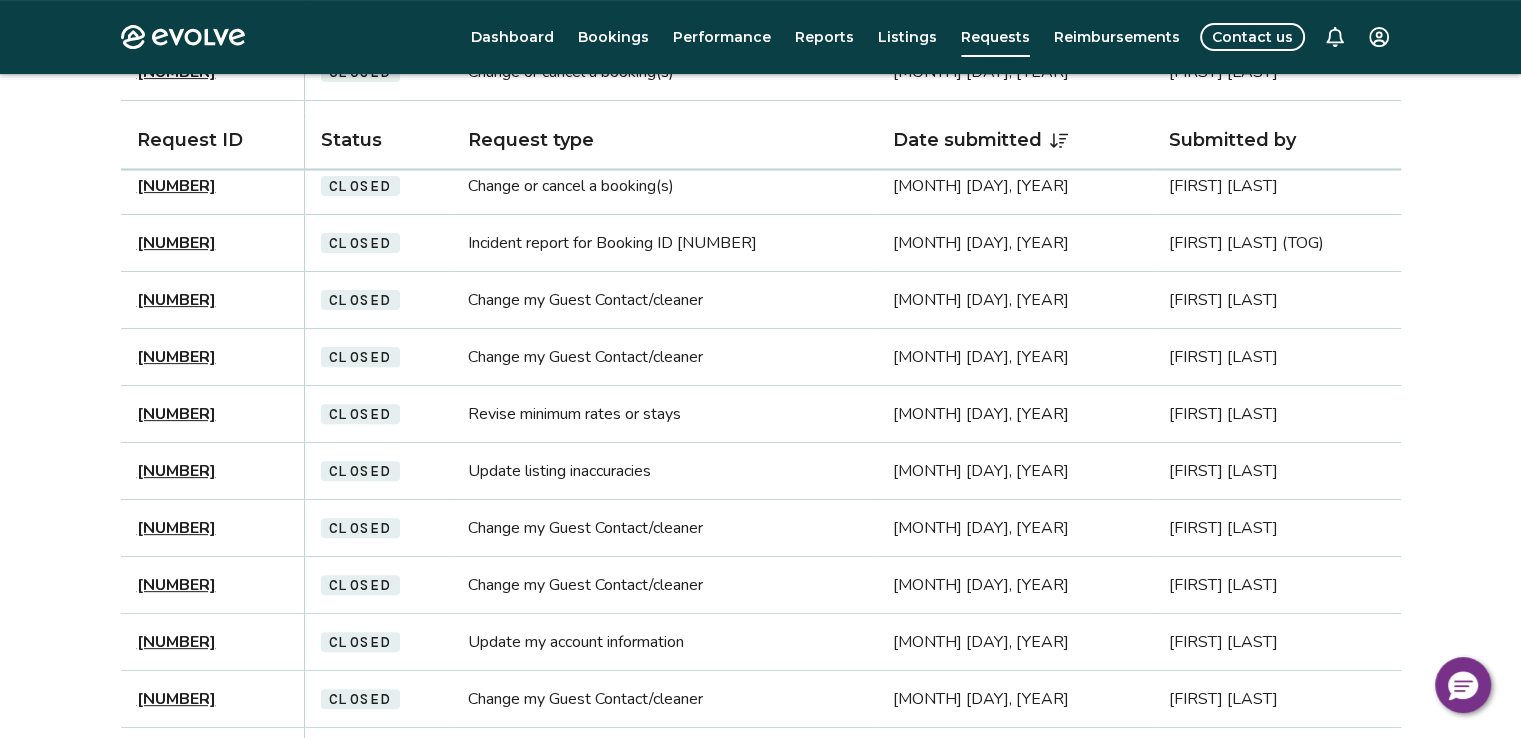 scroll, scrollTop: 700, scrollLeft: 0, axis: vertical 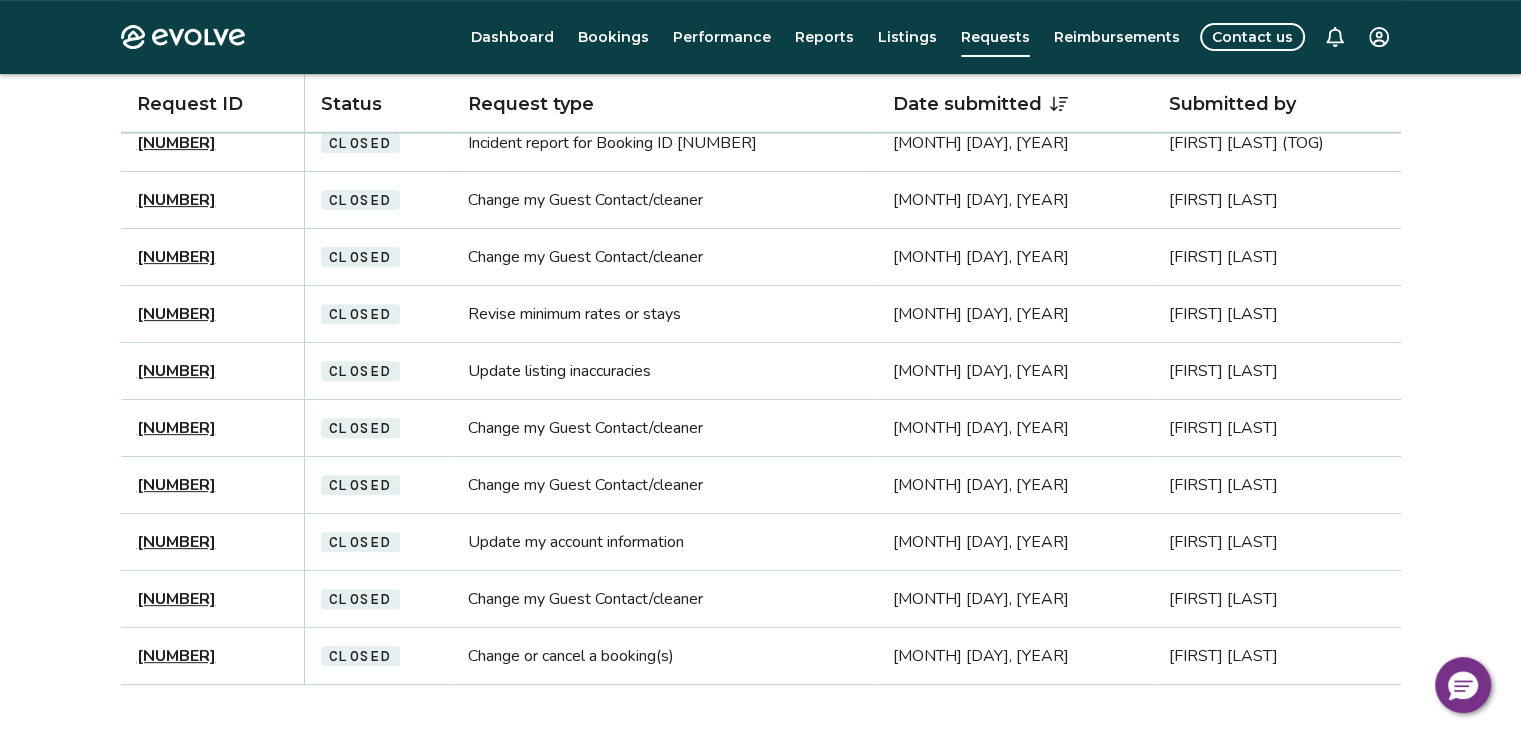 click on "Revise minimum rates or stays" at bounding box center (664, 314) 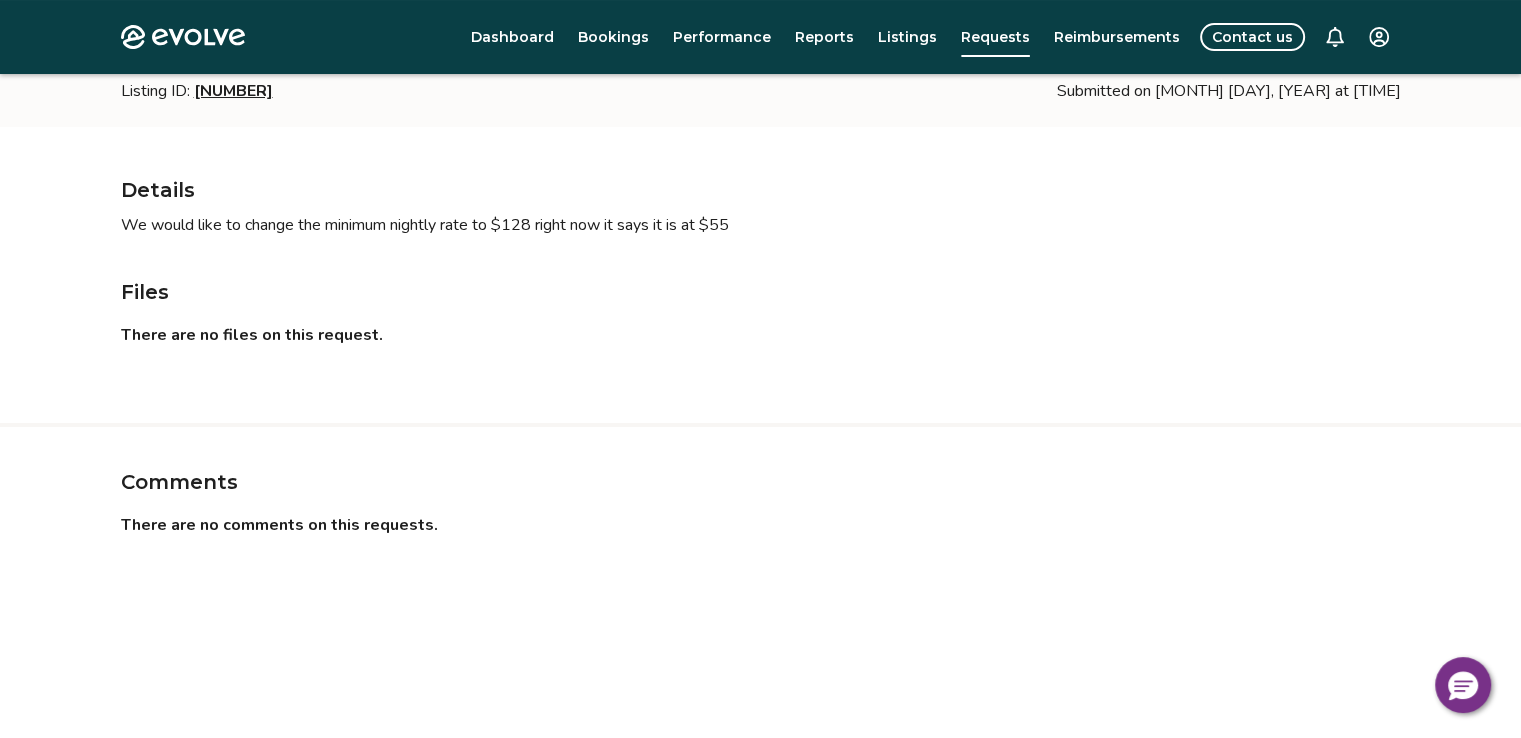 scroll, scrollTop: 0, scrollLeft: 0, axis: both 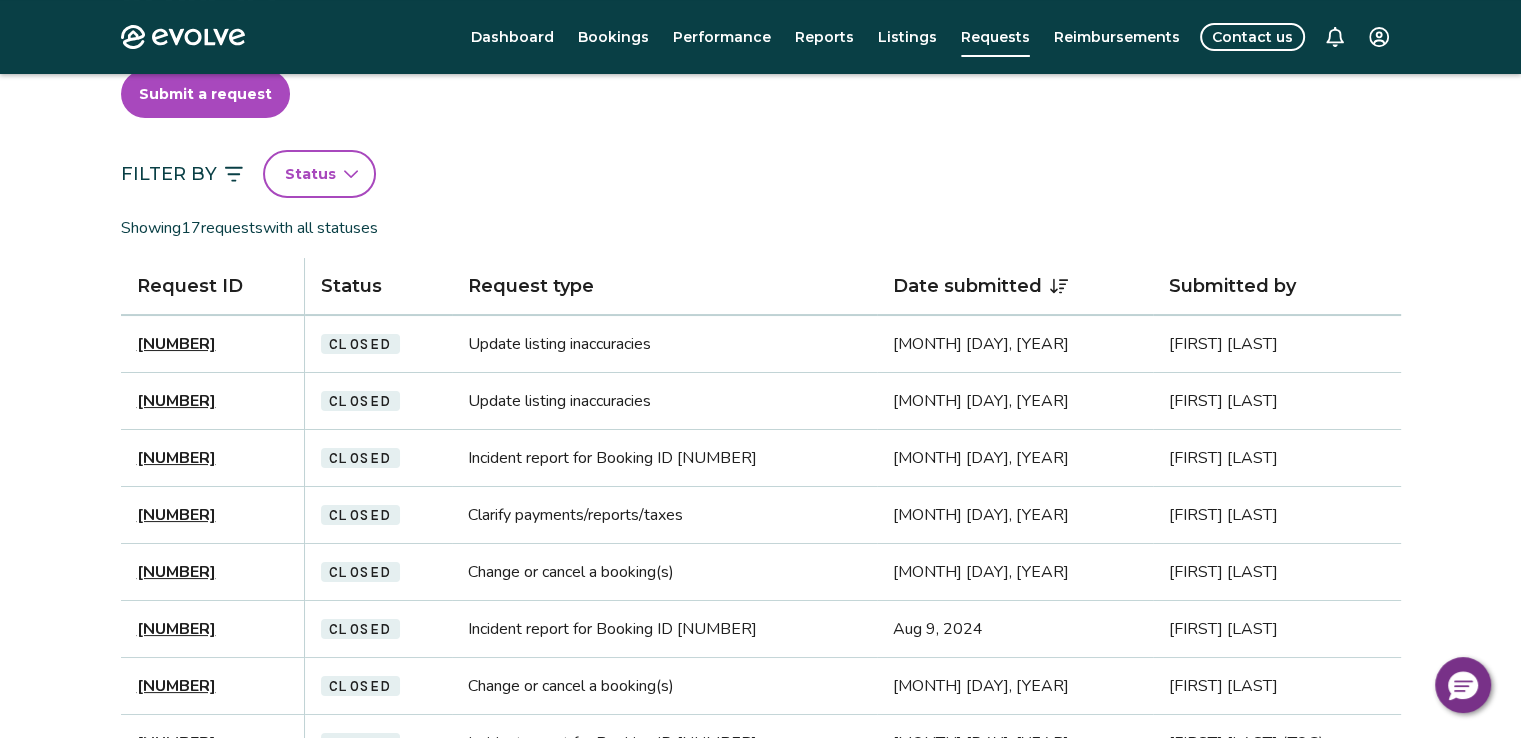 click on "Submit a request" at bounding box center [205, 94] 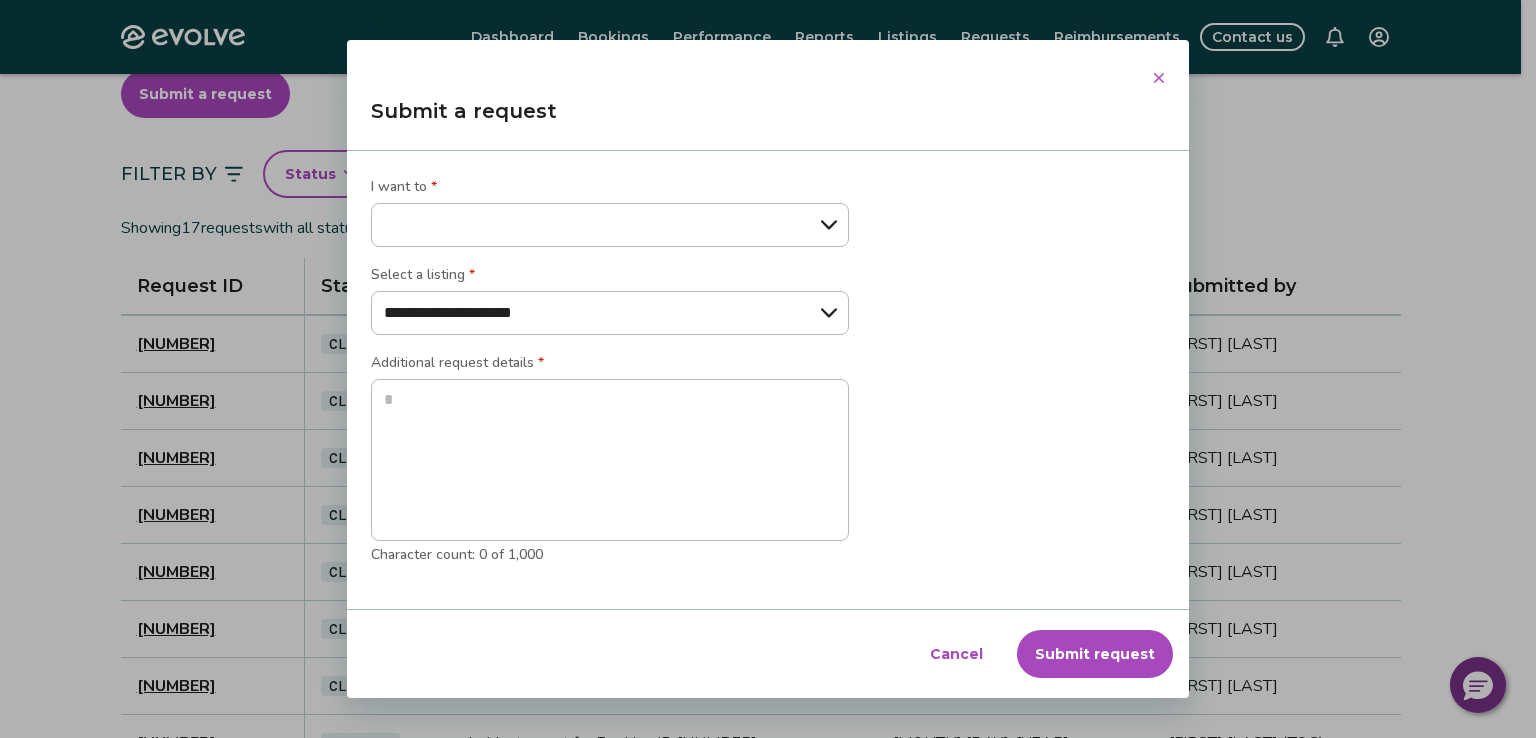 click on "**********" at bounding box center (610, 225) 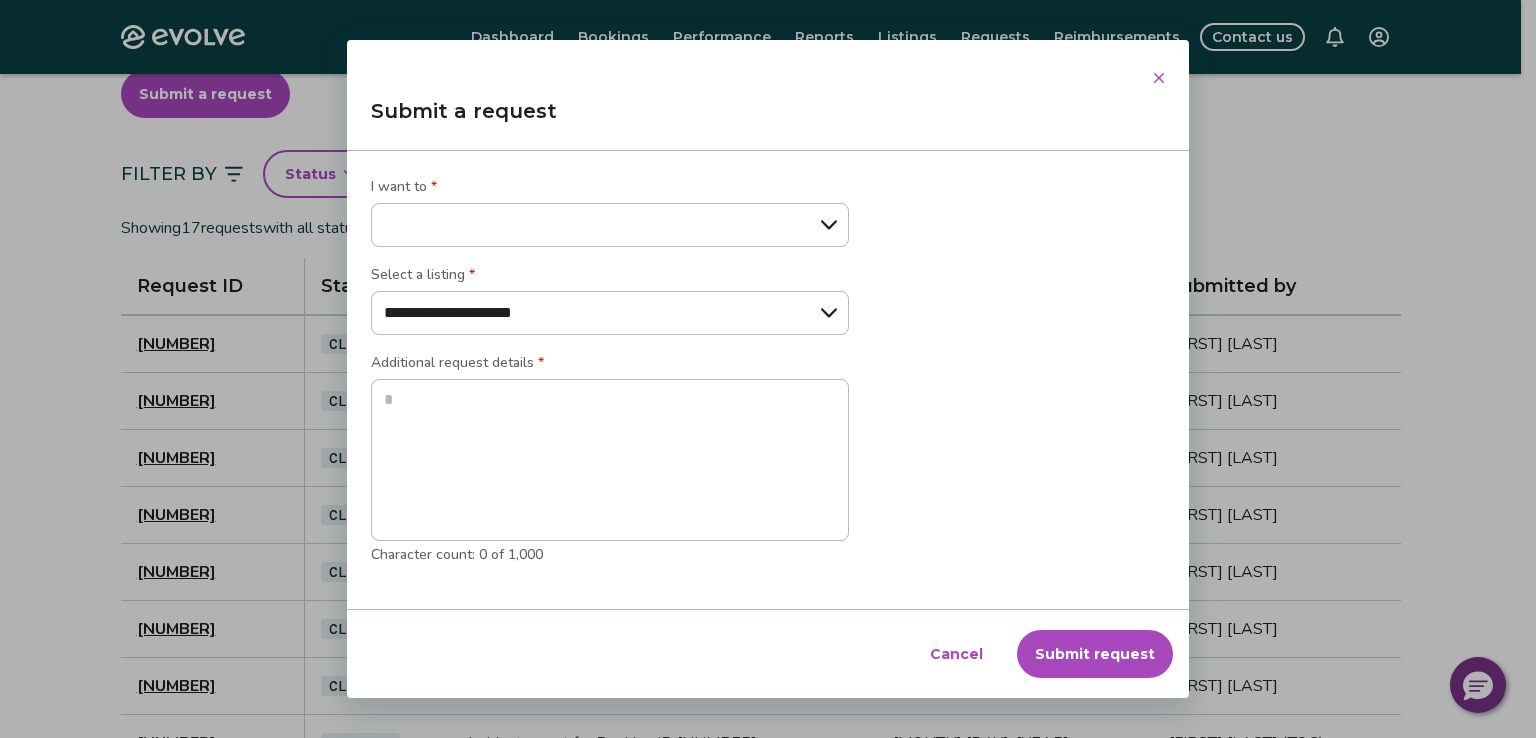 select on "*********" 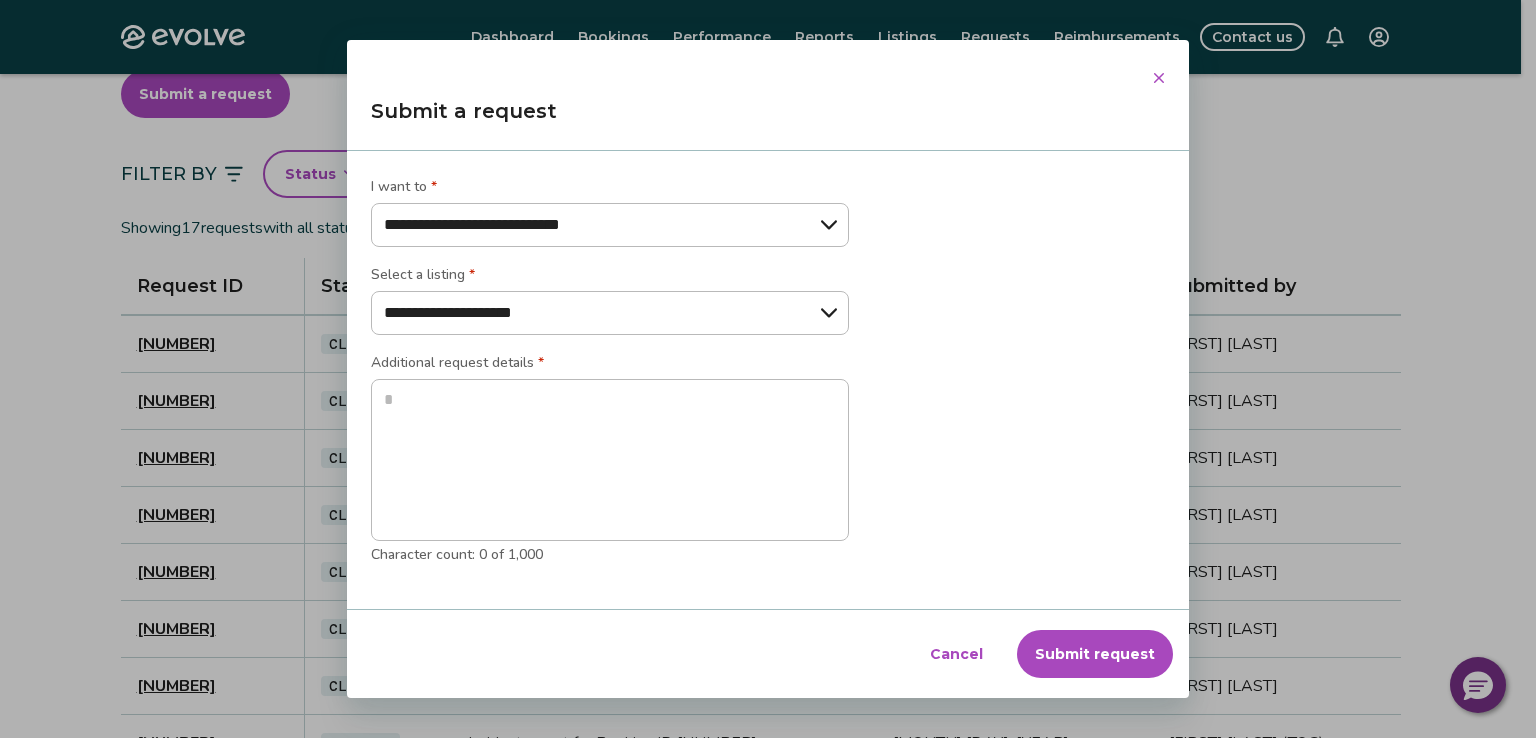 click on "**********" at bounding box center (610, 225) 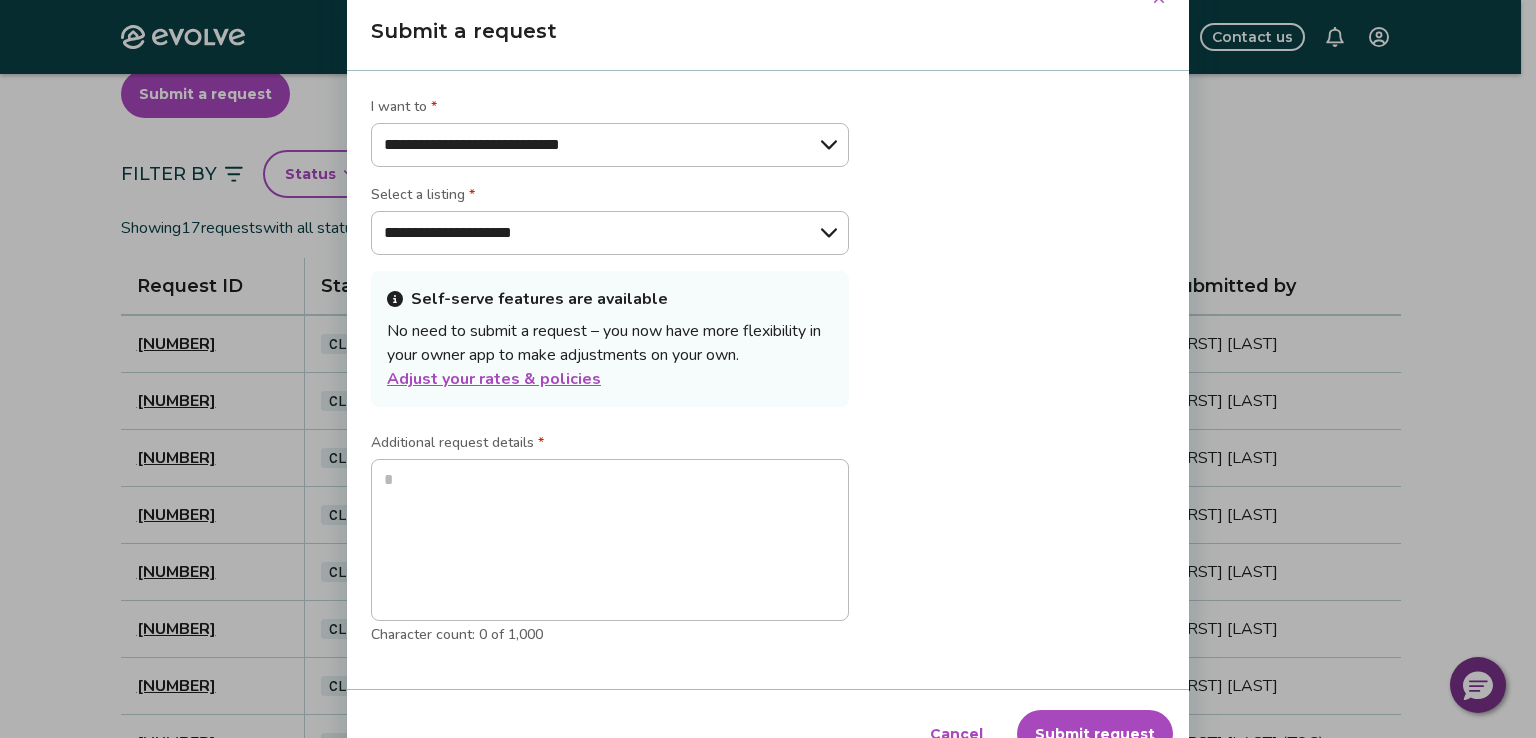 type on "*" 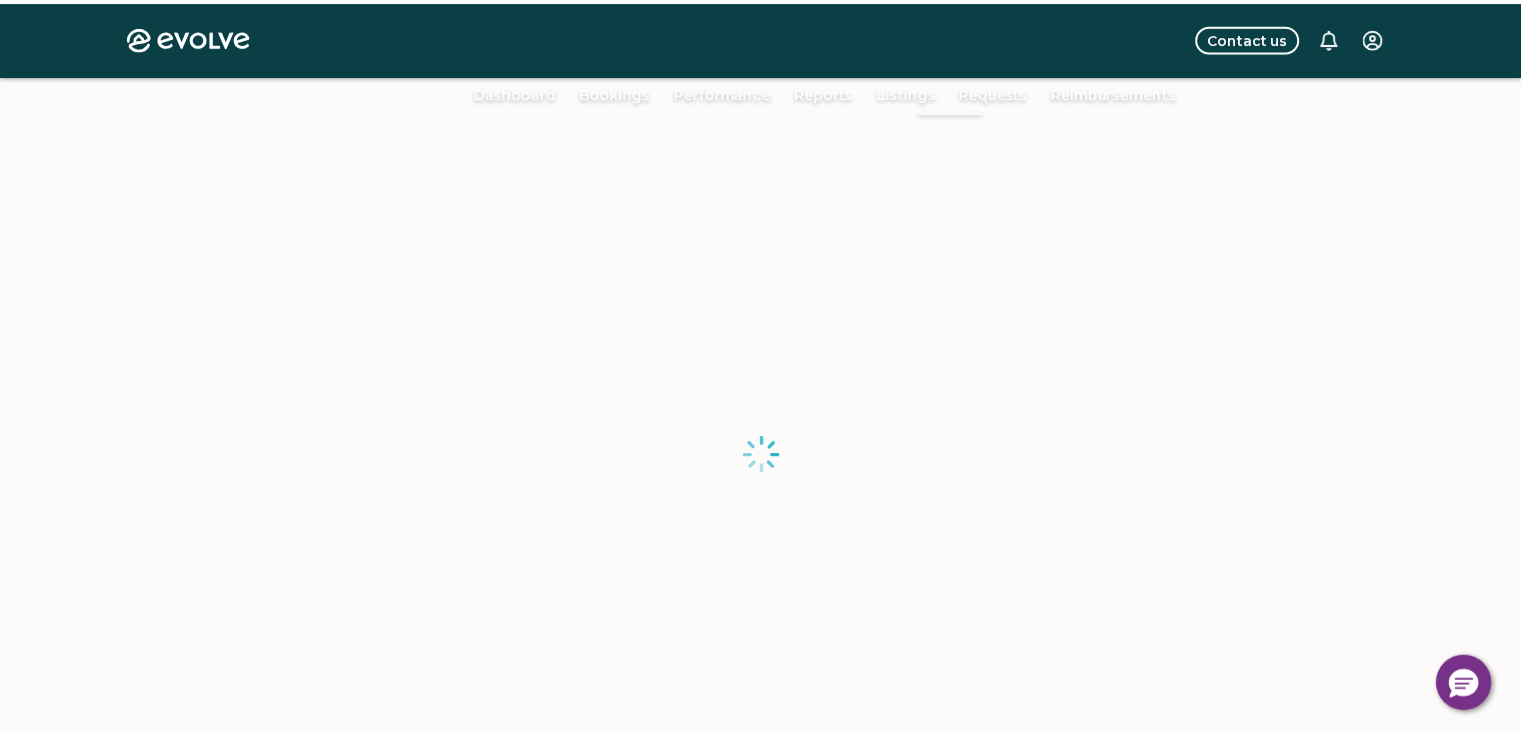 scroll, scrollTop: 36, scrollLeft: 0, axis: vertical 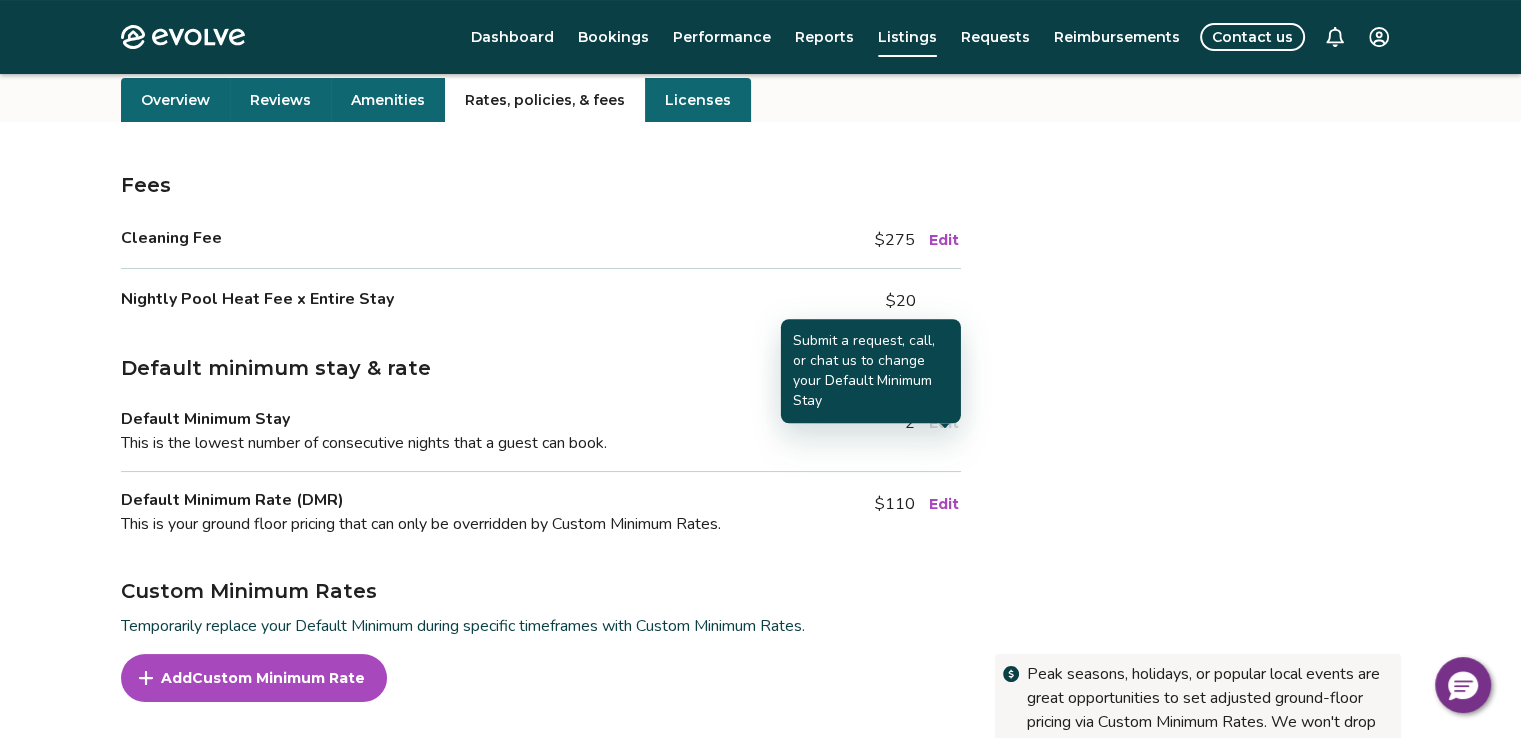 click on "Edit" at bounding box center (944, 423) 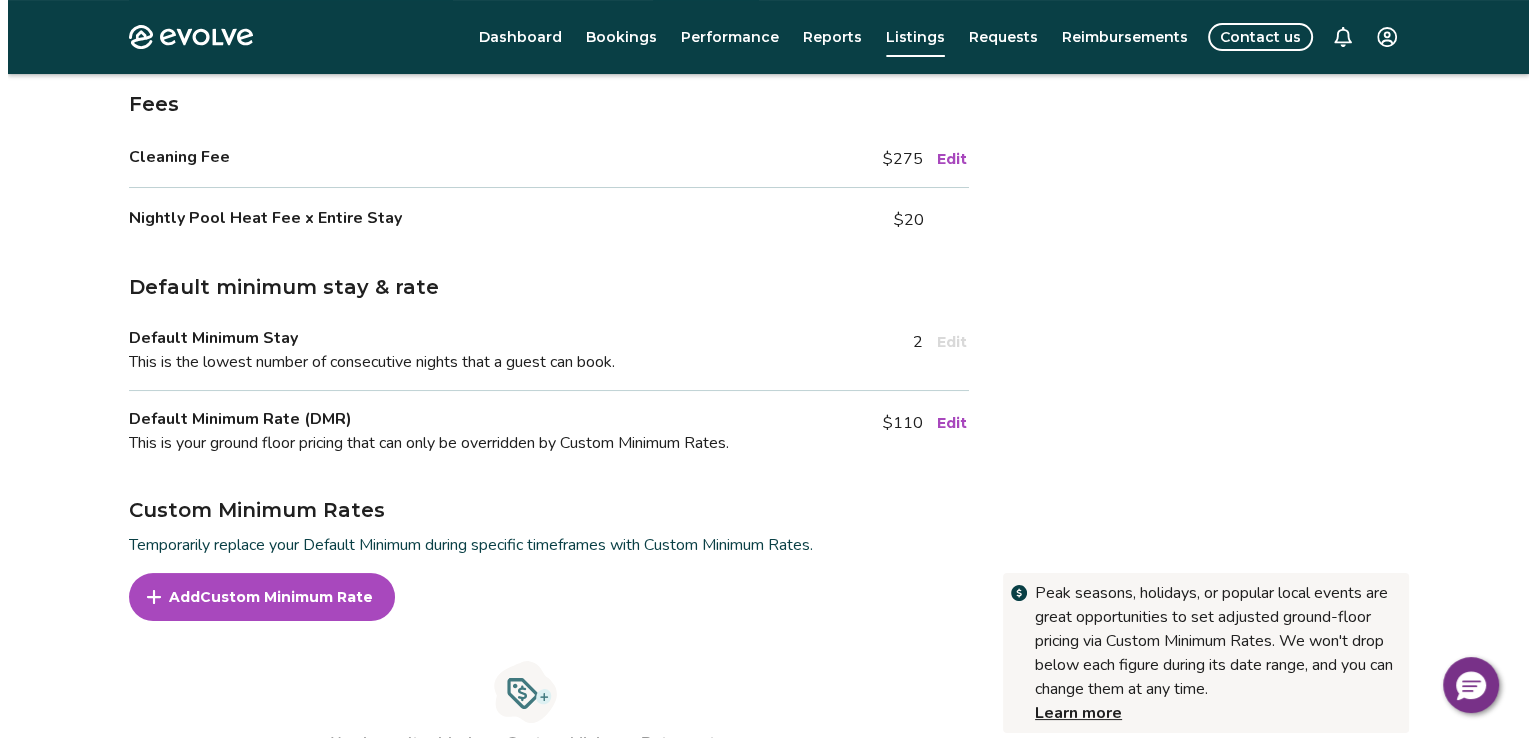 scroll, scrollTop: 436, scrollLeft: 0, axis: vertical 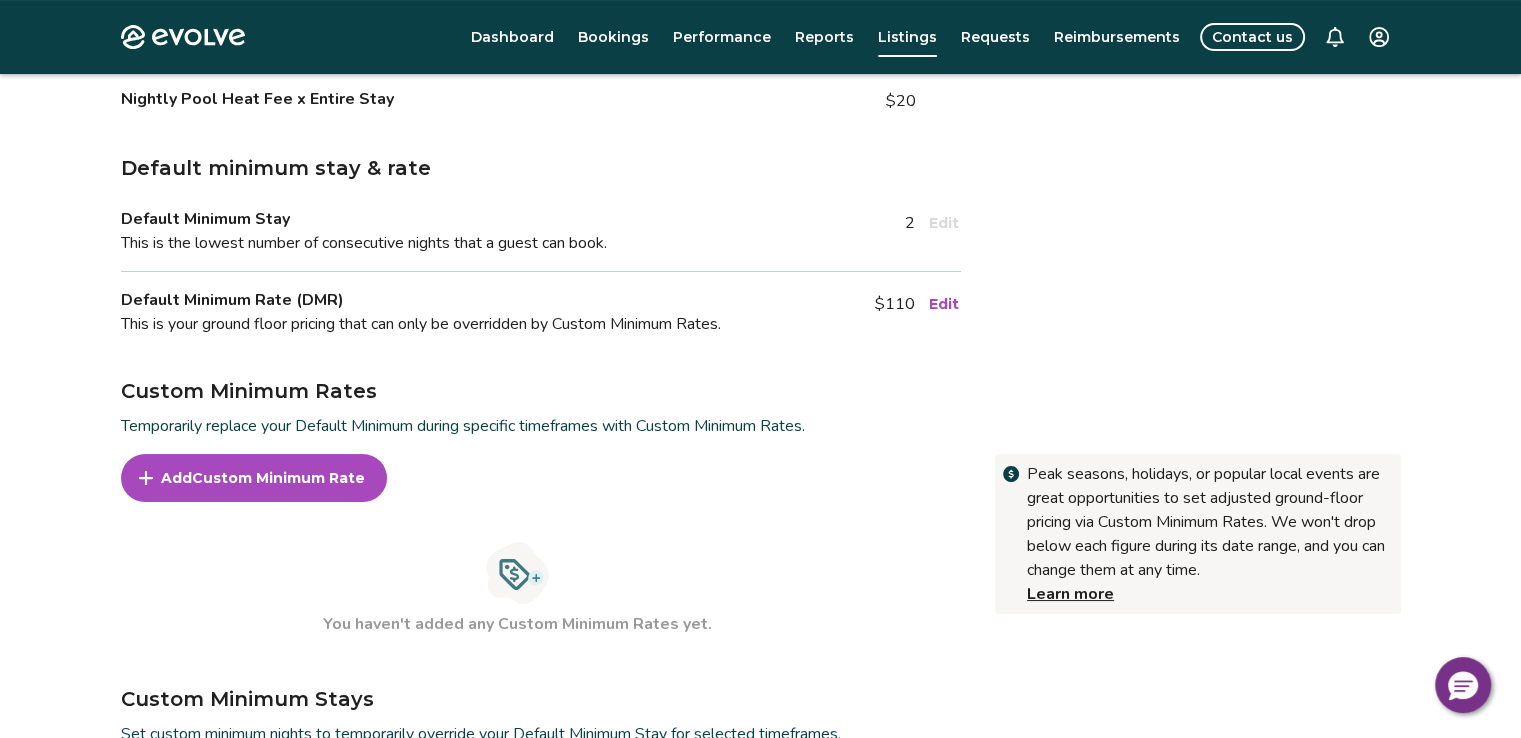 click on "Edit" at bounding box center [944, 304] 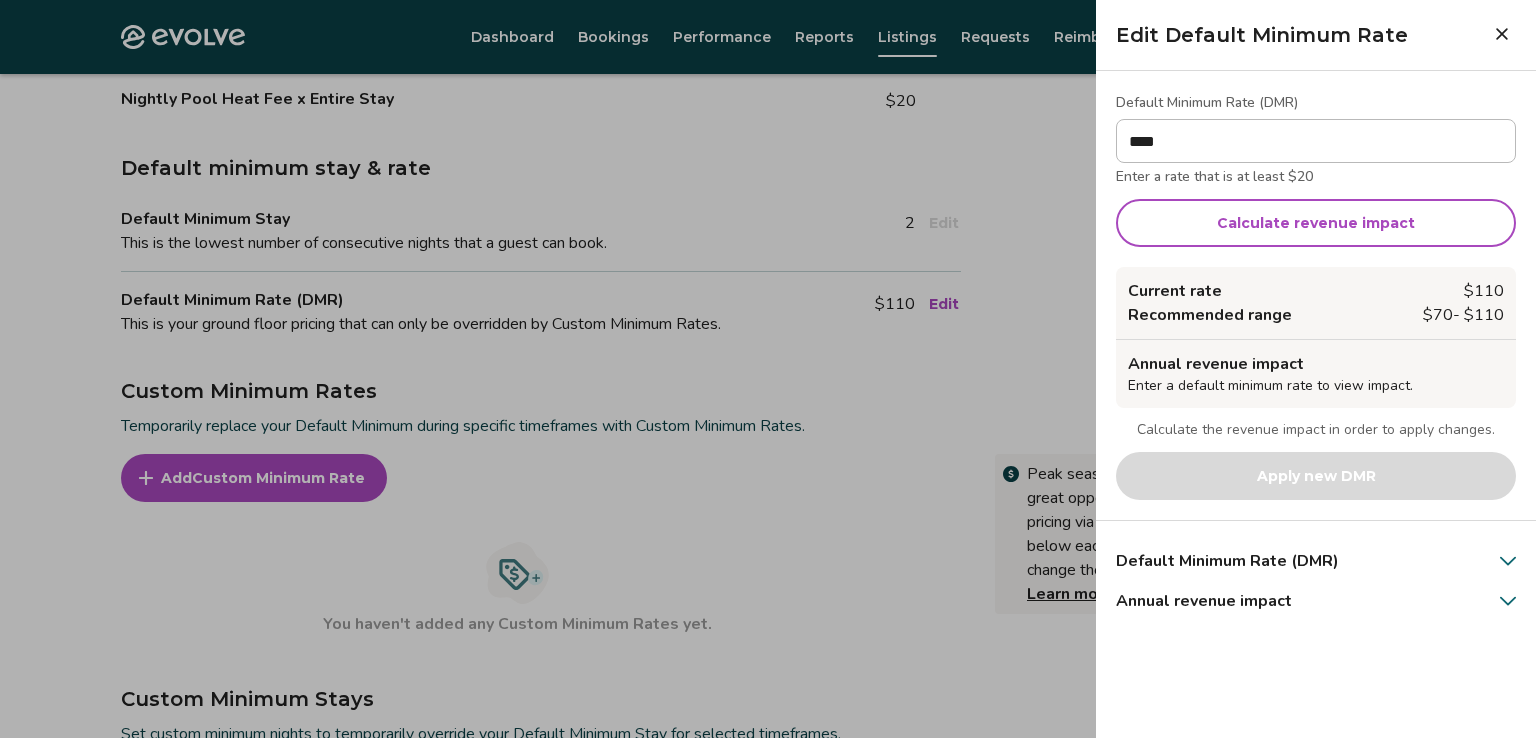 click on "Calculate revenue impact" at bounding box center [1316, 223] 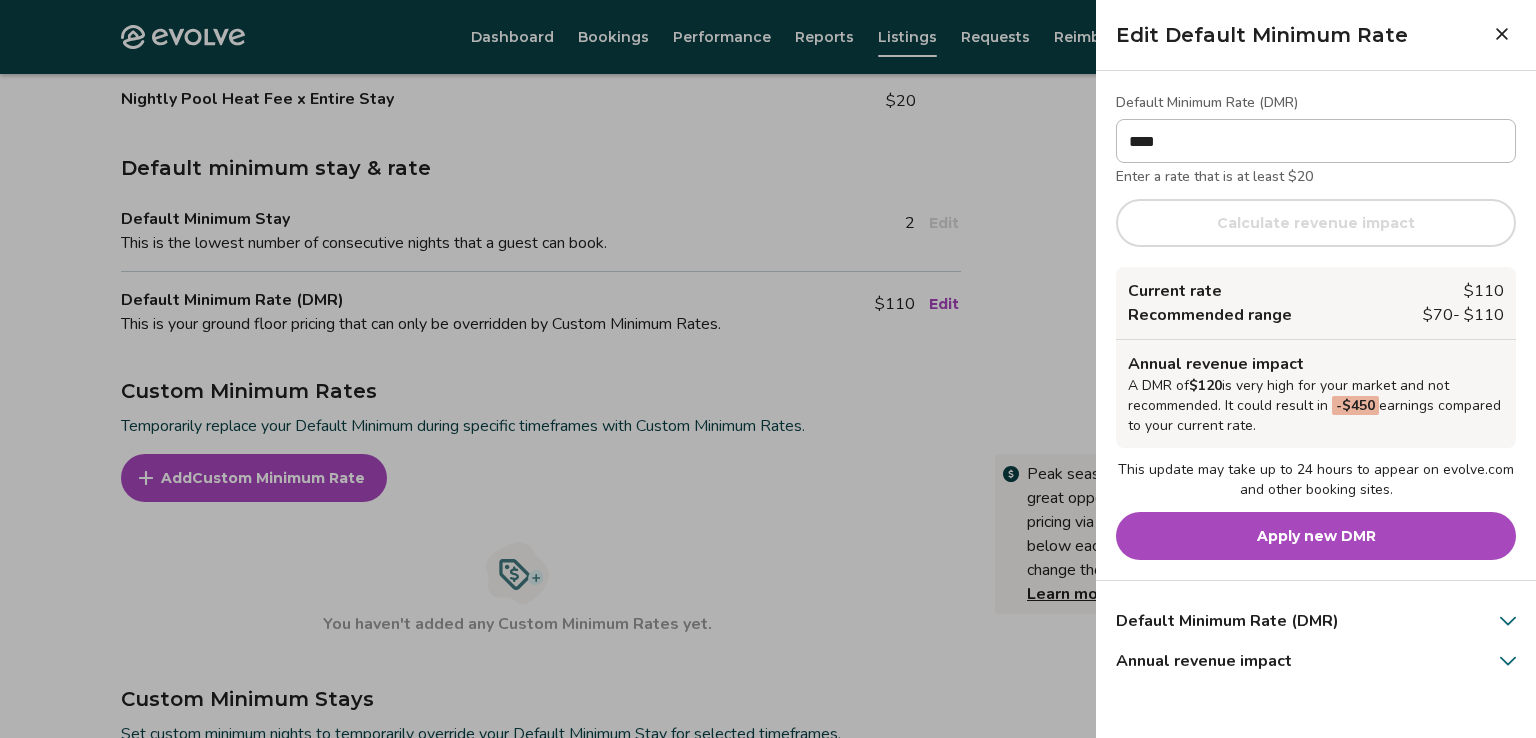 click 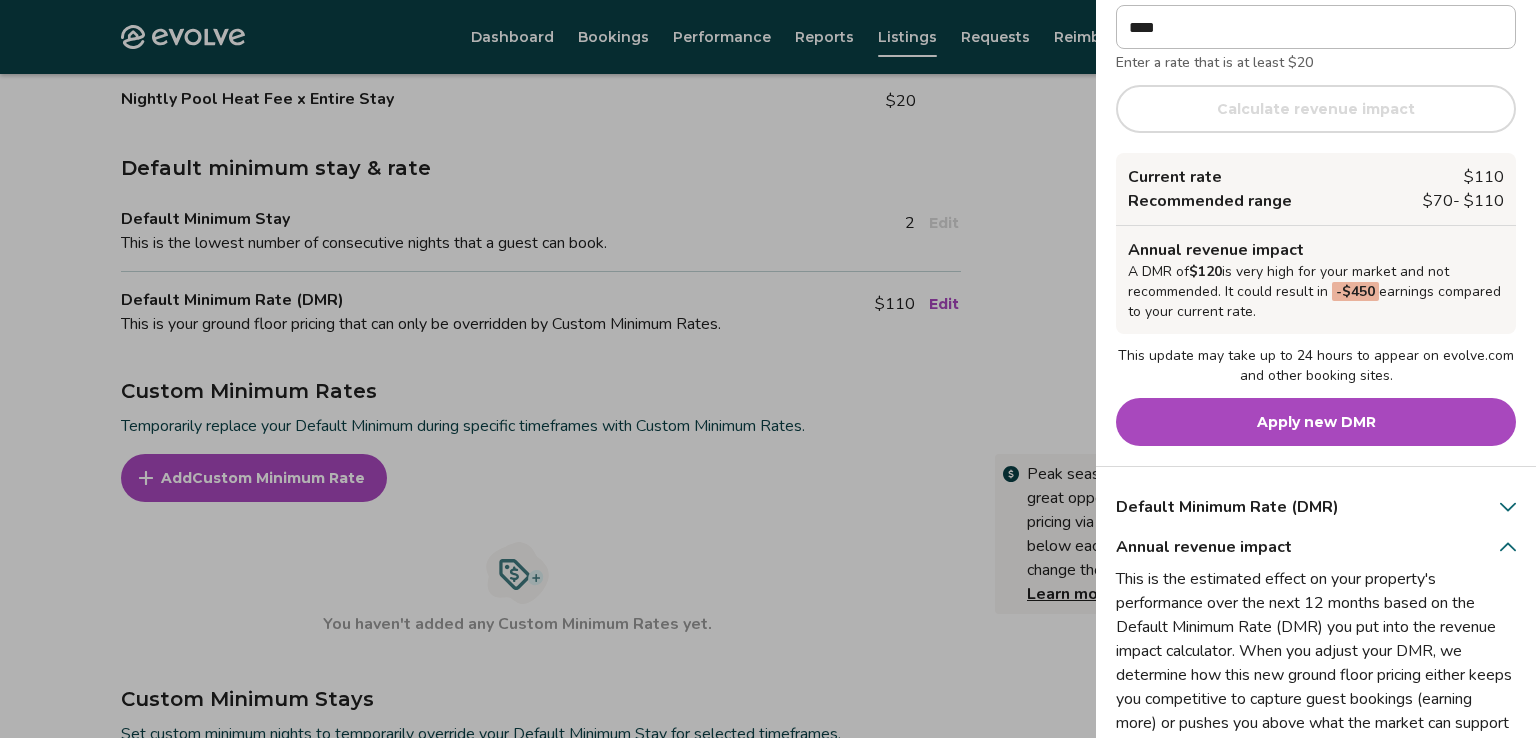 scroll, scrollTop: 189, scrollLeft: 0, axis: vertical 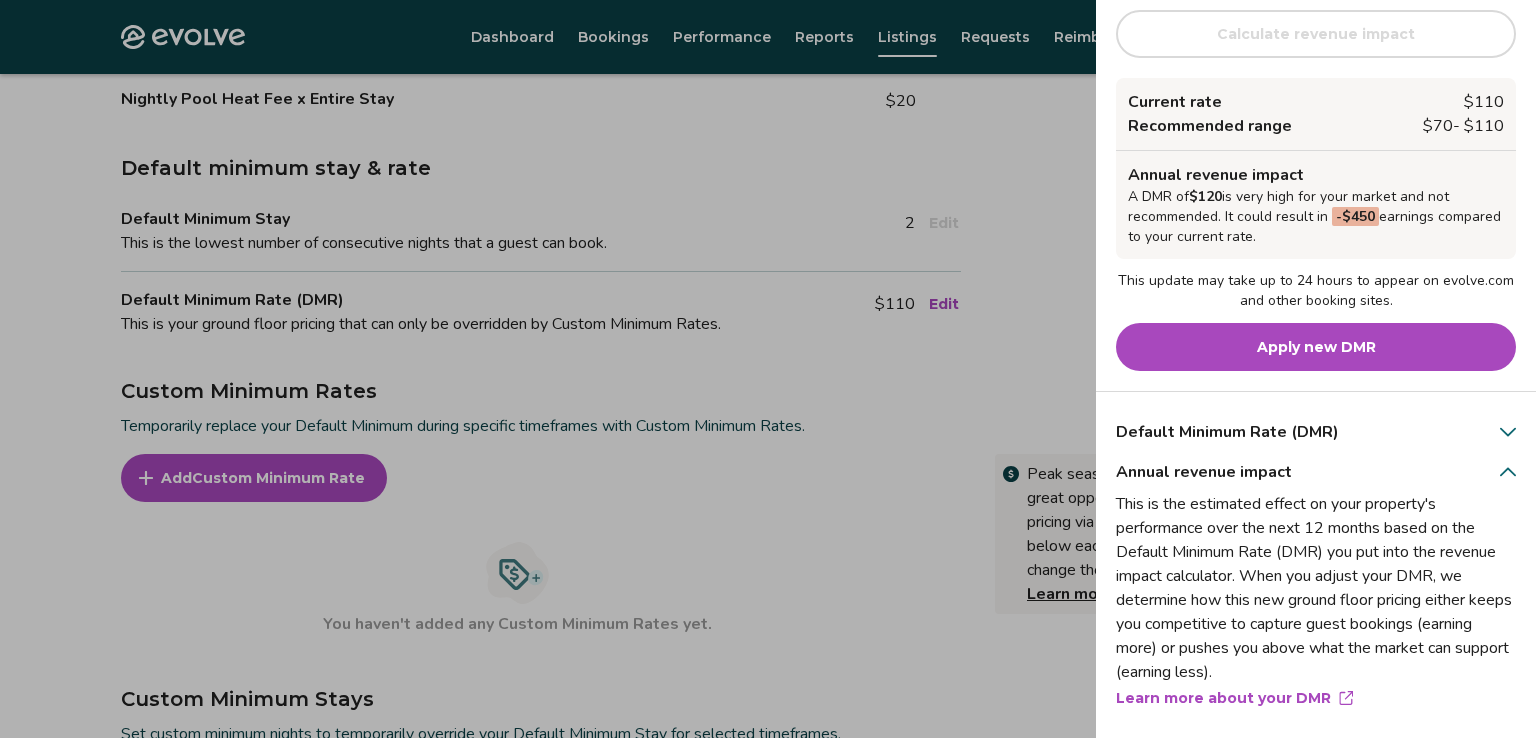 click at bounding box center [1498, 430] 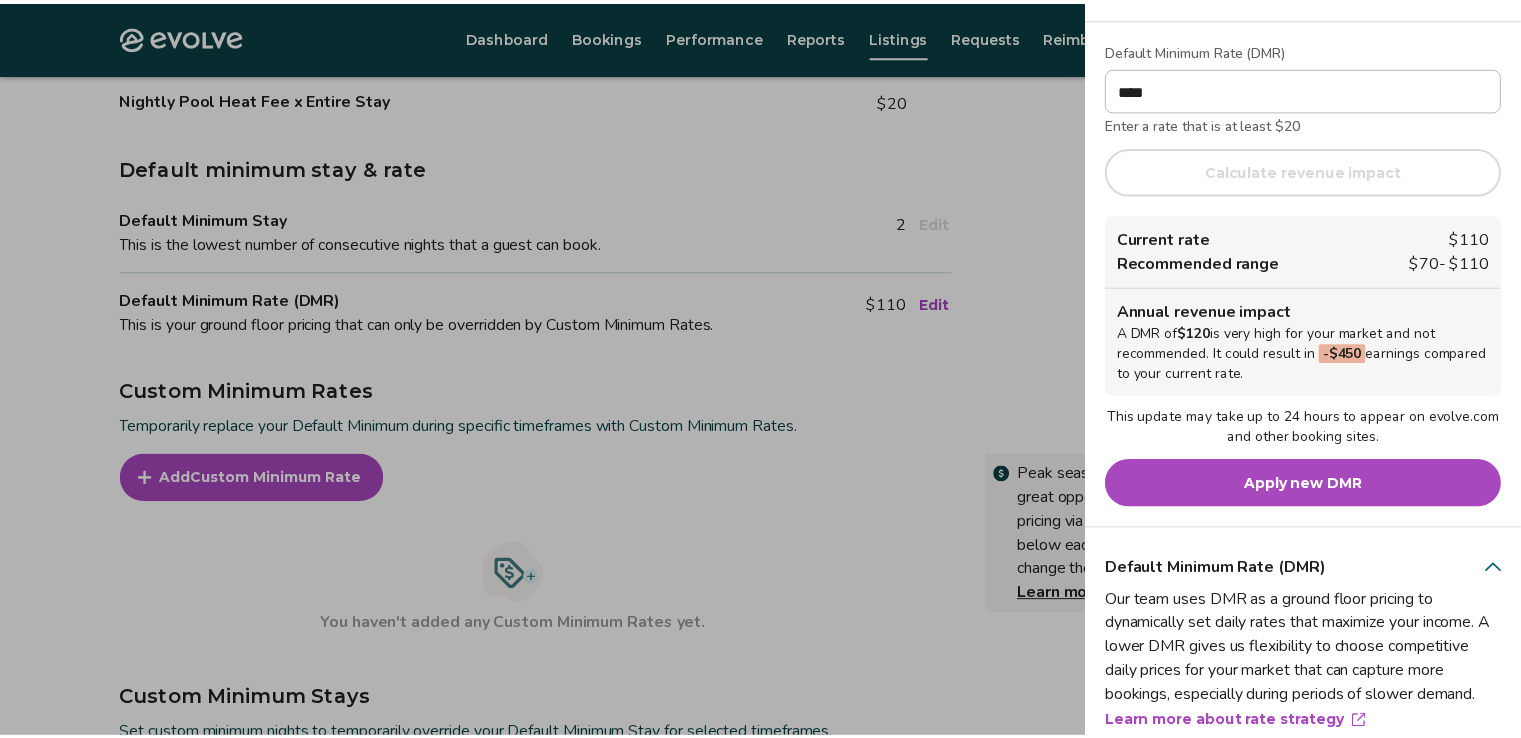 scroll, scrollTop: 0, scrollLeft: 0, axis: both 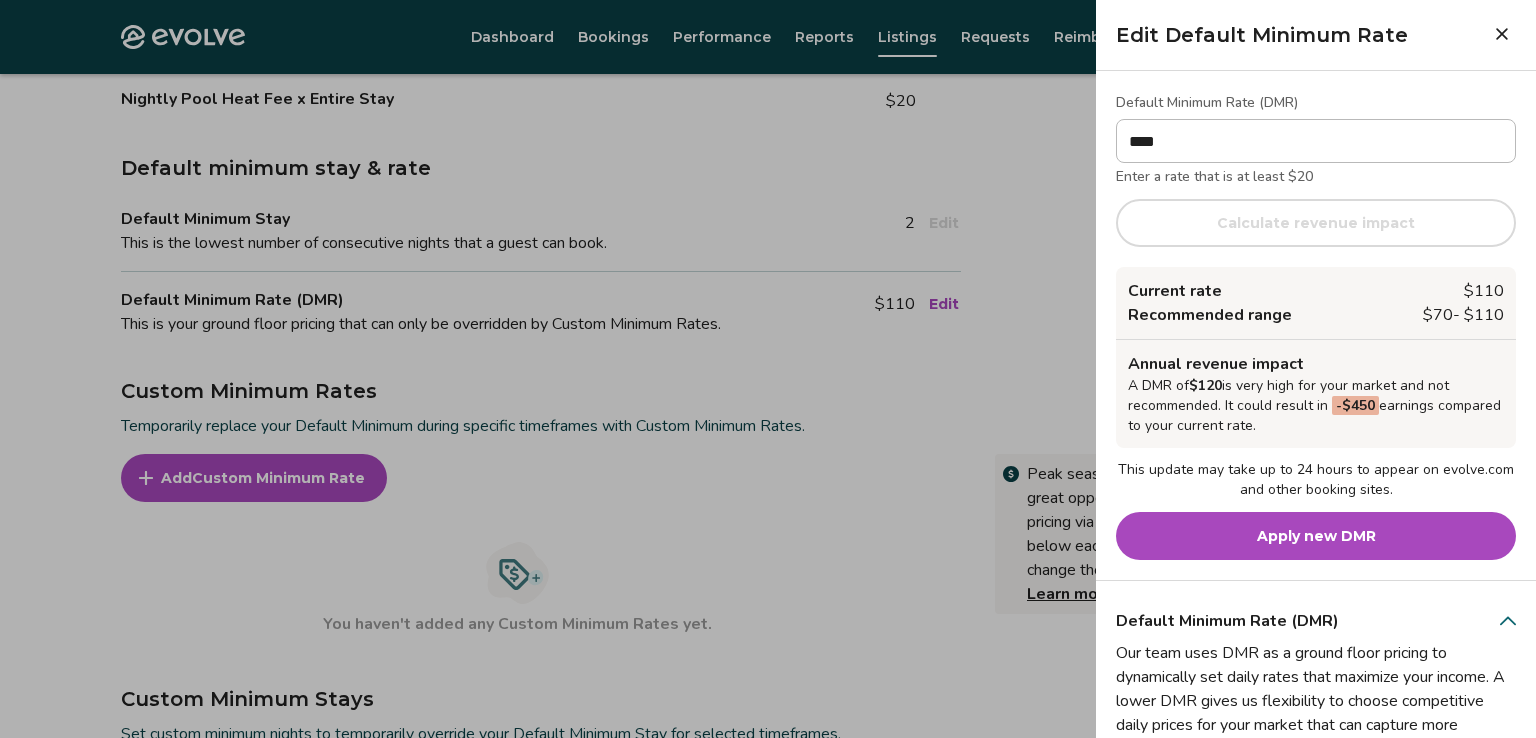 click 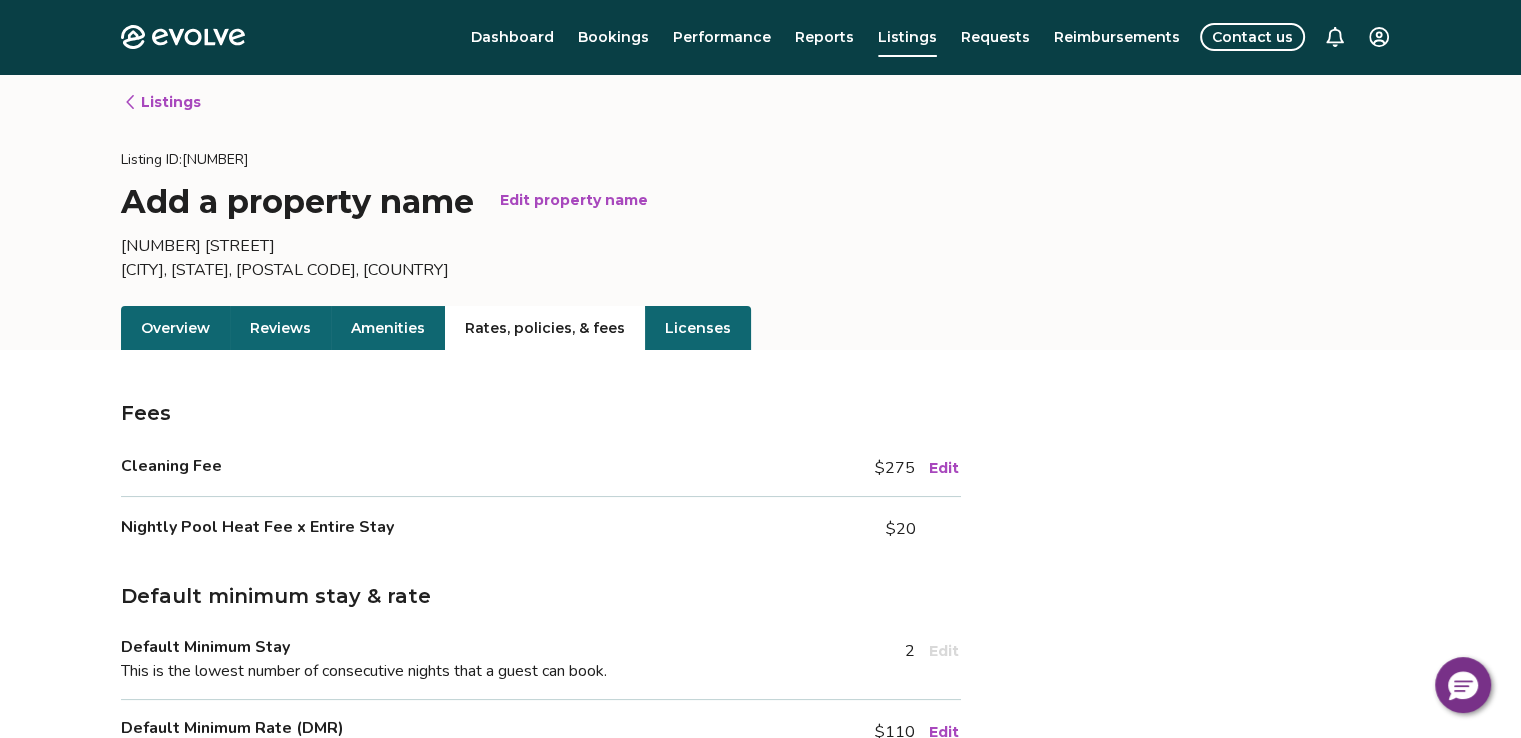 scroll, scrollTop: 0, scrollLeft: 0, axis: both 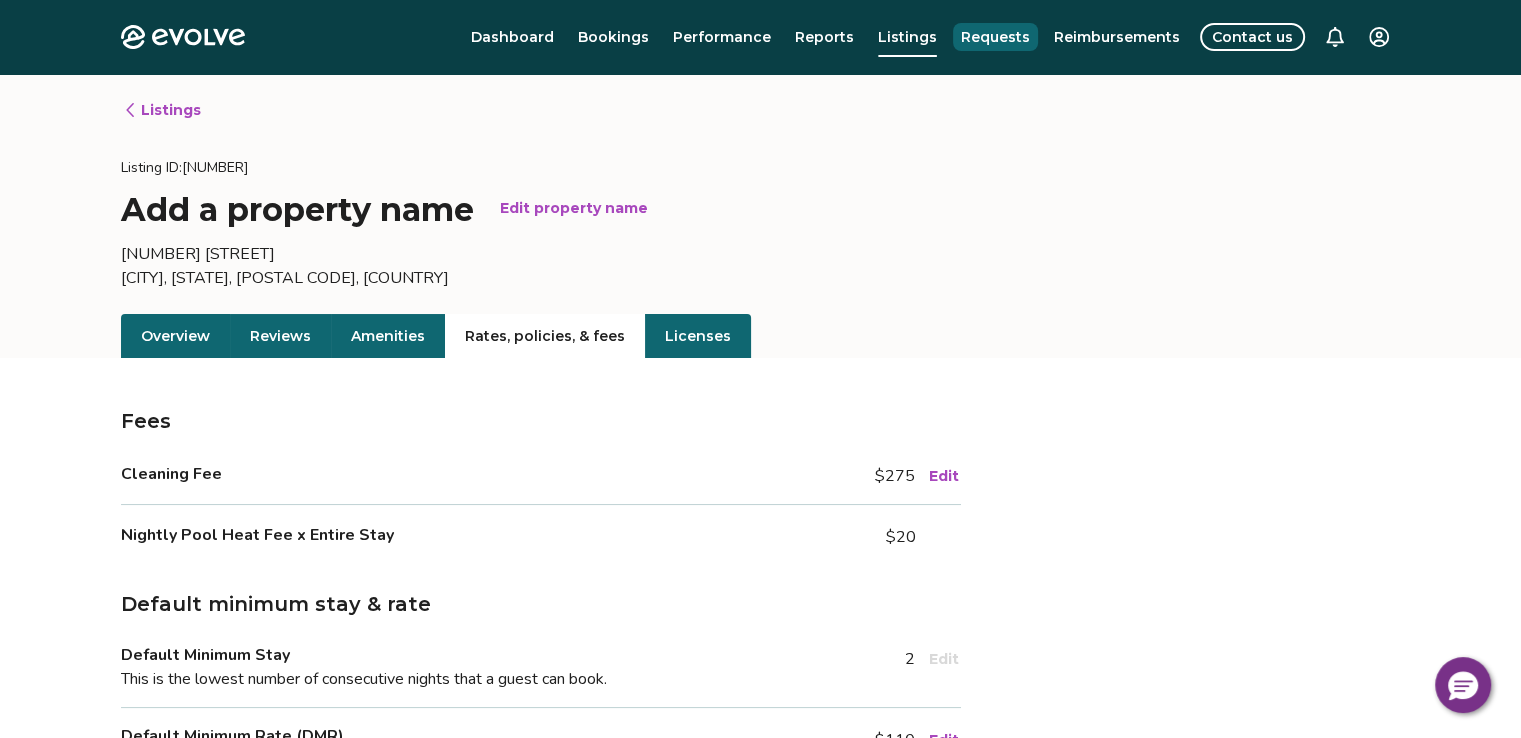 click on "Requests" at bounding box center [995, 37] 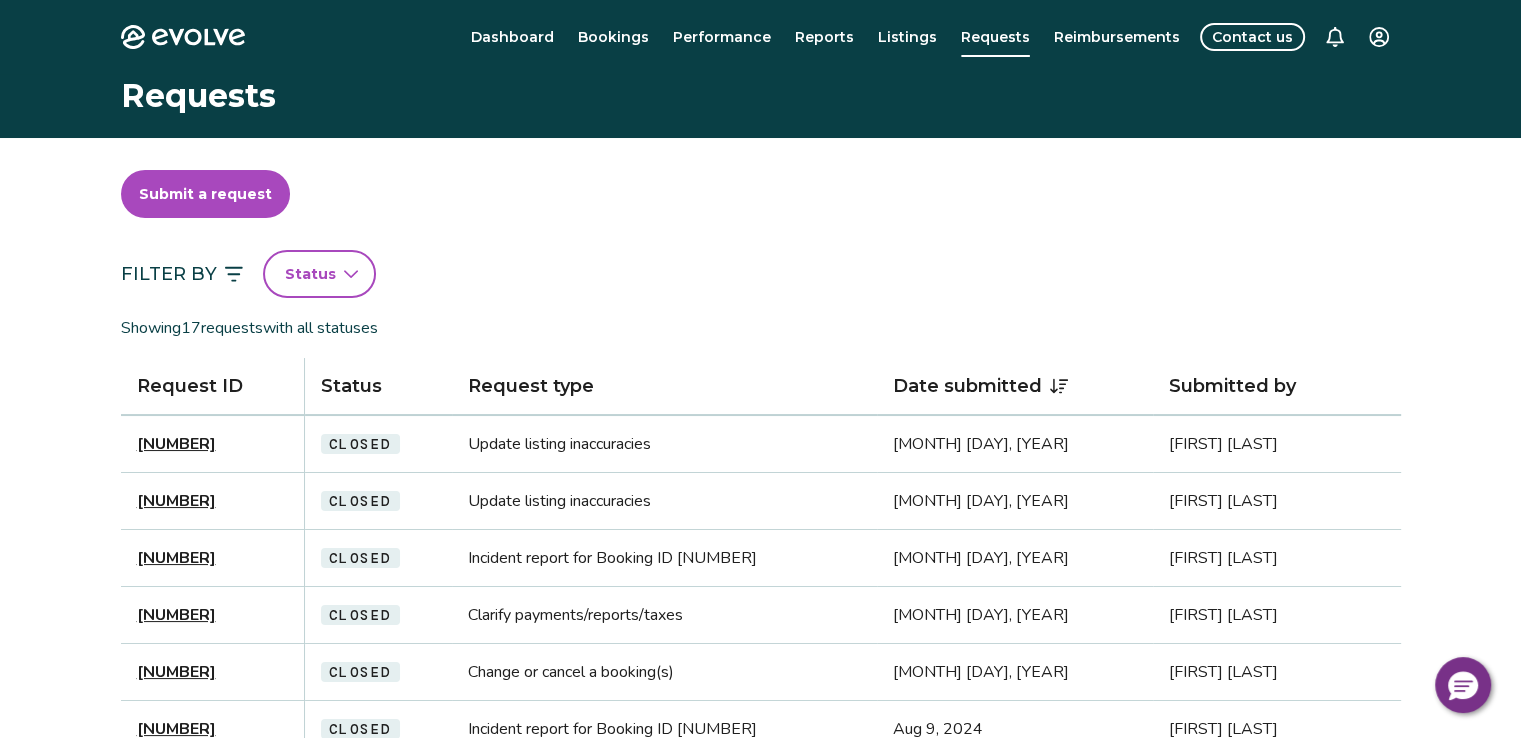 click on "Submit a request" at bounding box center (205, 194) 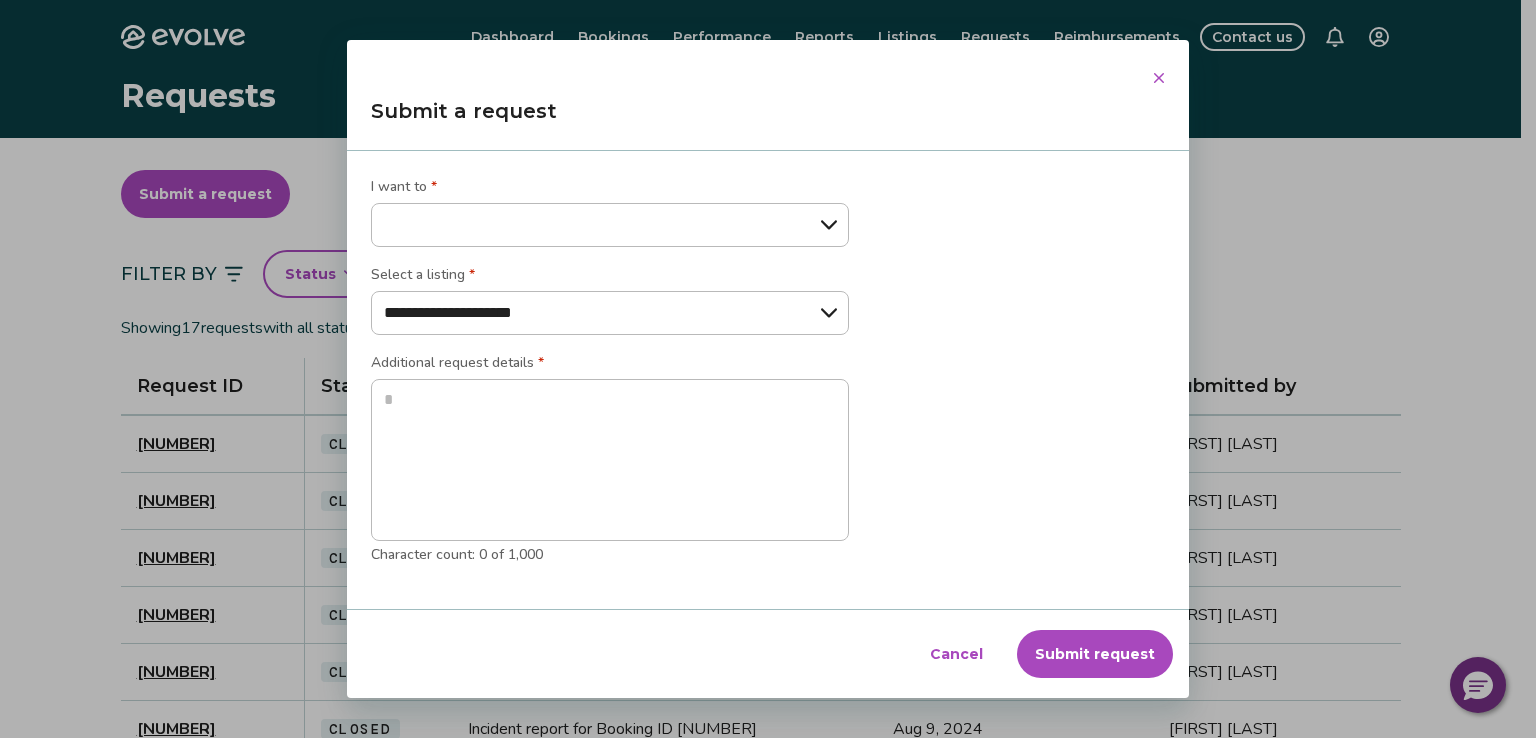 click on "**********" at bounding box center [610, 225] 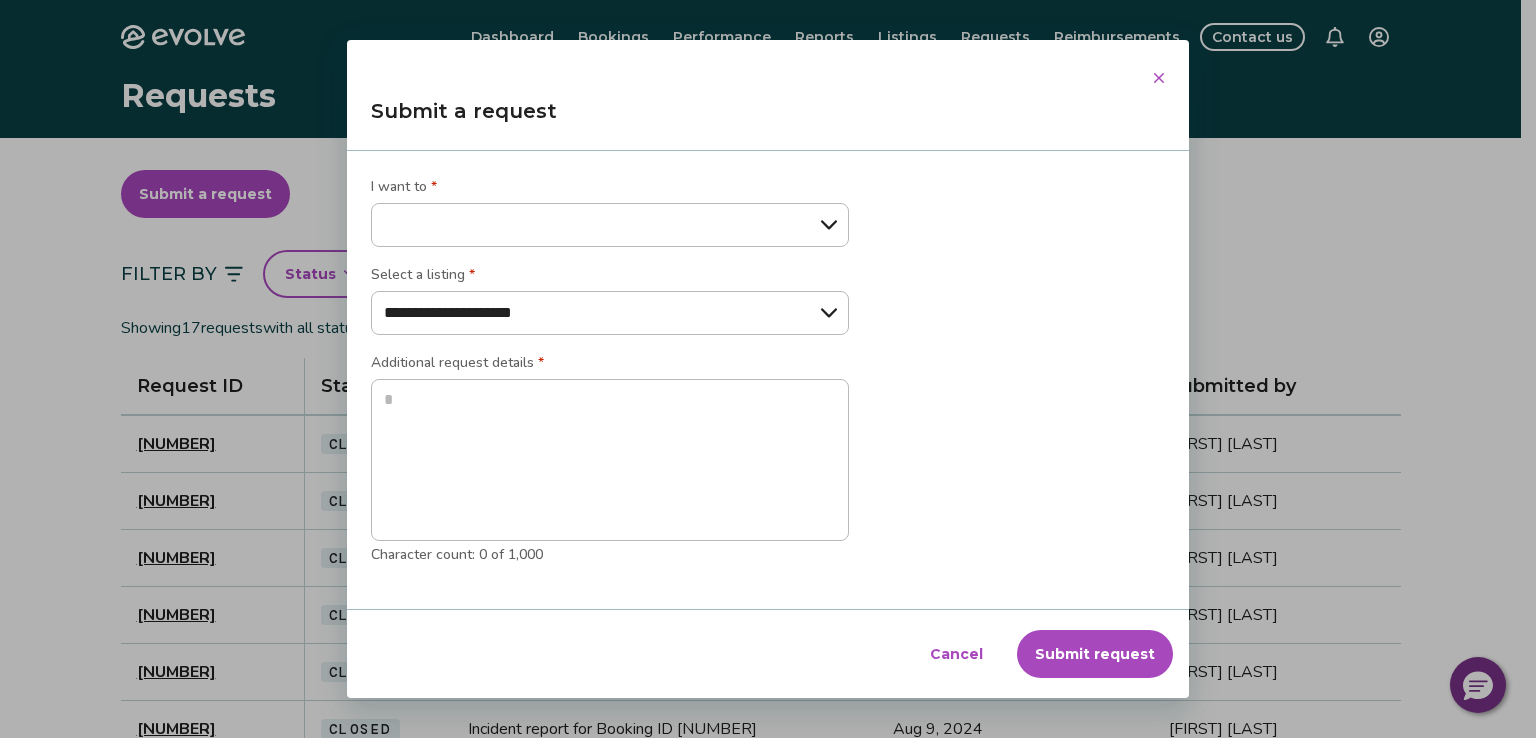 select on "**********" 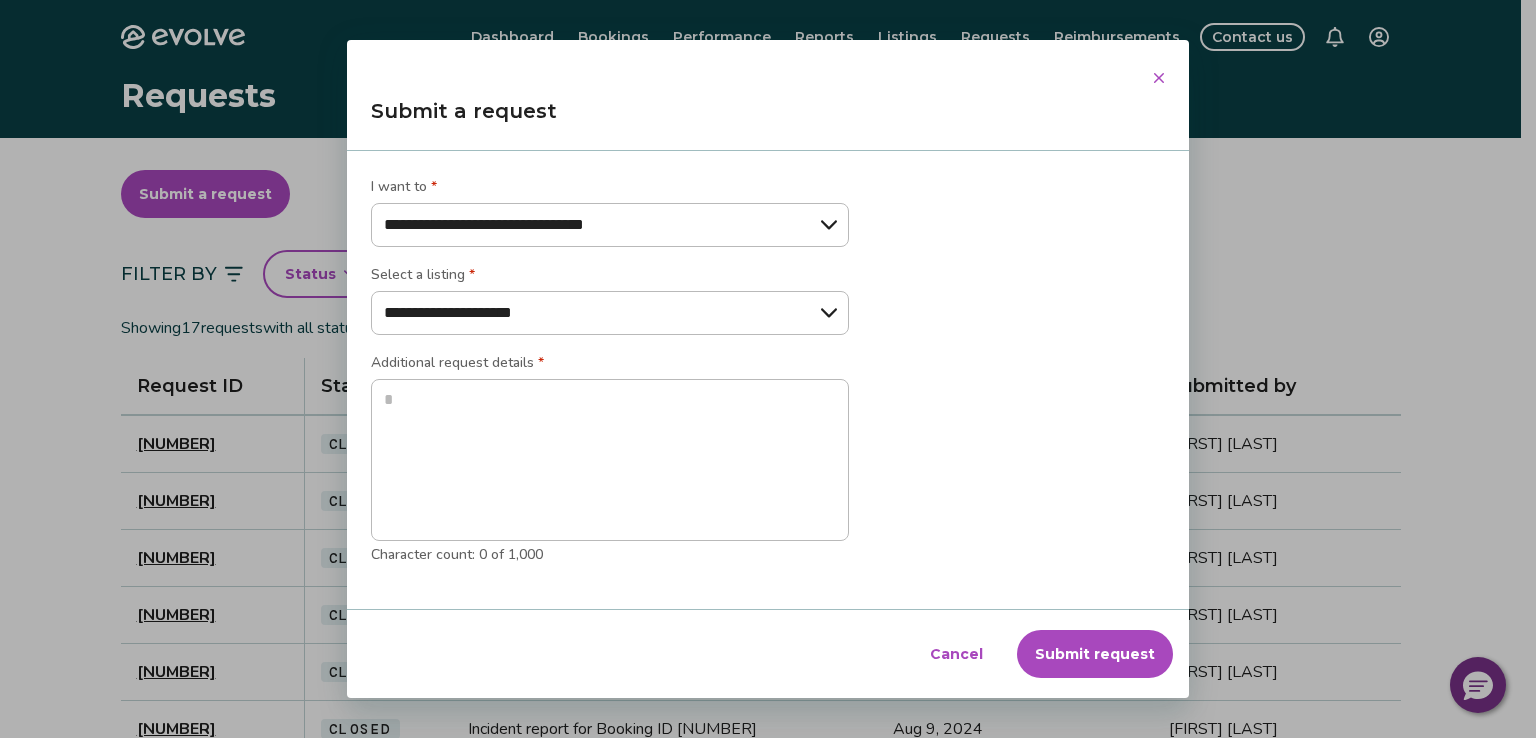 click on "**********" at bounding box center (610, 225) 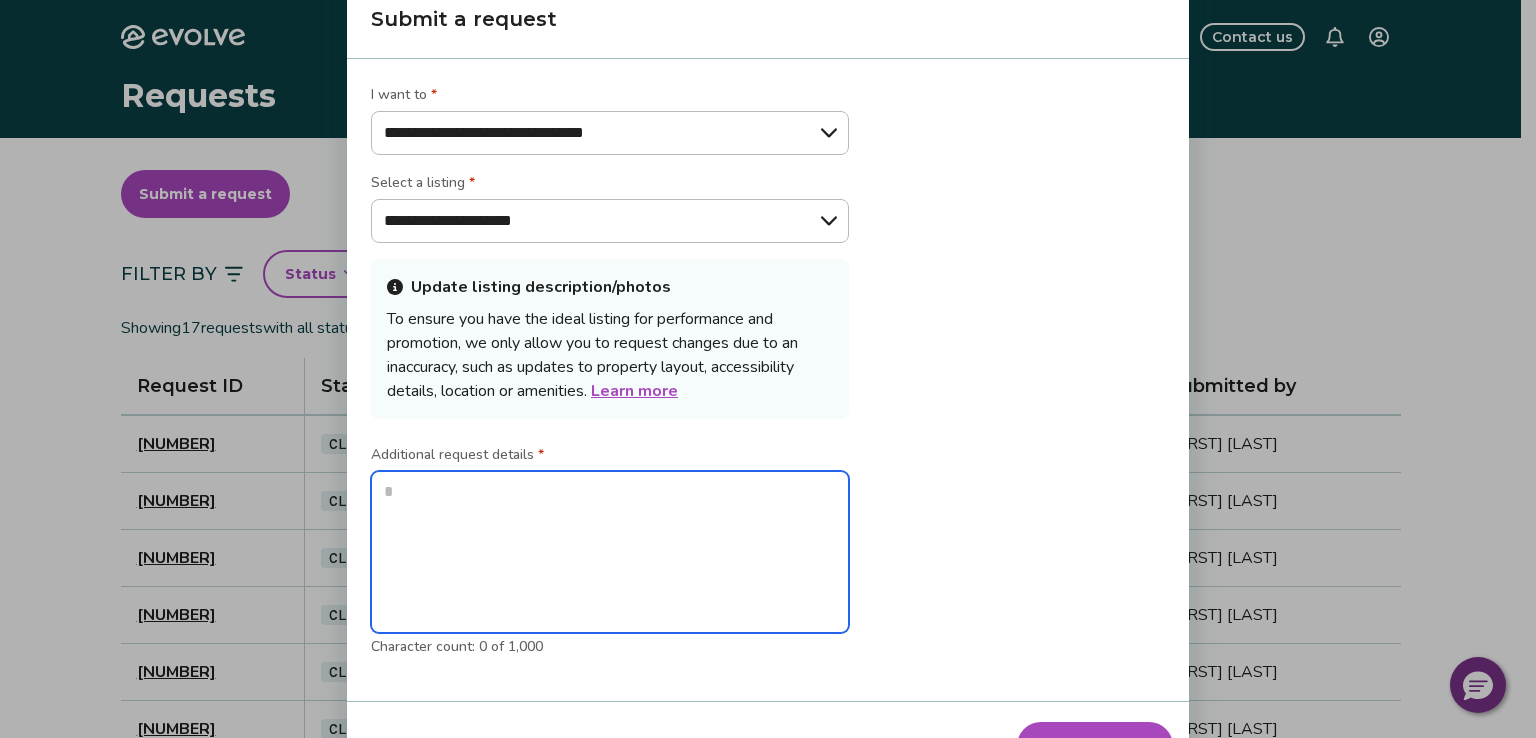 click at bounding box center [610, 552] 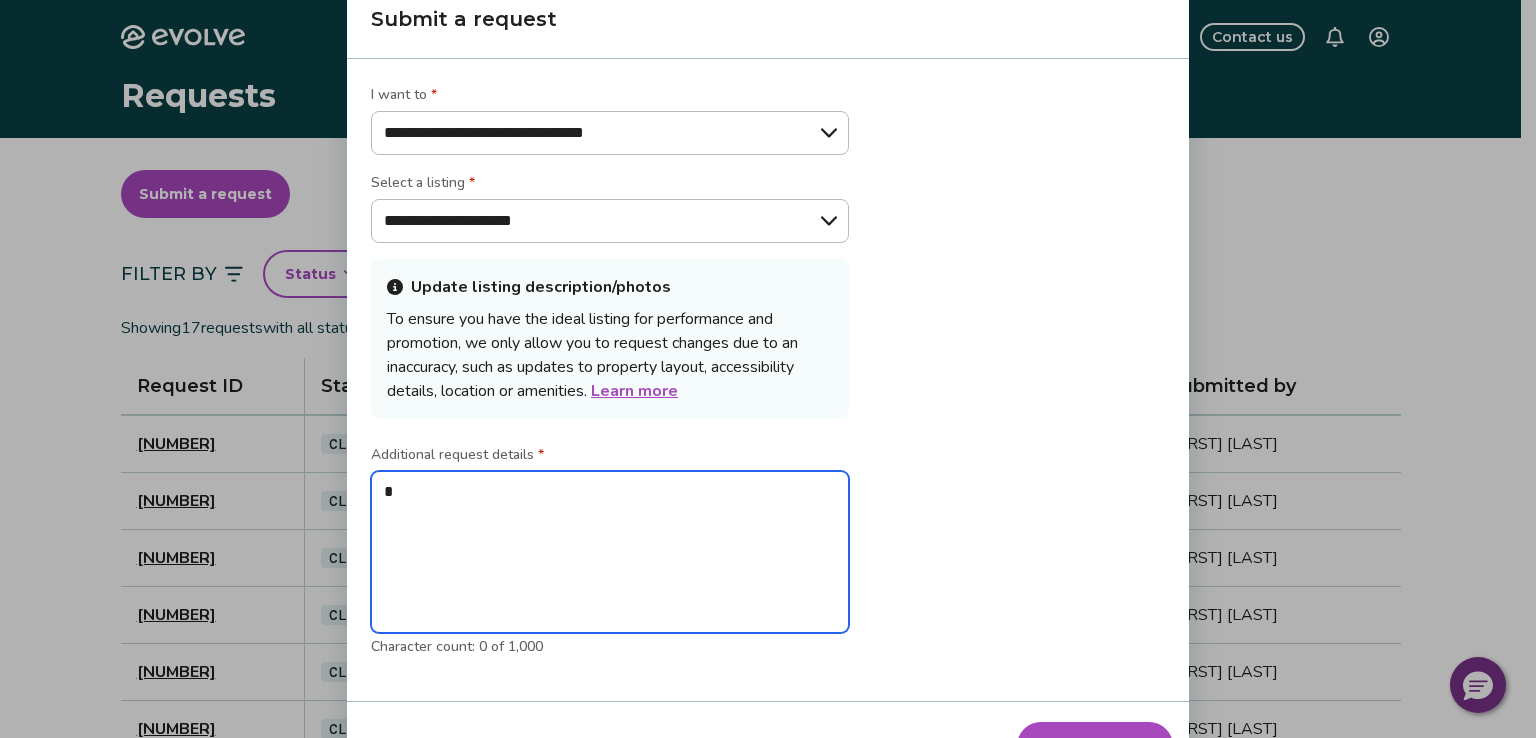 type on "*" 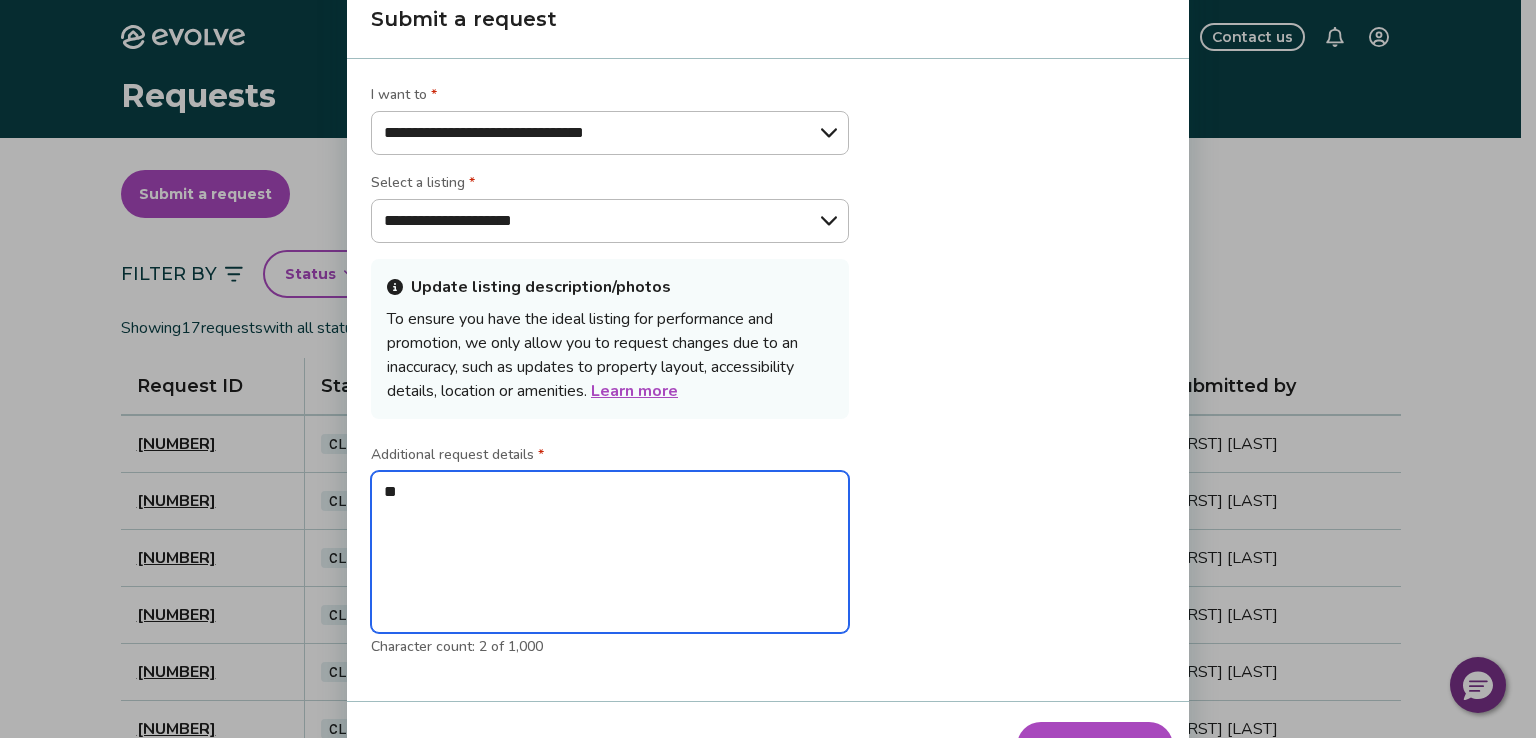 type on "*" 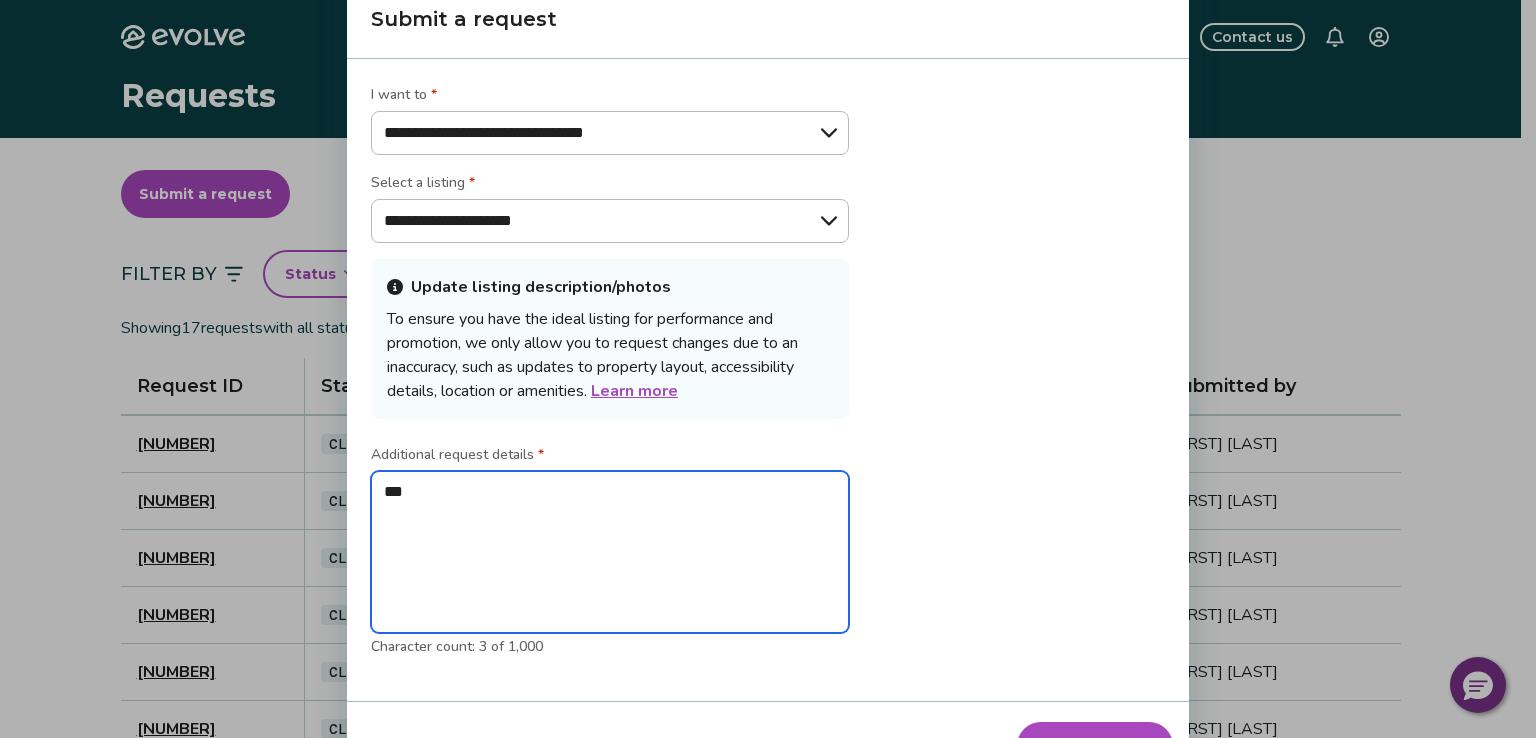 type on "*" 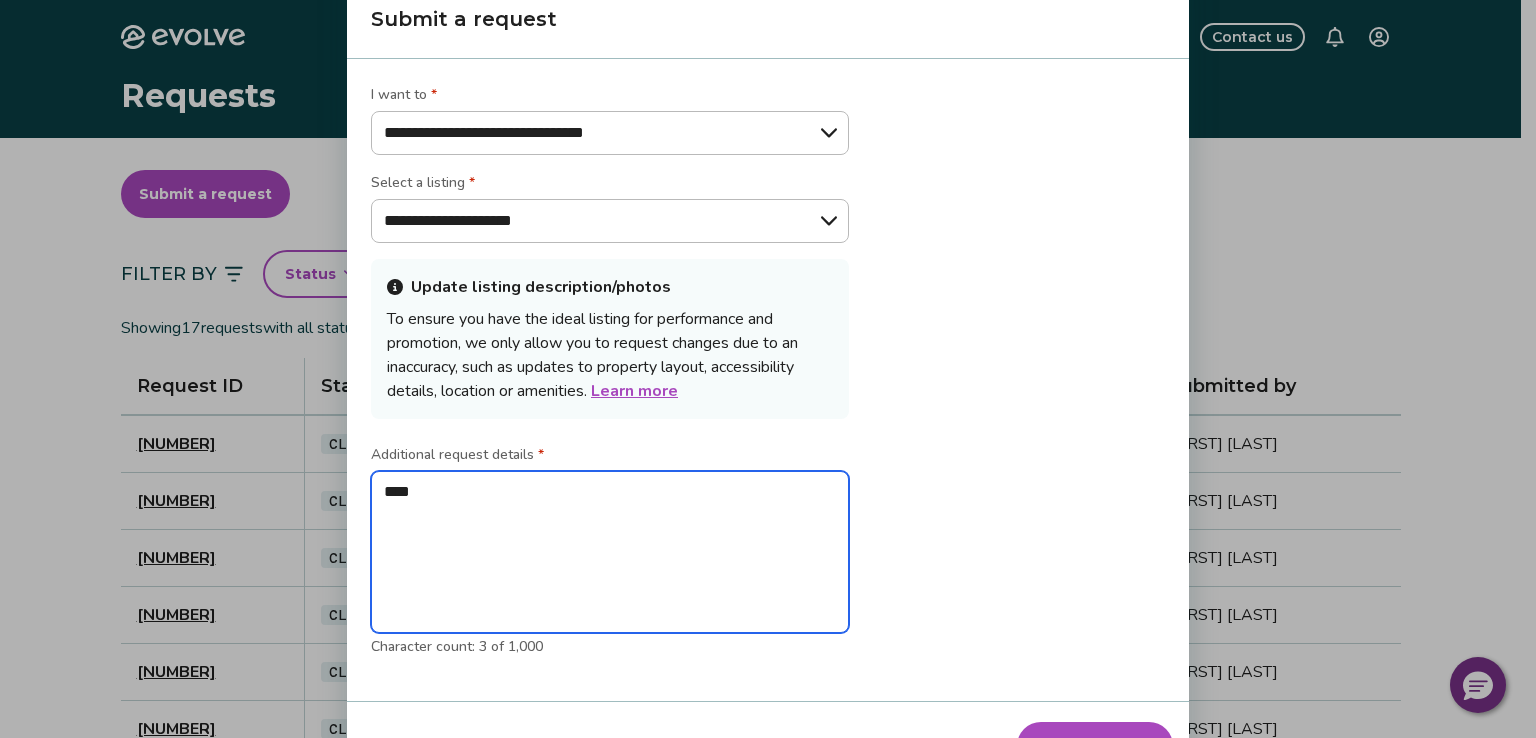 type on "*" 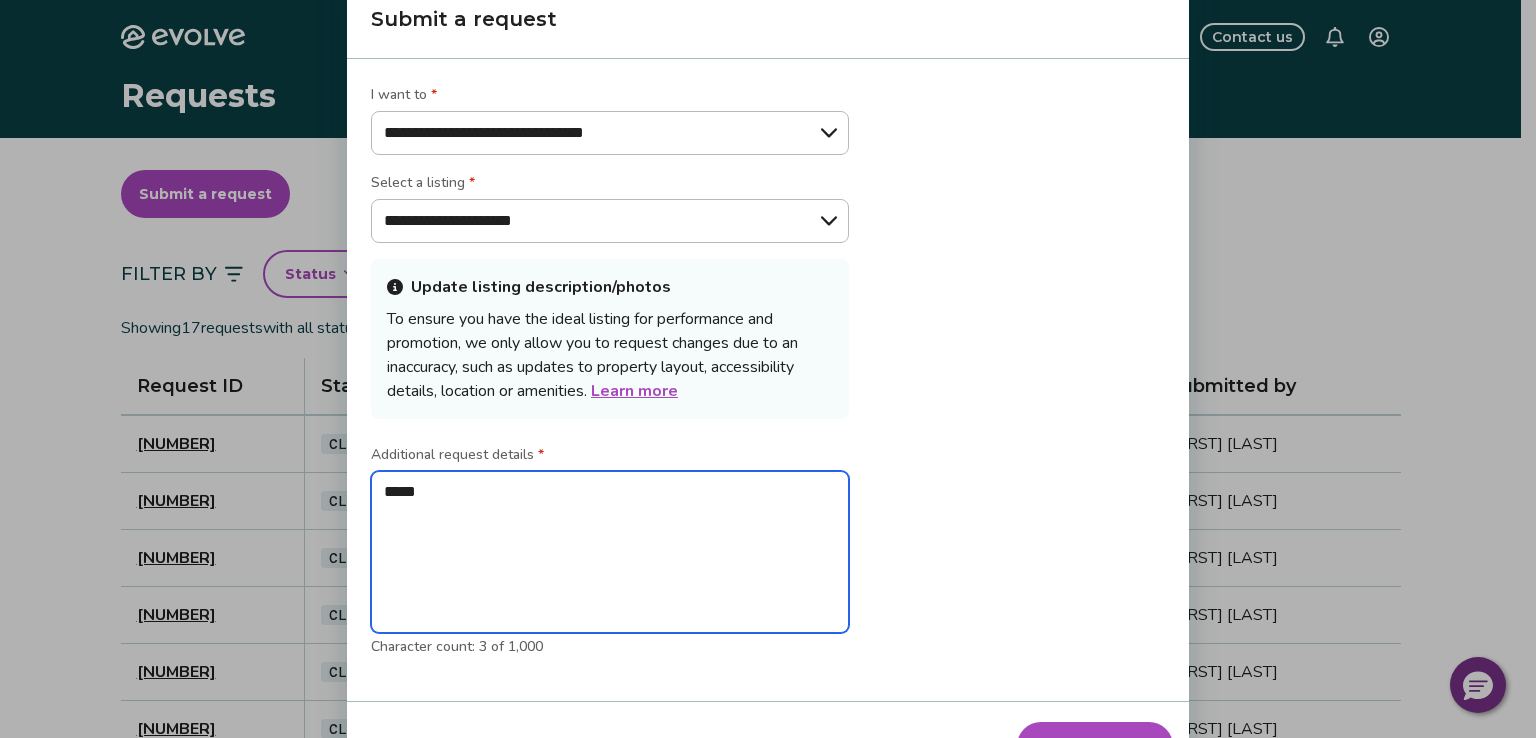 type on "******" 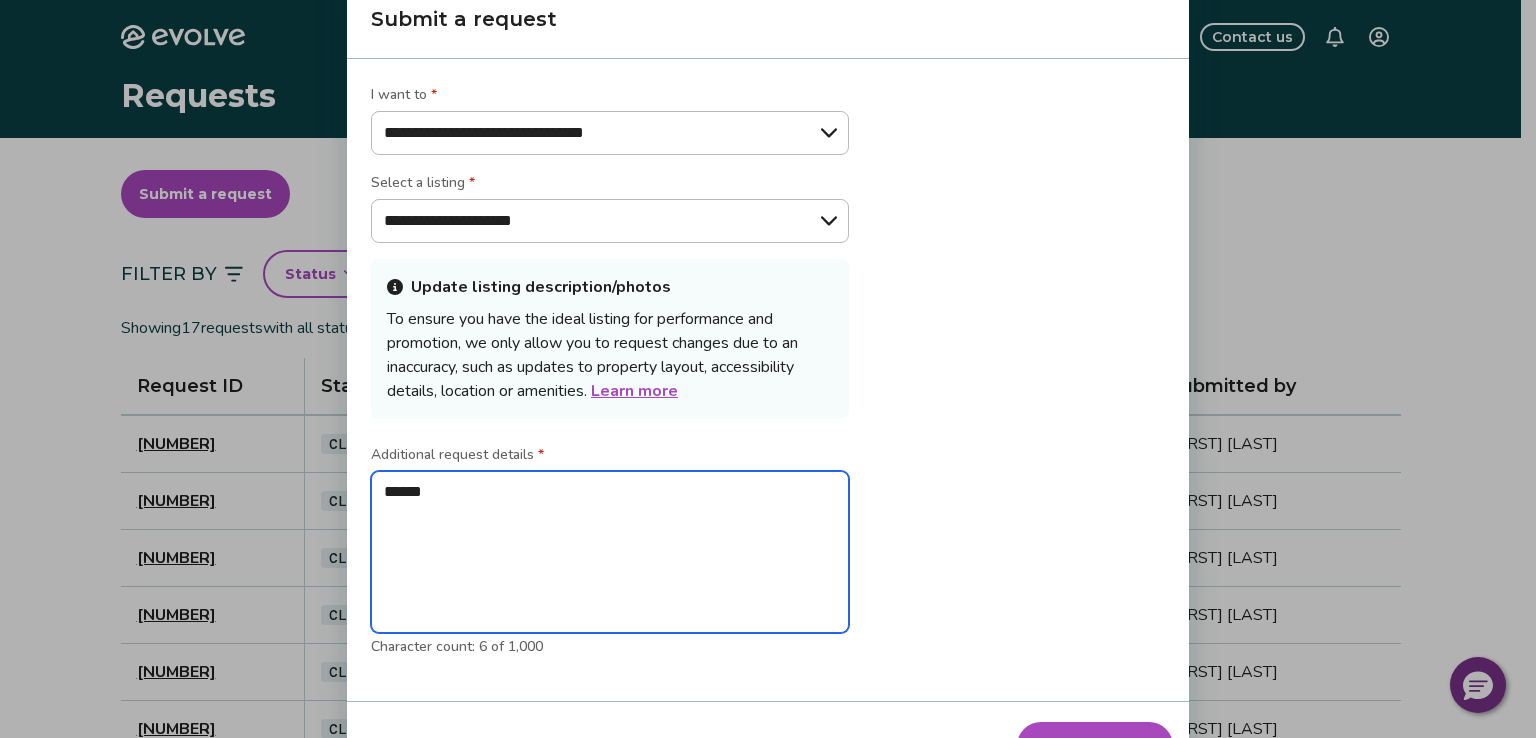 type on "*" 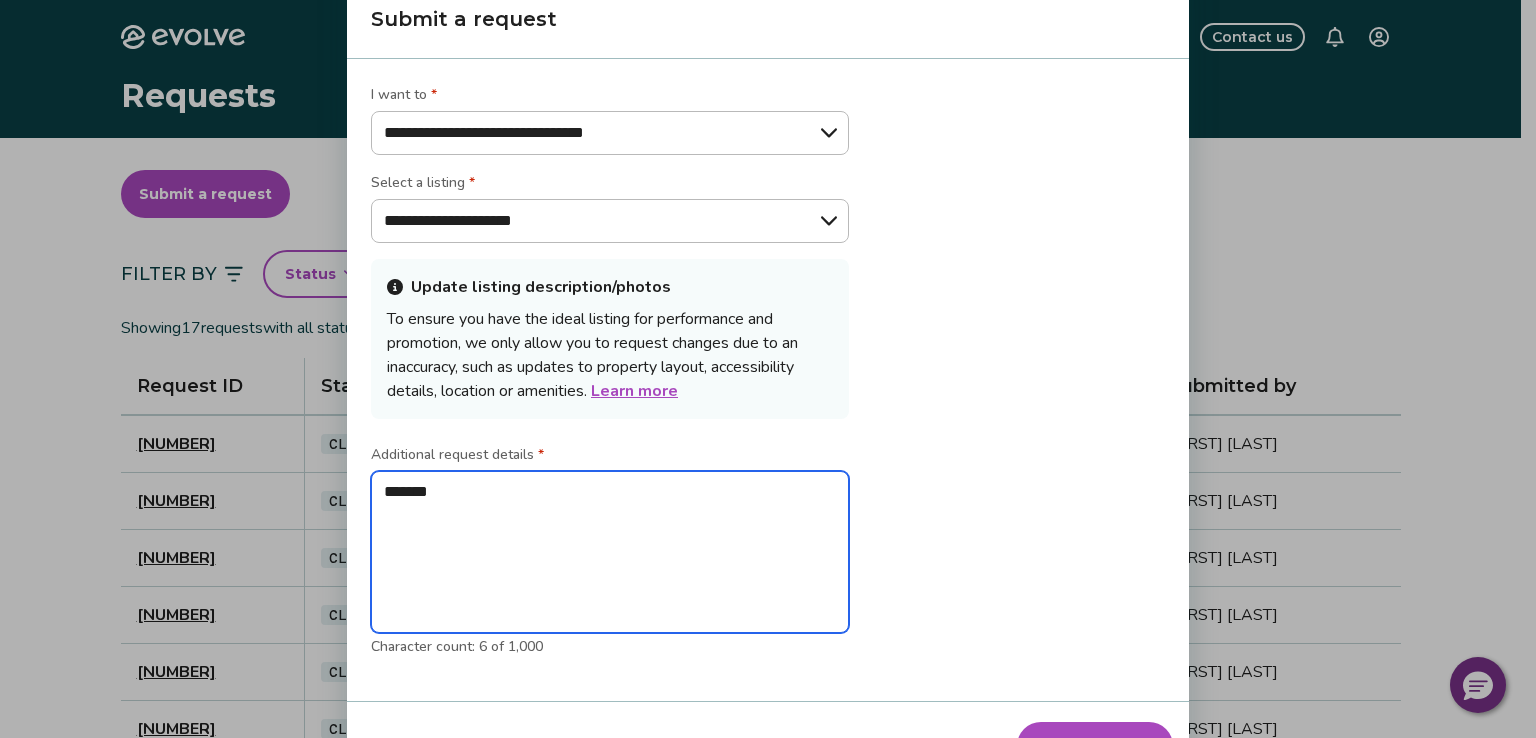 type on "*" 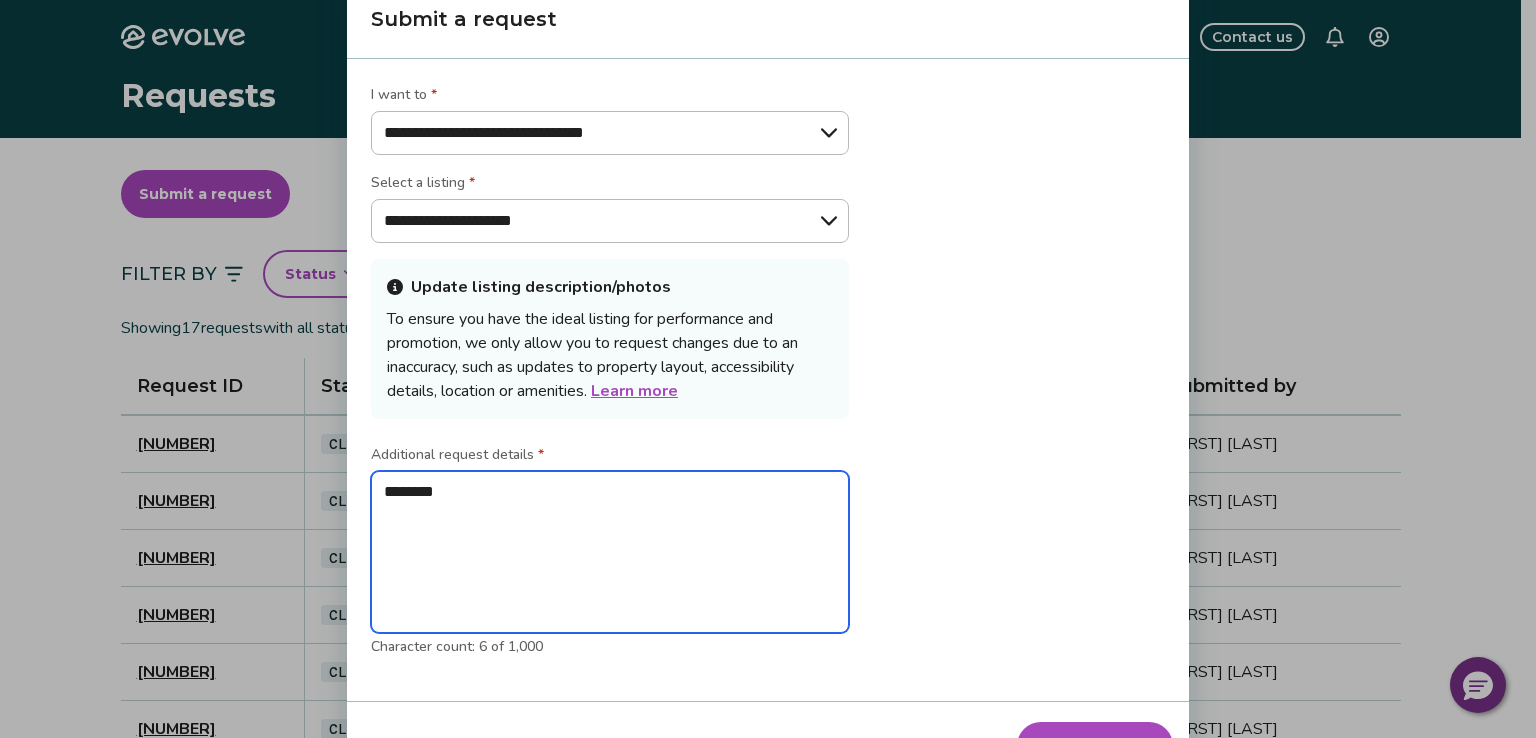 type on "*" 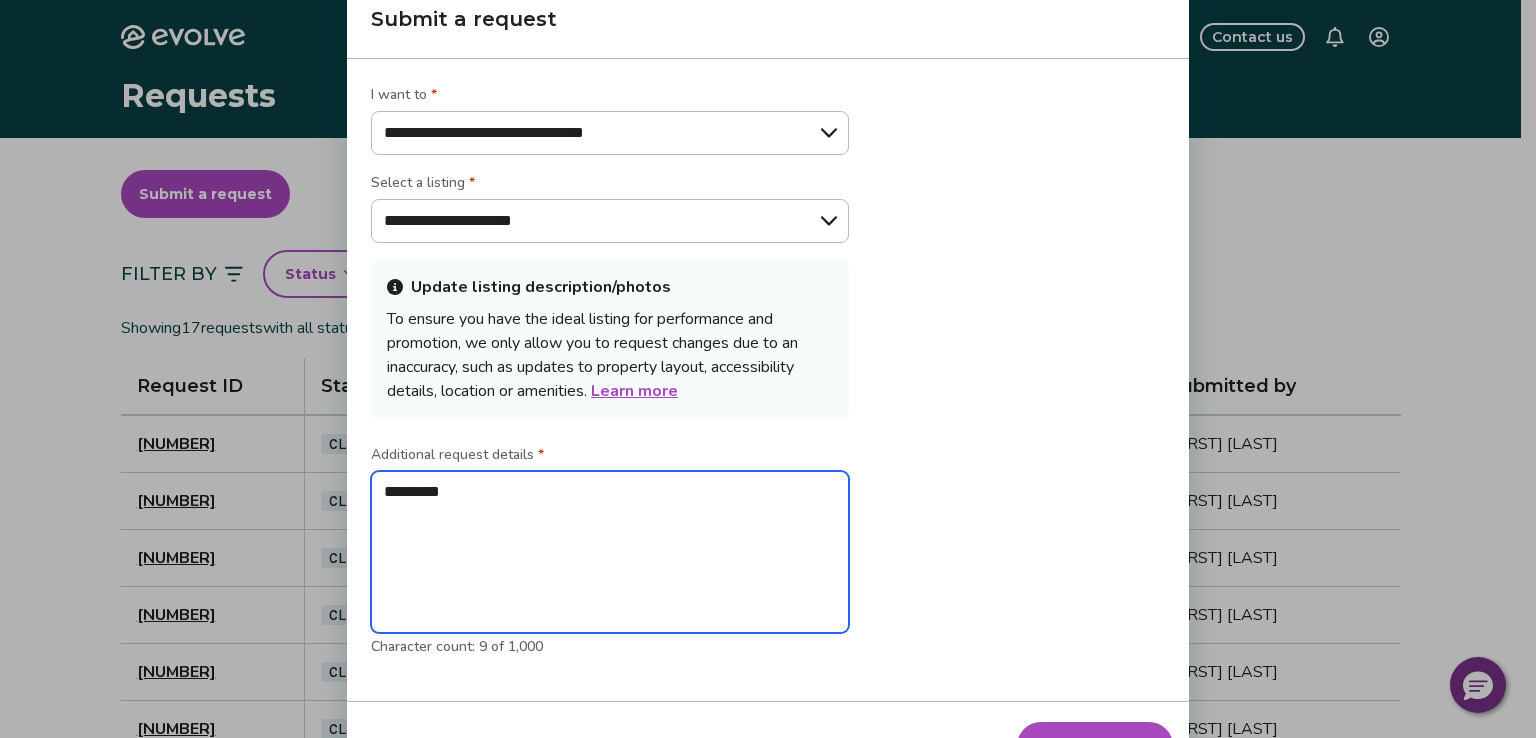 type on "**********" 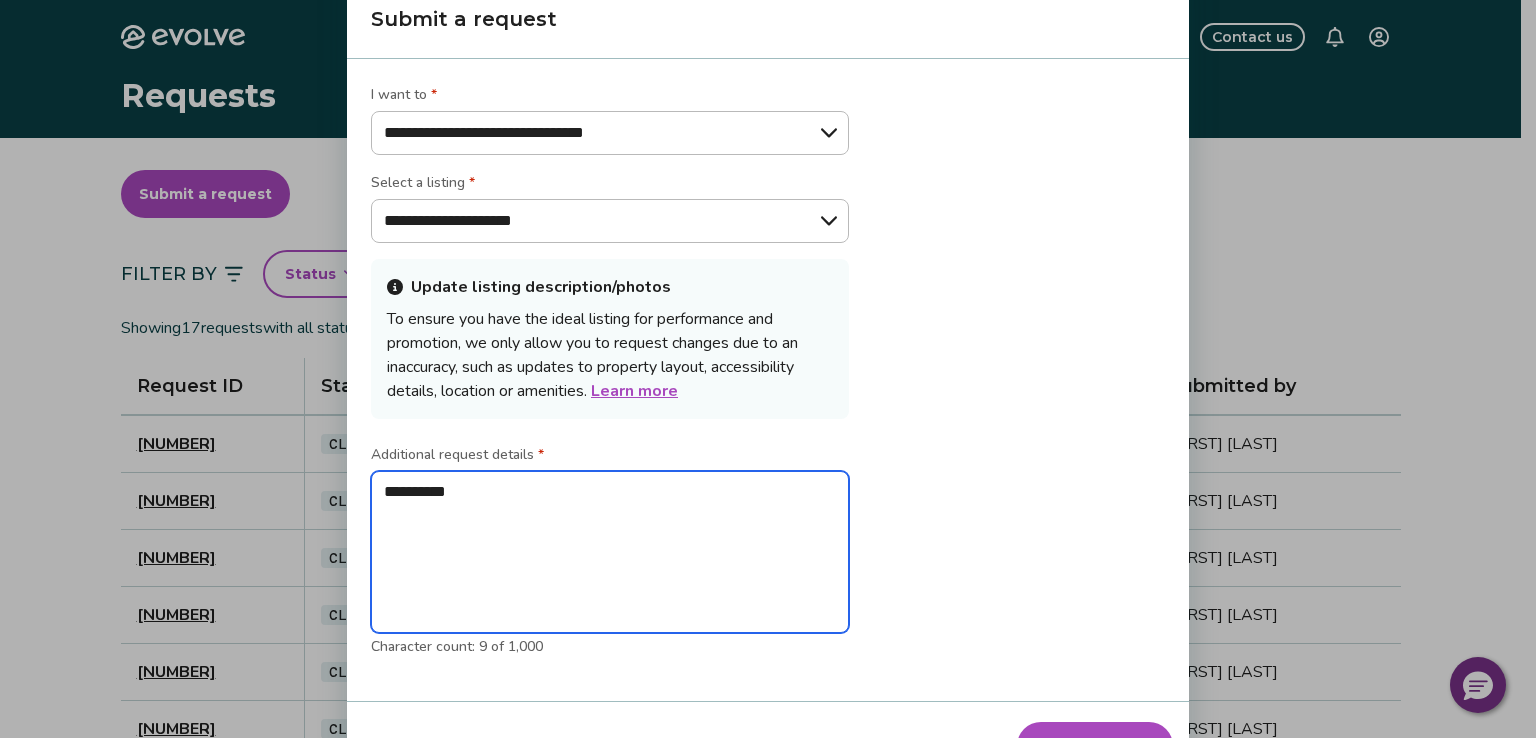 type on "*" 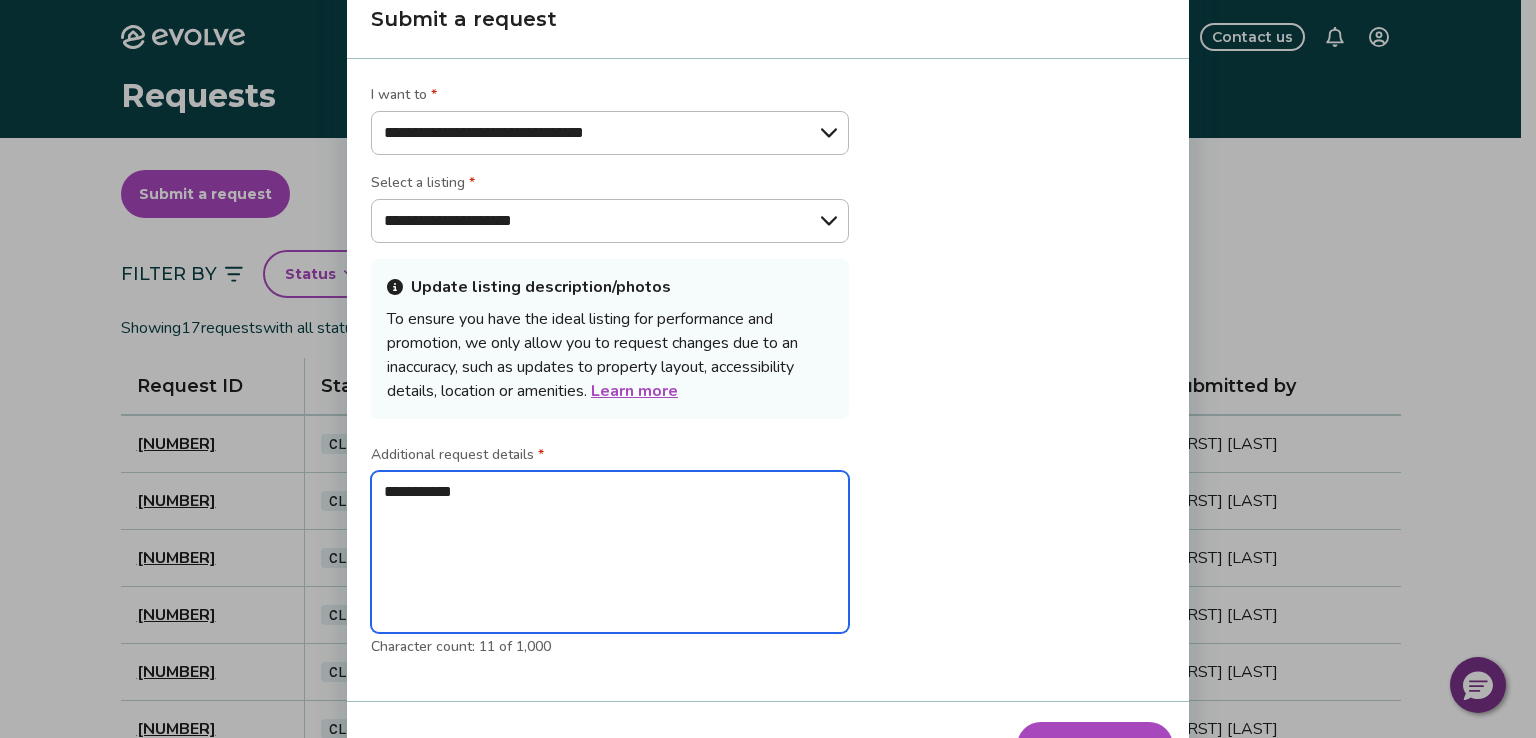type on "*" 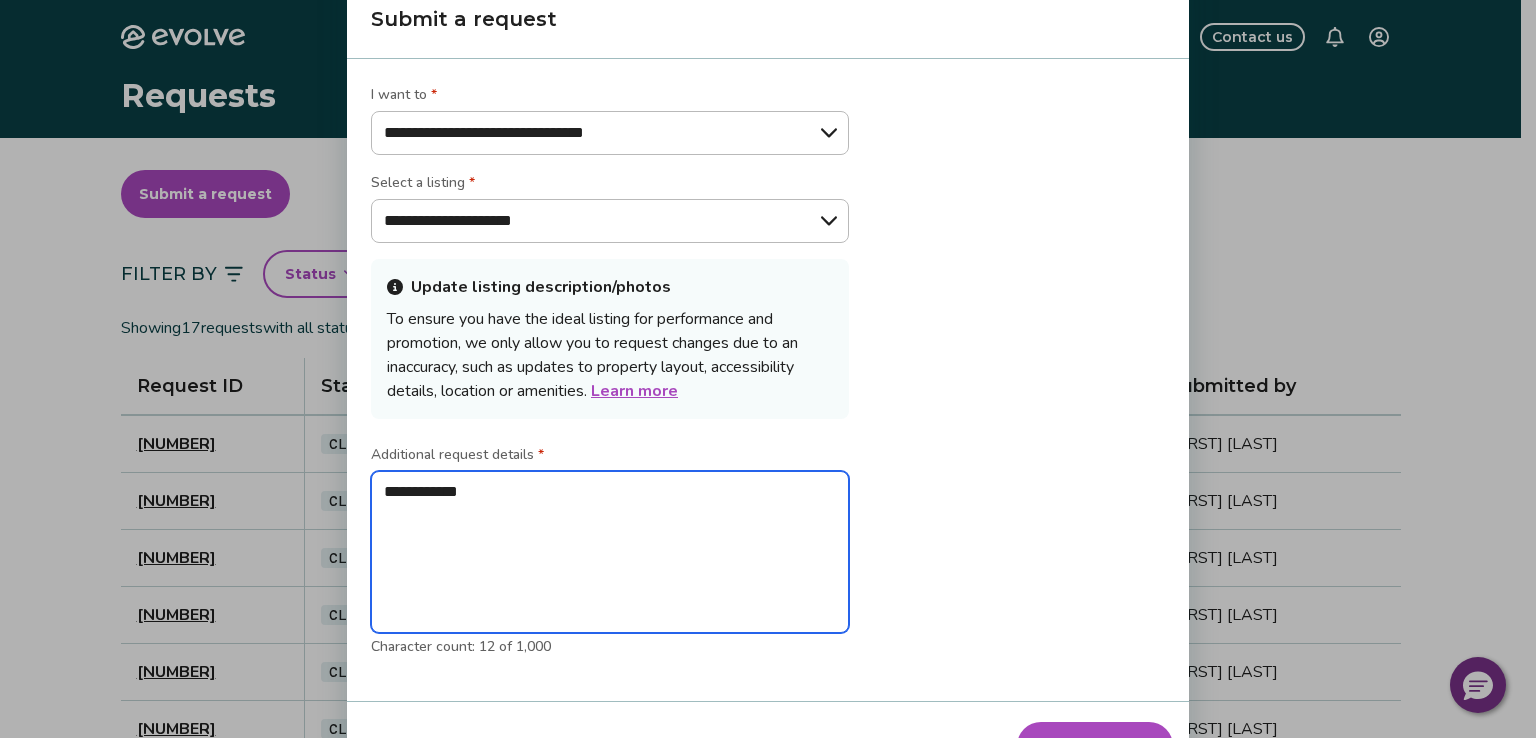 type on "*" 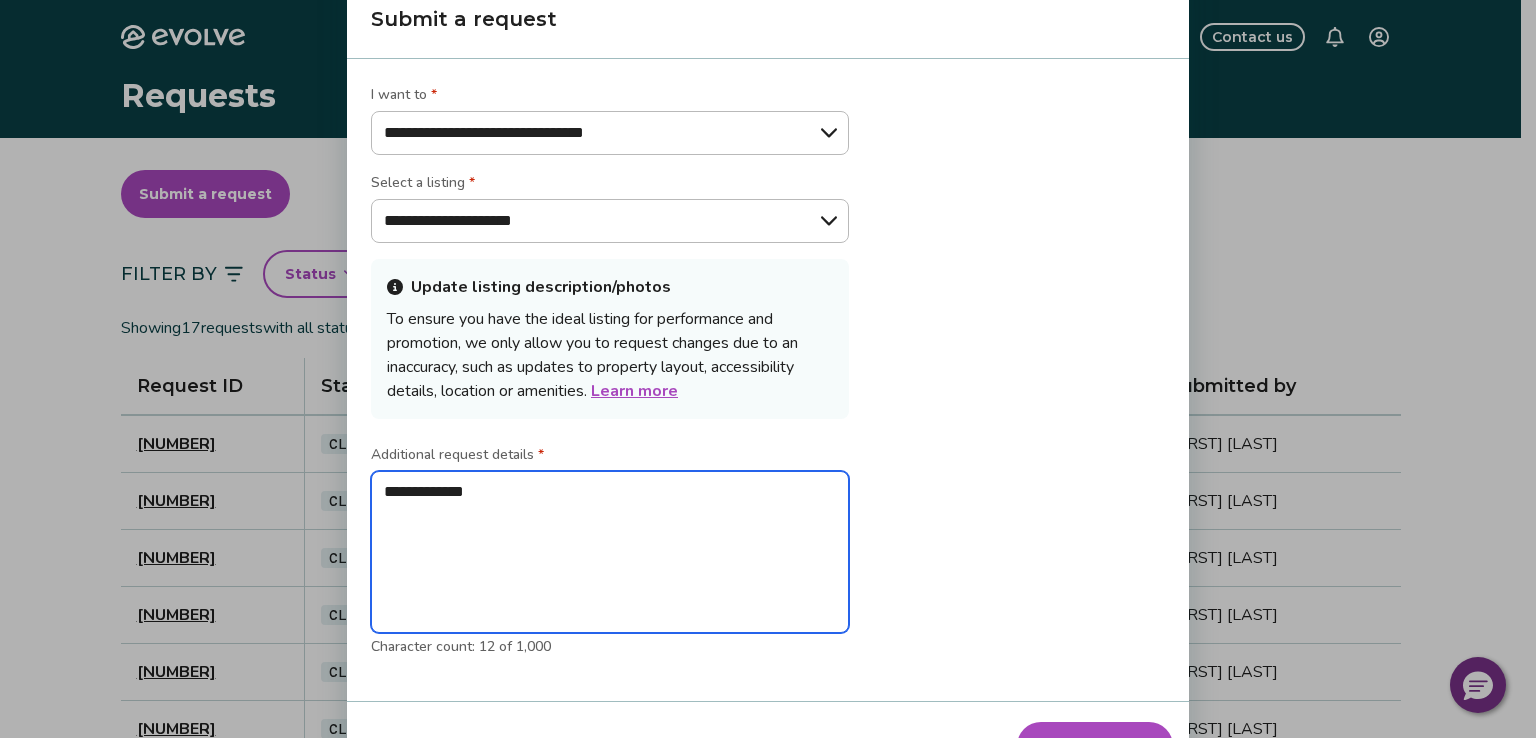 type on "**********" 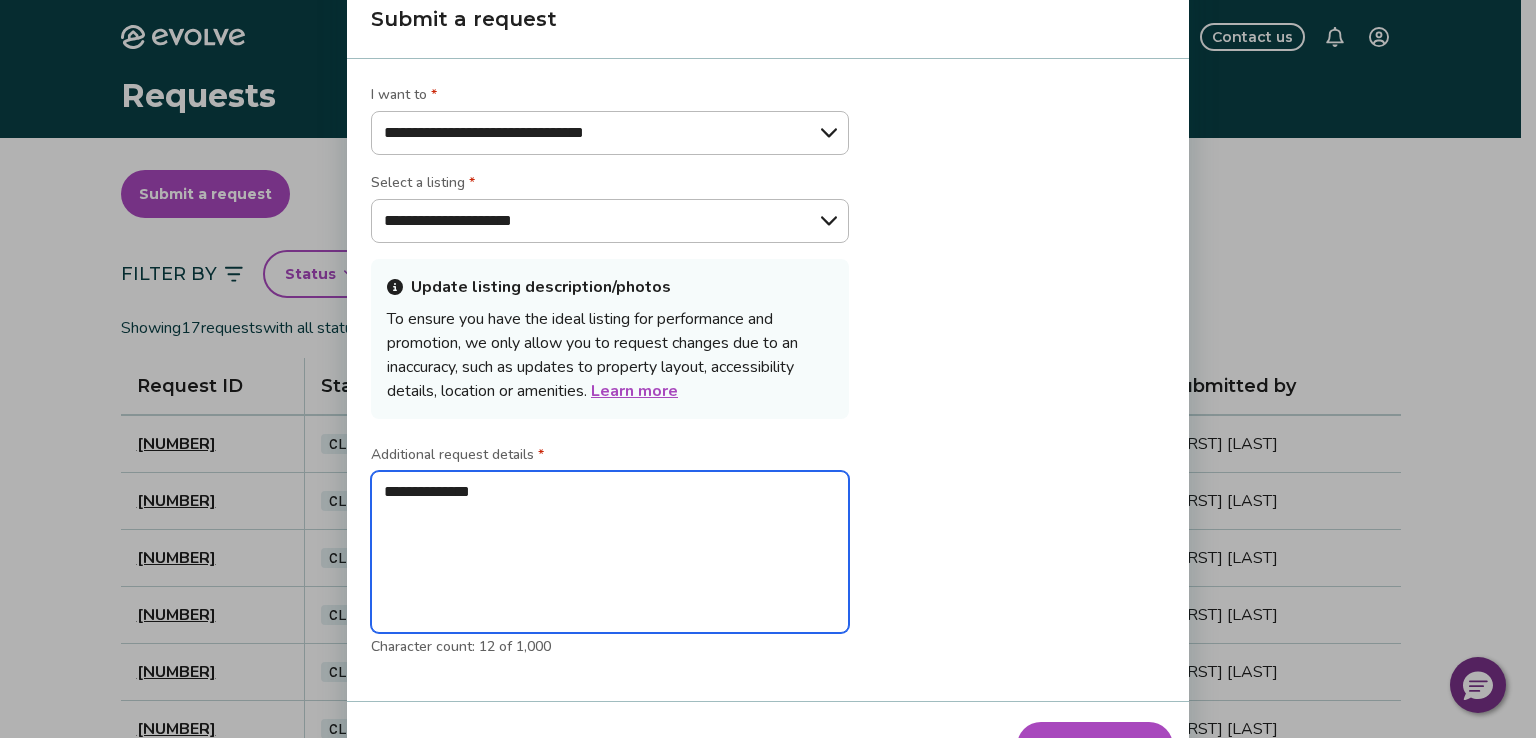 type on "*" 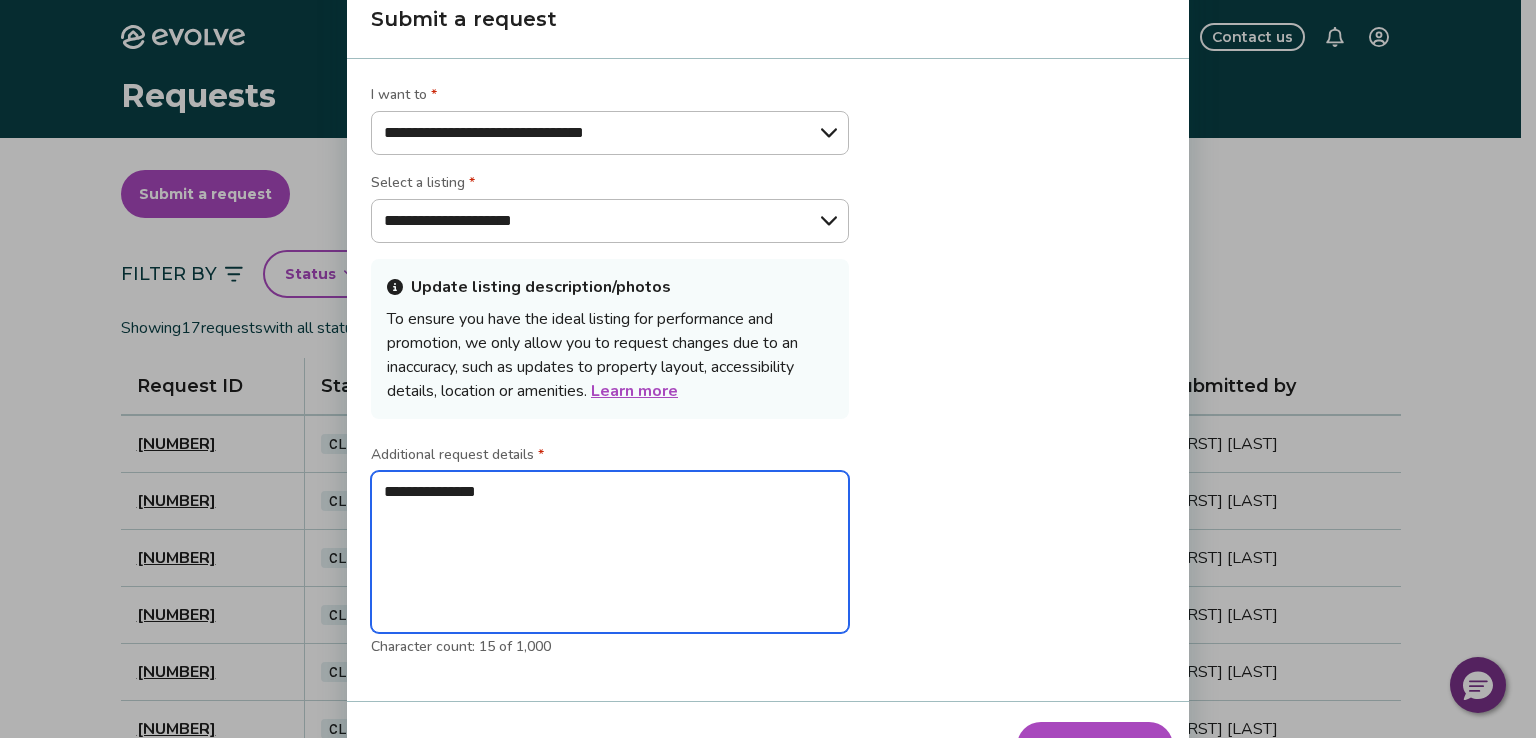 type on "*" 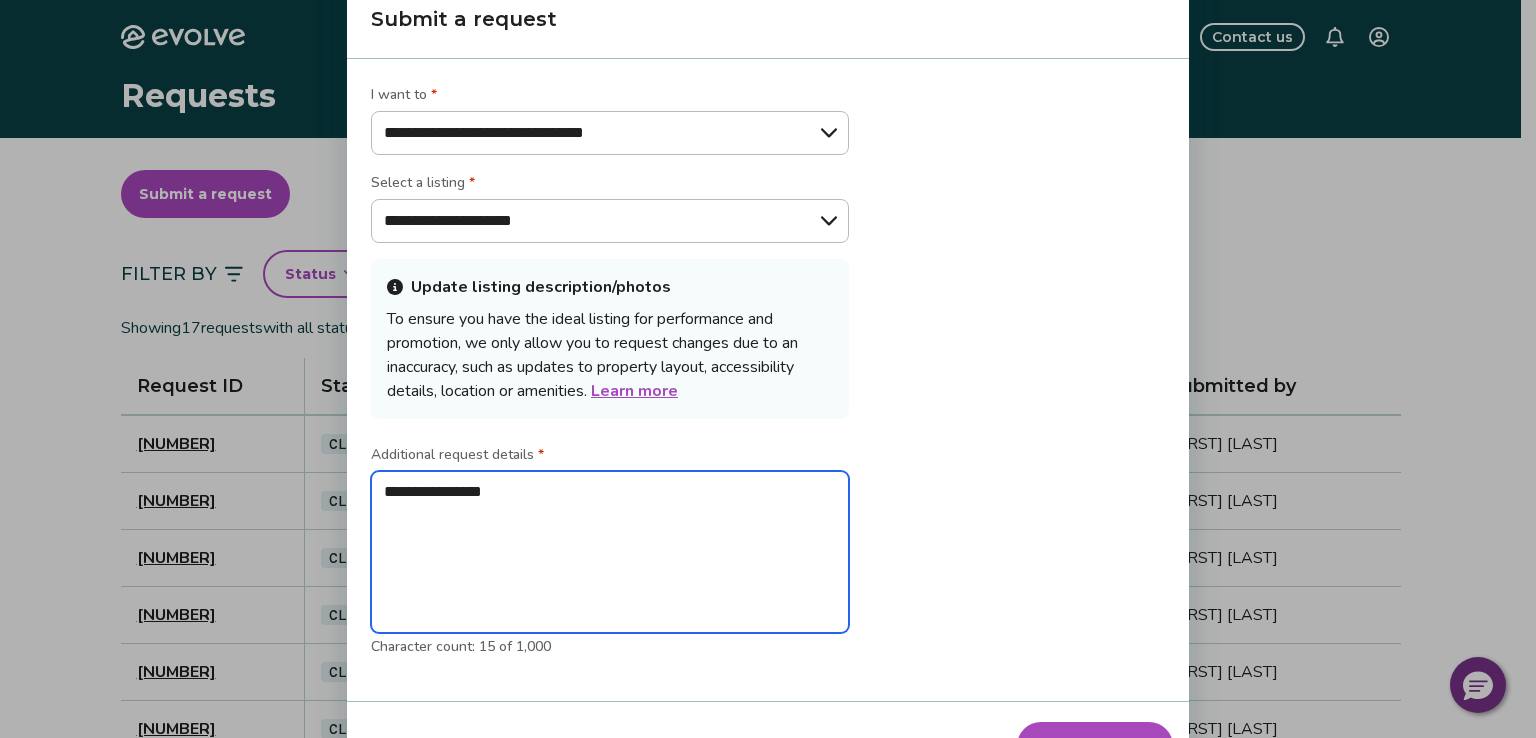 type on "*" 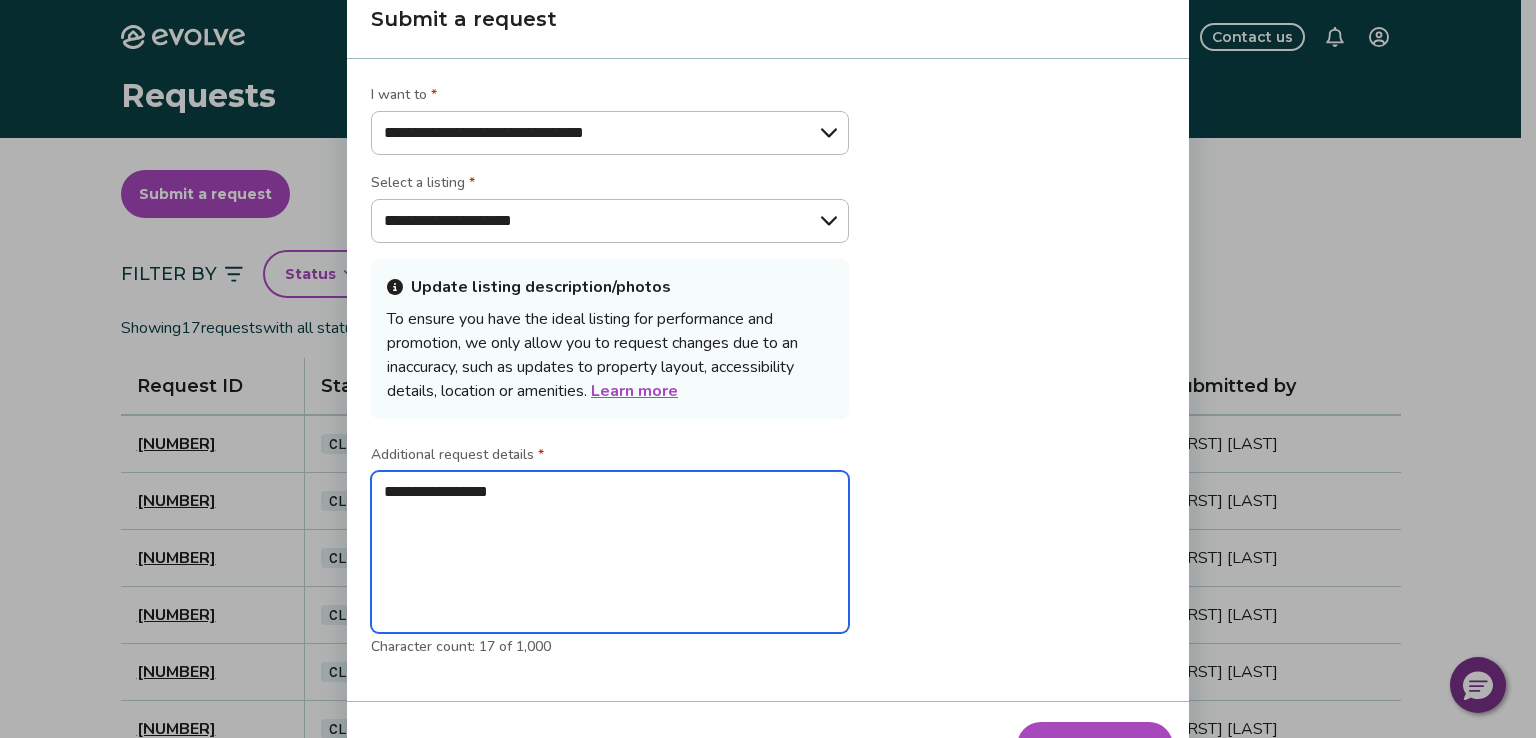 type on "*" 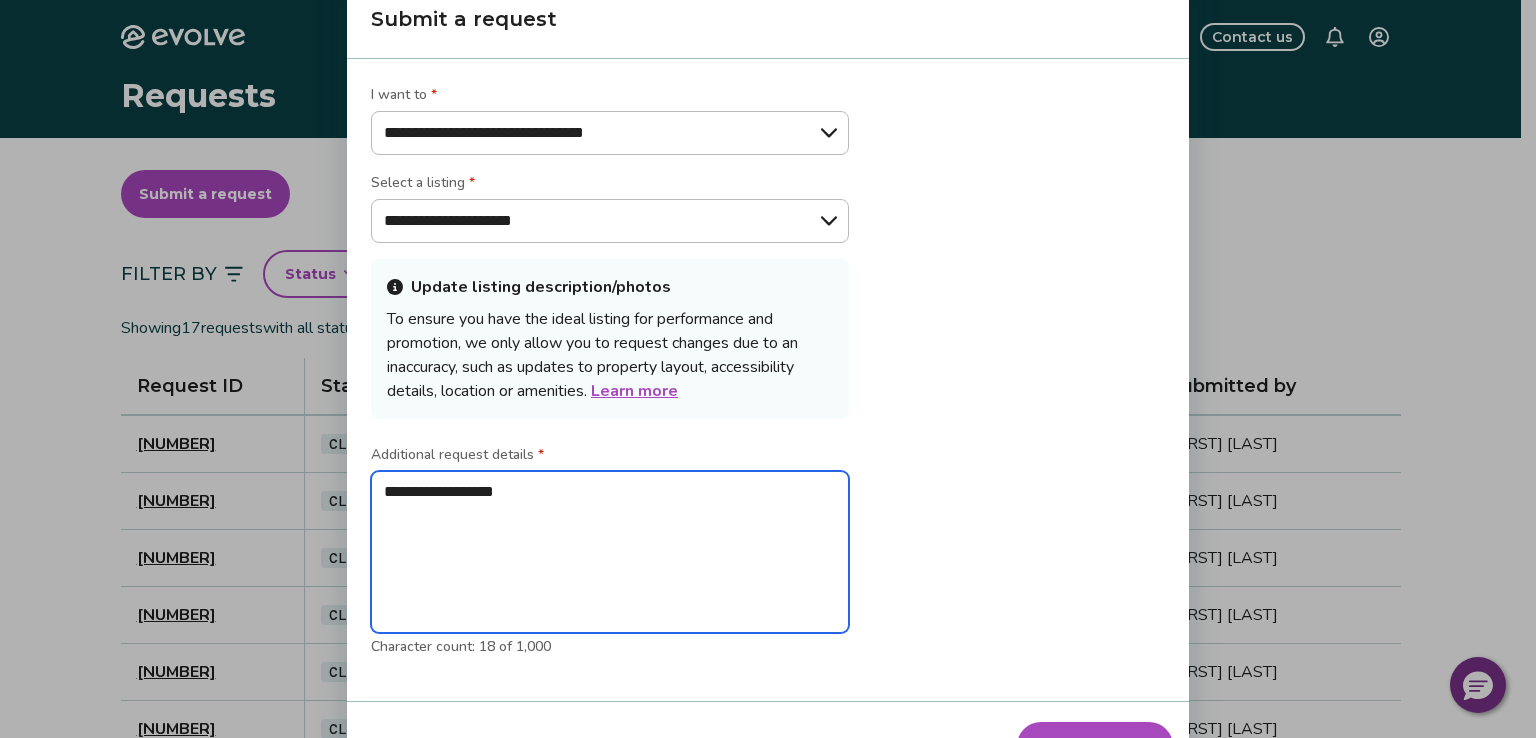 type on "*" 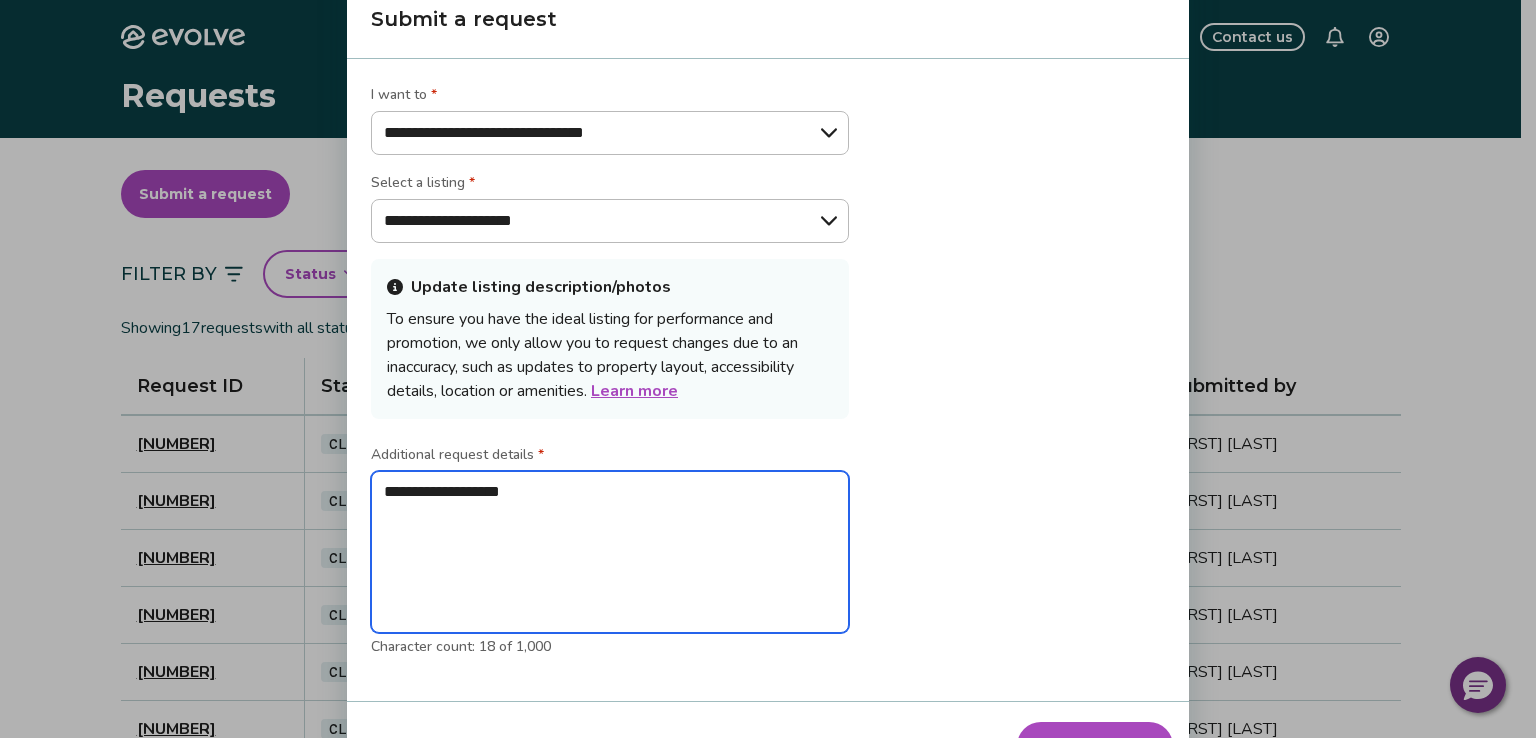 type on "*" 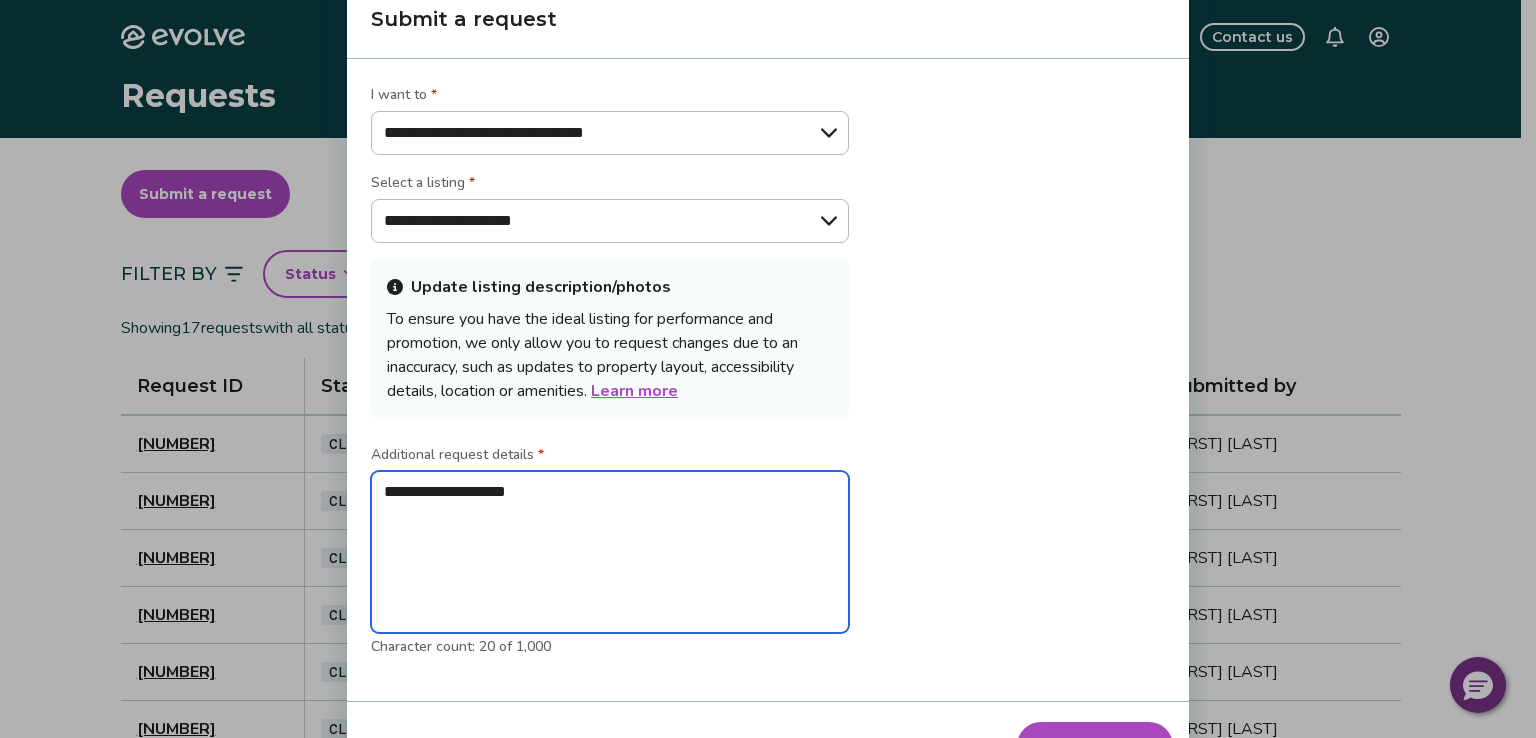 type on "*" 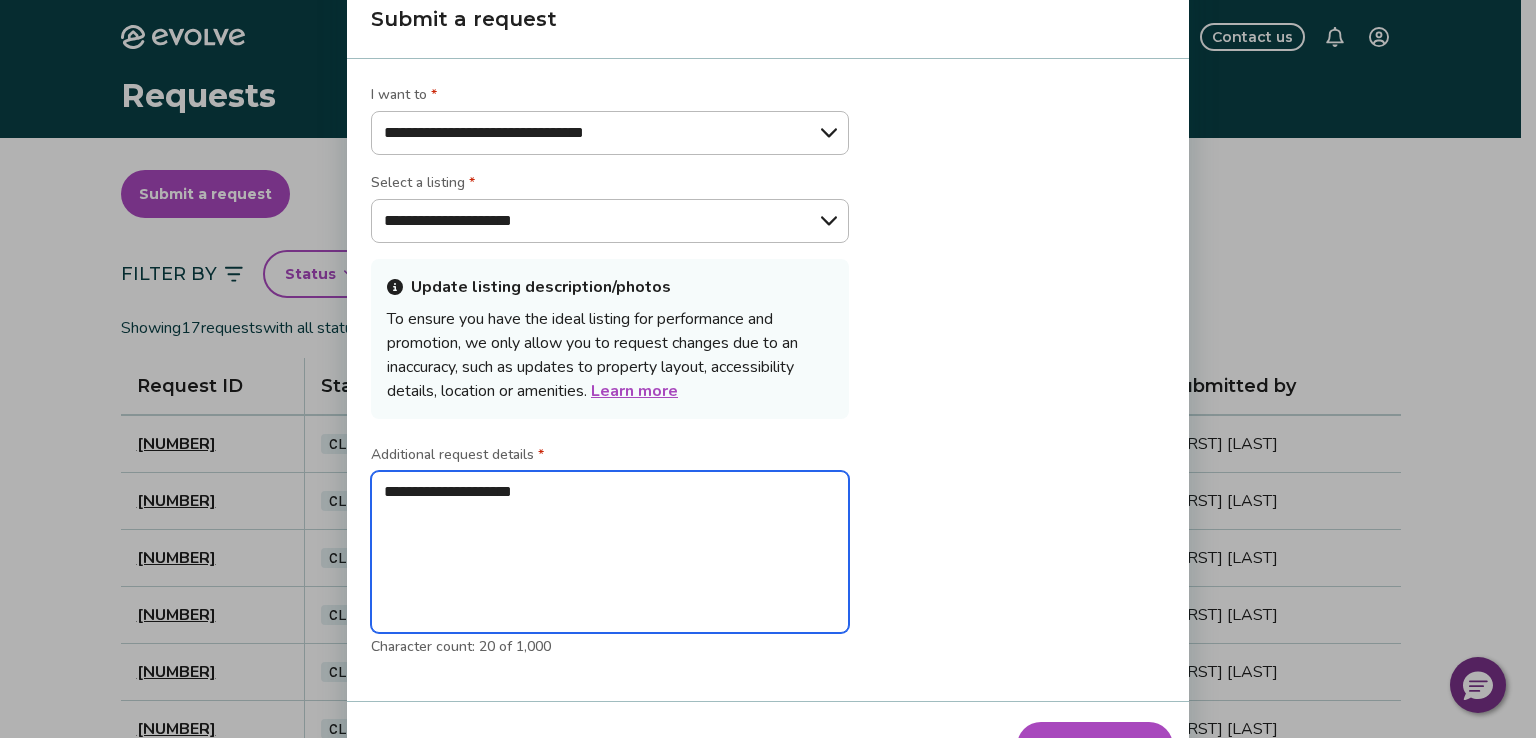 type on "*" 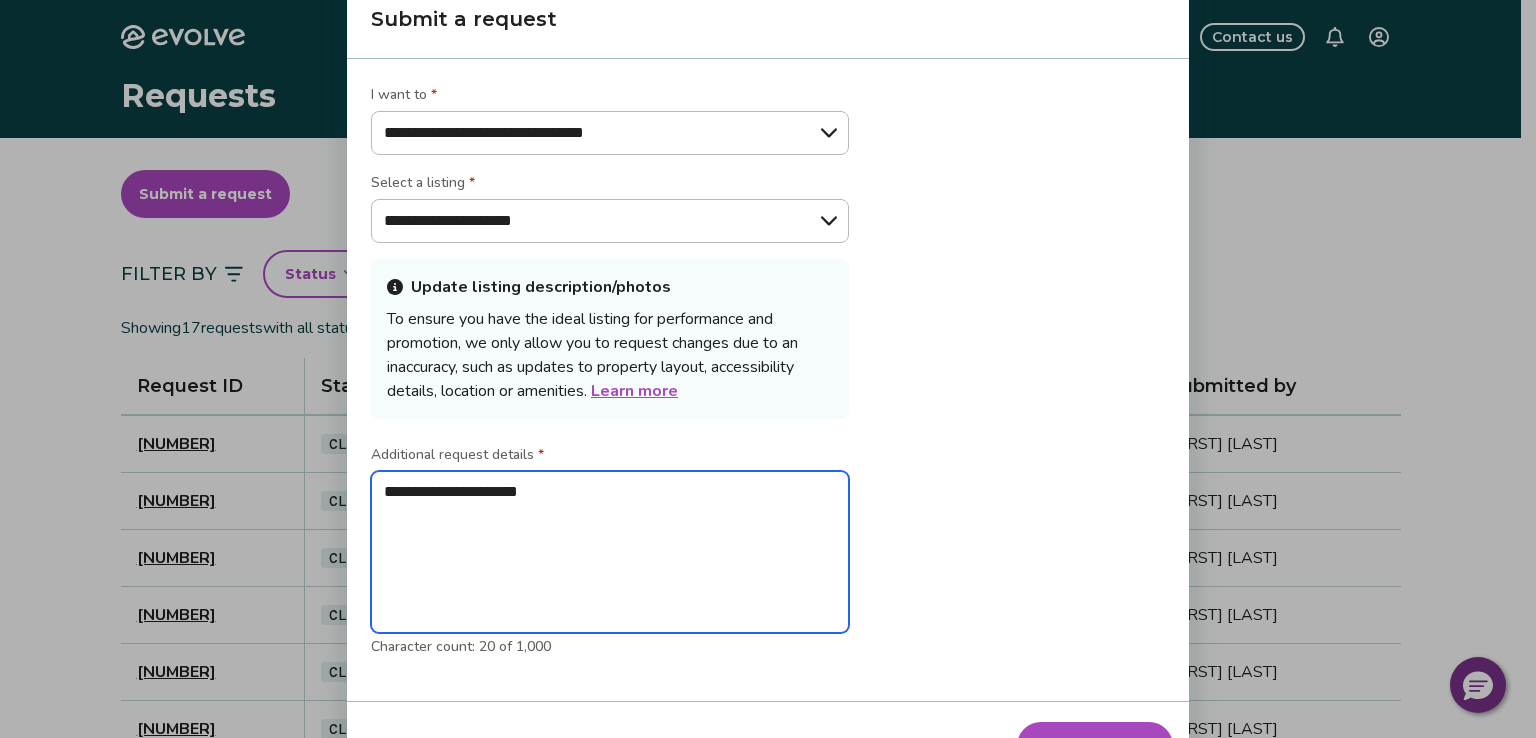 type on "**********" 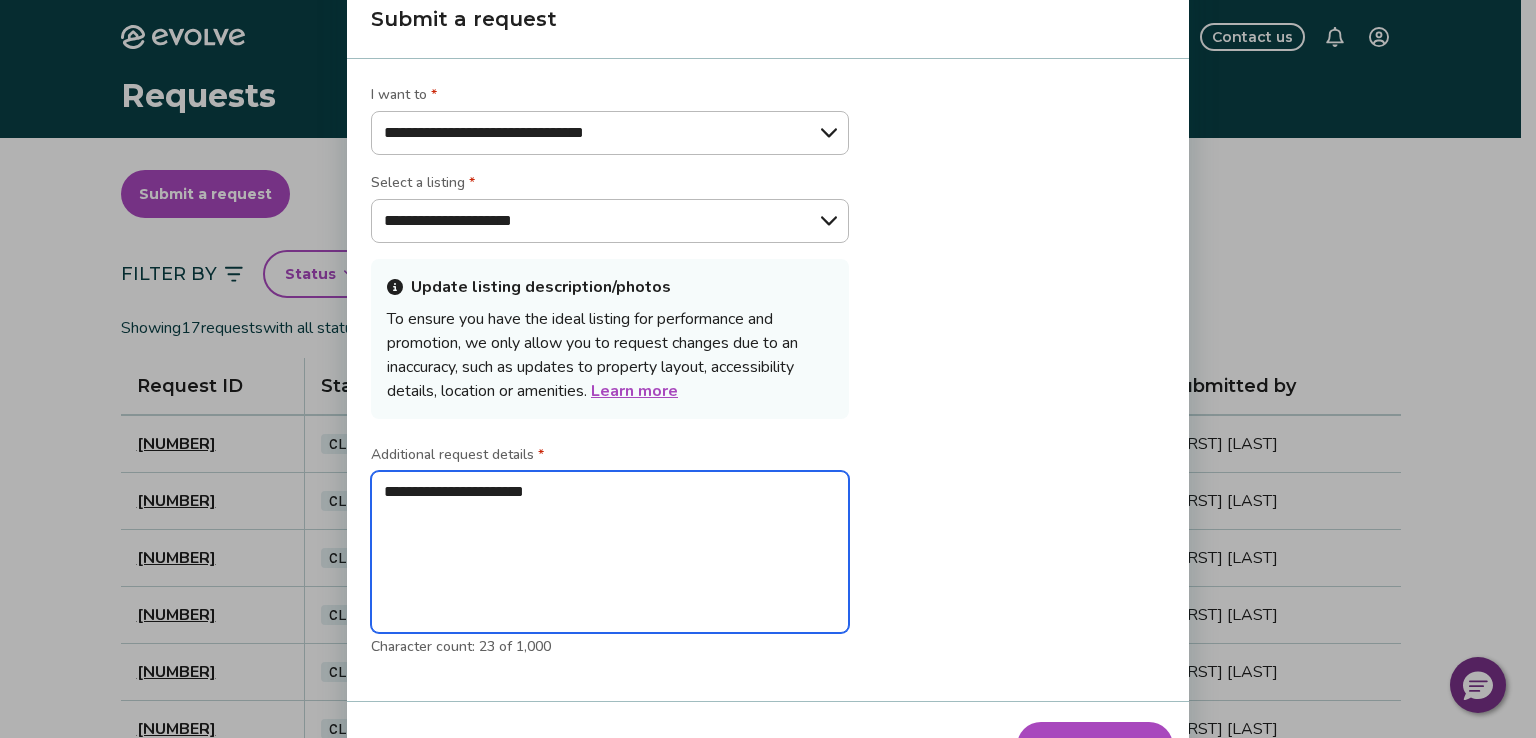 type on "*" 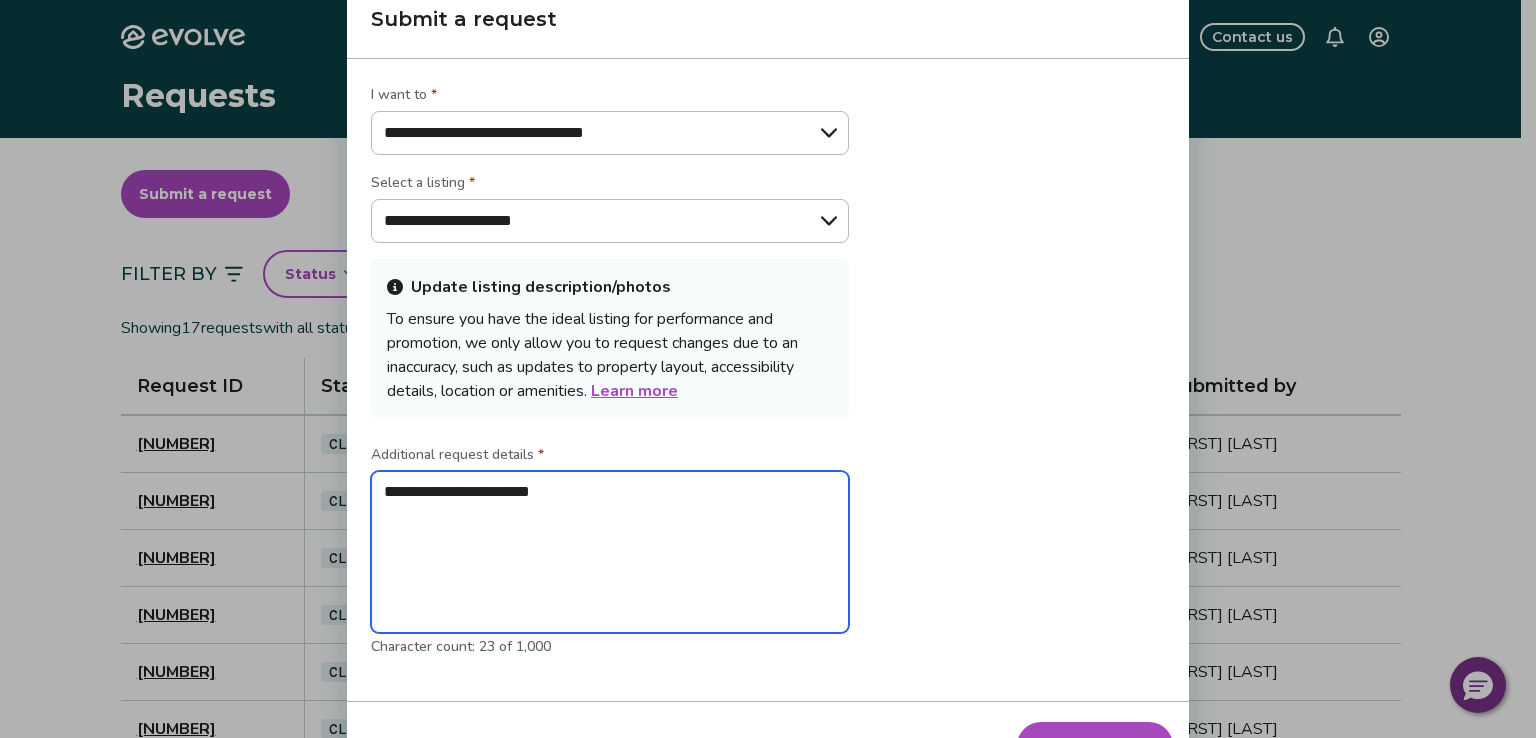 type on "*" 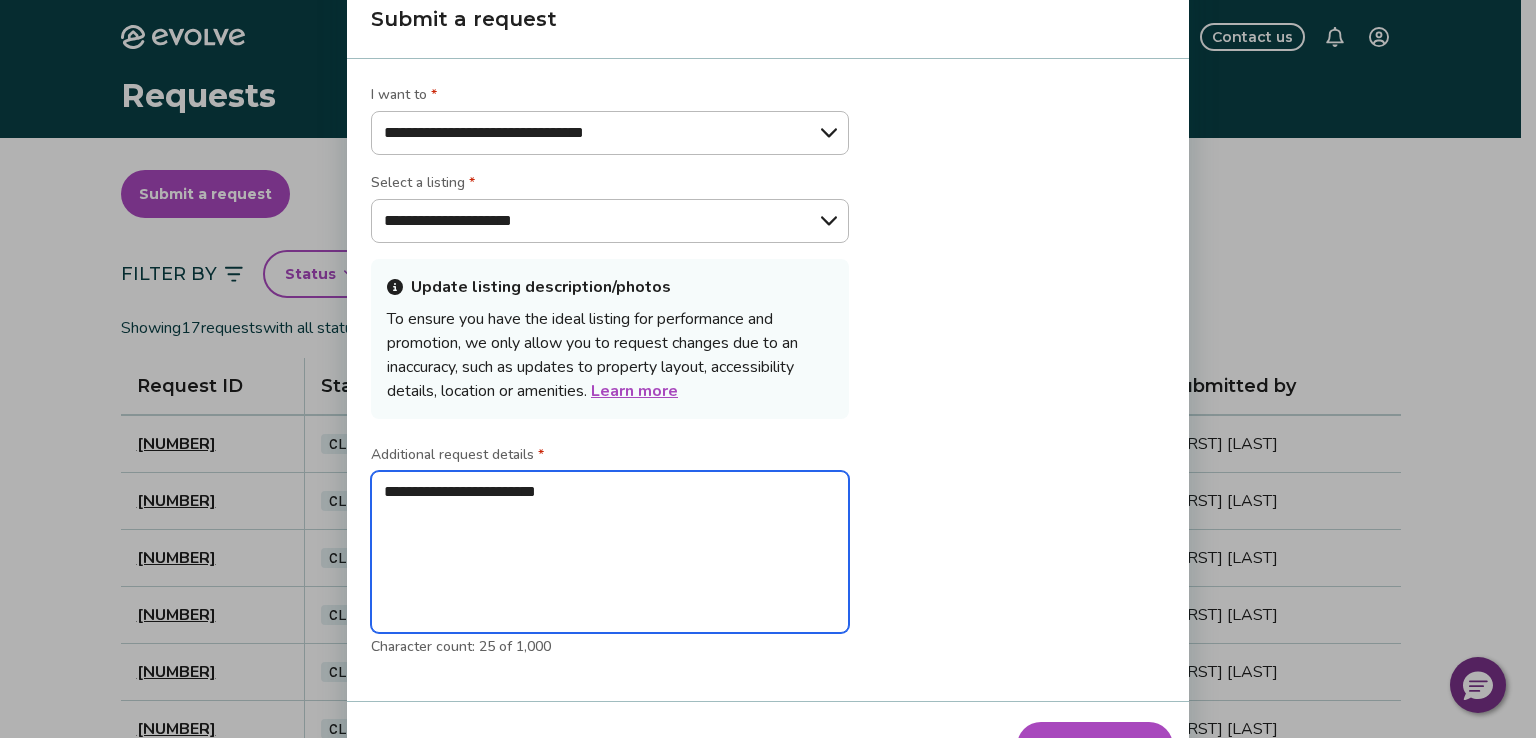 type on "*" 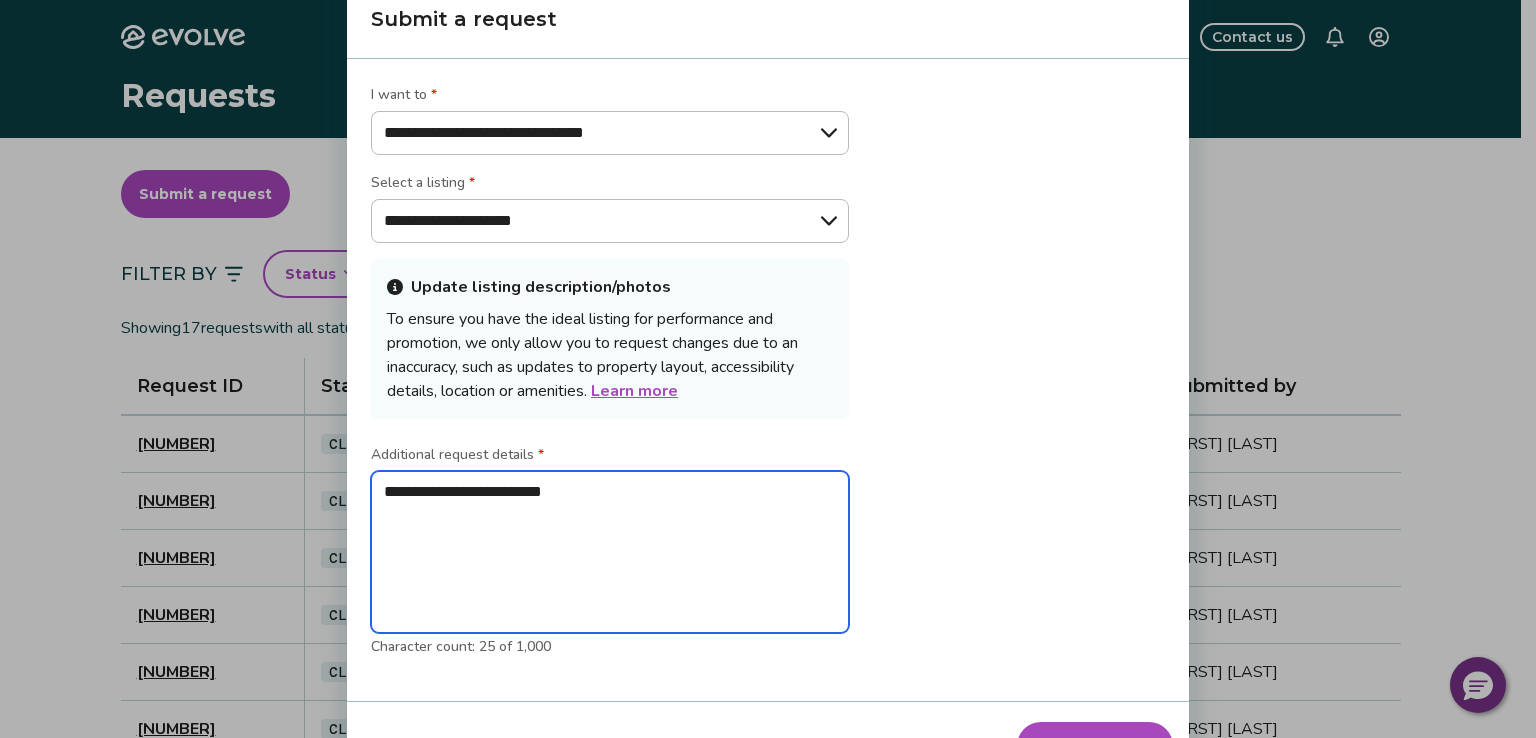type on "*" 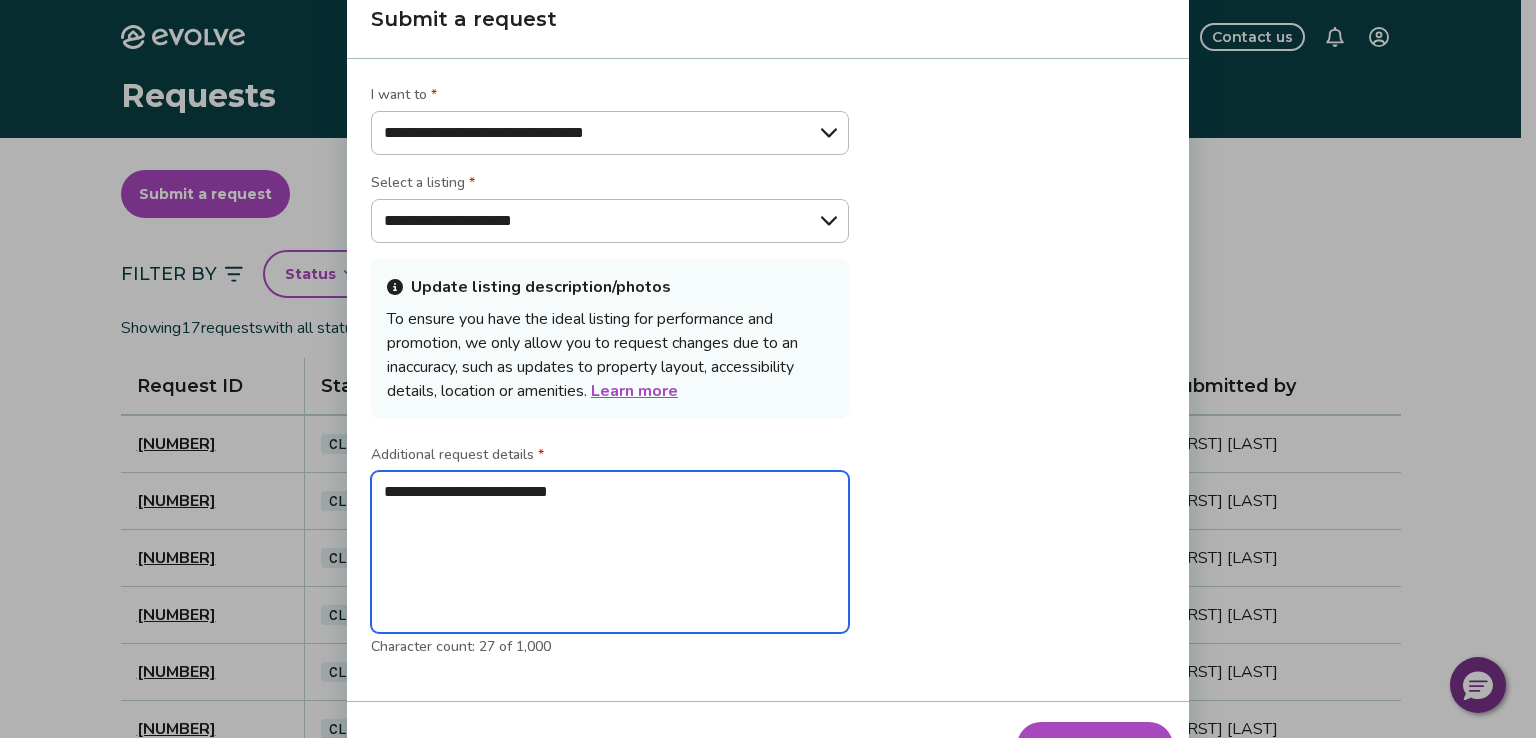 type on "*" 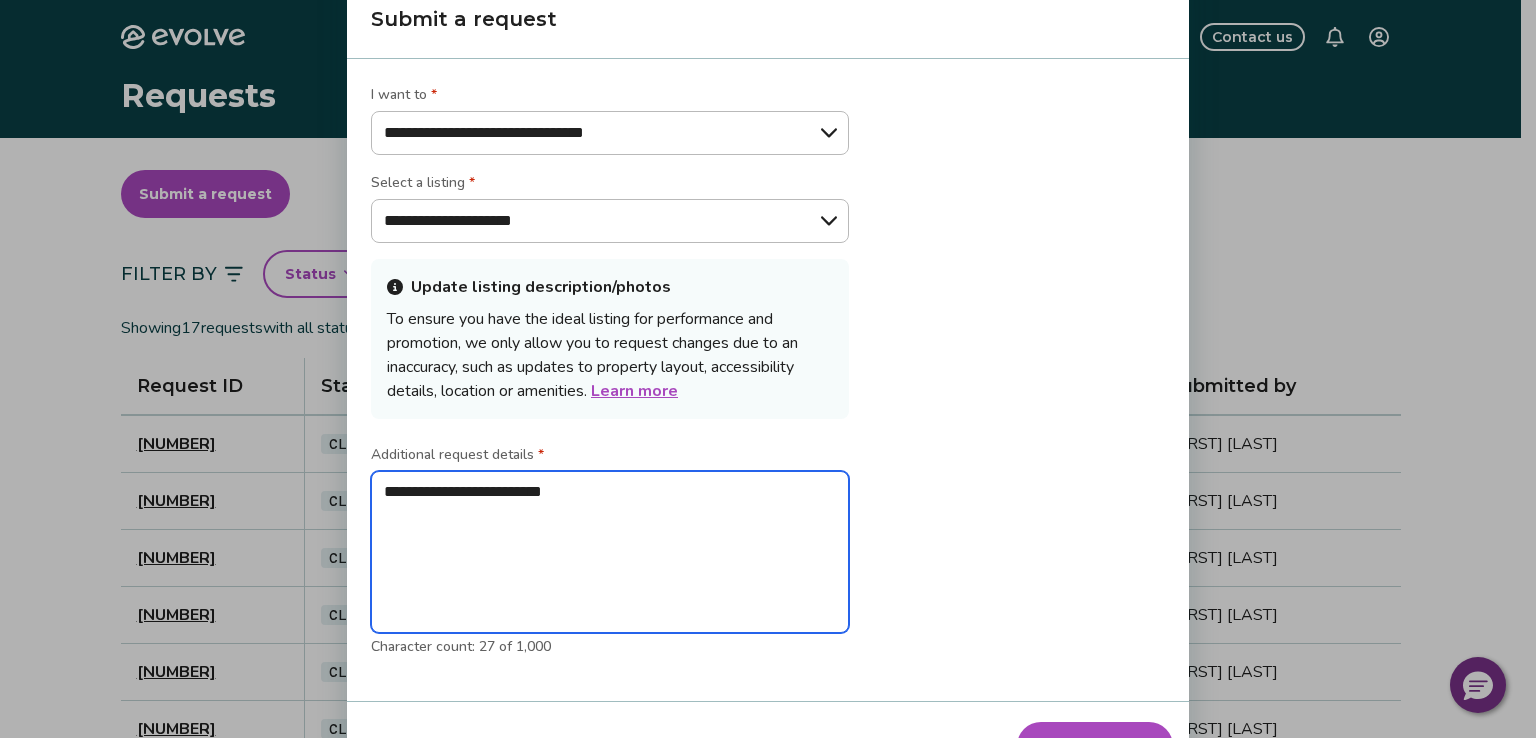 type on "*" 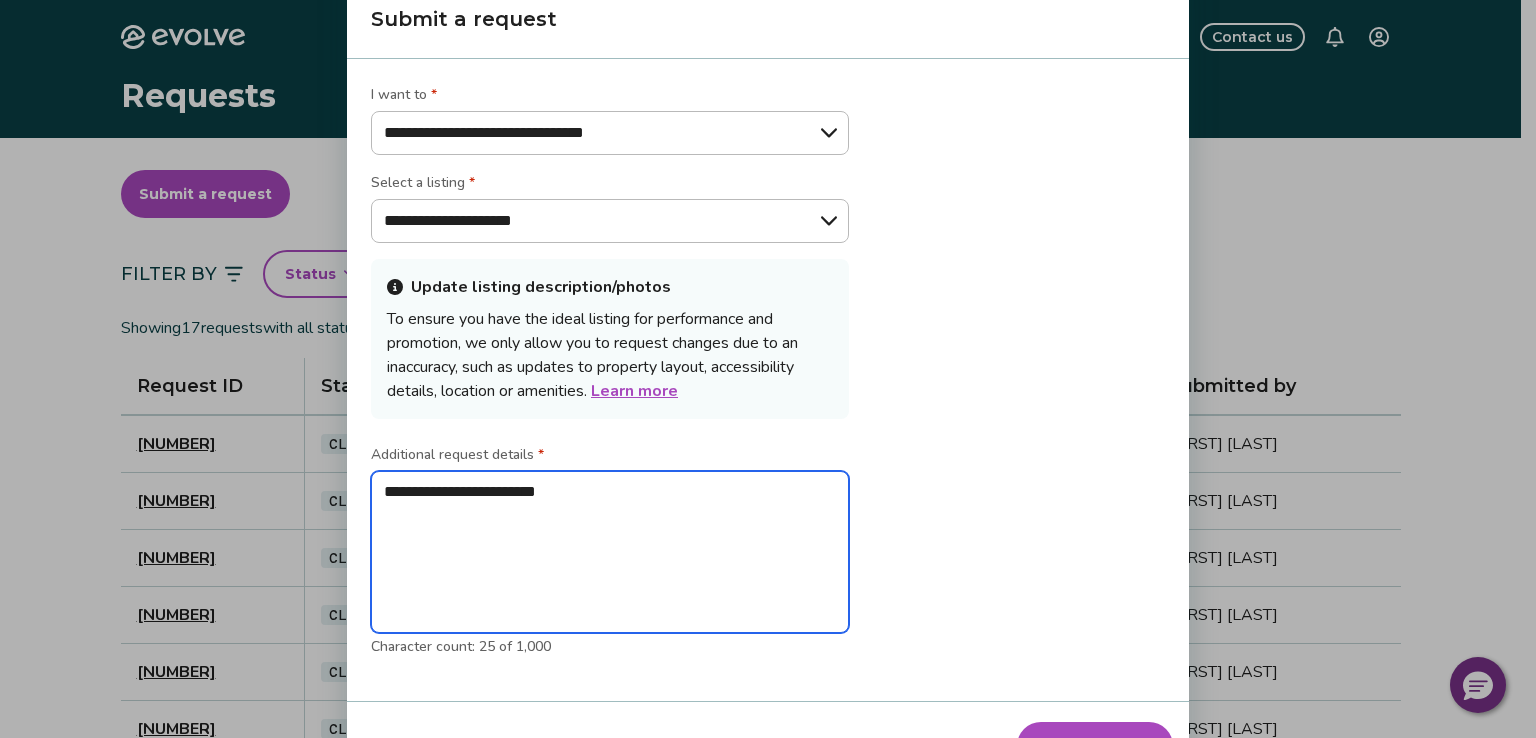 type on "*" 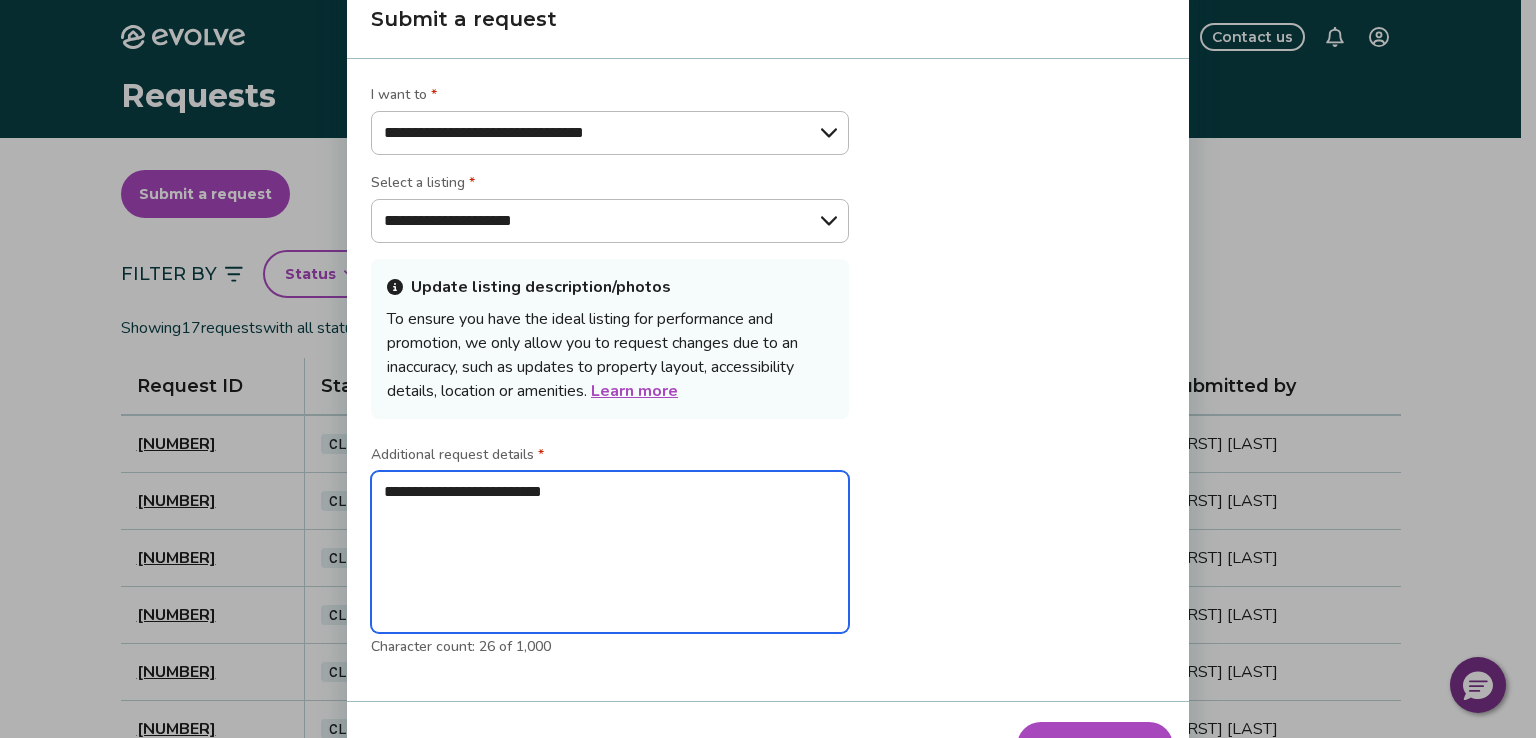 type on "*" 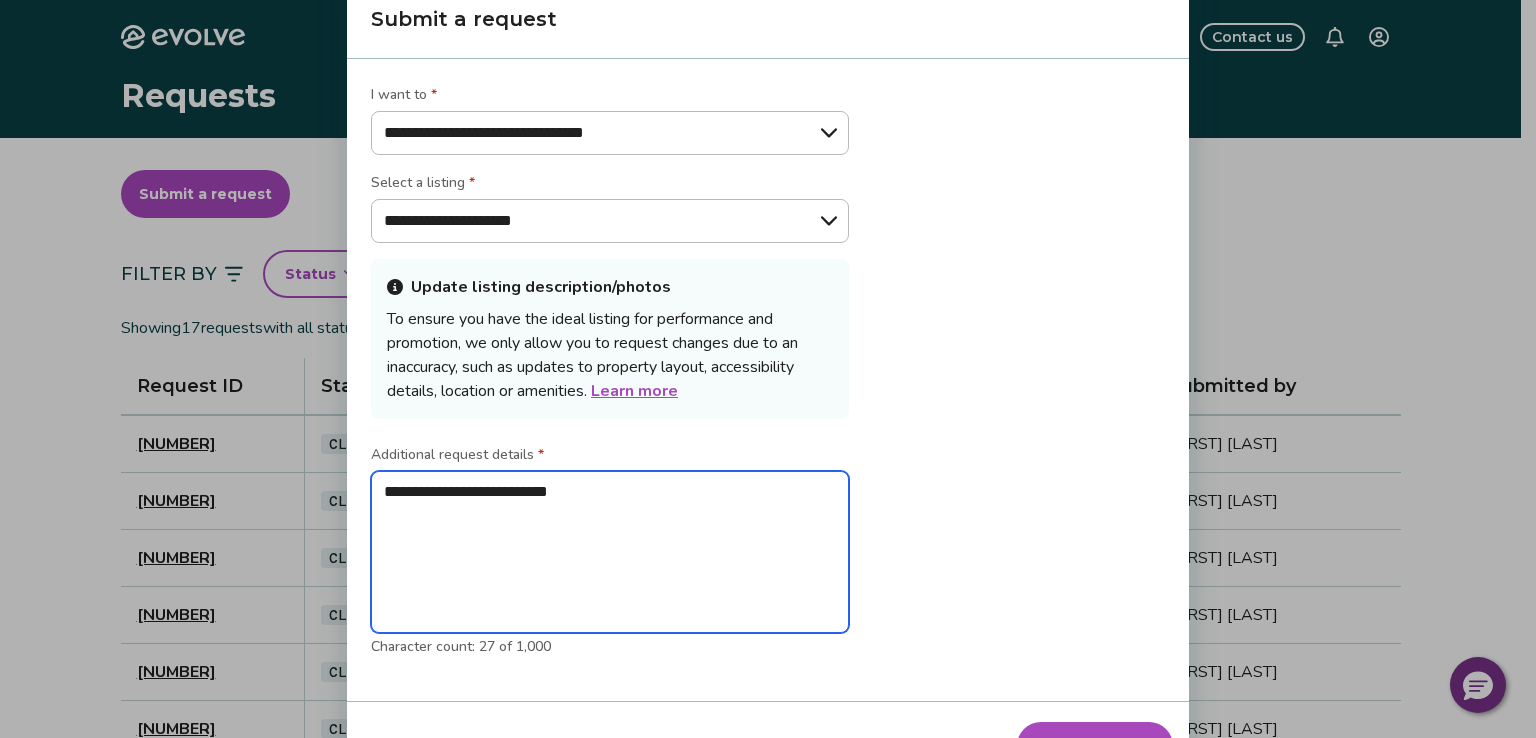 type on "*" 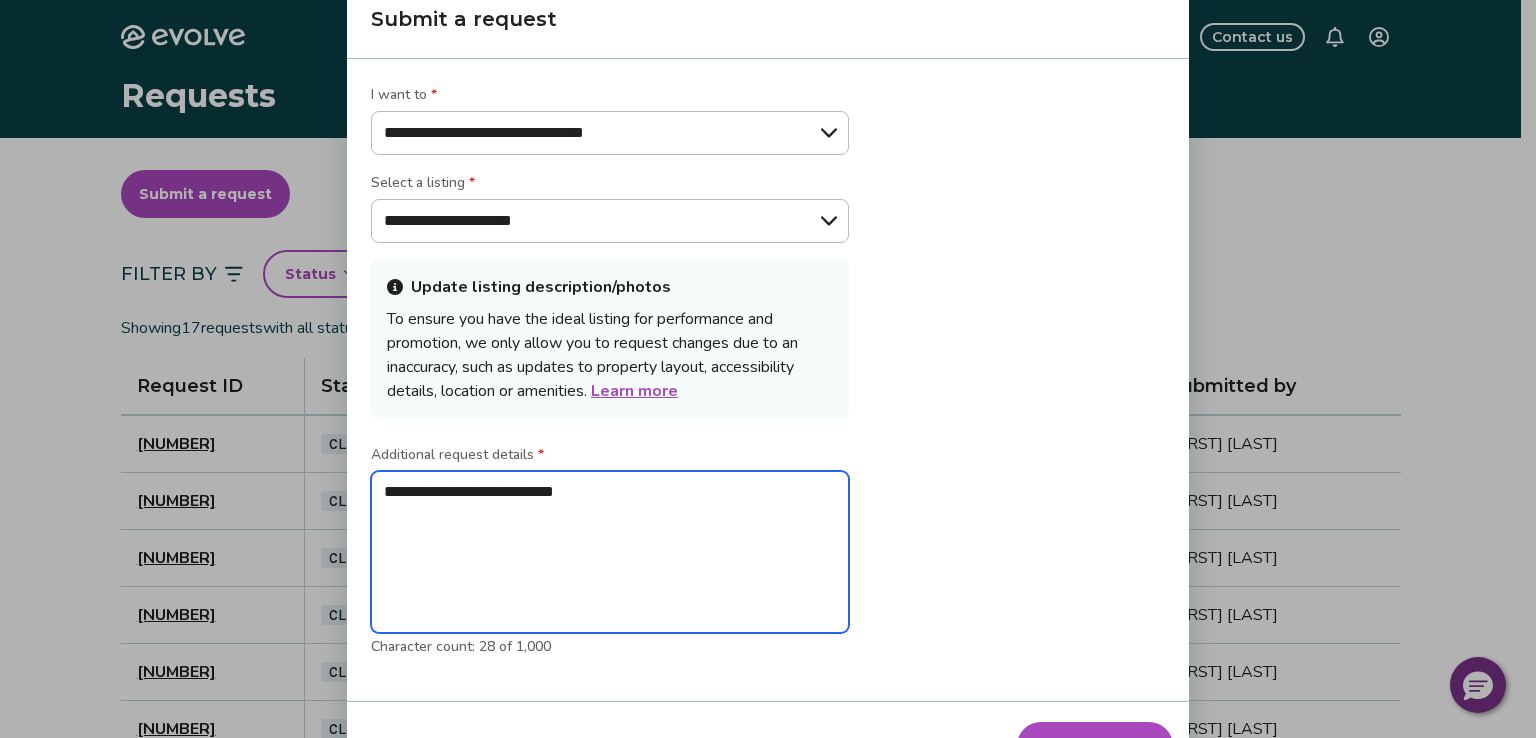 type on "*" 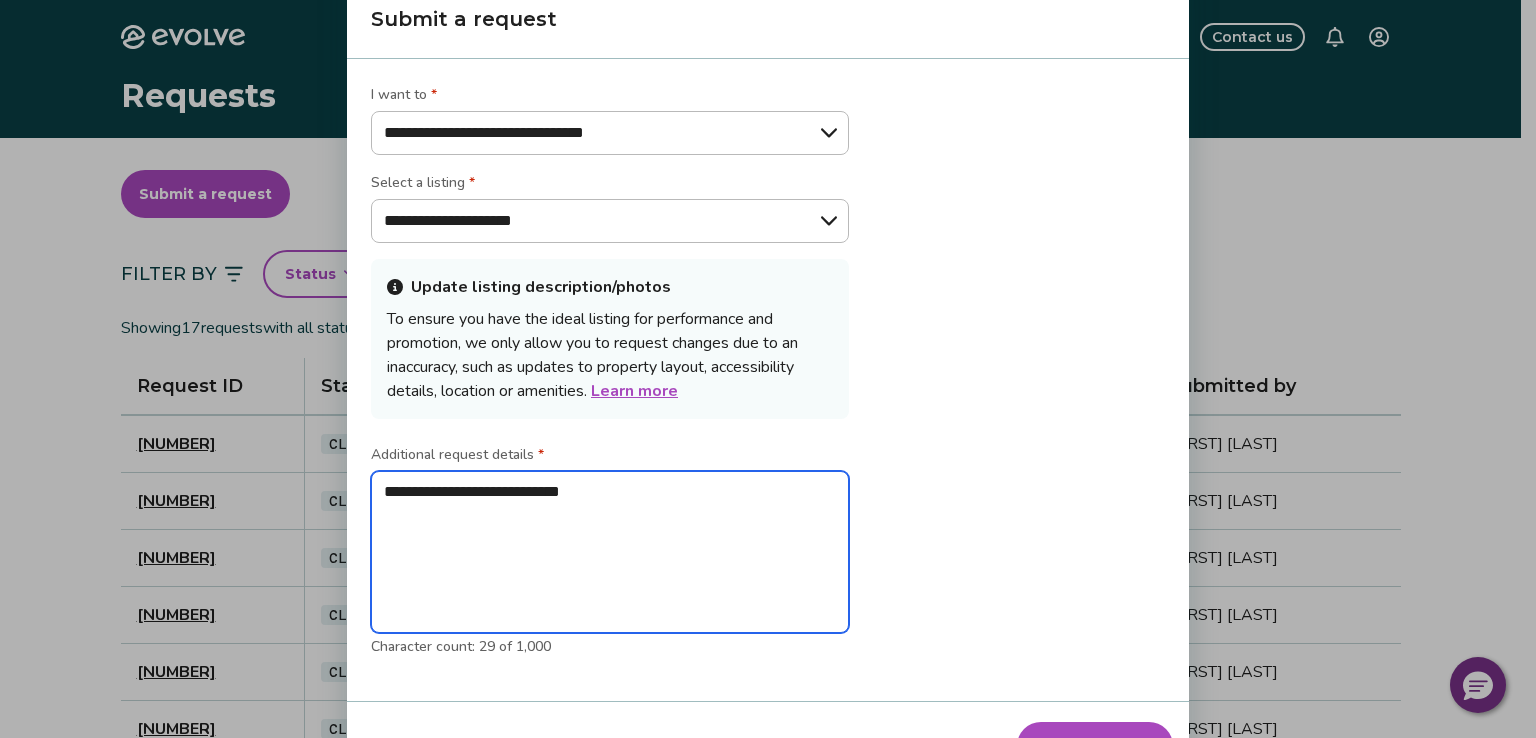 type on "*" 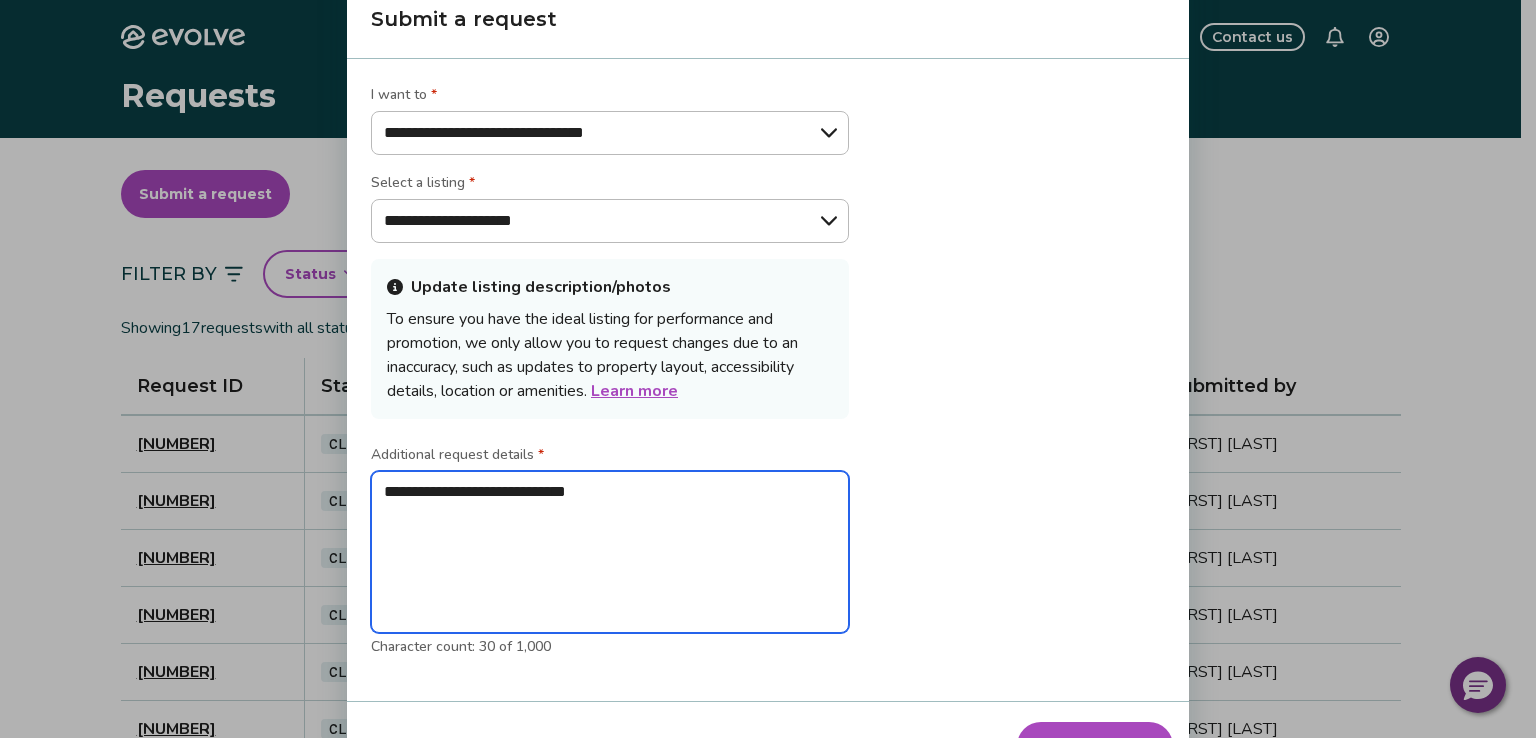 type on "*" 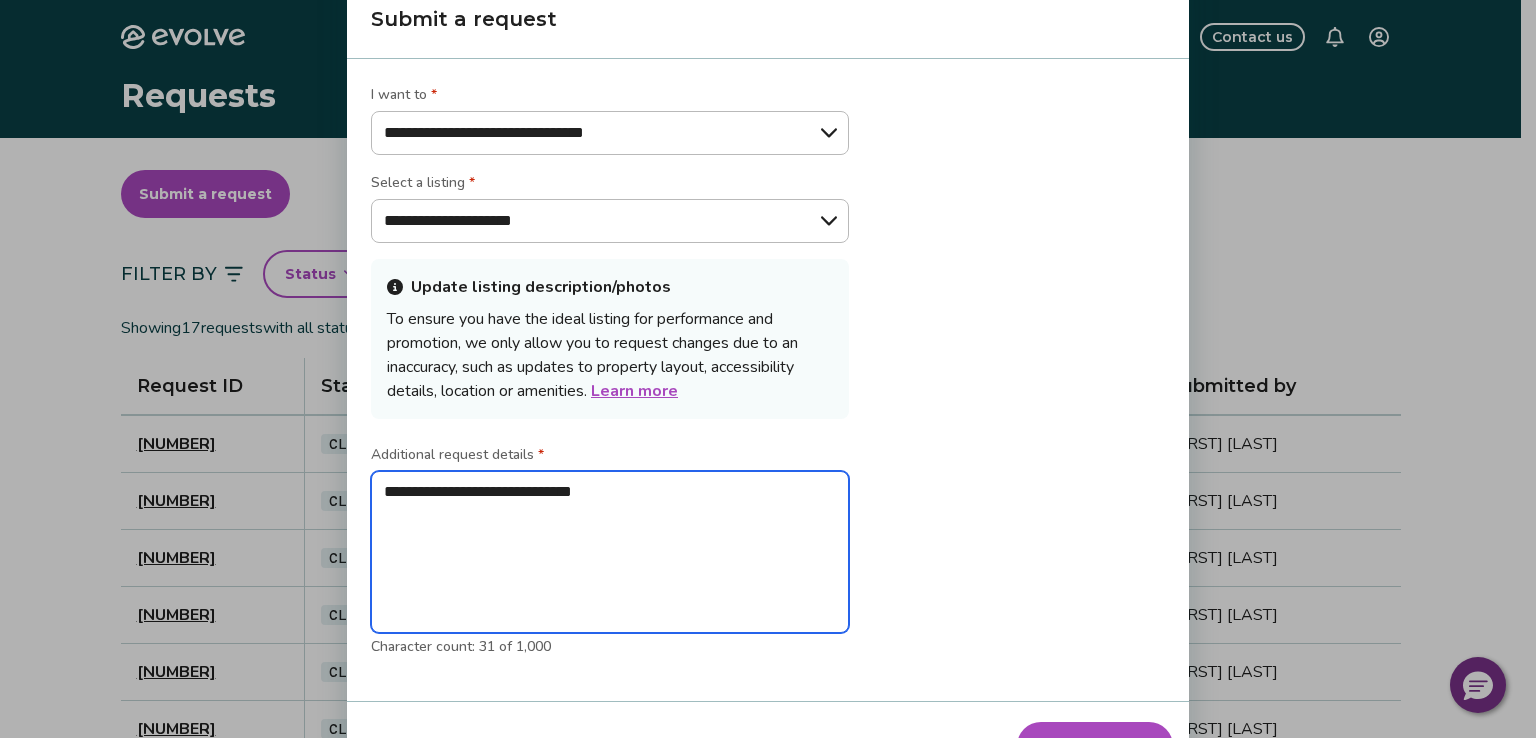 type on "*" 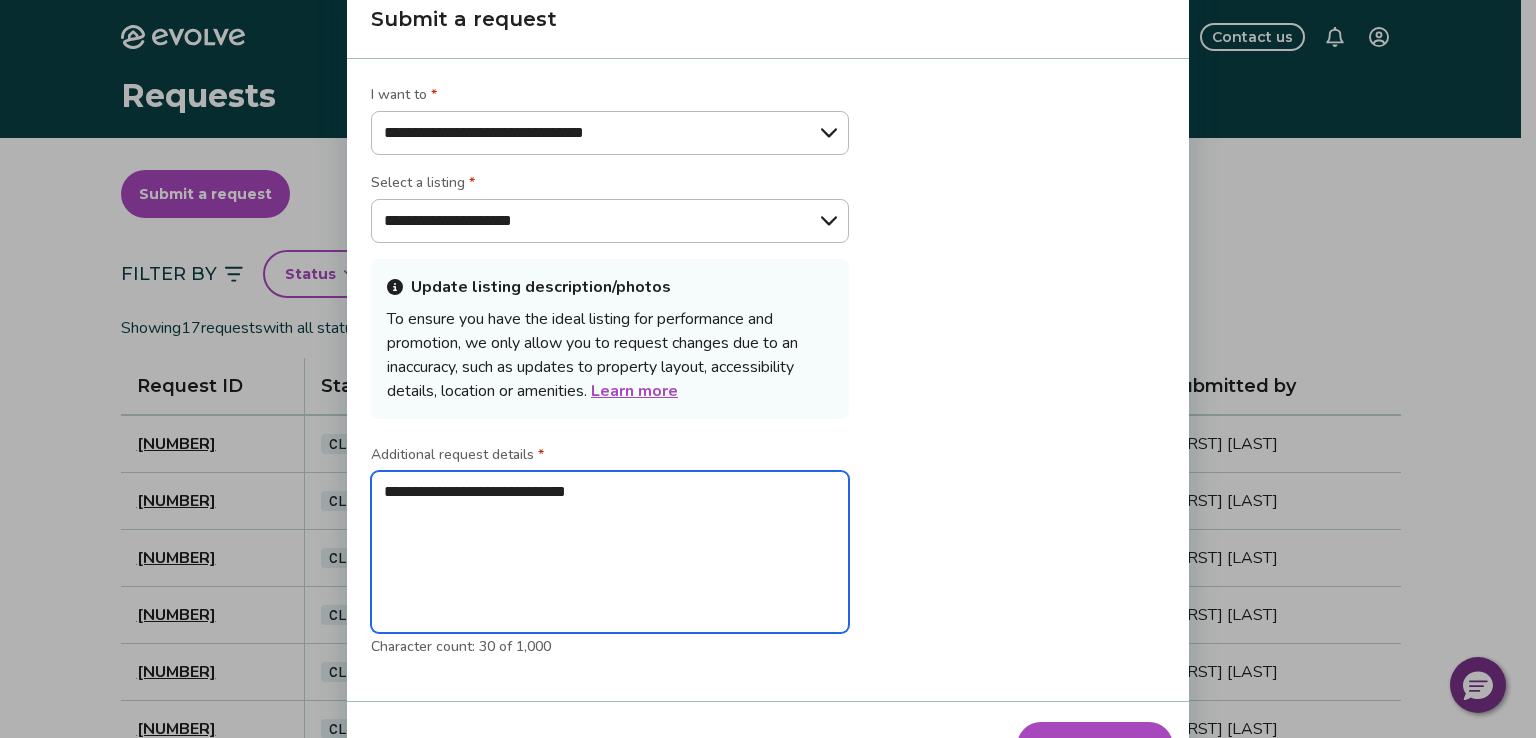 type on "*" 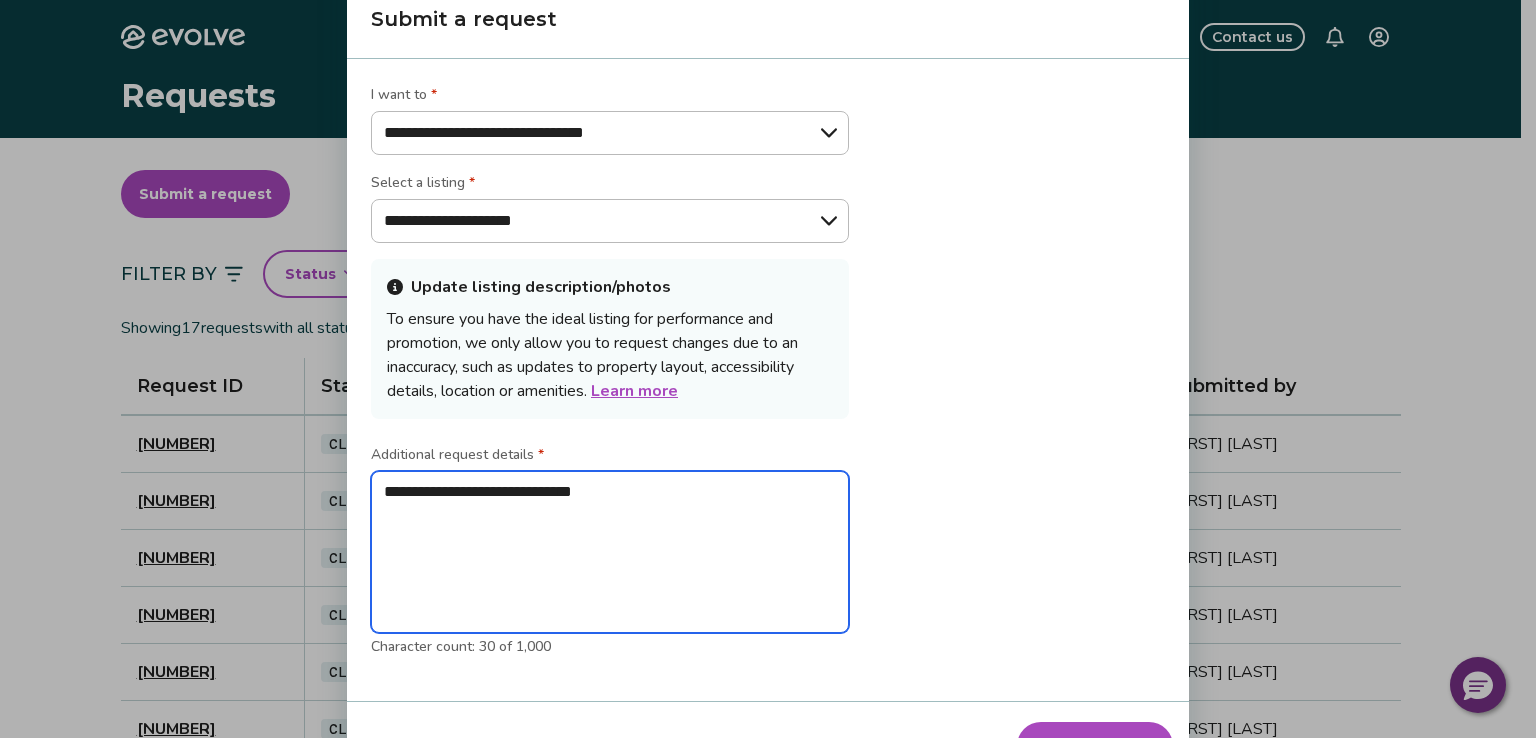 type on "*" 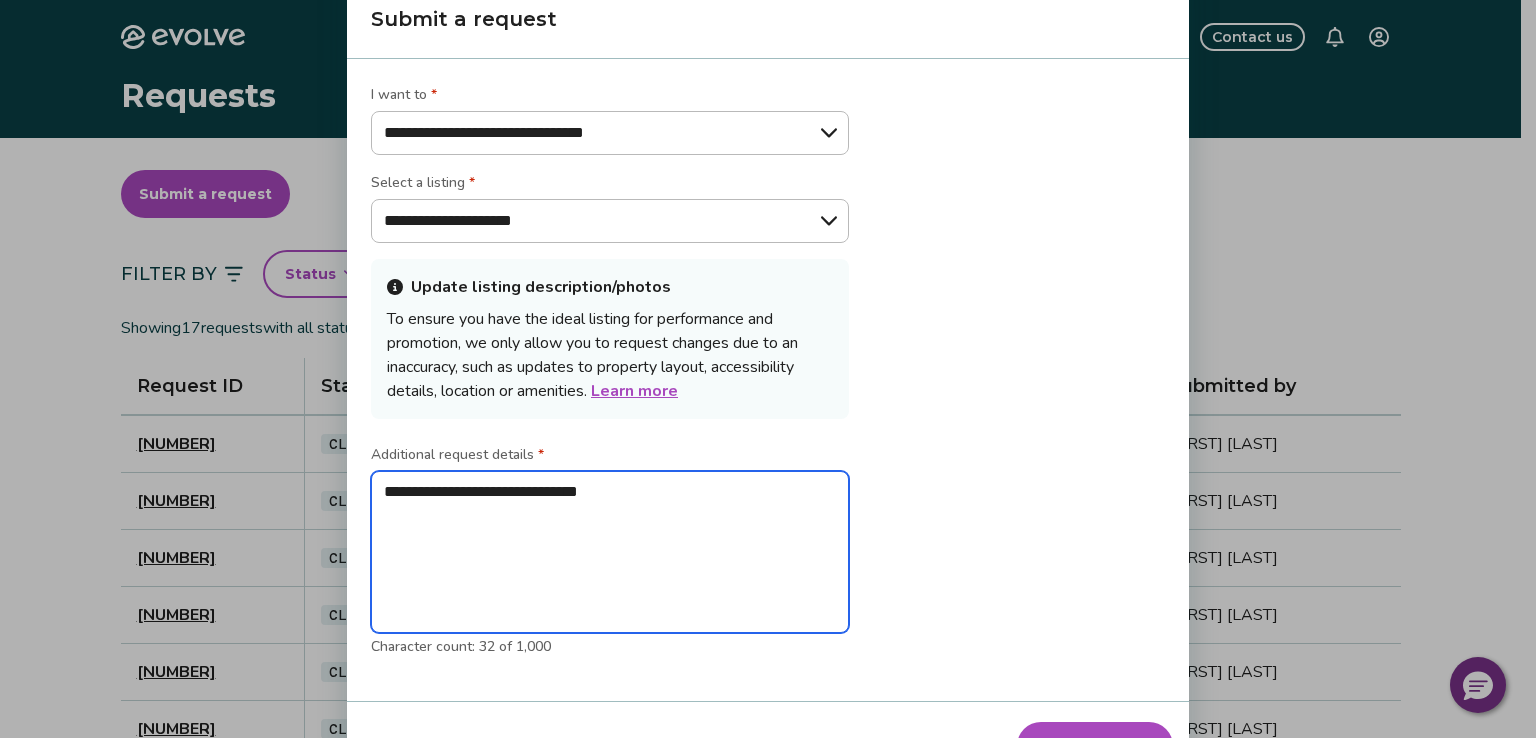 type on "*" 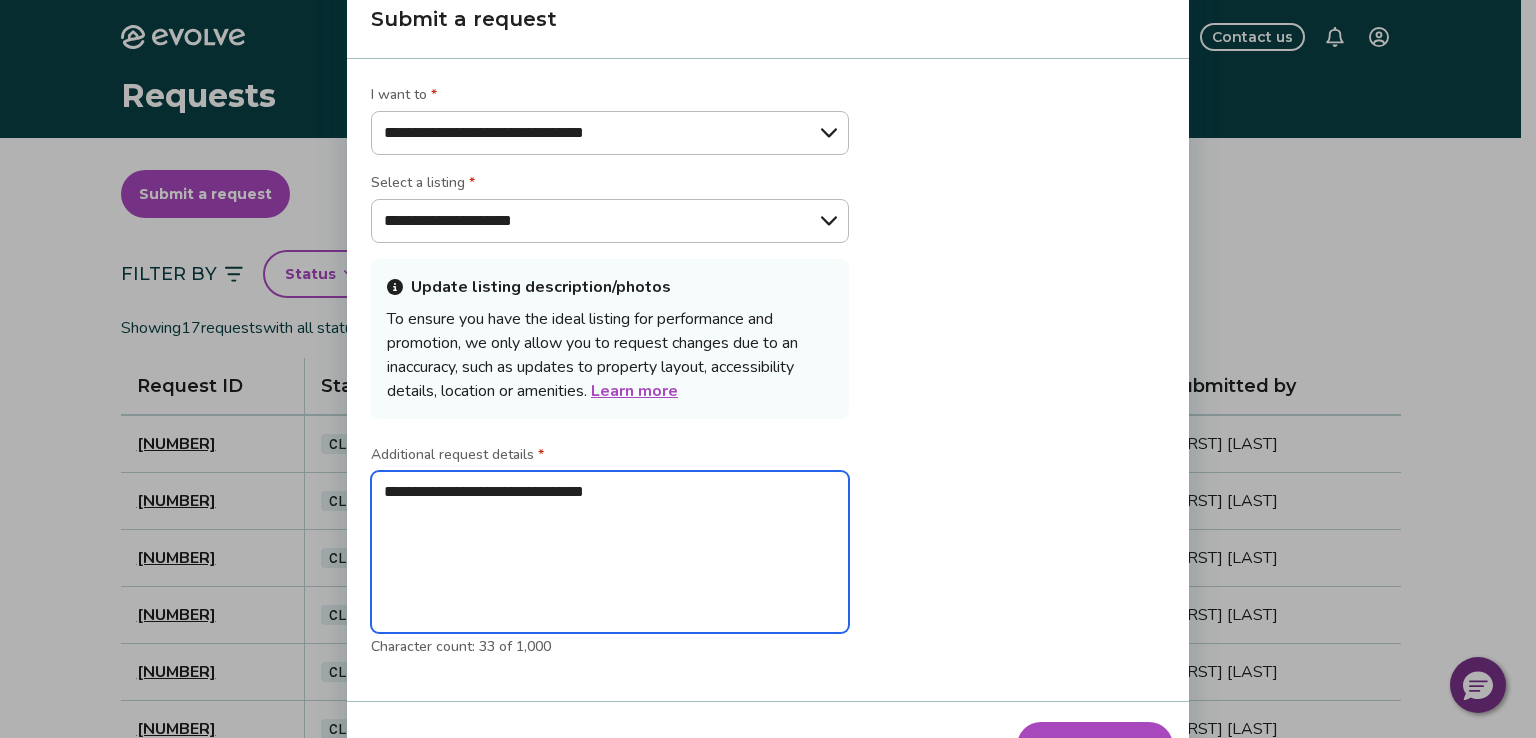 type on "*" 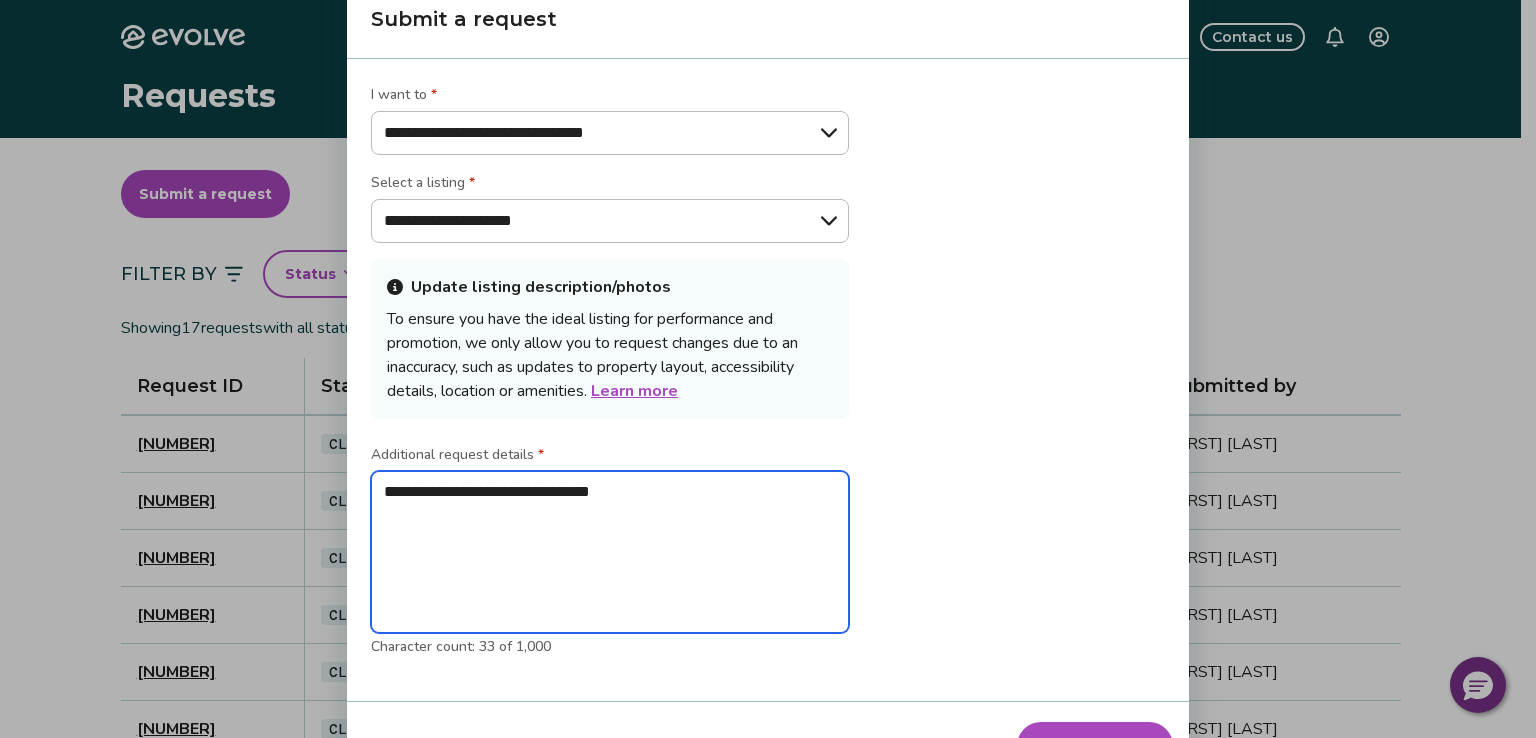 type on "*" 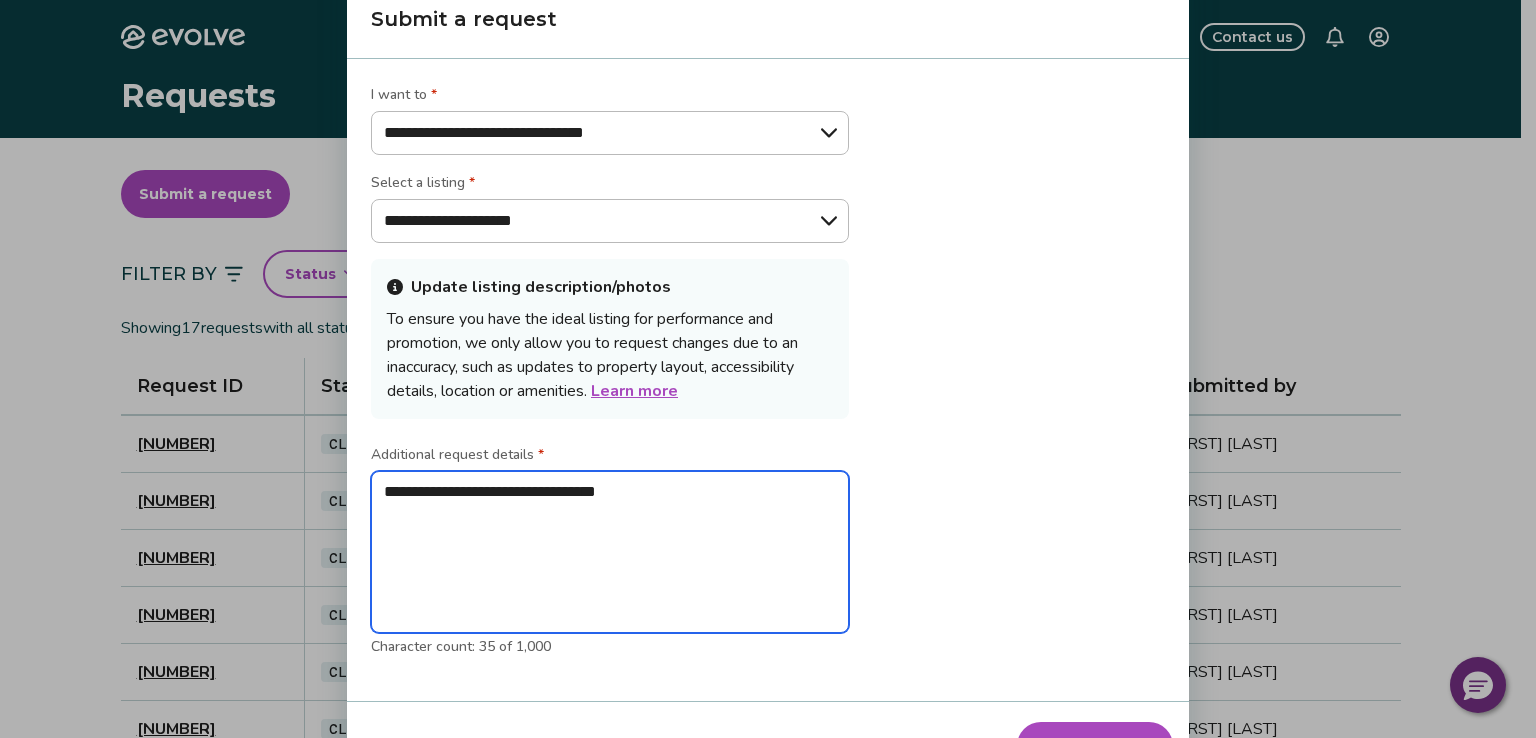 type on "*" 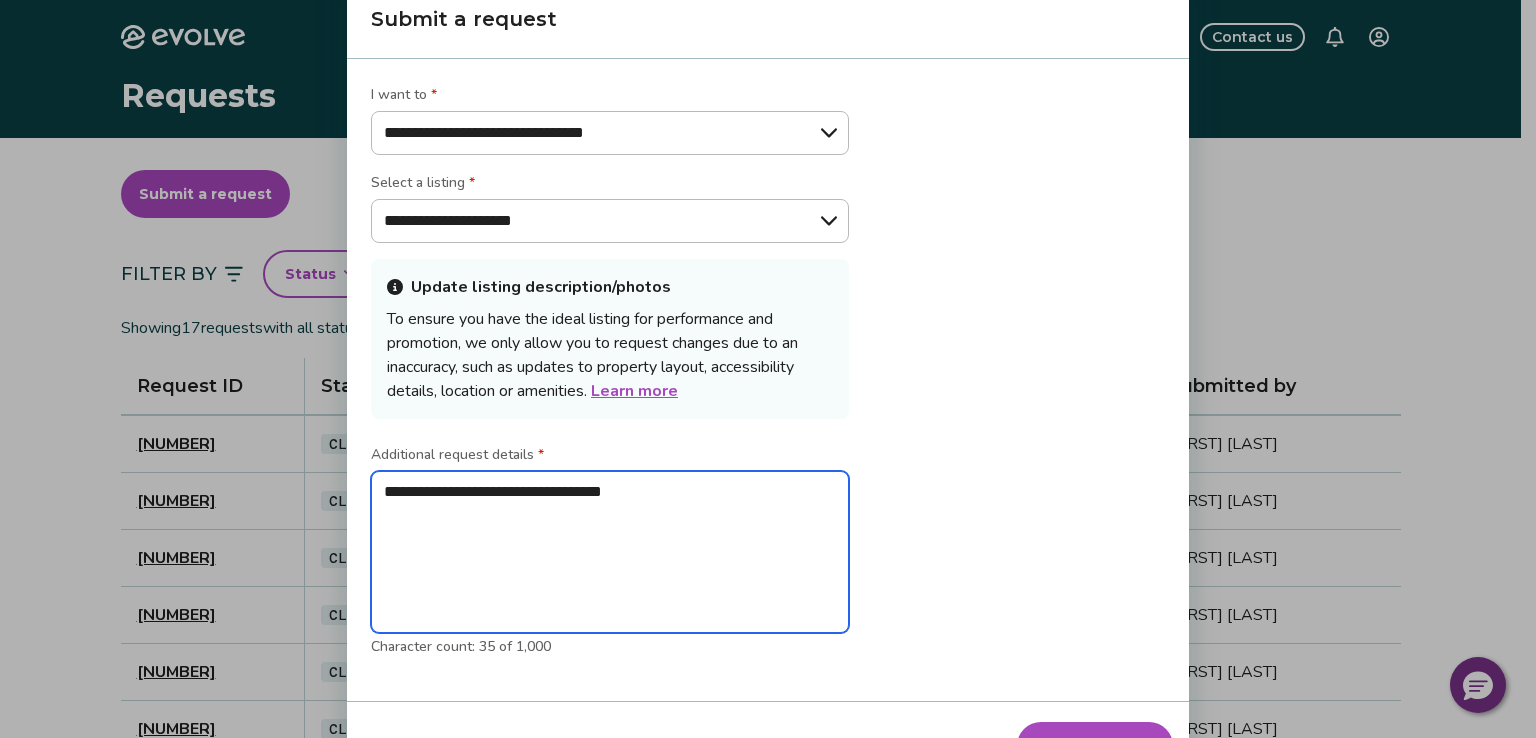 type on "*" 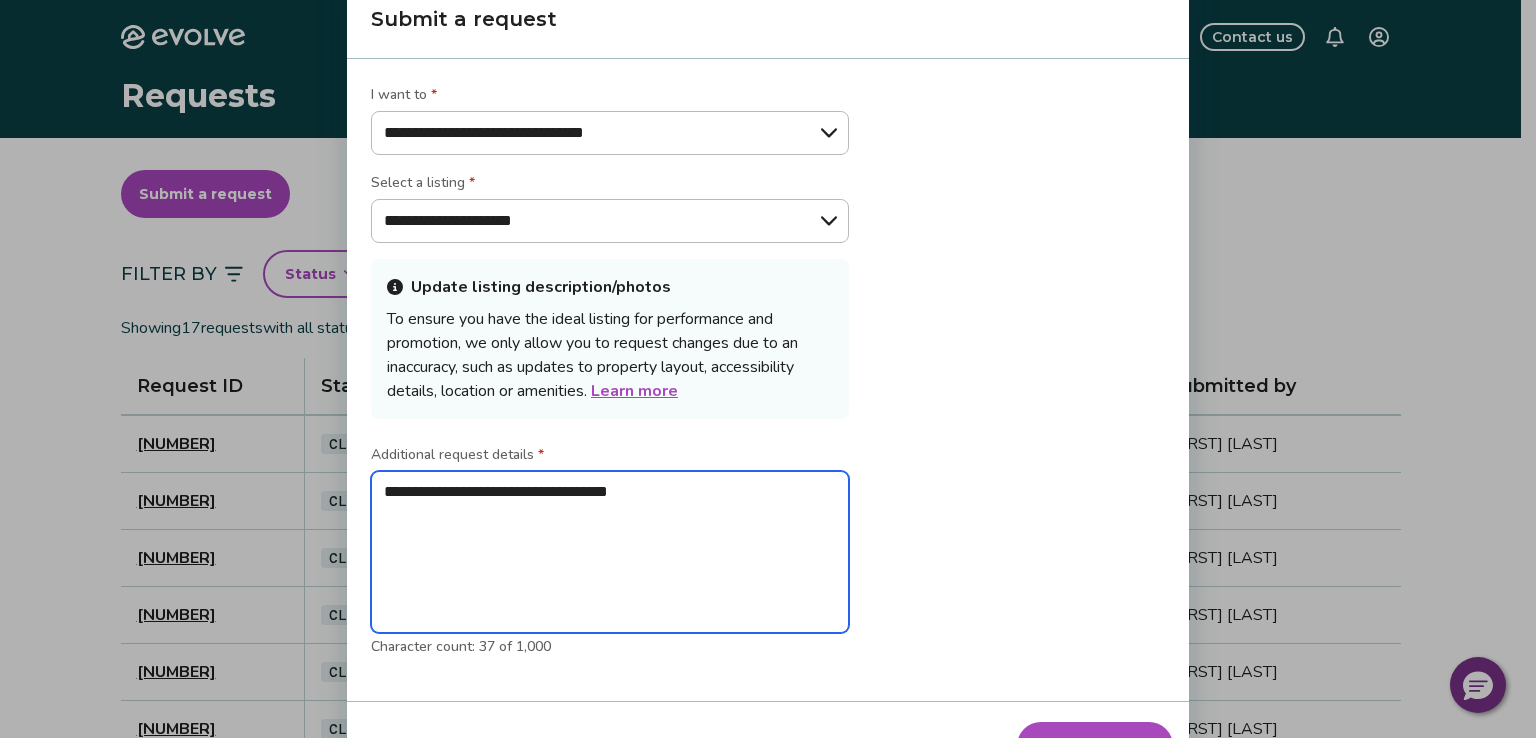 type on "*" 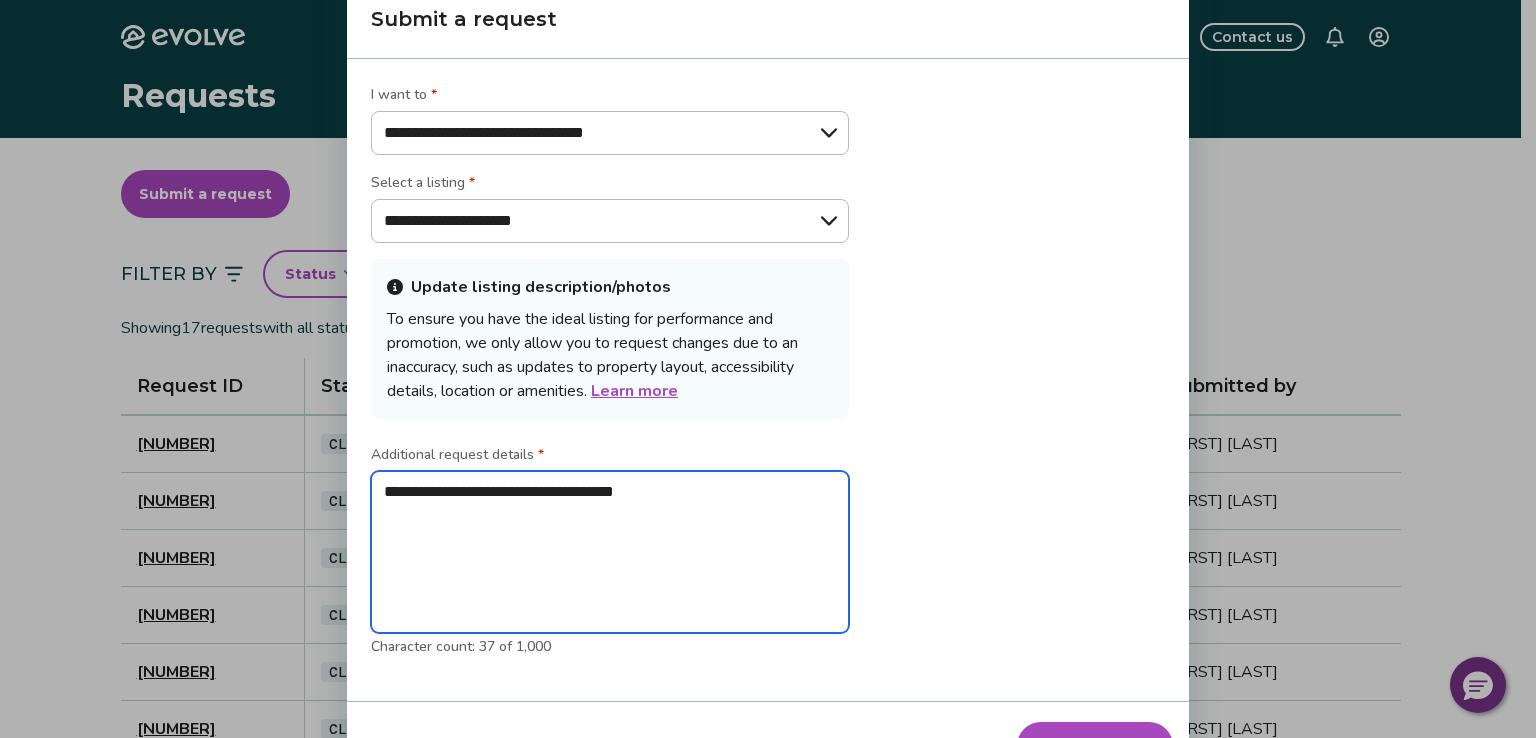 type on "*" 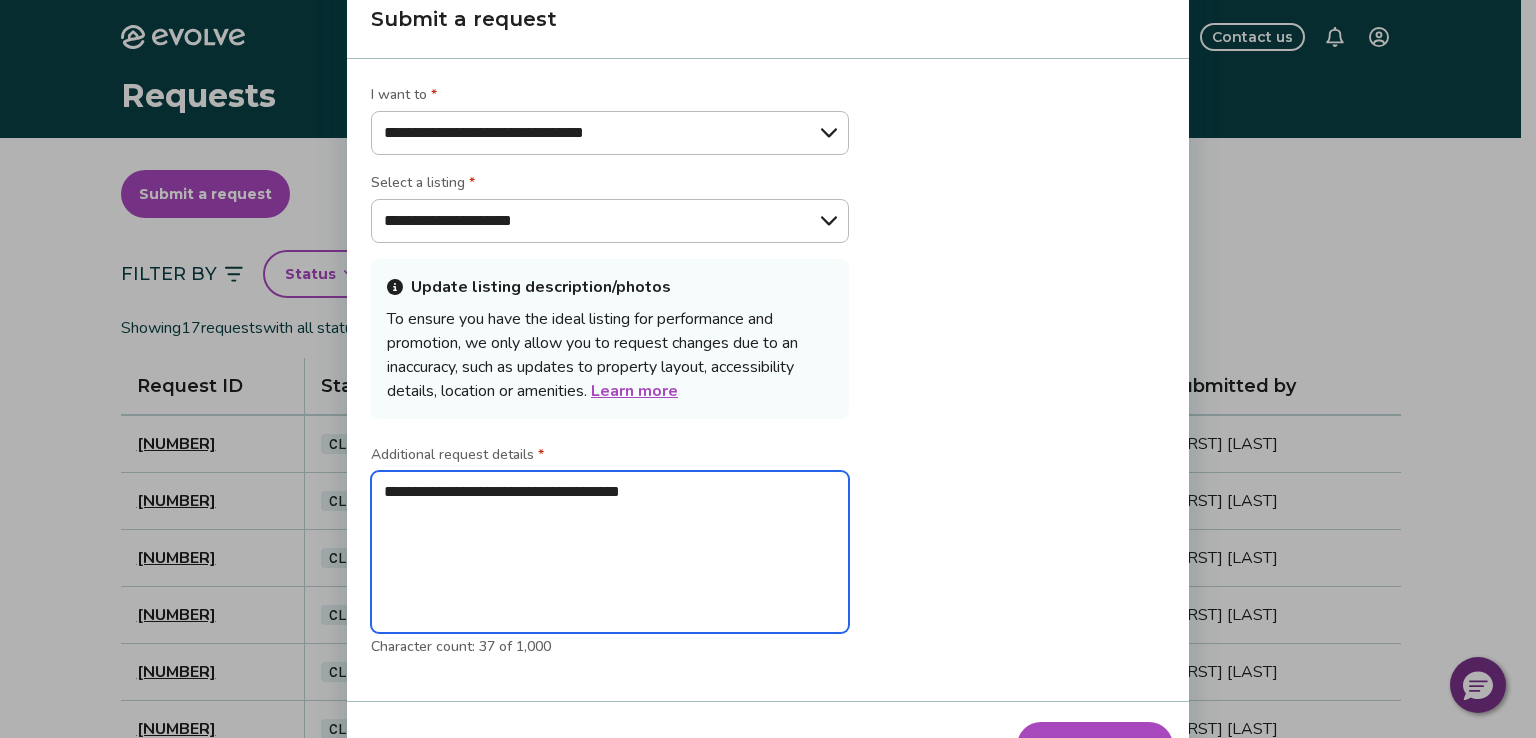 type on "*" 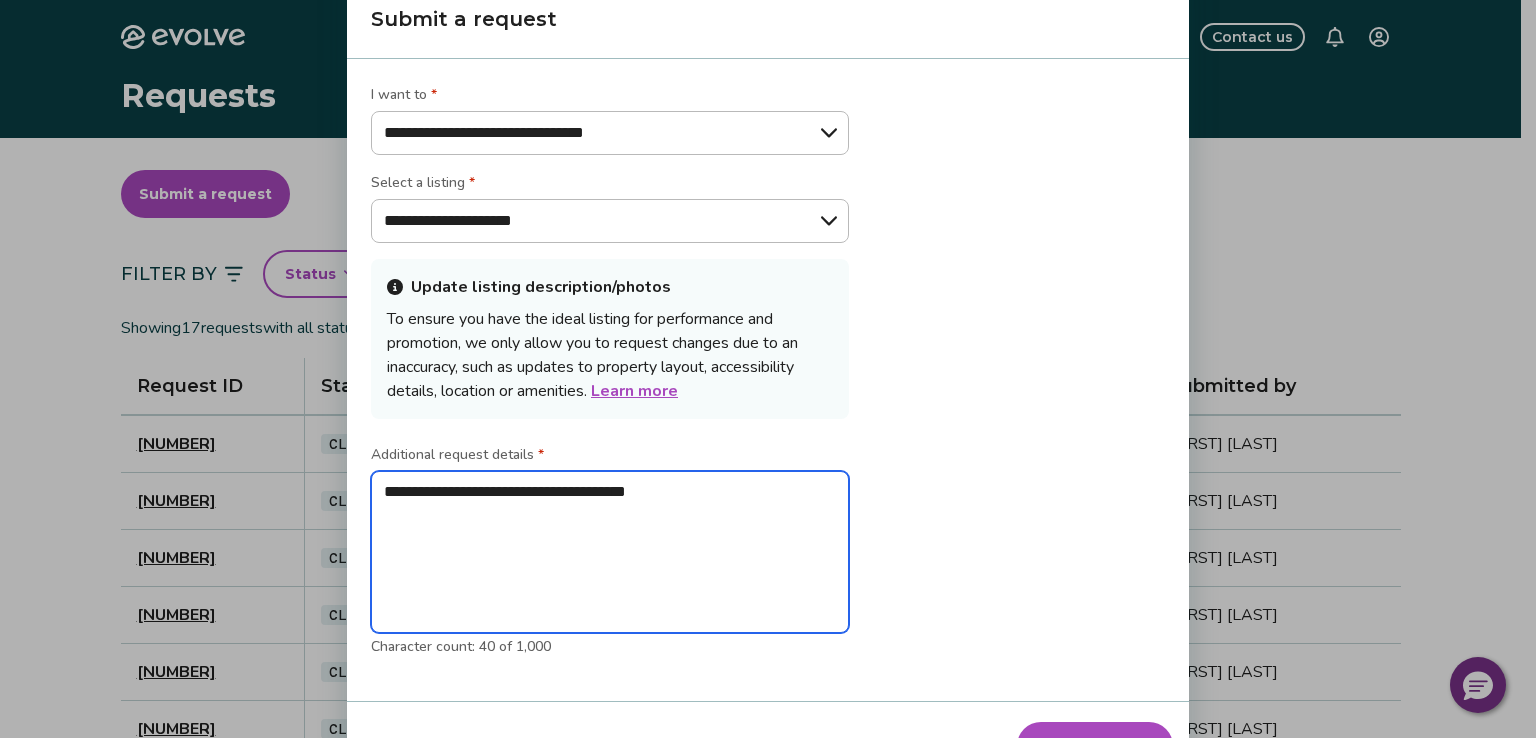 type on "*" 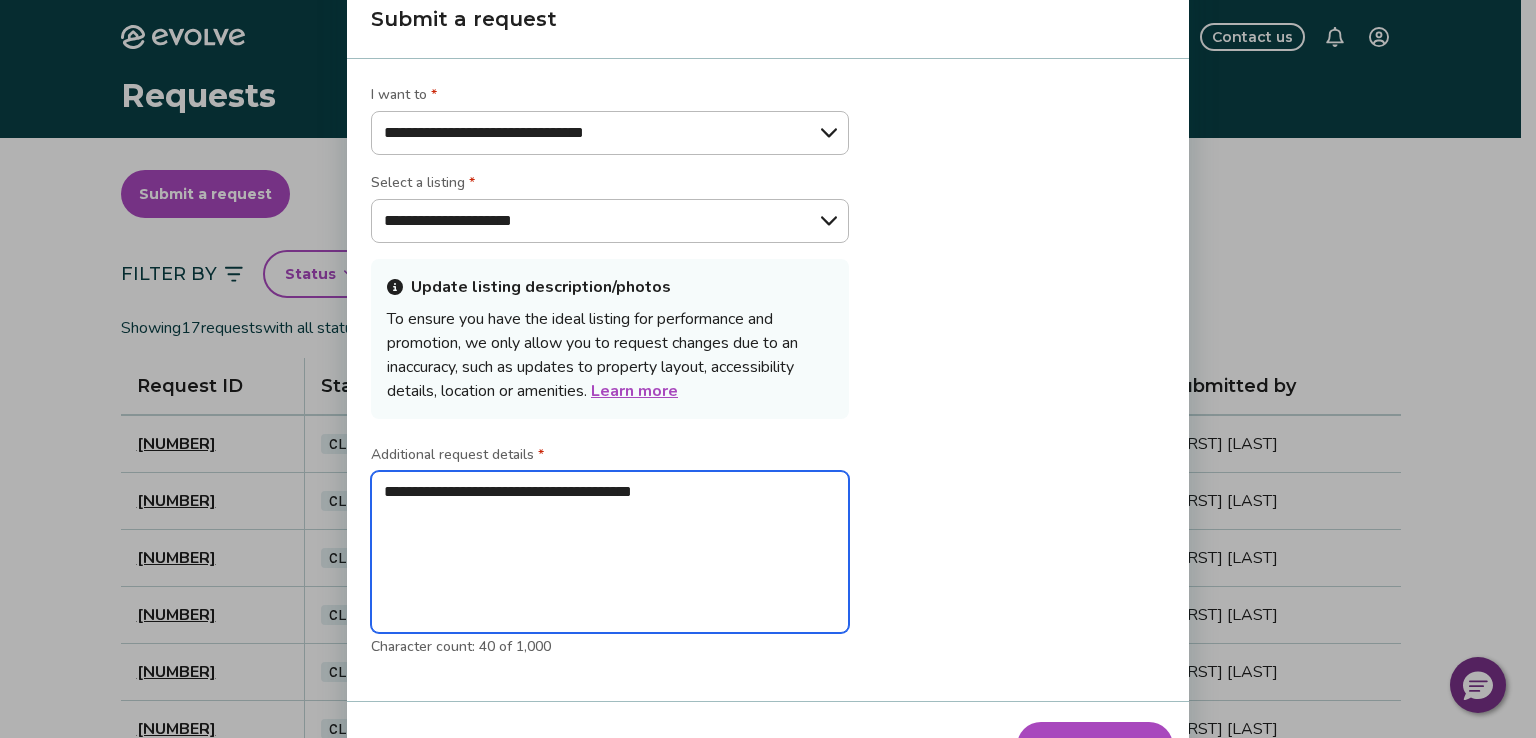 type on "**********" 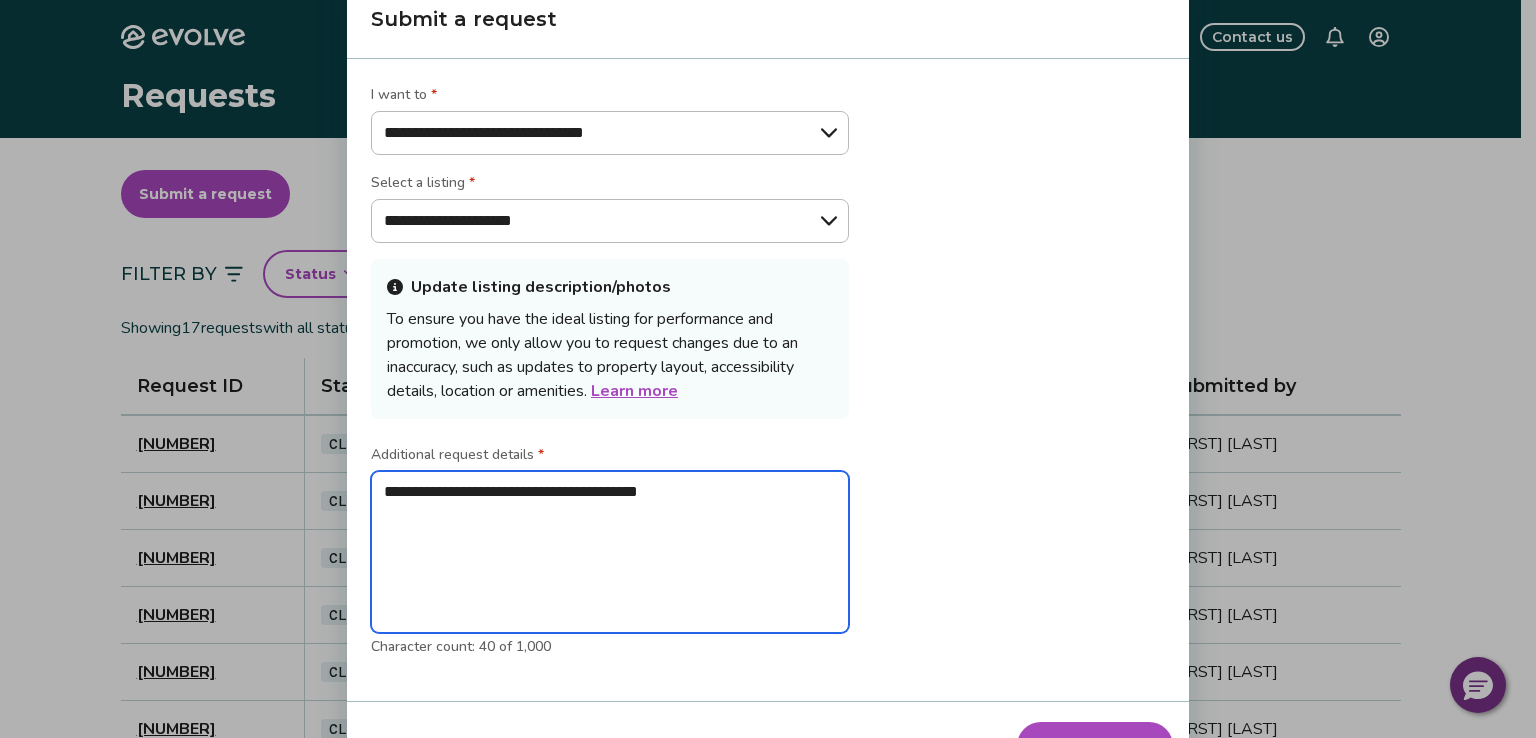 type on "*" 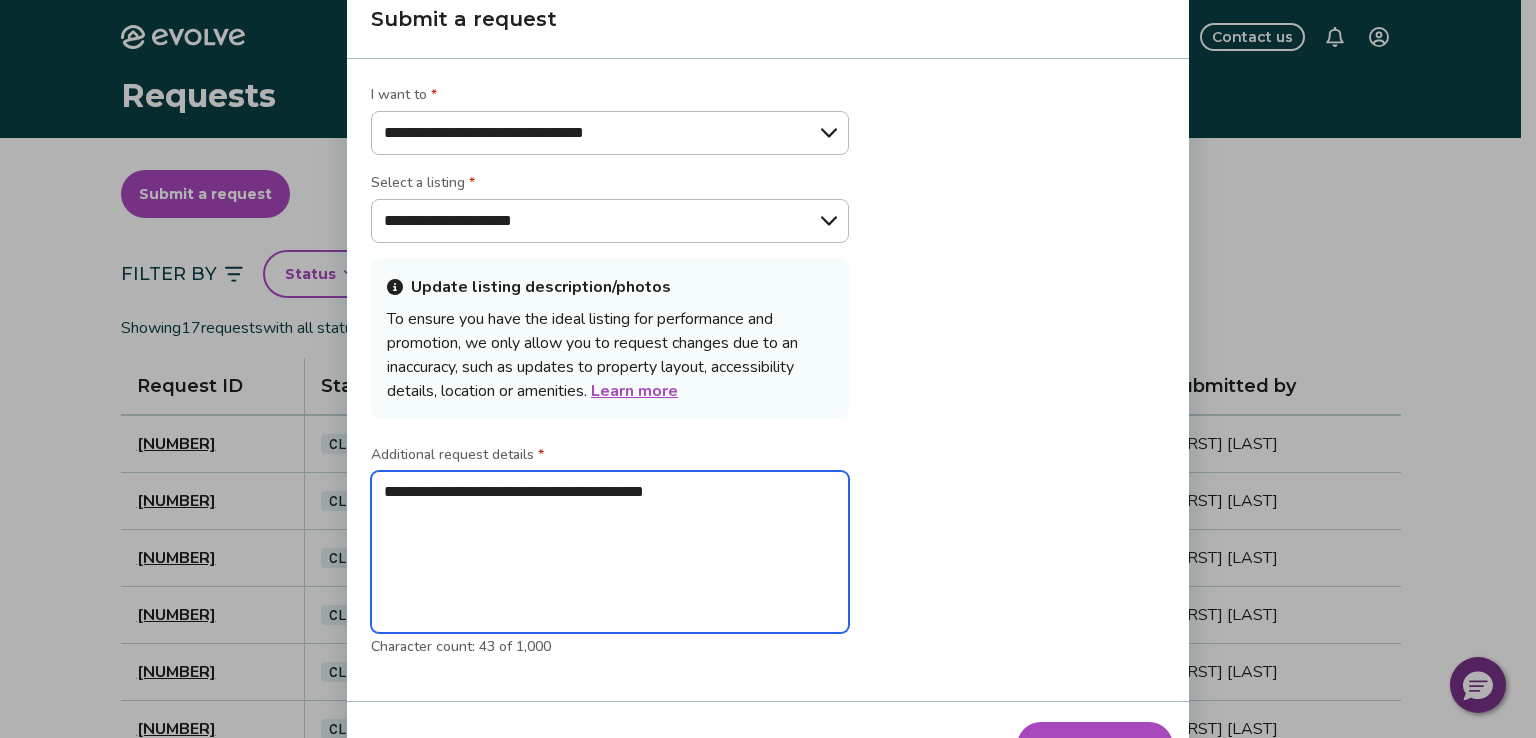 type on "*" 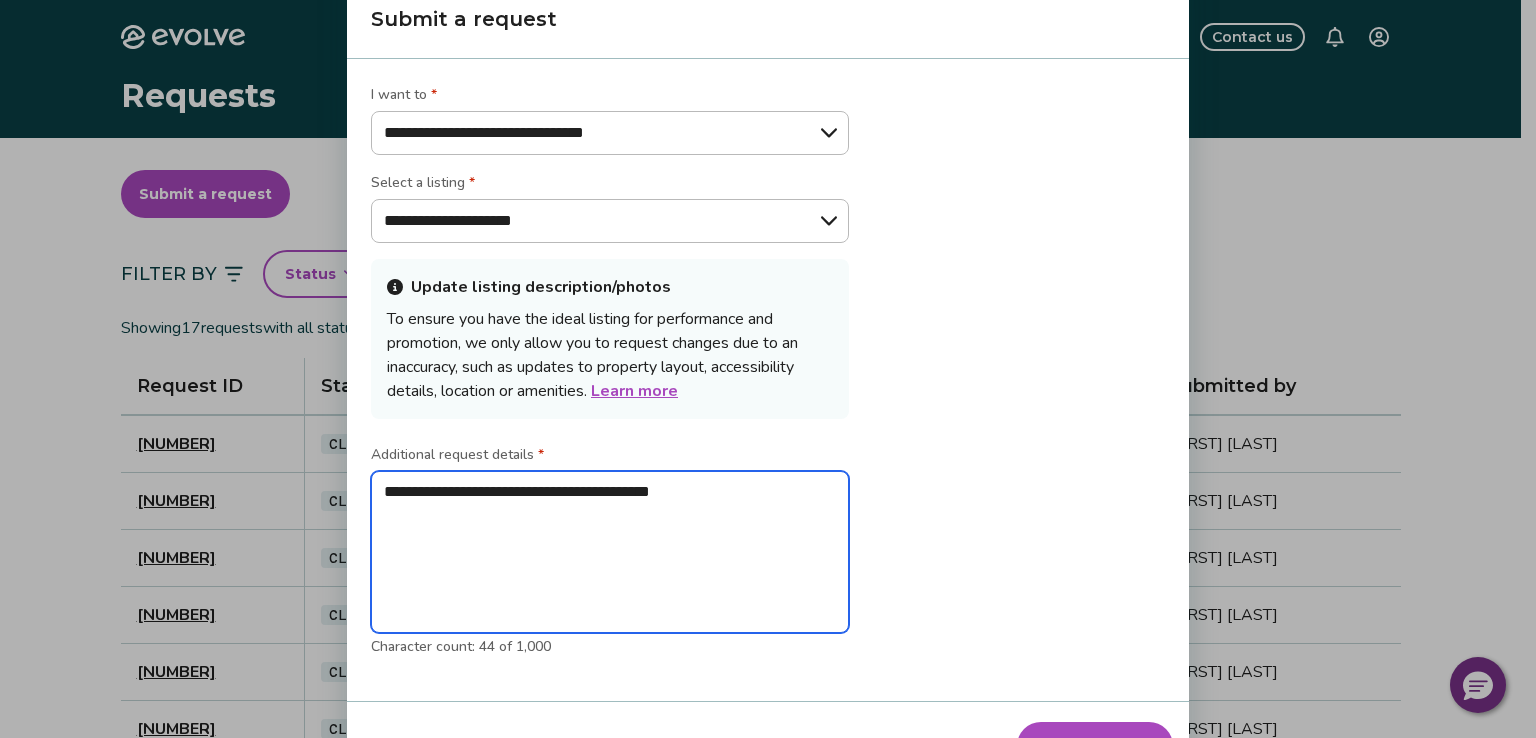 type on "*" 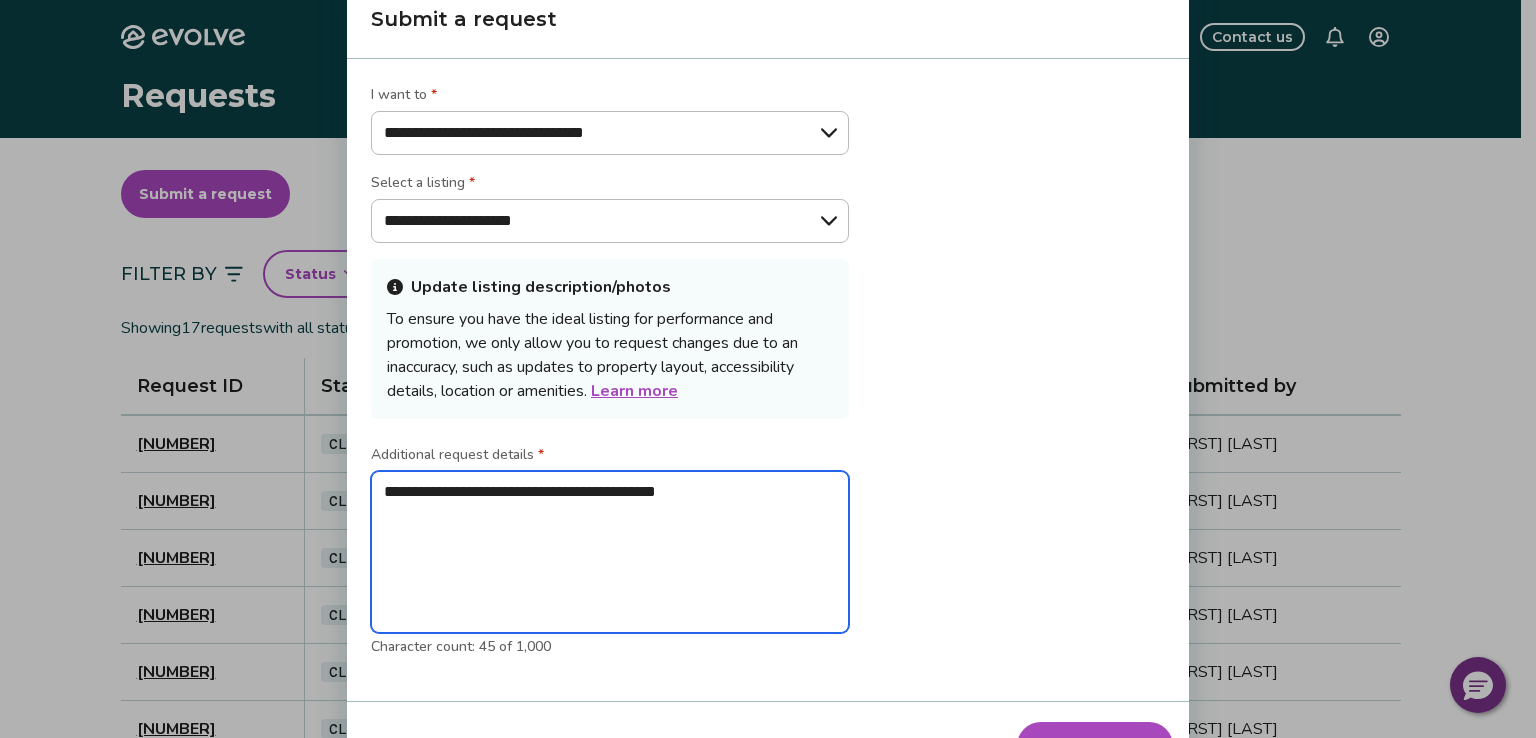 type on "*" 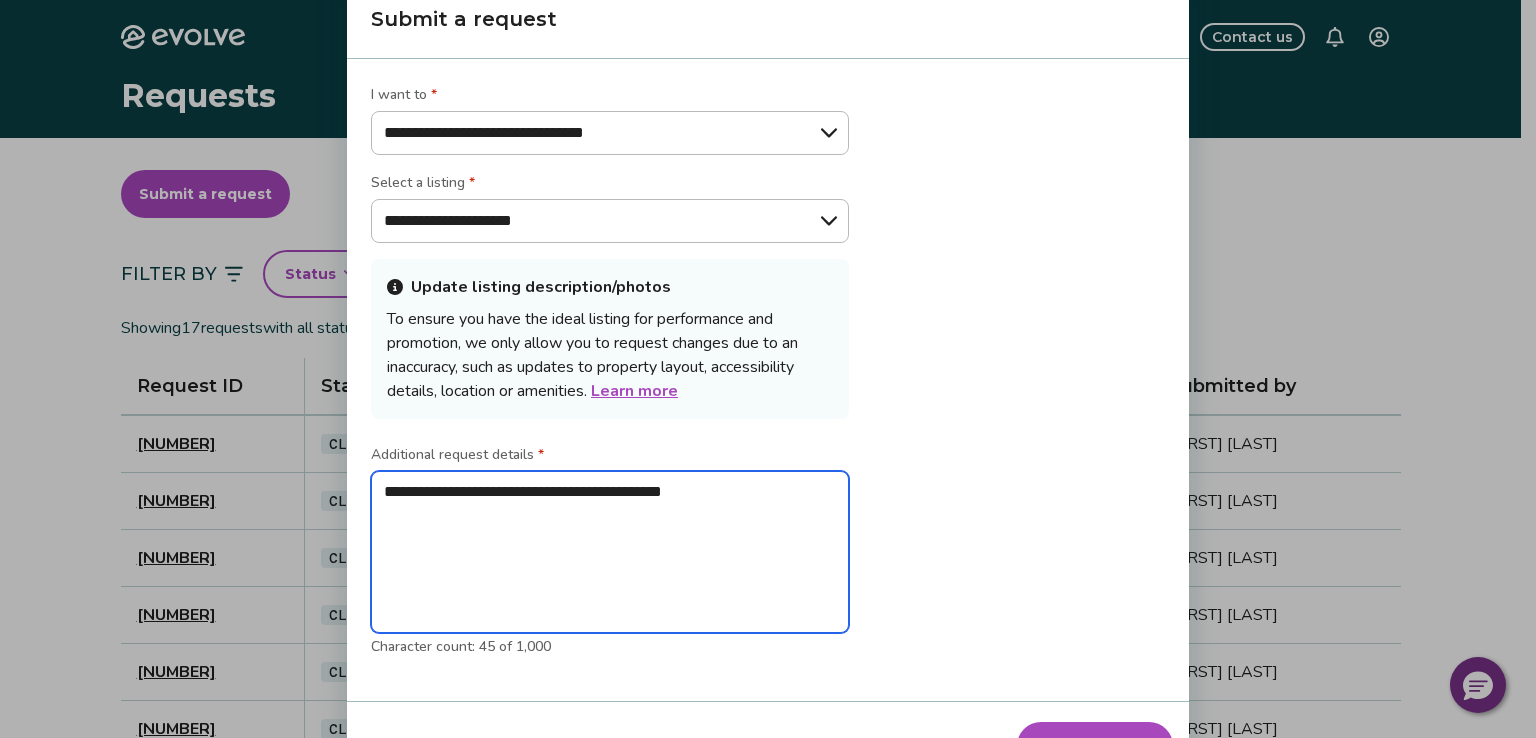 type on "*" 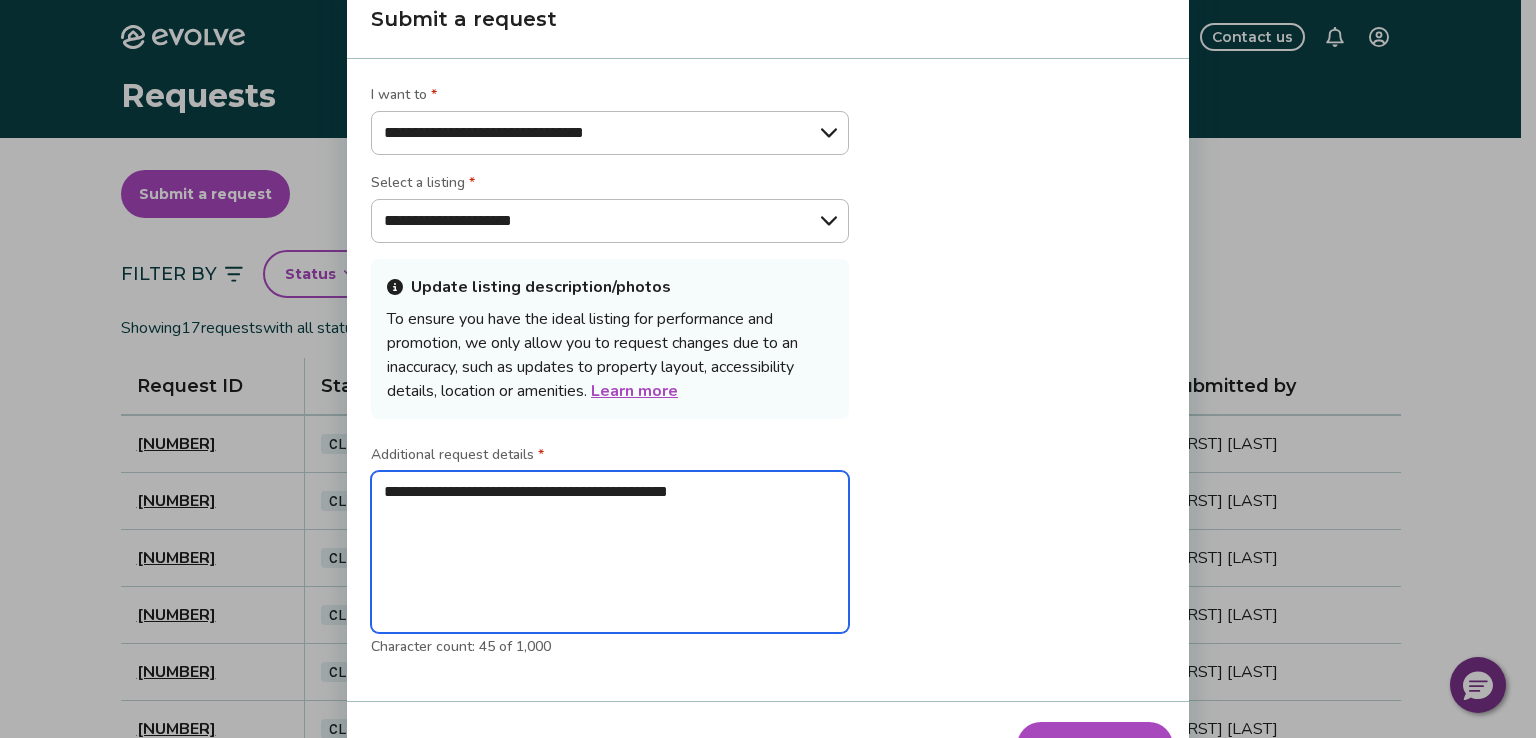 type on "*" 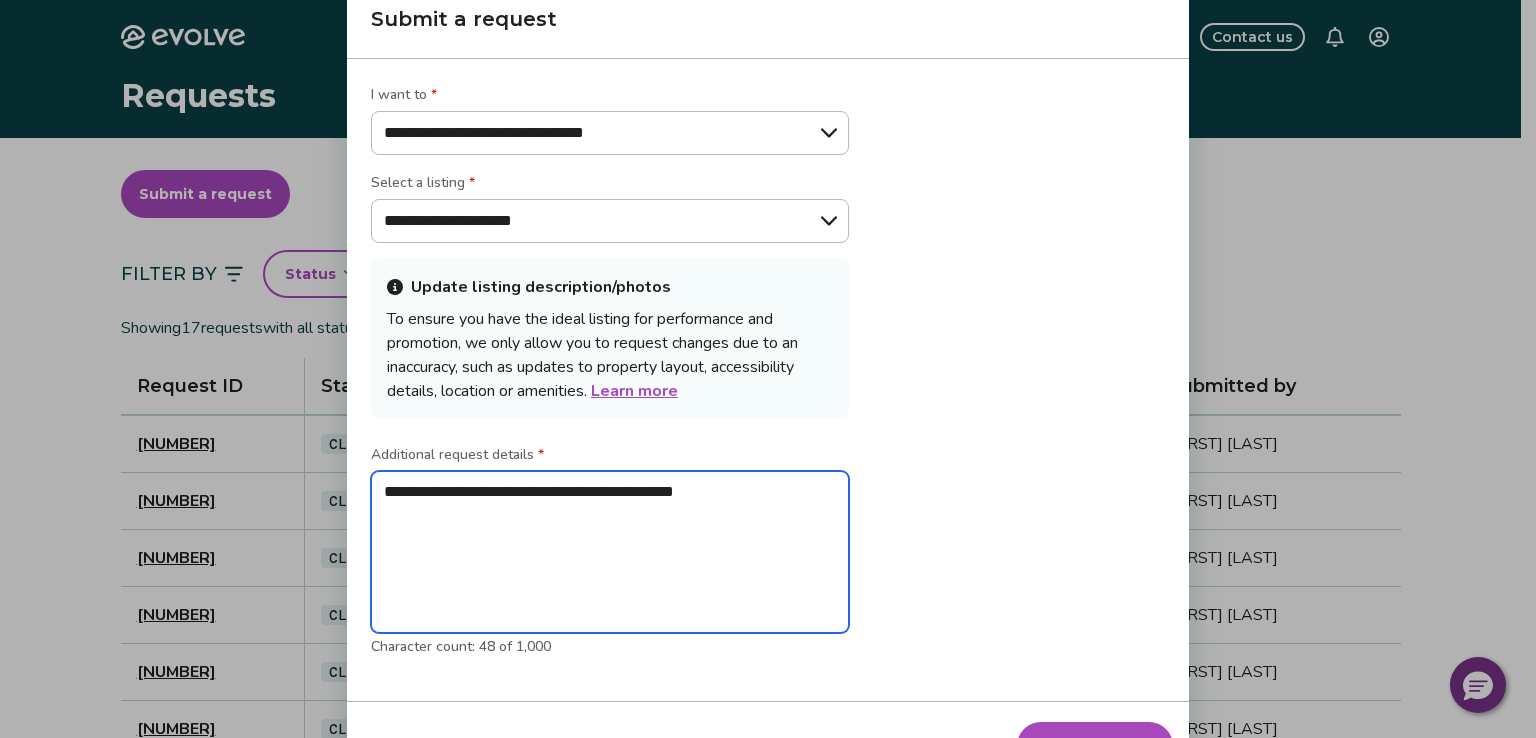 type on "*" 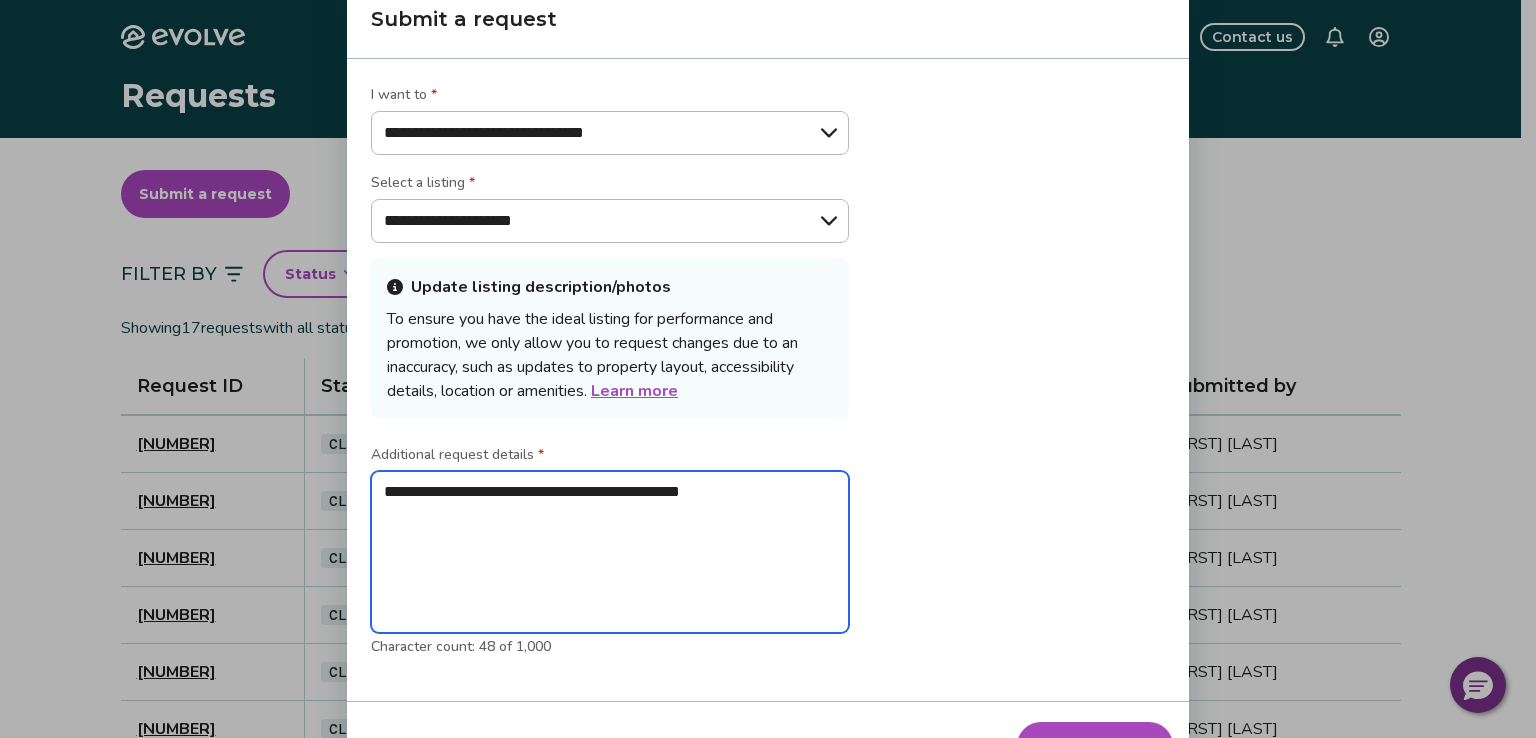 type on "*" 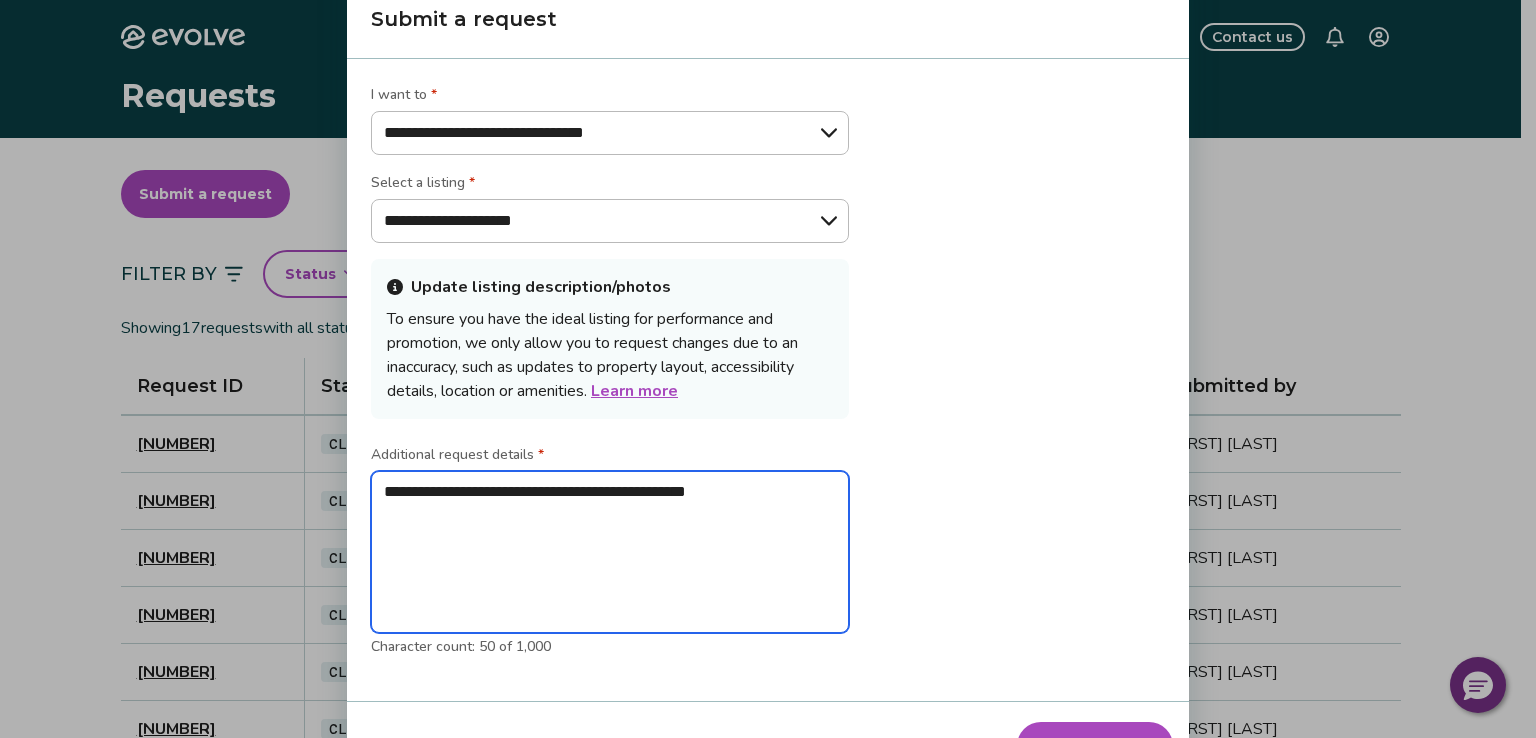 type on "**********" 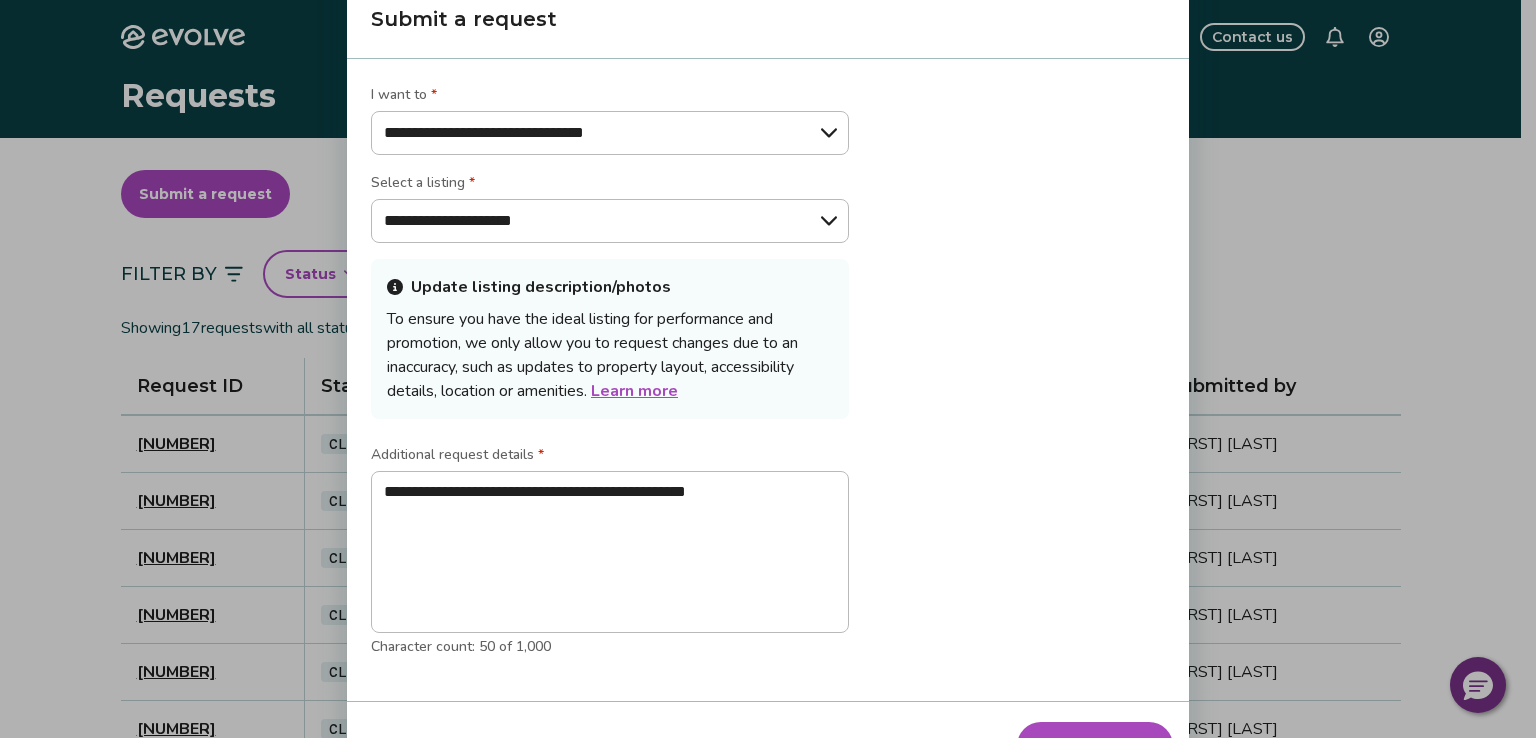 click on "Submit request" at bounding box center [1095, 746] 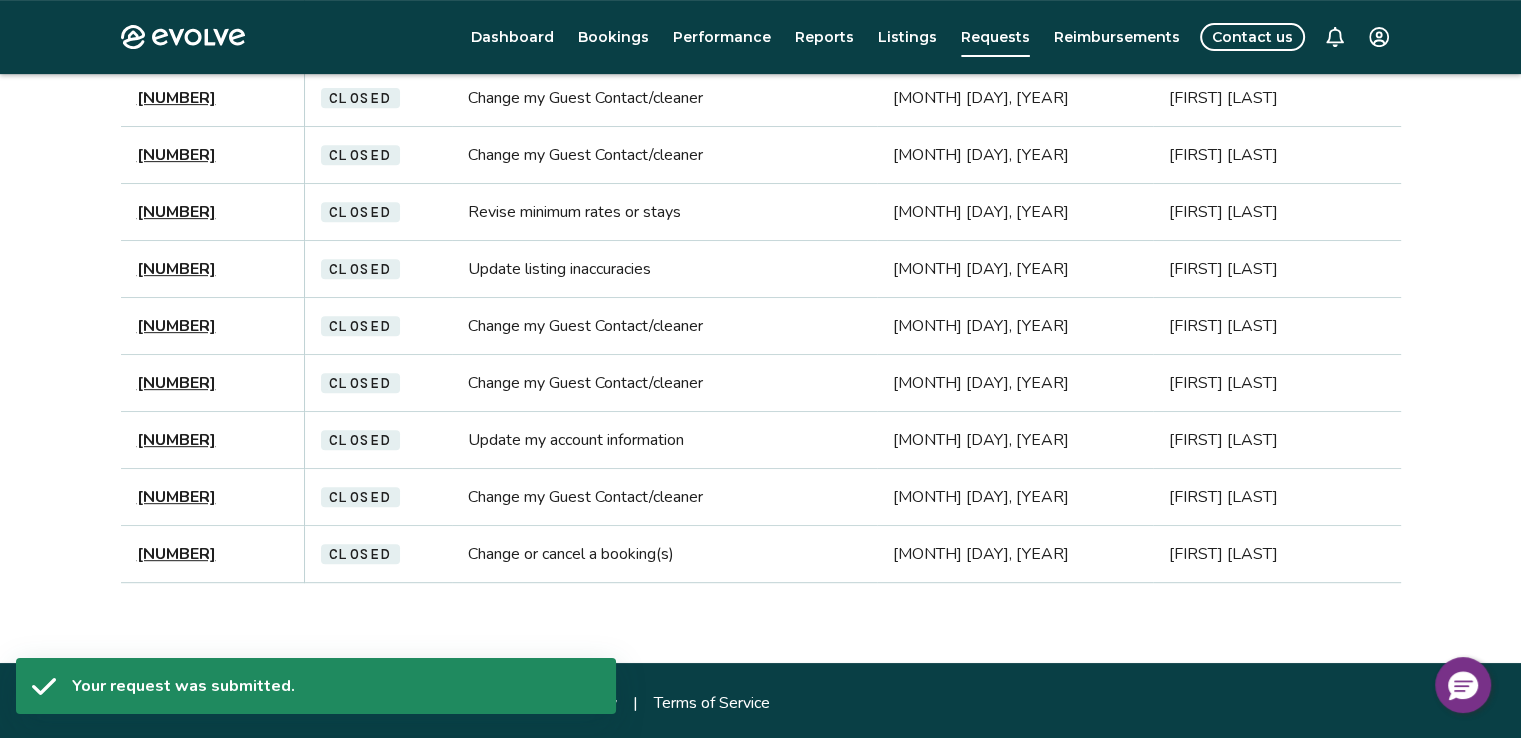 scroll, scrollTop: 0, scrollLeft: 0, axis: both 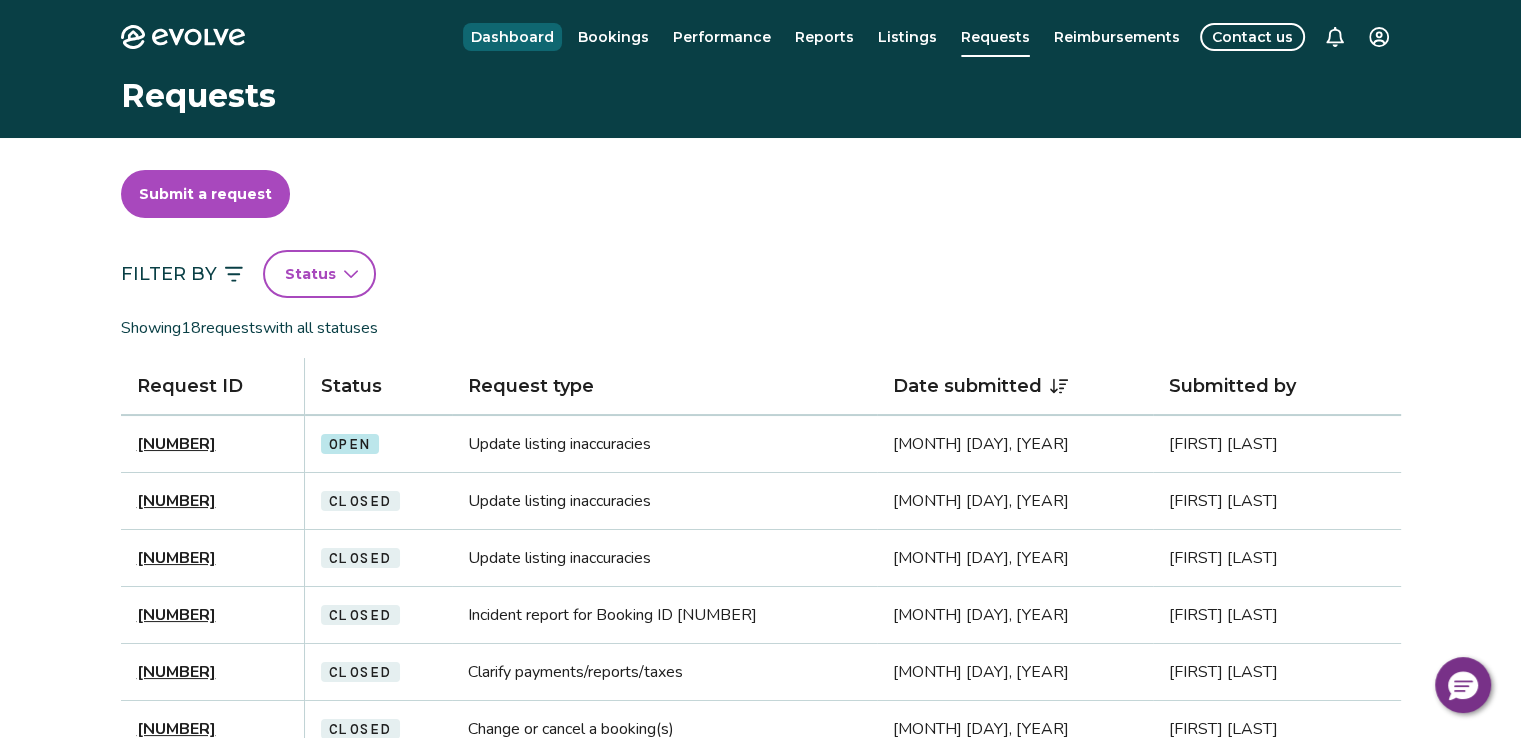 click on "Dashboard" at bounding box center (512, 37) 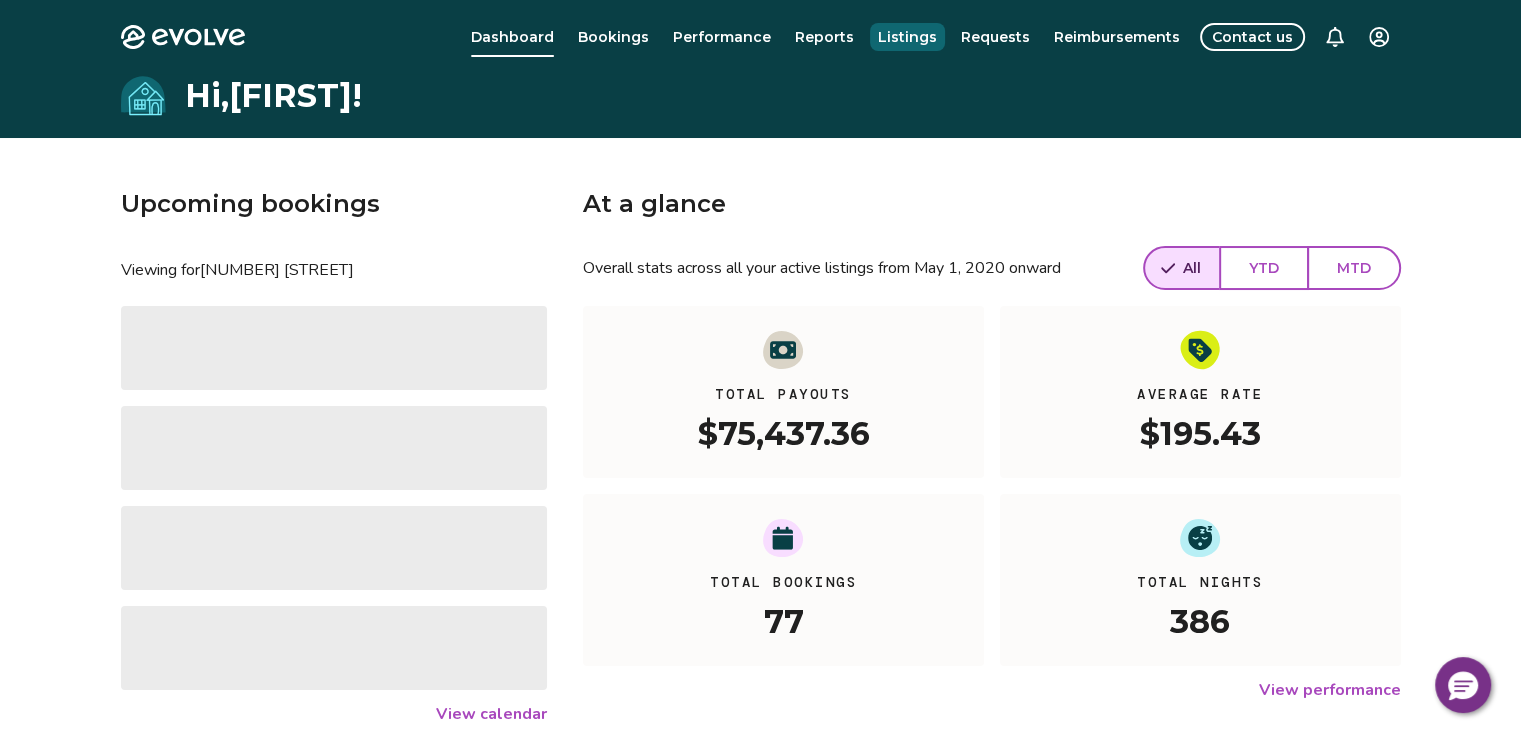 click on "Listings" at bounding box center [907, 37] 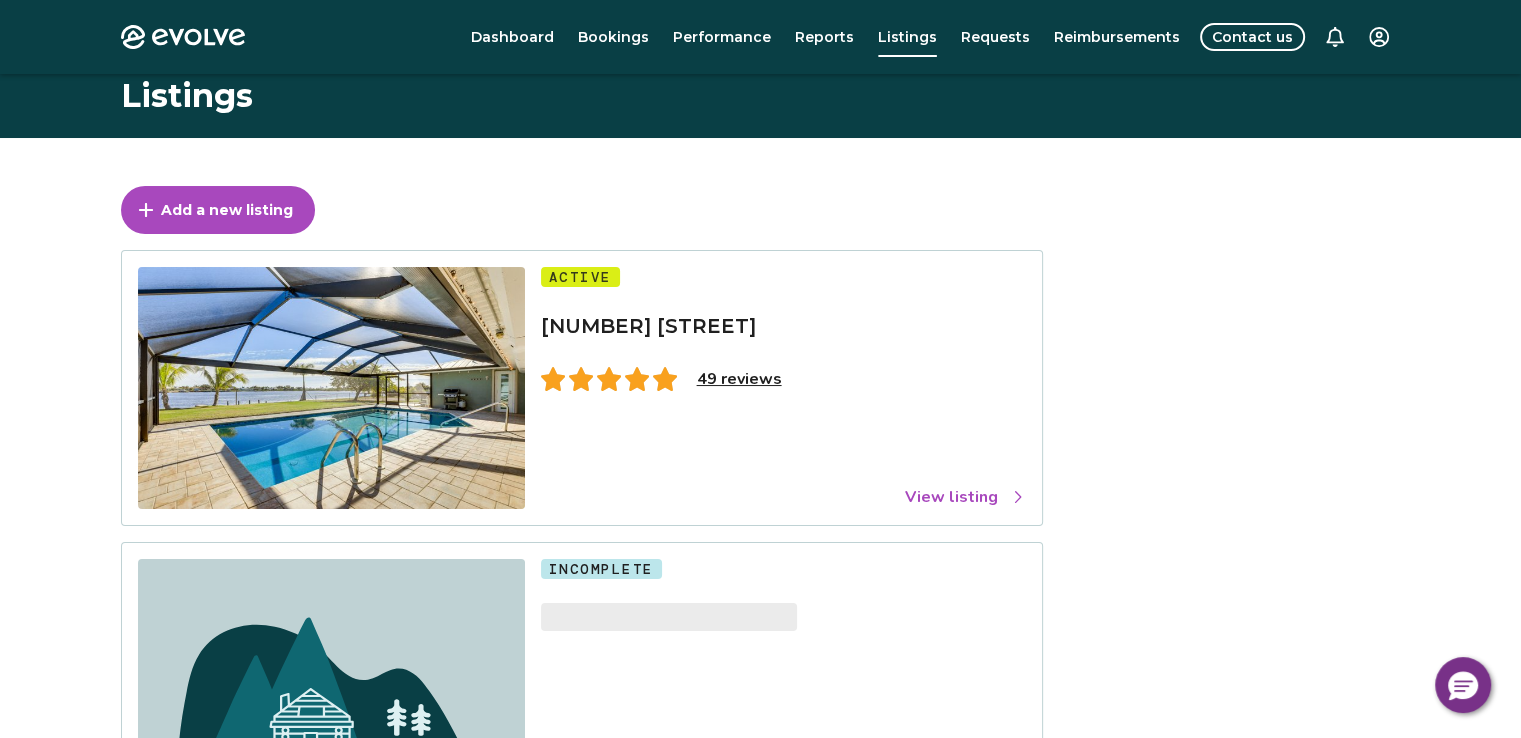scroll, scrollTop: 200, scrollLeft: 0, axis: vertical 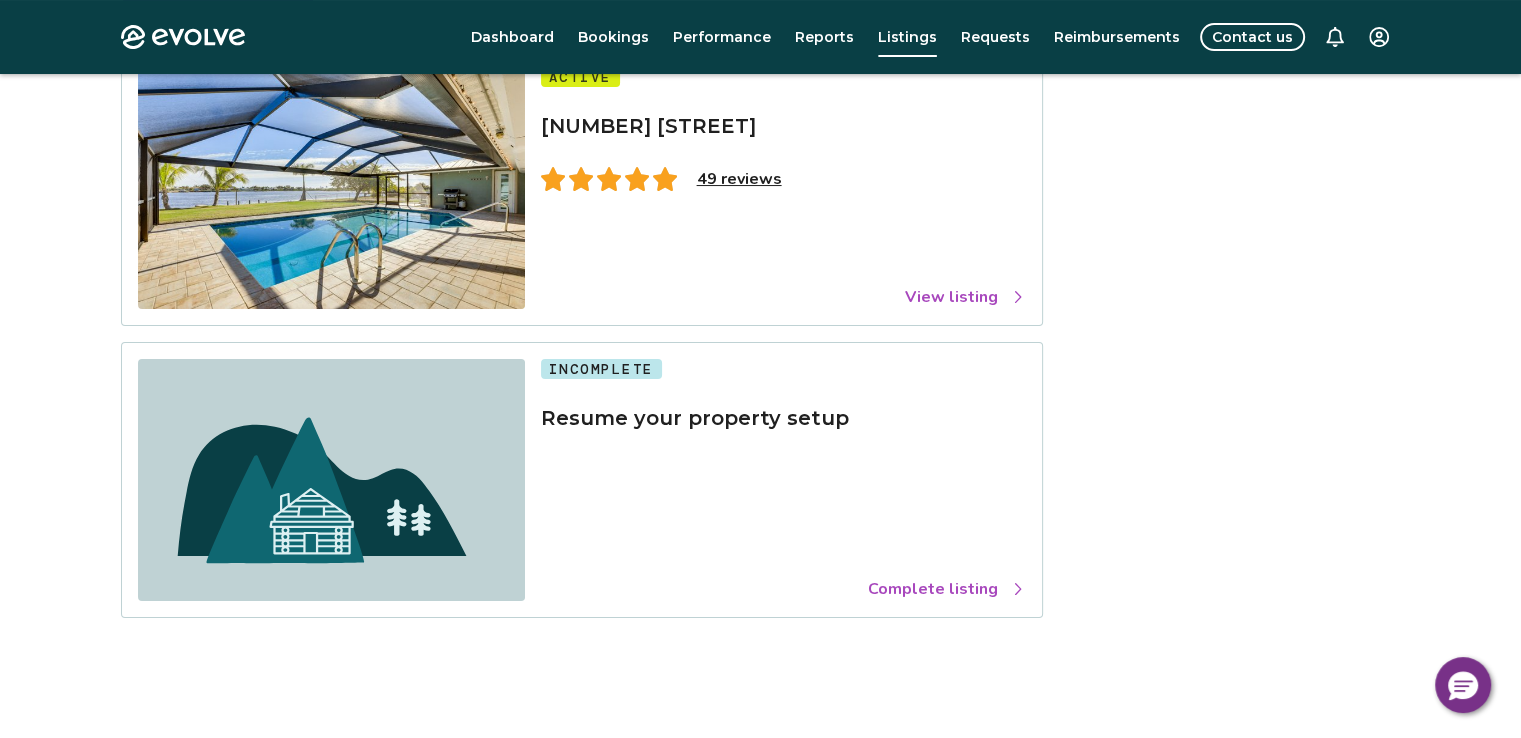 click on "View listing" at bounding box center [965, 297] 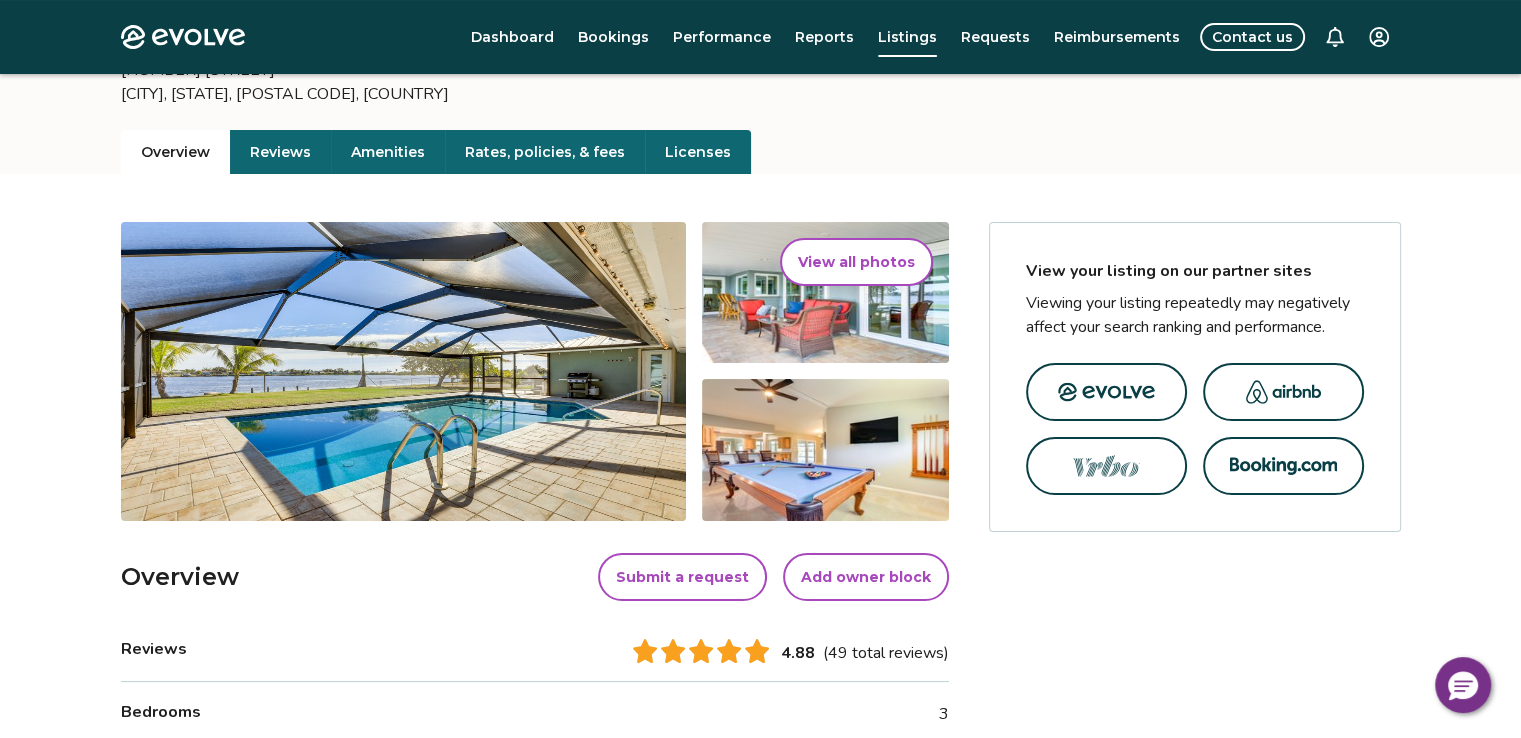 scroll, scrollTop: 36, scrollLeft: 0, axis: vertical 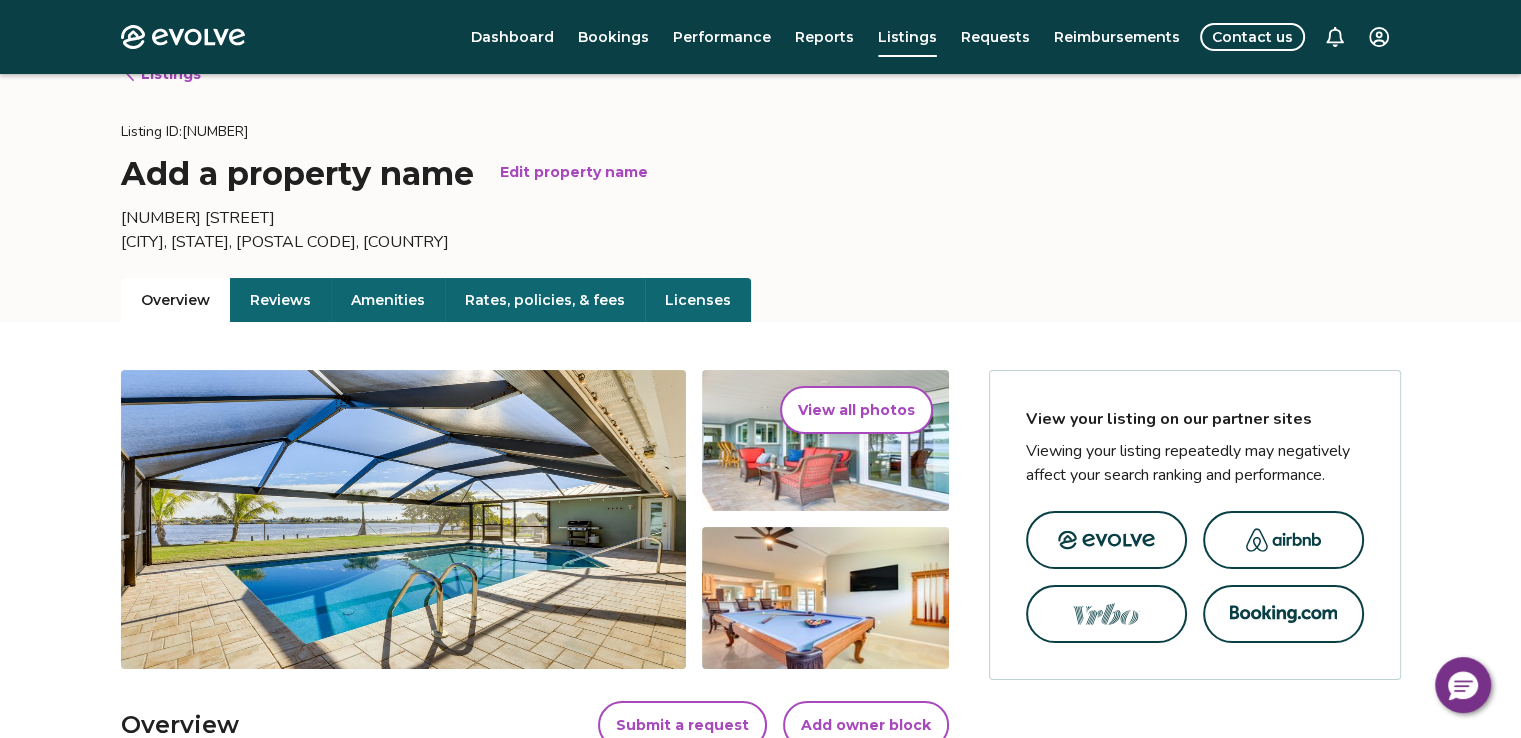 click on "Reviews" at bounding box center (280, 300) 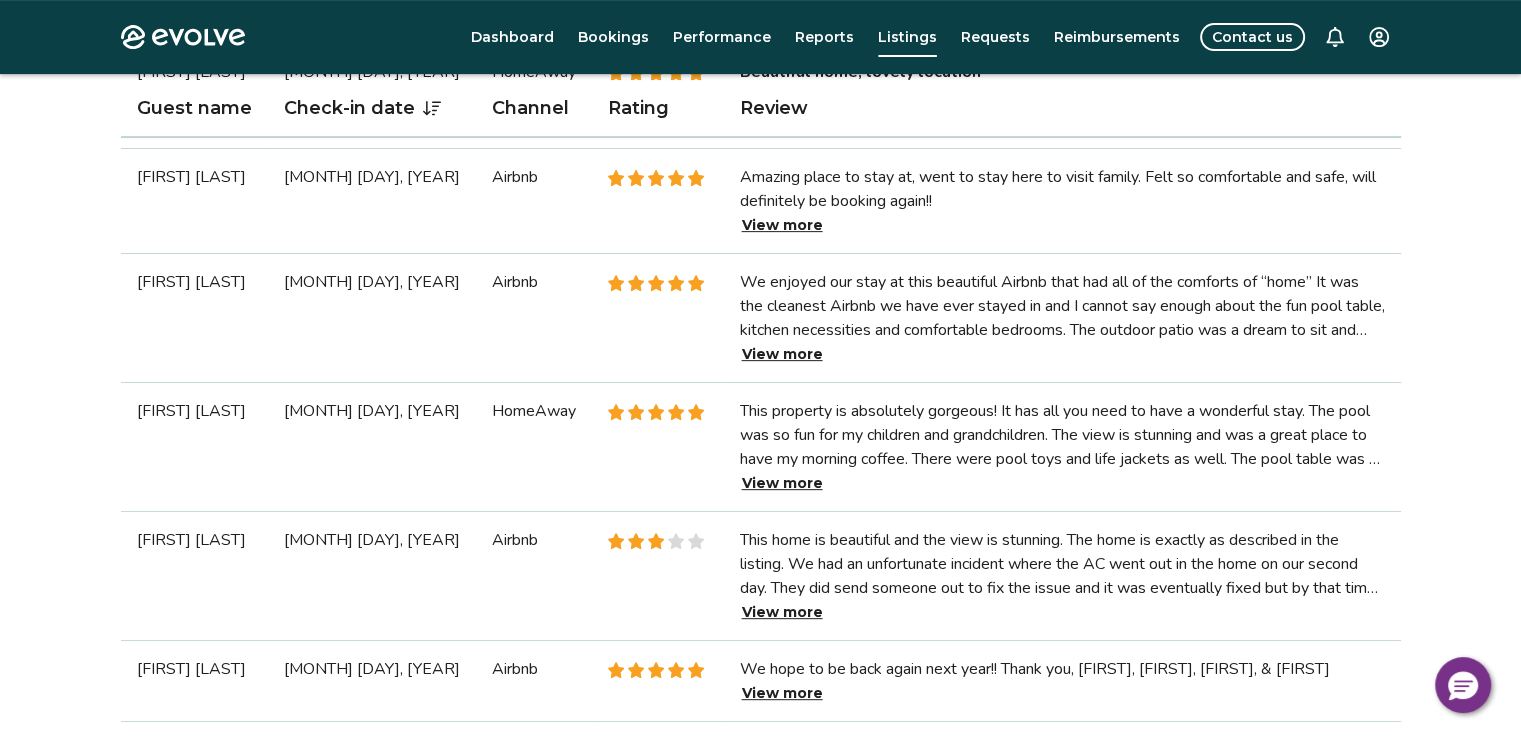scroll, scrollTop: 736, scrollLeft: 0, axis: vertical 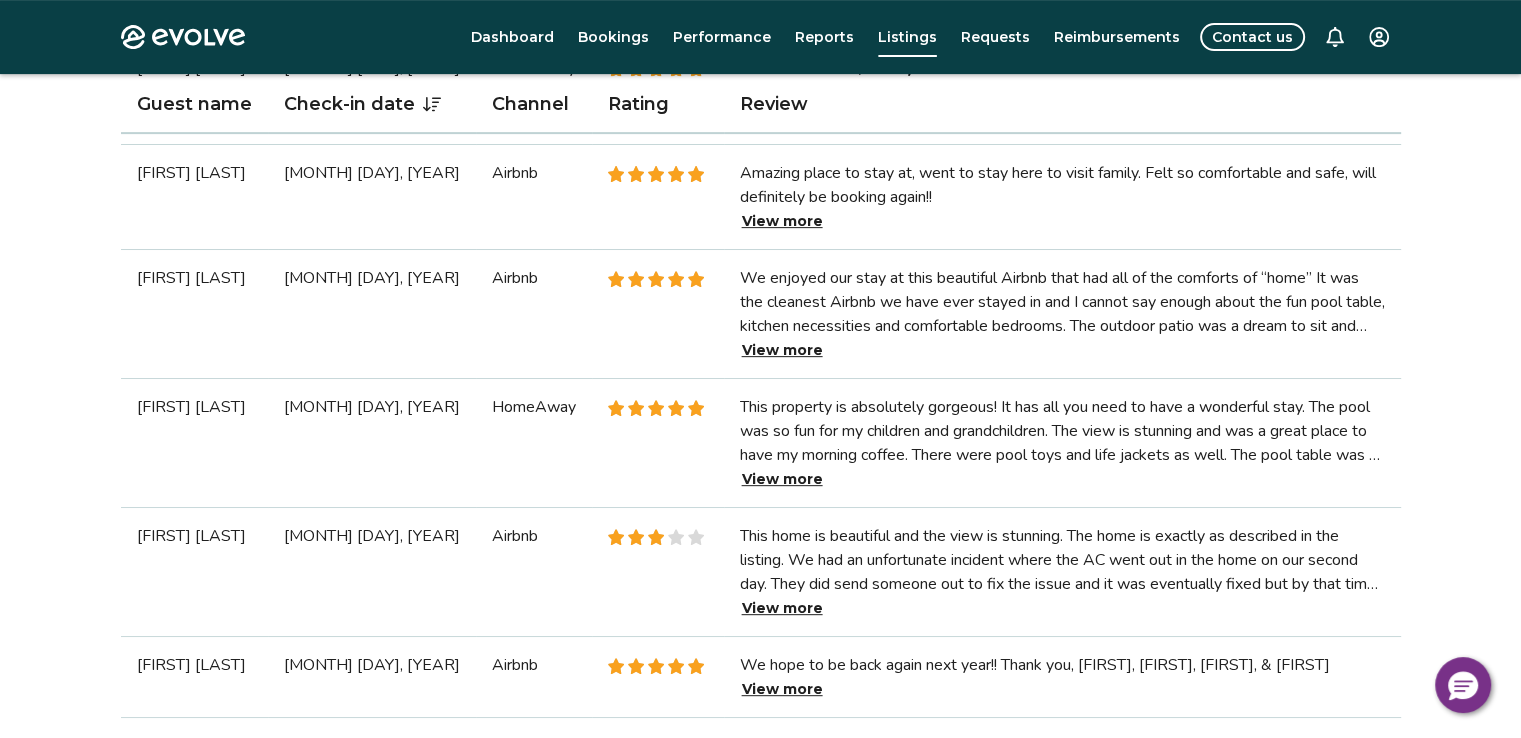 click on "View more" at bounding box center [782, 479] 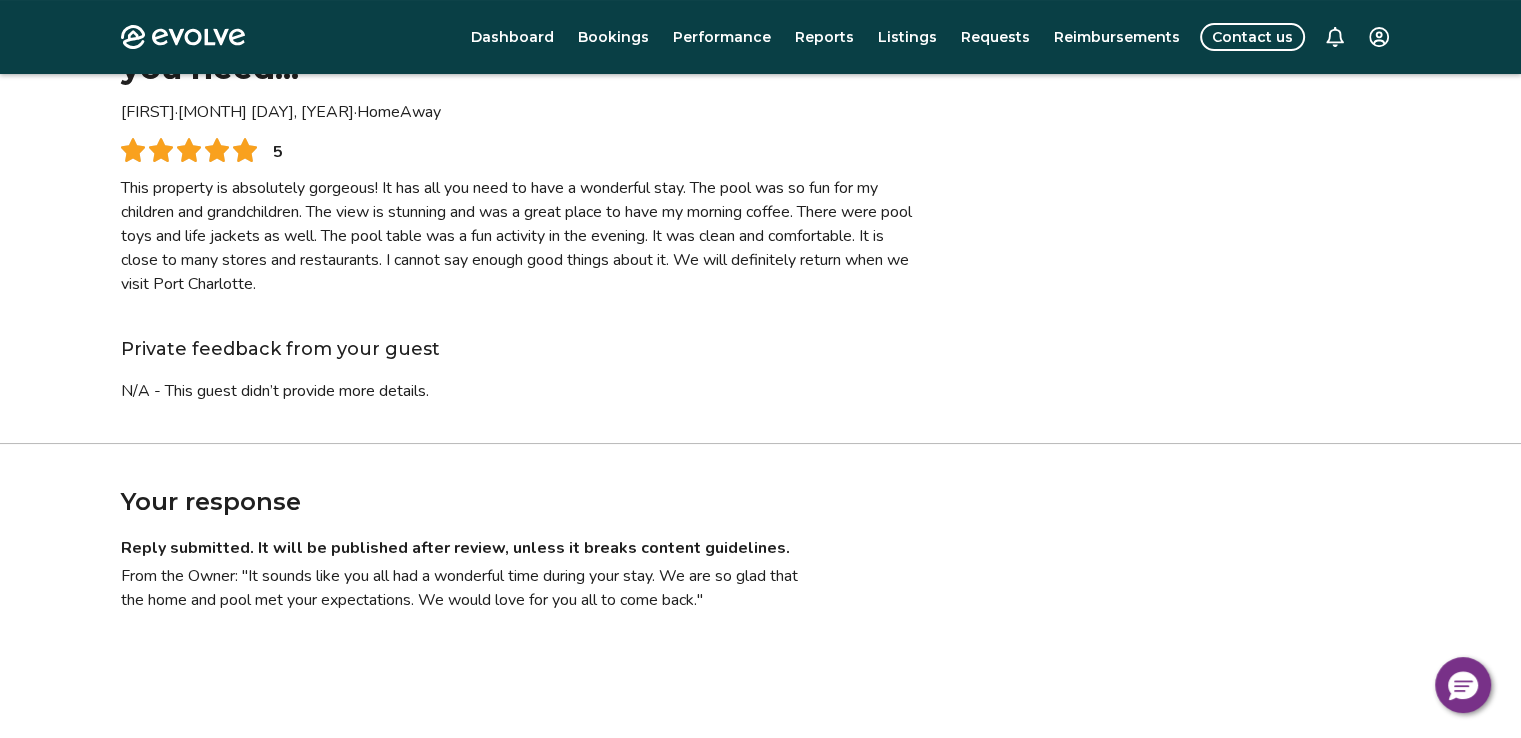 scroll, scrollTop: 0, scrollLeft: 0, axis: both 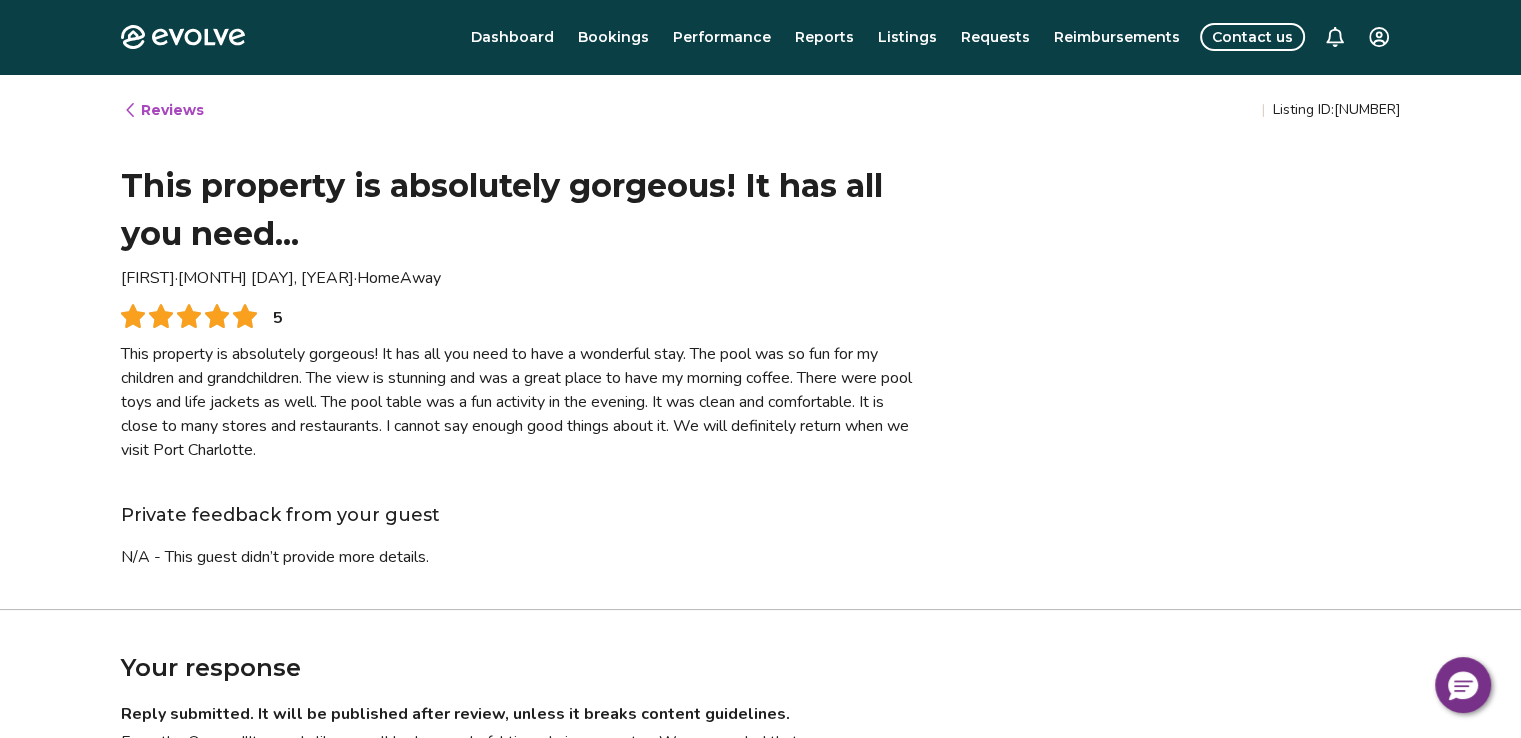 click on "Reviews" at bounding box center [163, 110] 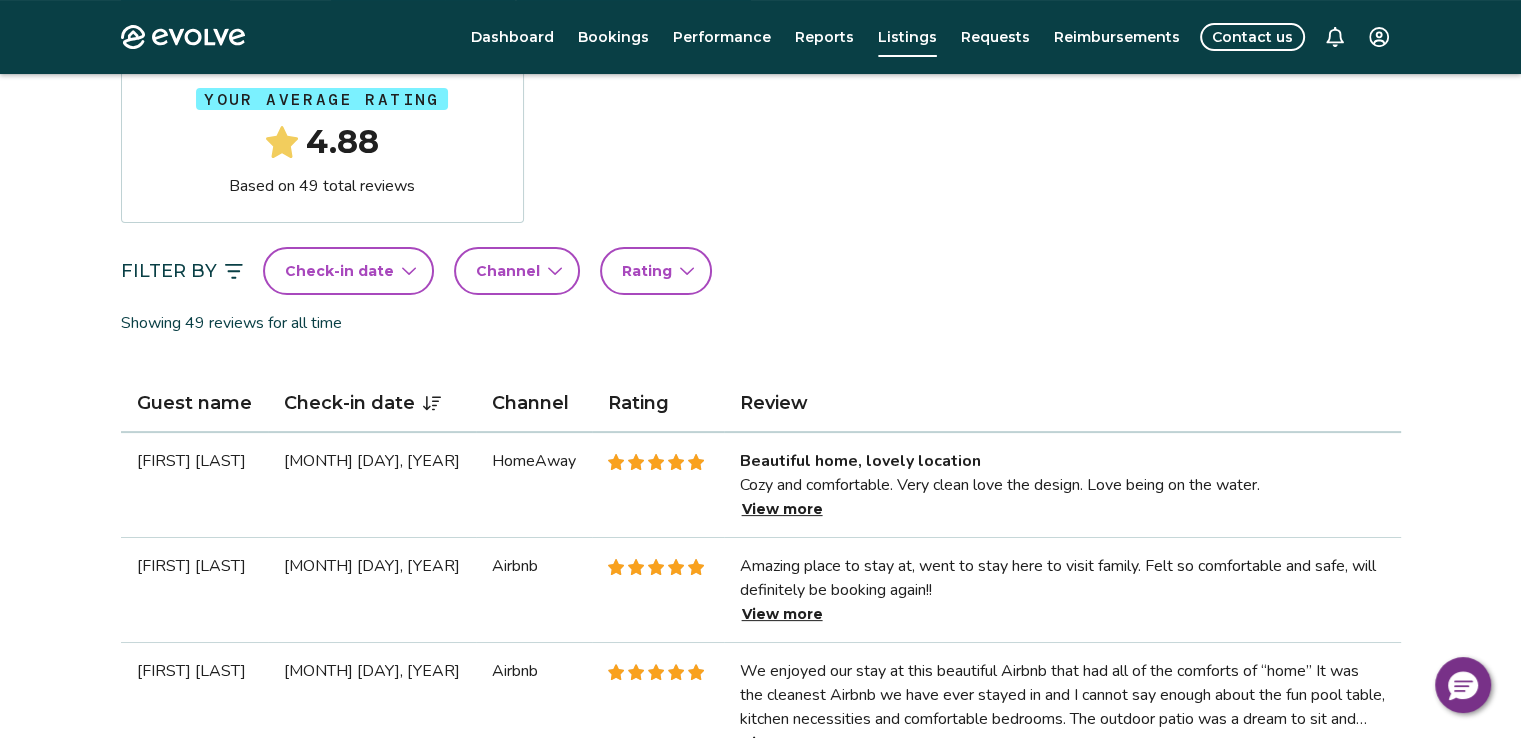 scroll, scrollTop: 400, scrollLeft: 0, axis: vertical 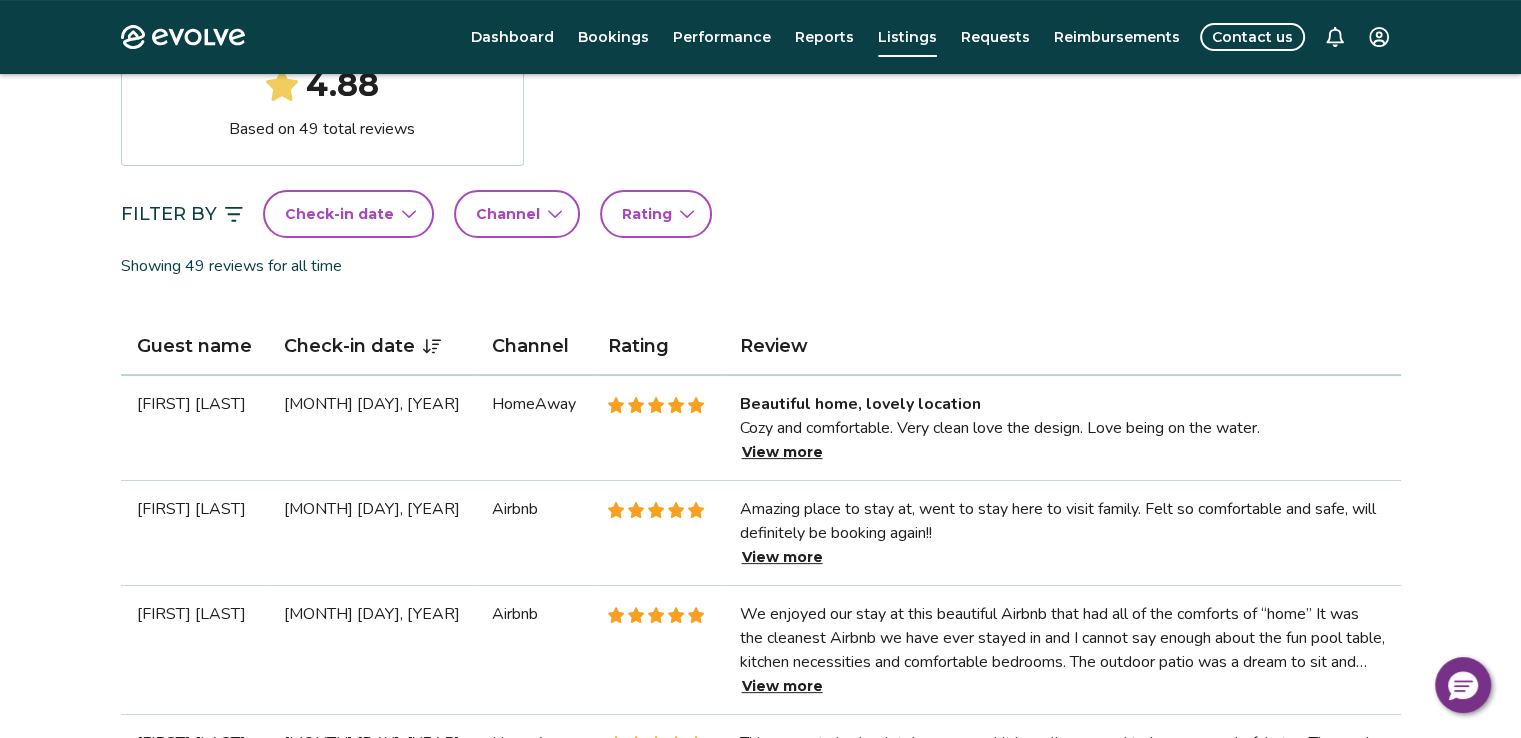 click on "View more" at bounding box center [782, 557] 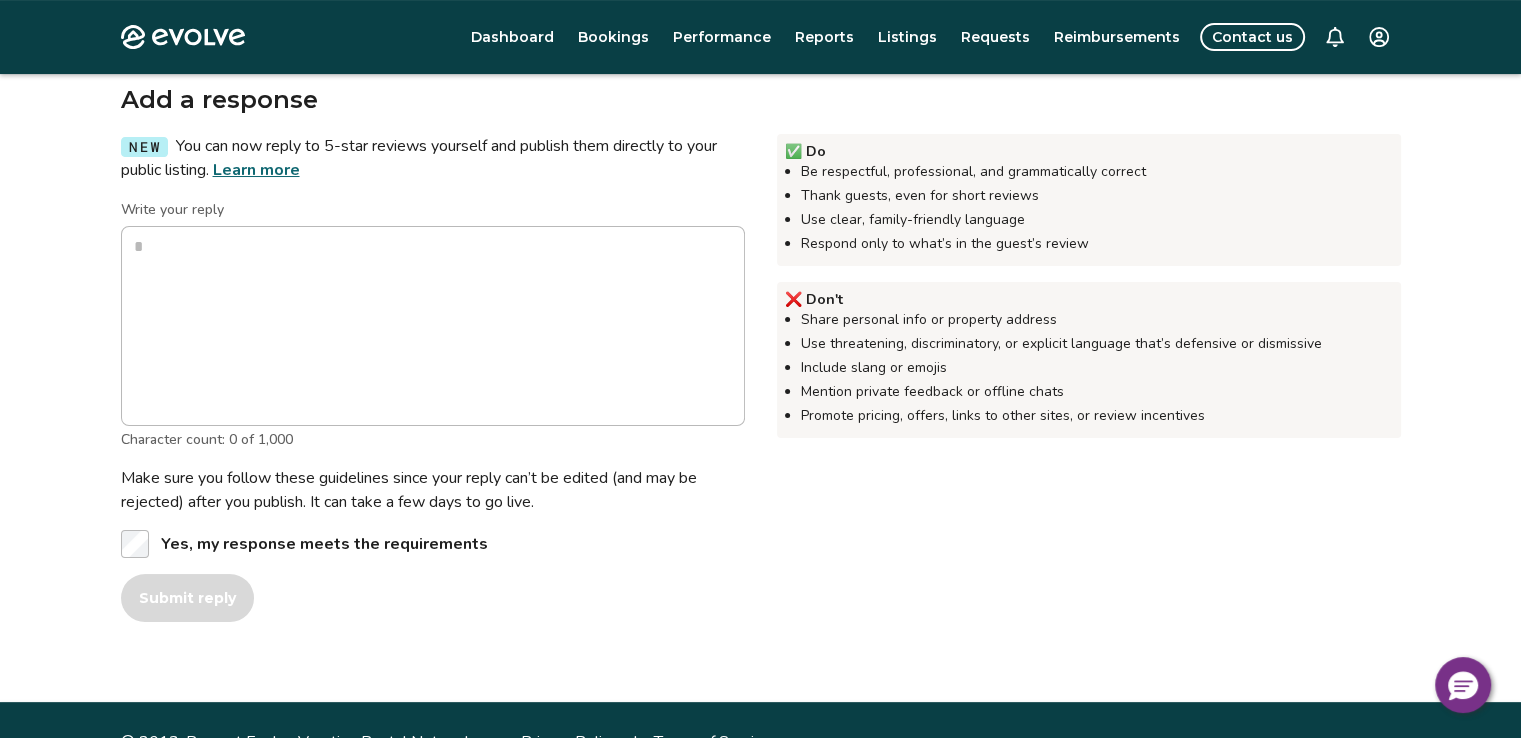 scroll, scrollTop: 500, scrollLeft: 0, axis: vertical 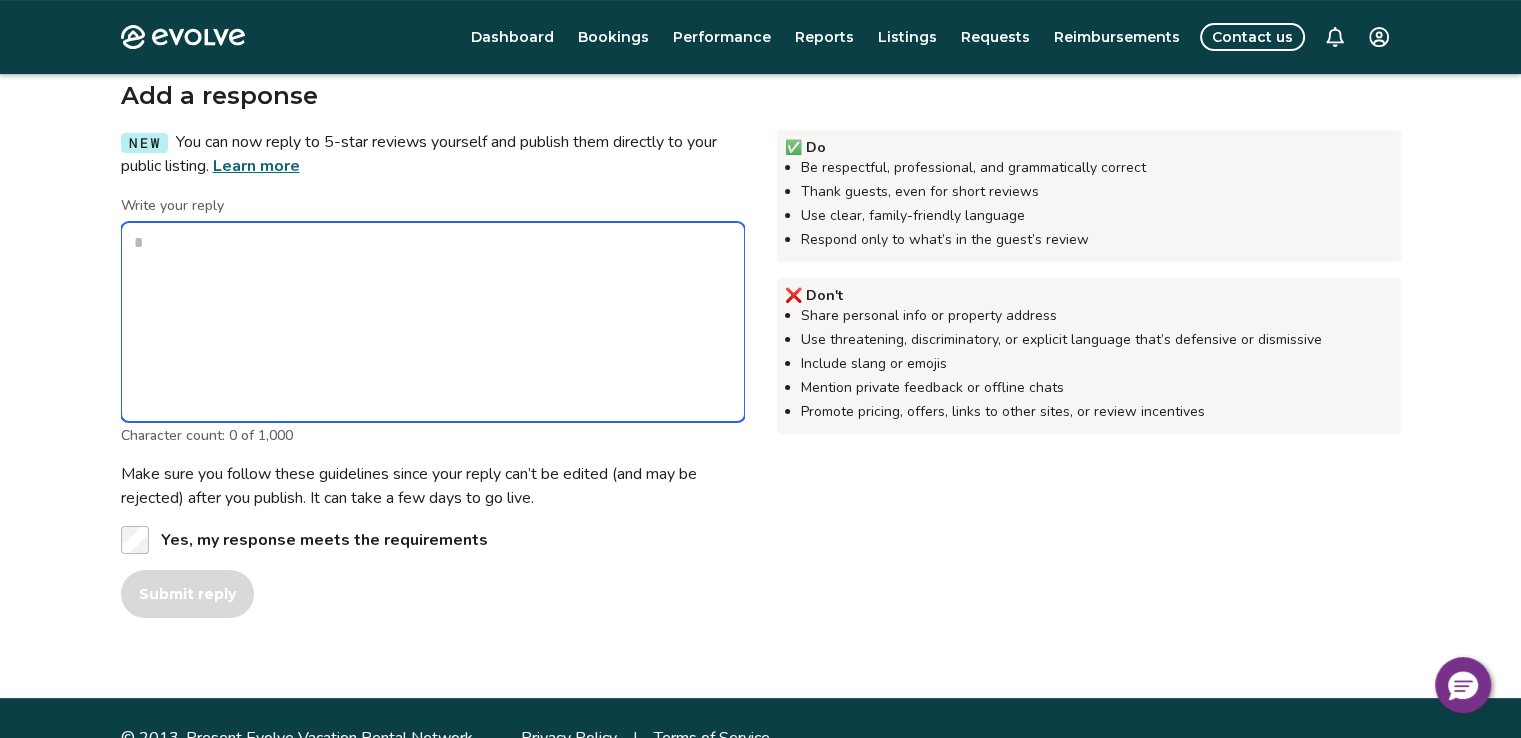 click on "Write your reply" at bounding box center [433, 322] 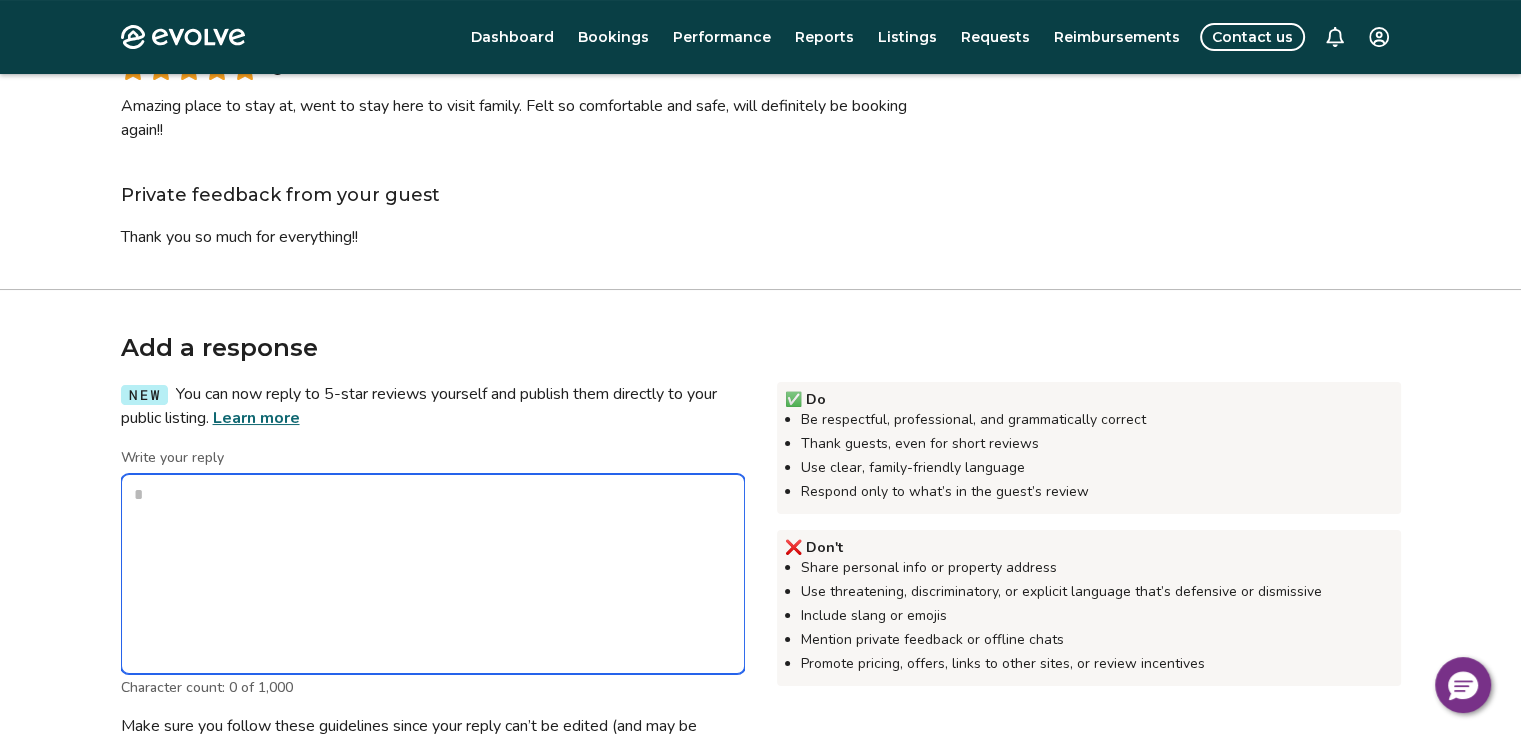 scroll, scrollTop: 200, scrollLeft: 0, axis: vertical 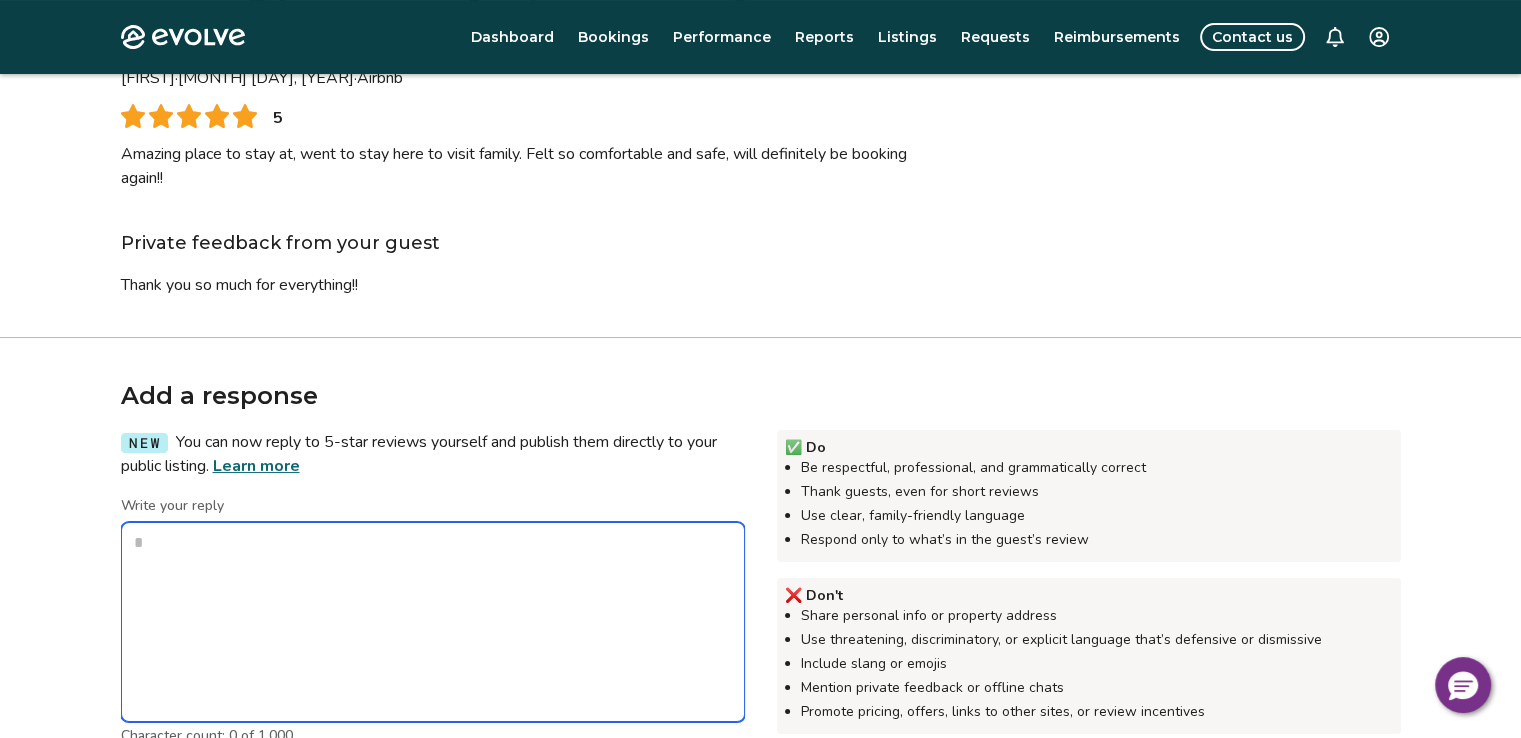 type on "*" 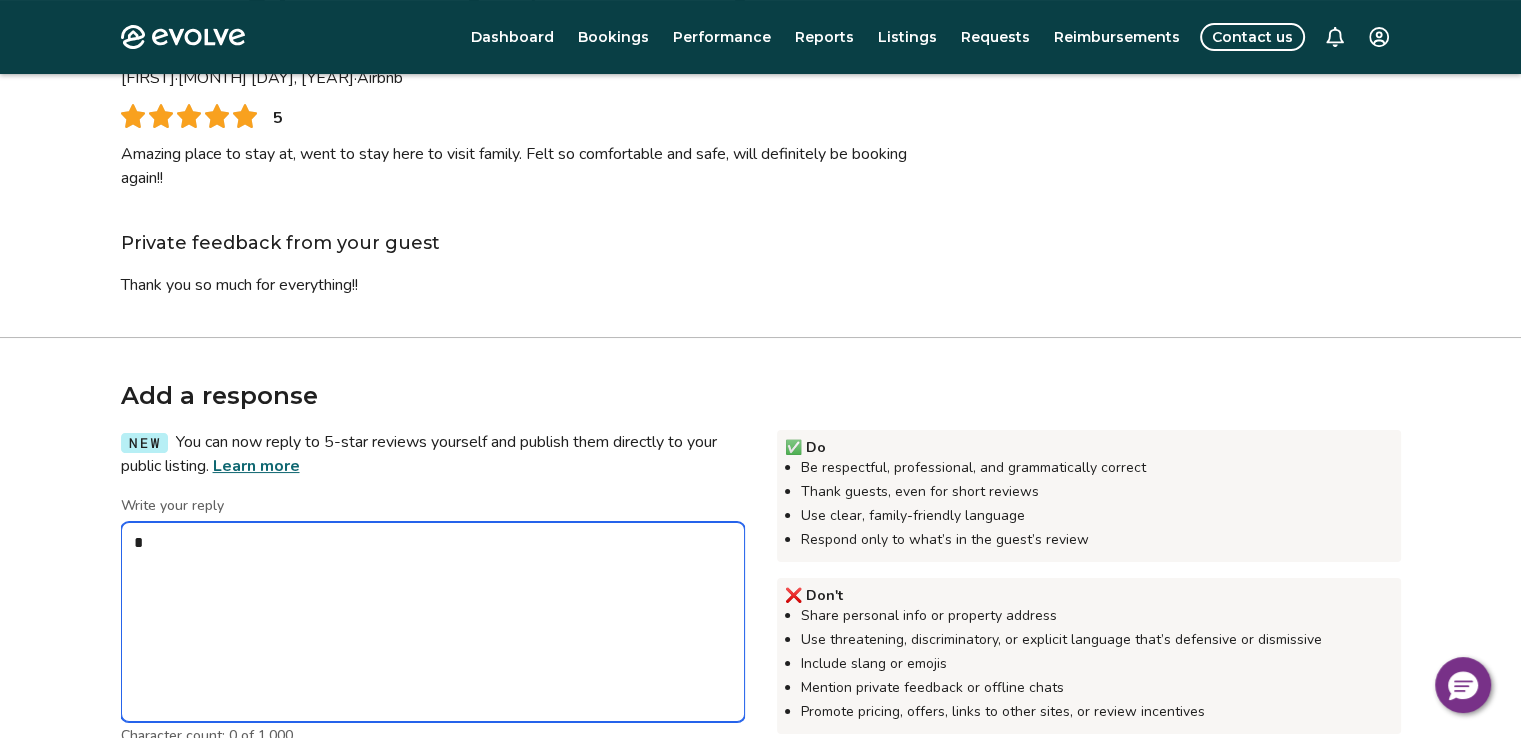 type on "*" 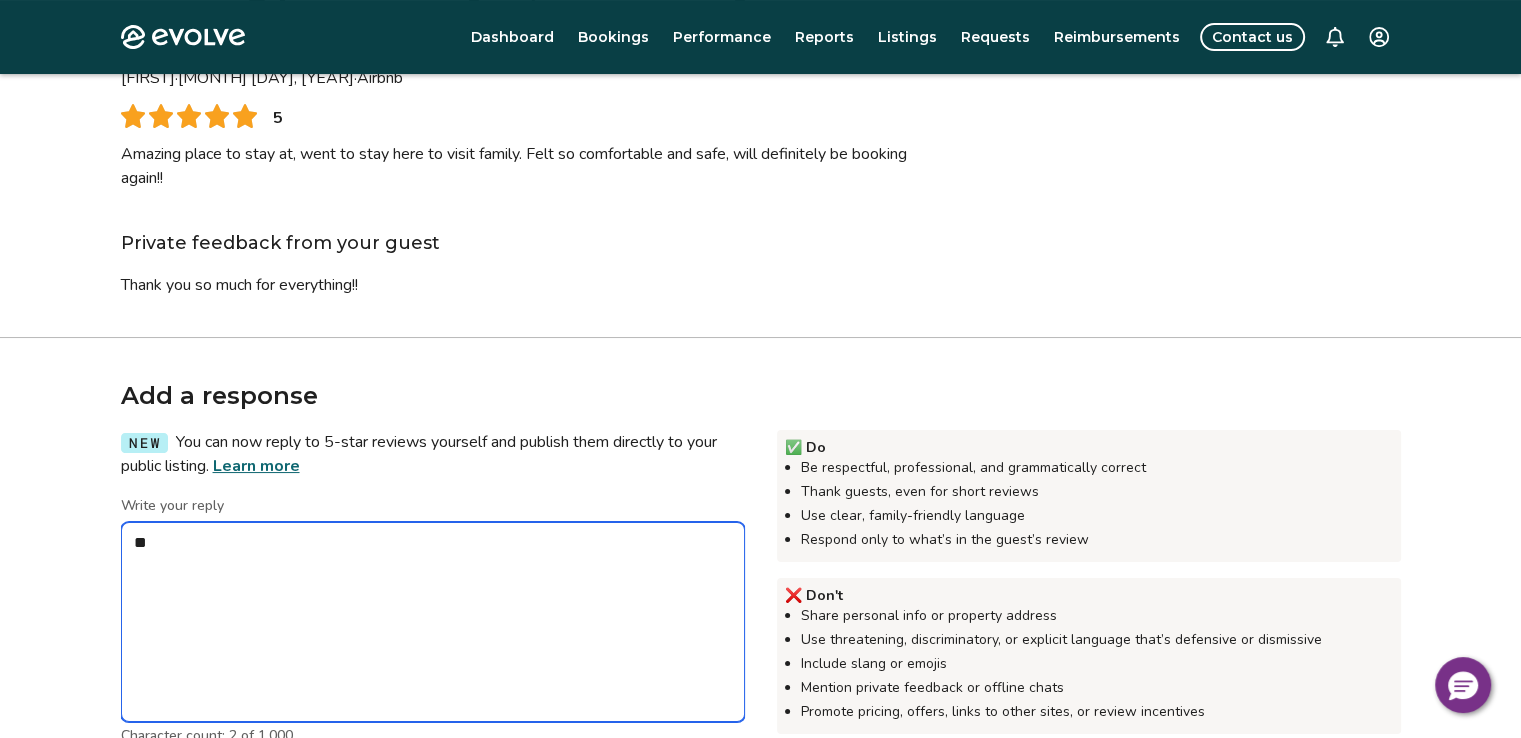 type on "*" 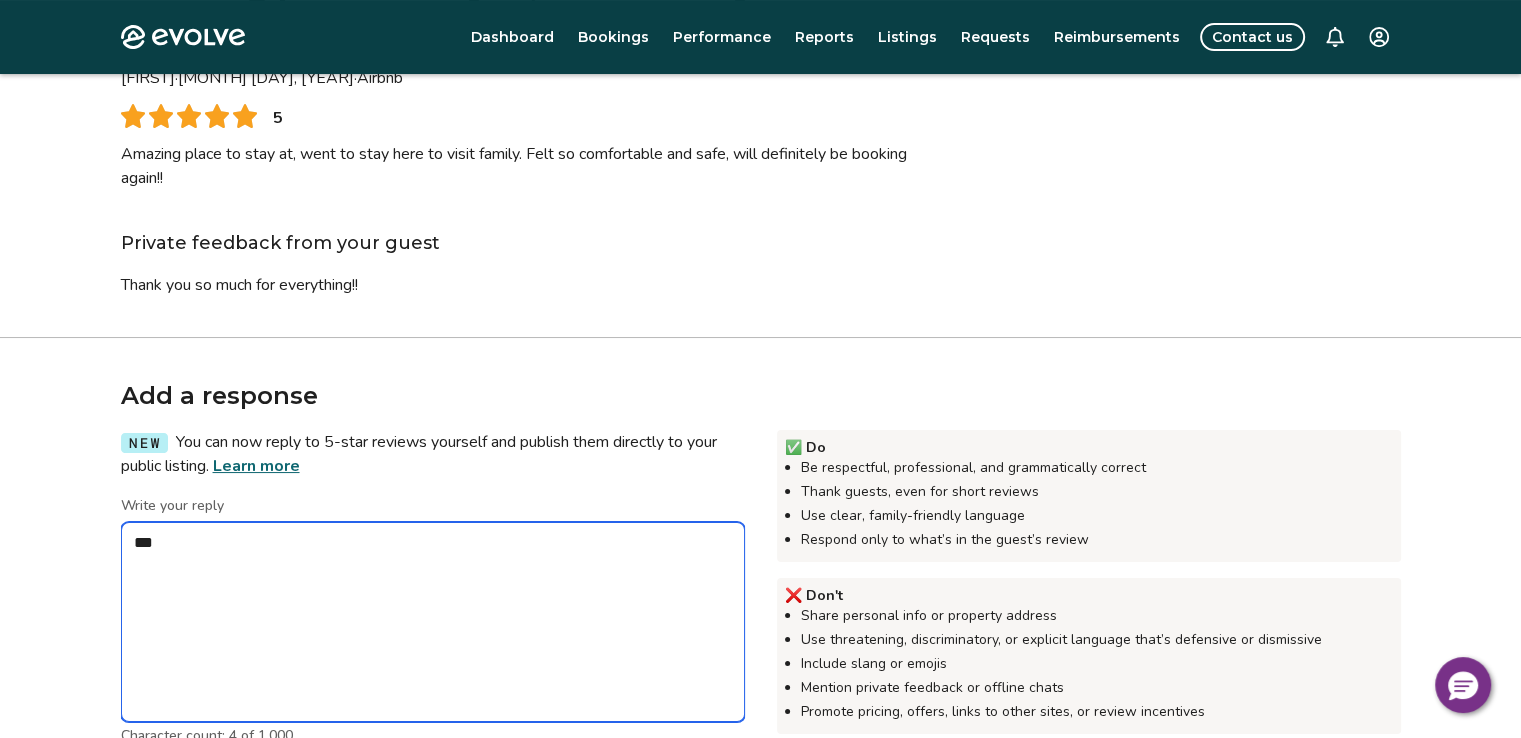 type on "*" 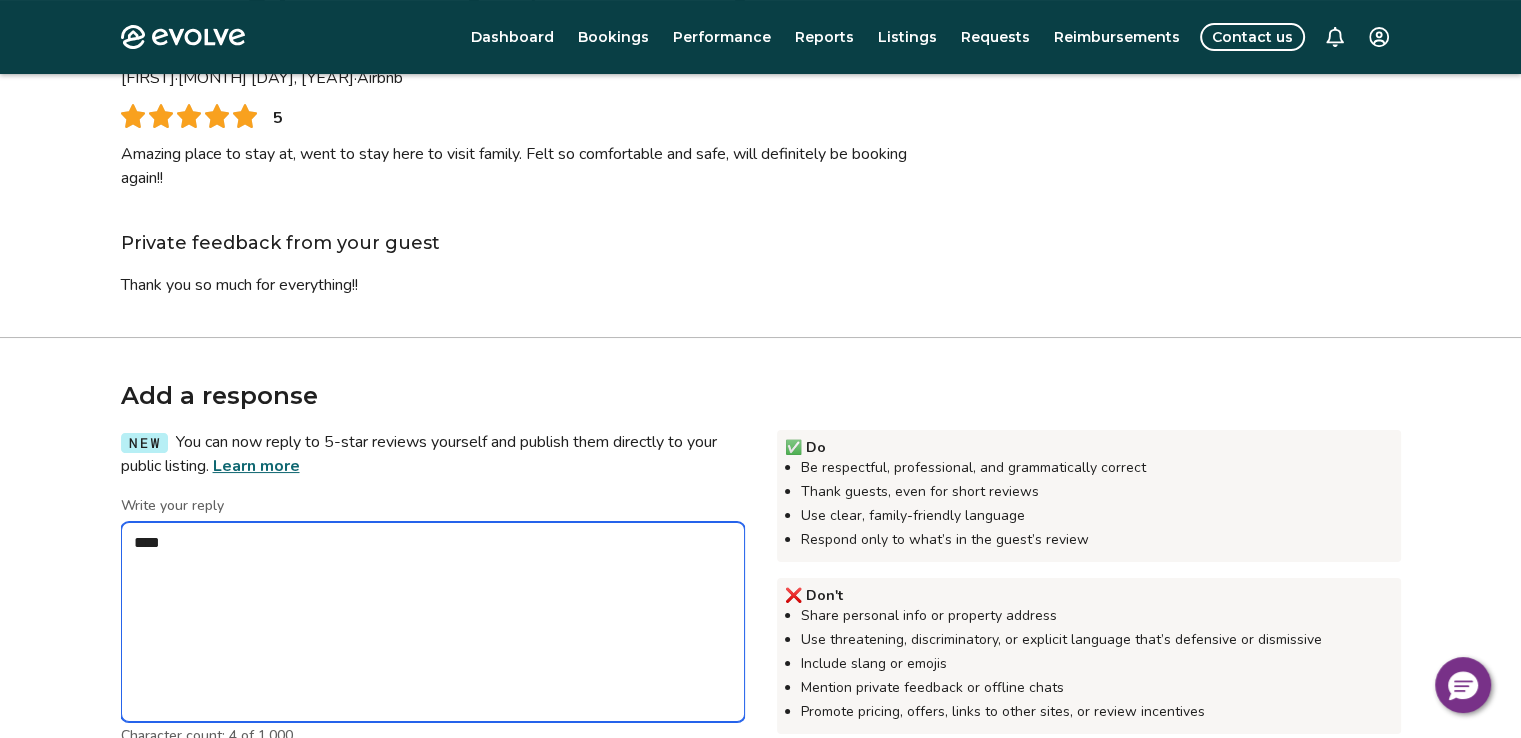 type on "*****" 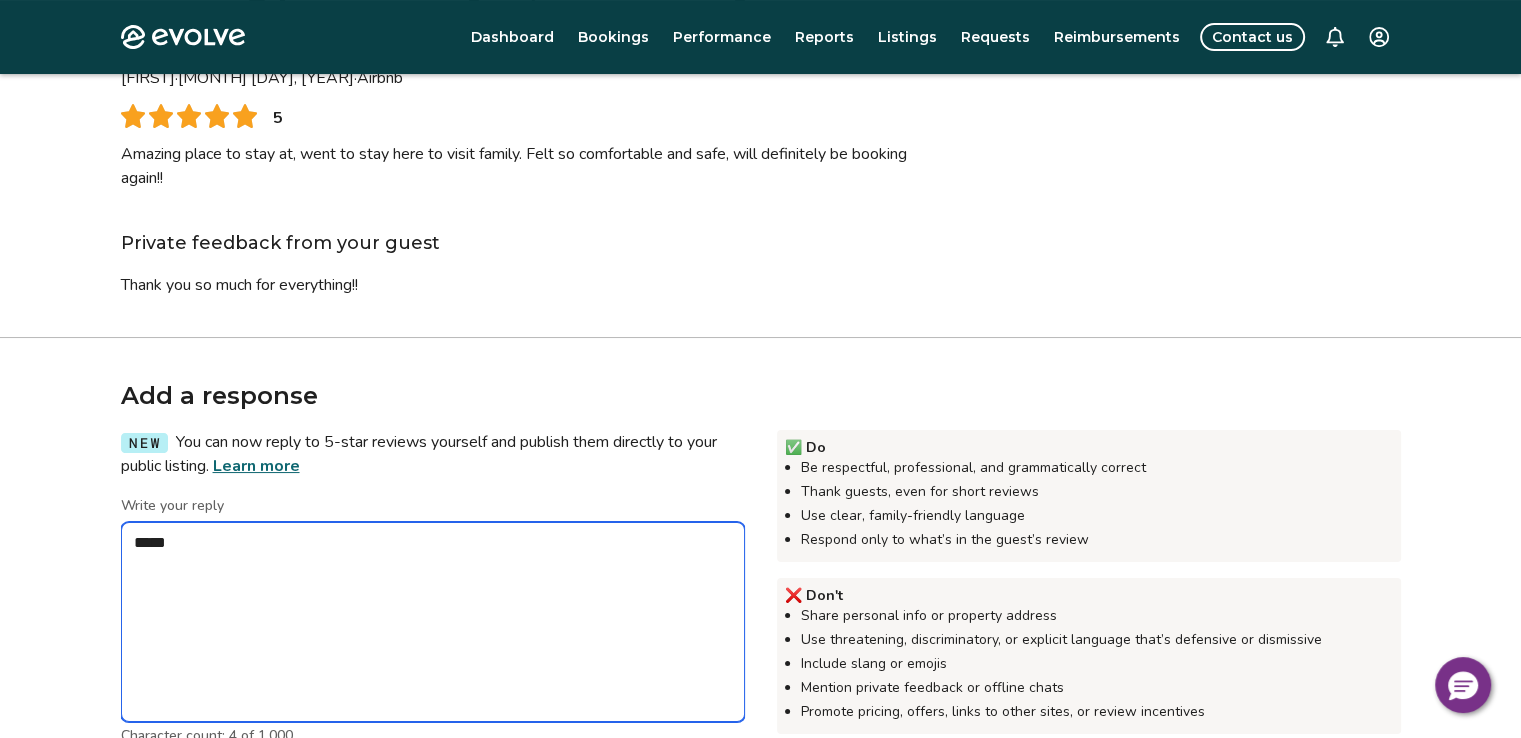type on "*" 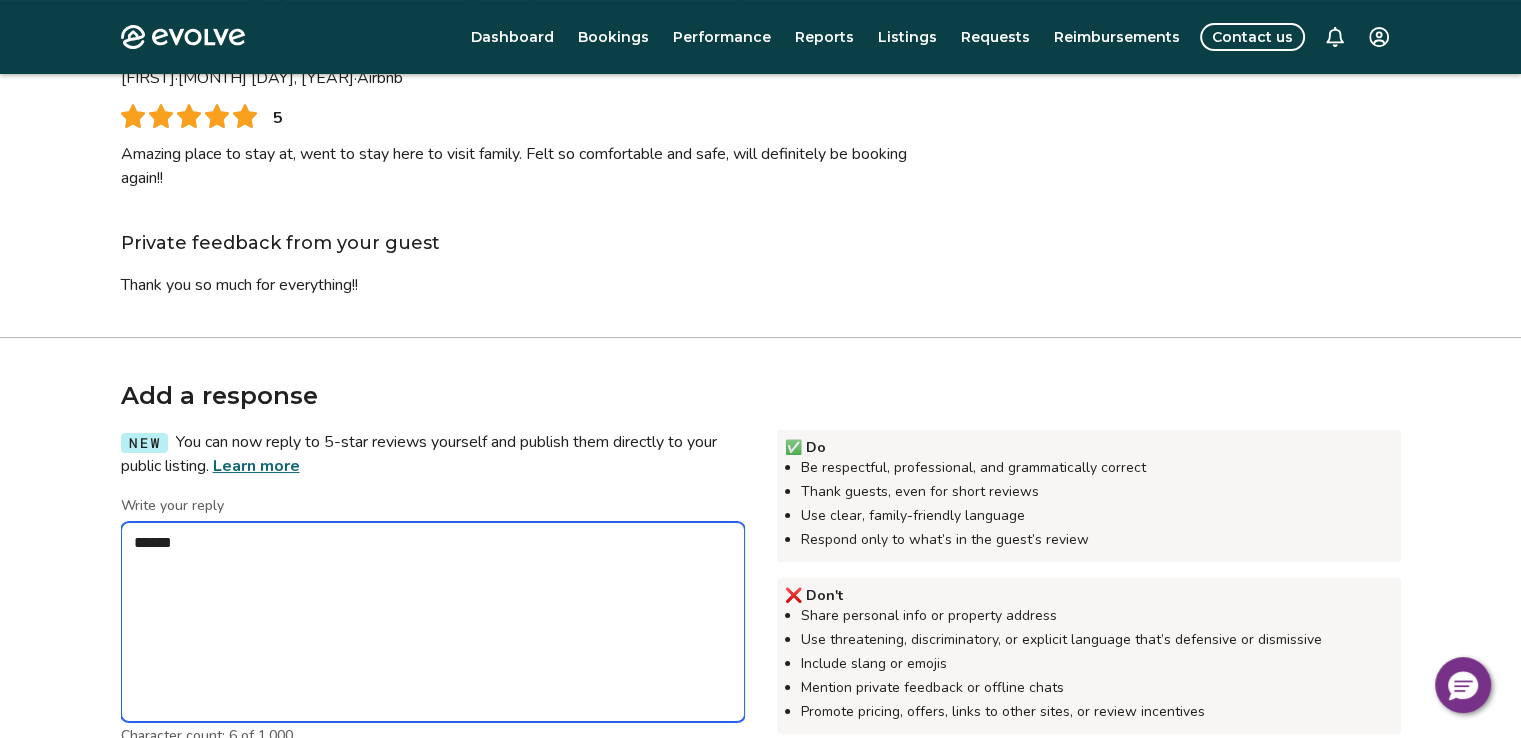 type on "*" 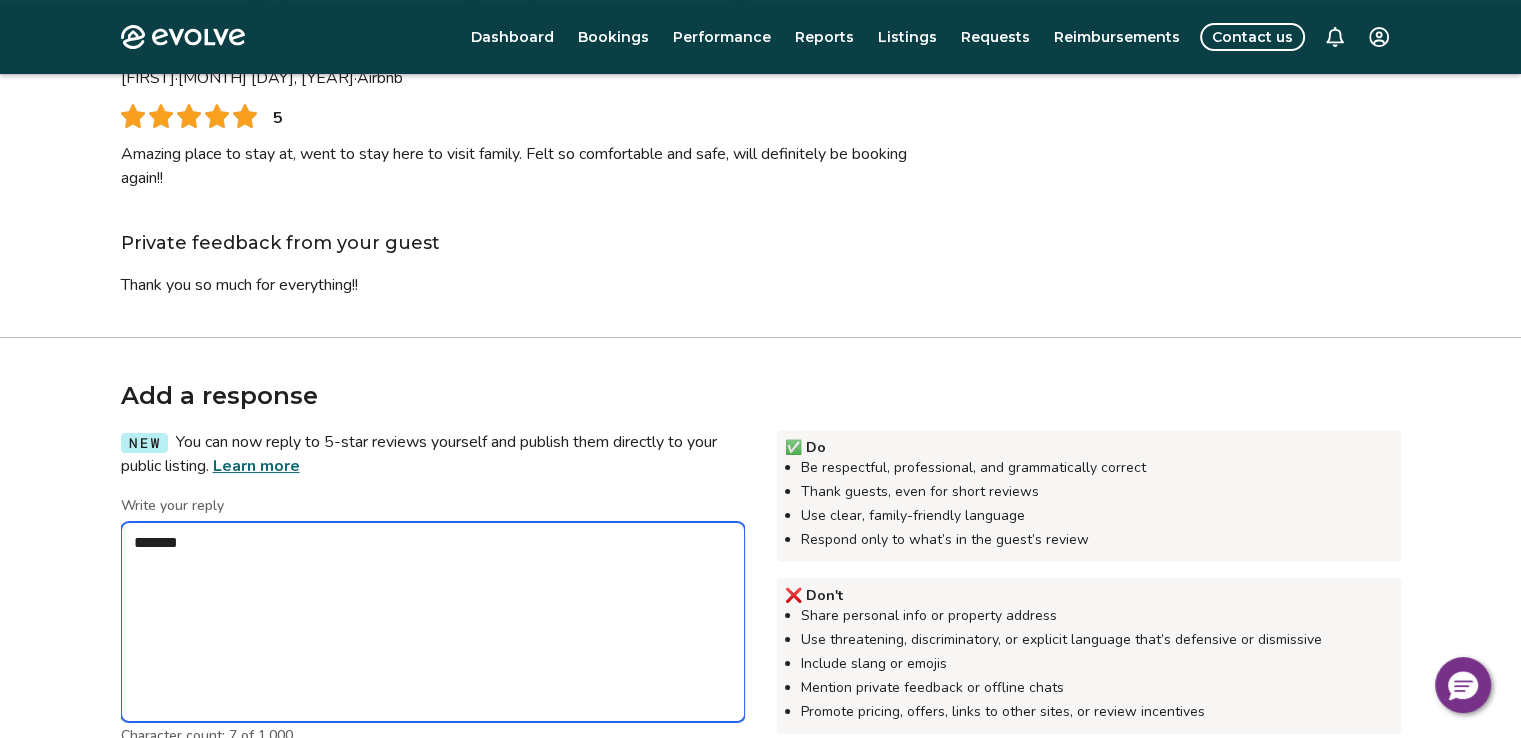 type on "*" 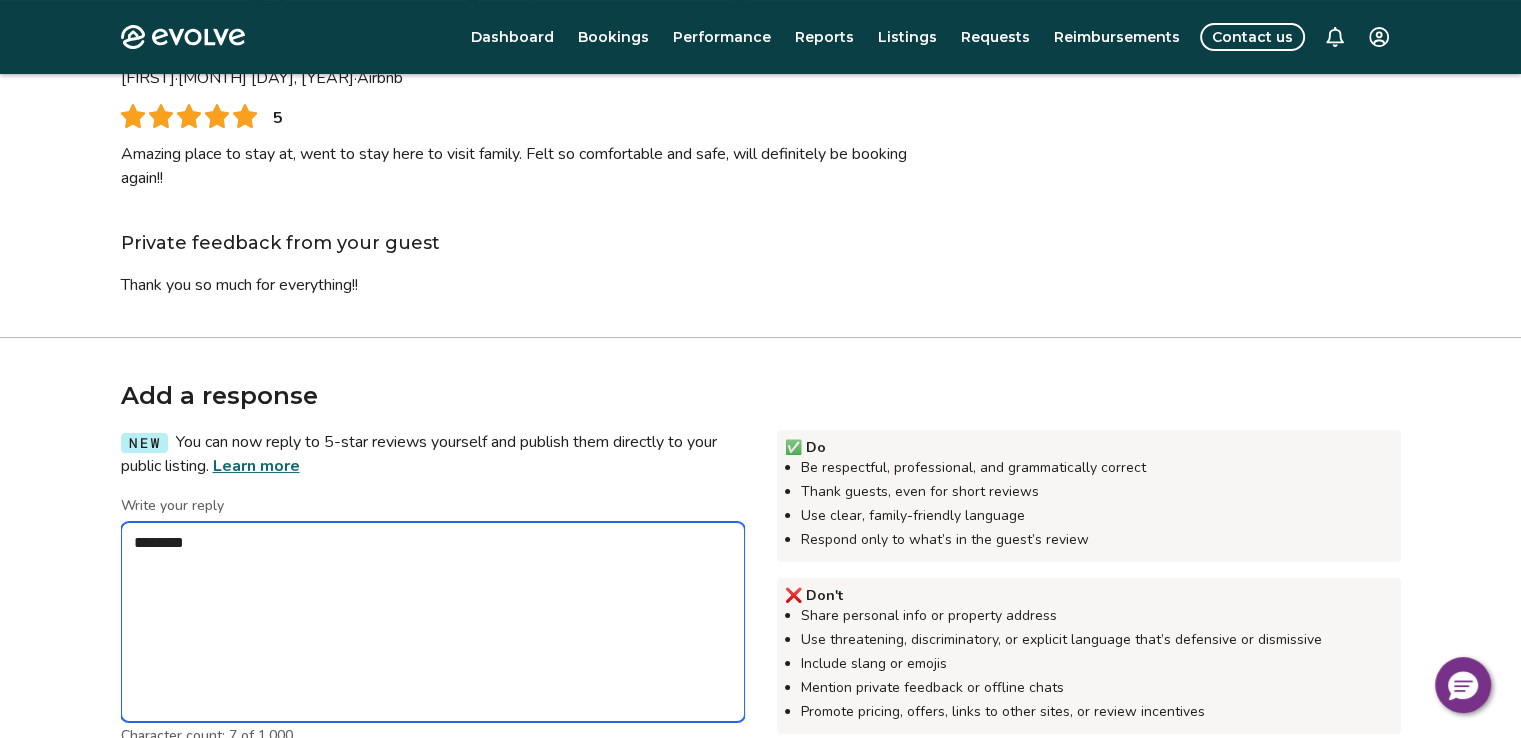 type on "*" 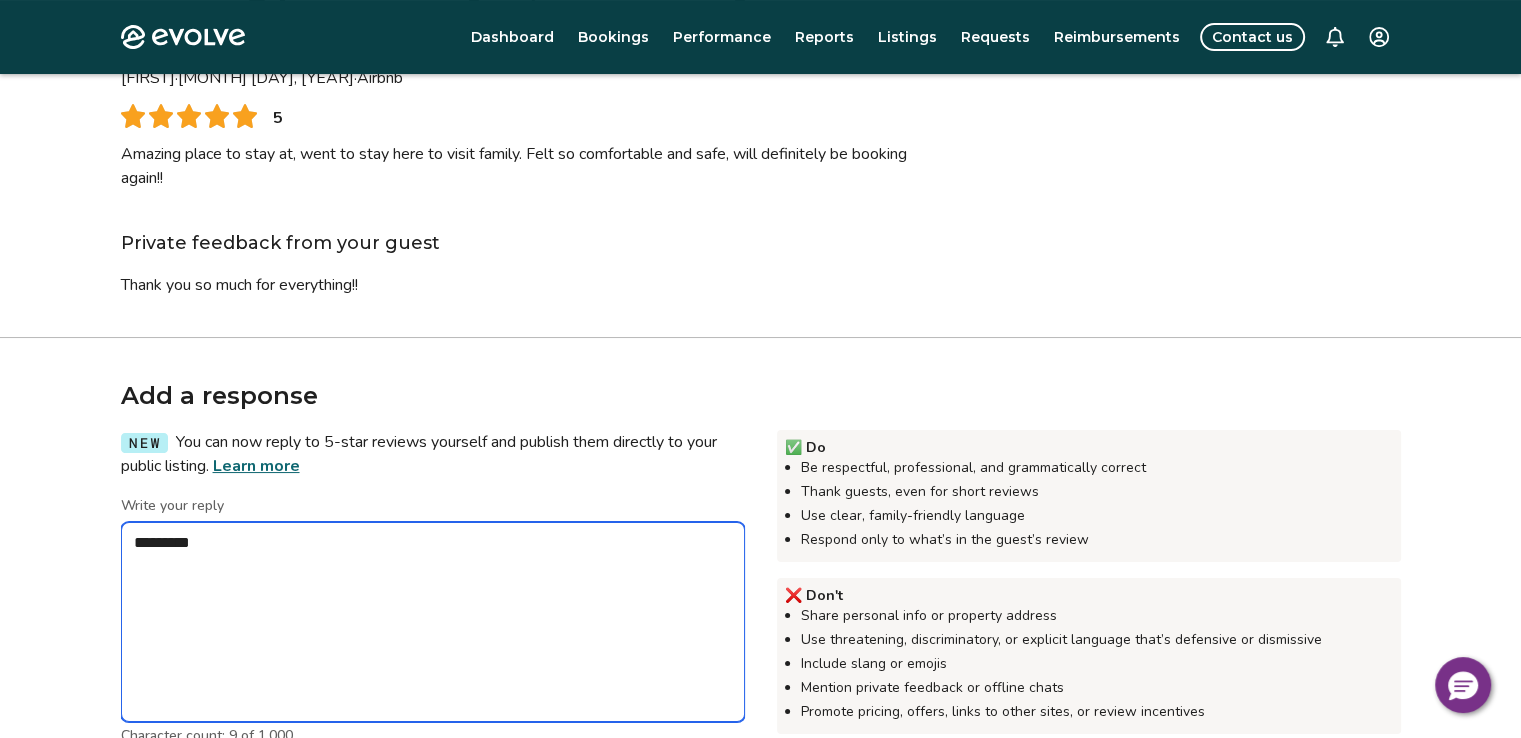 type on "*" 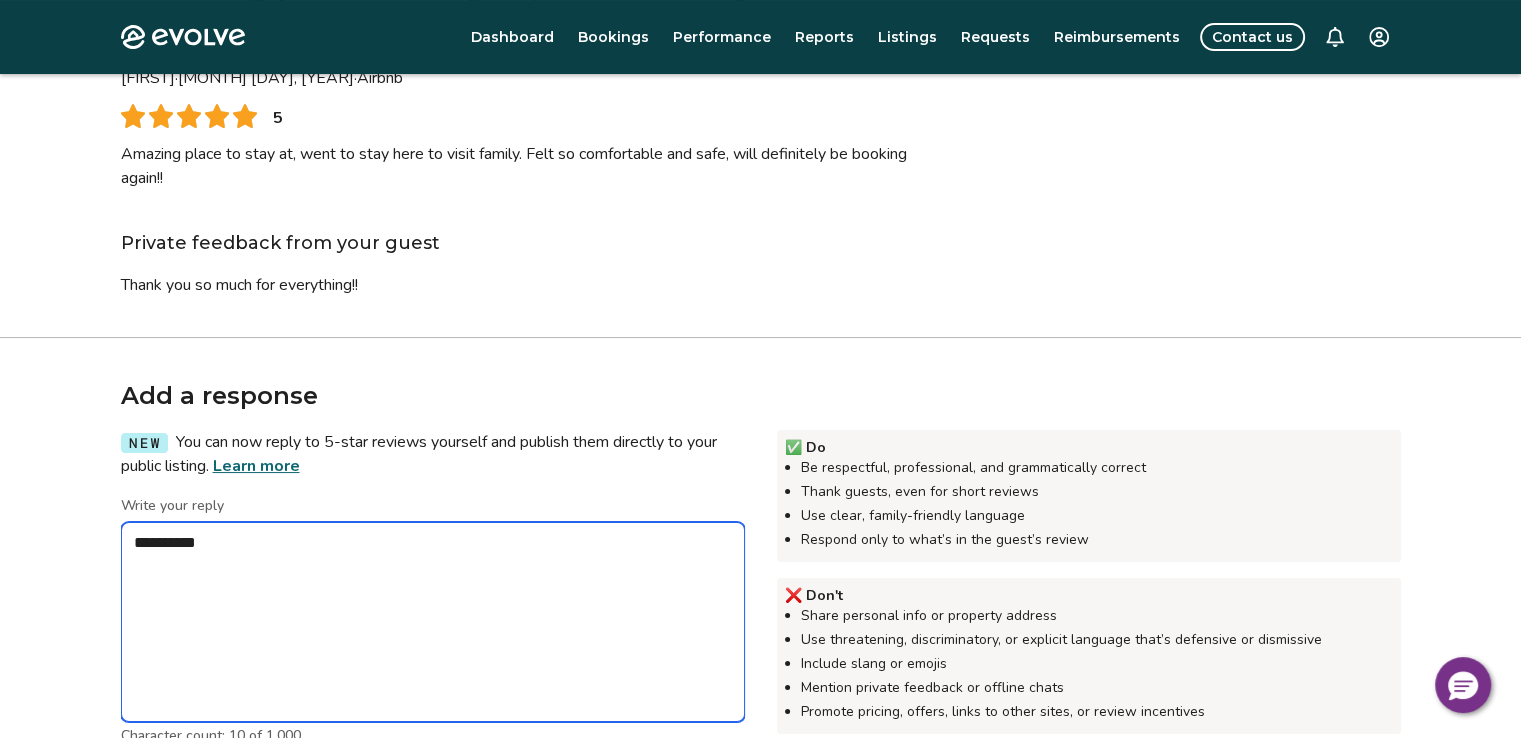 type on "*" 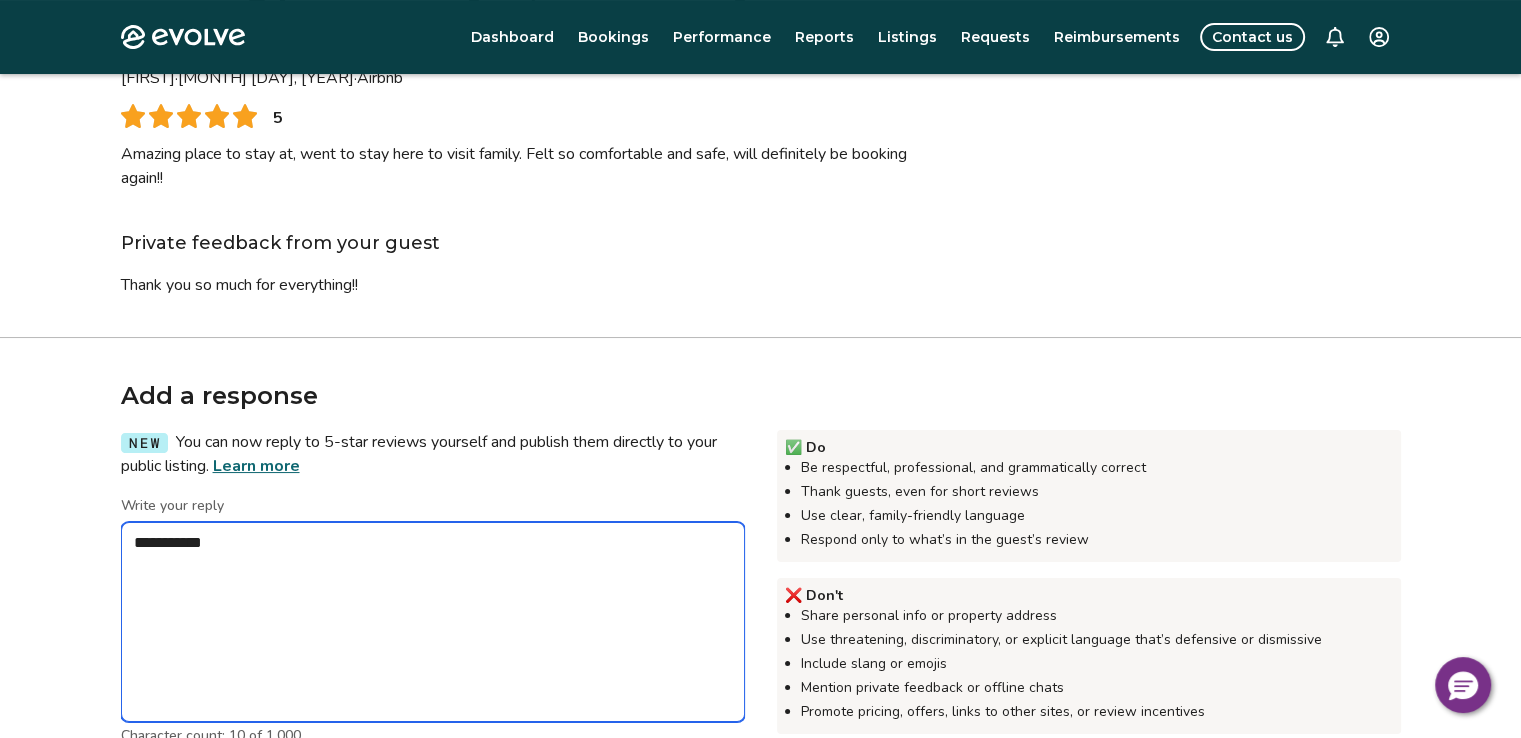 type on "**********" 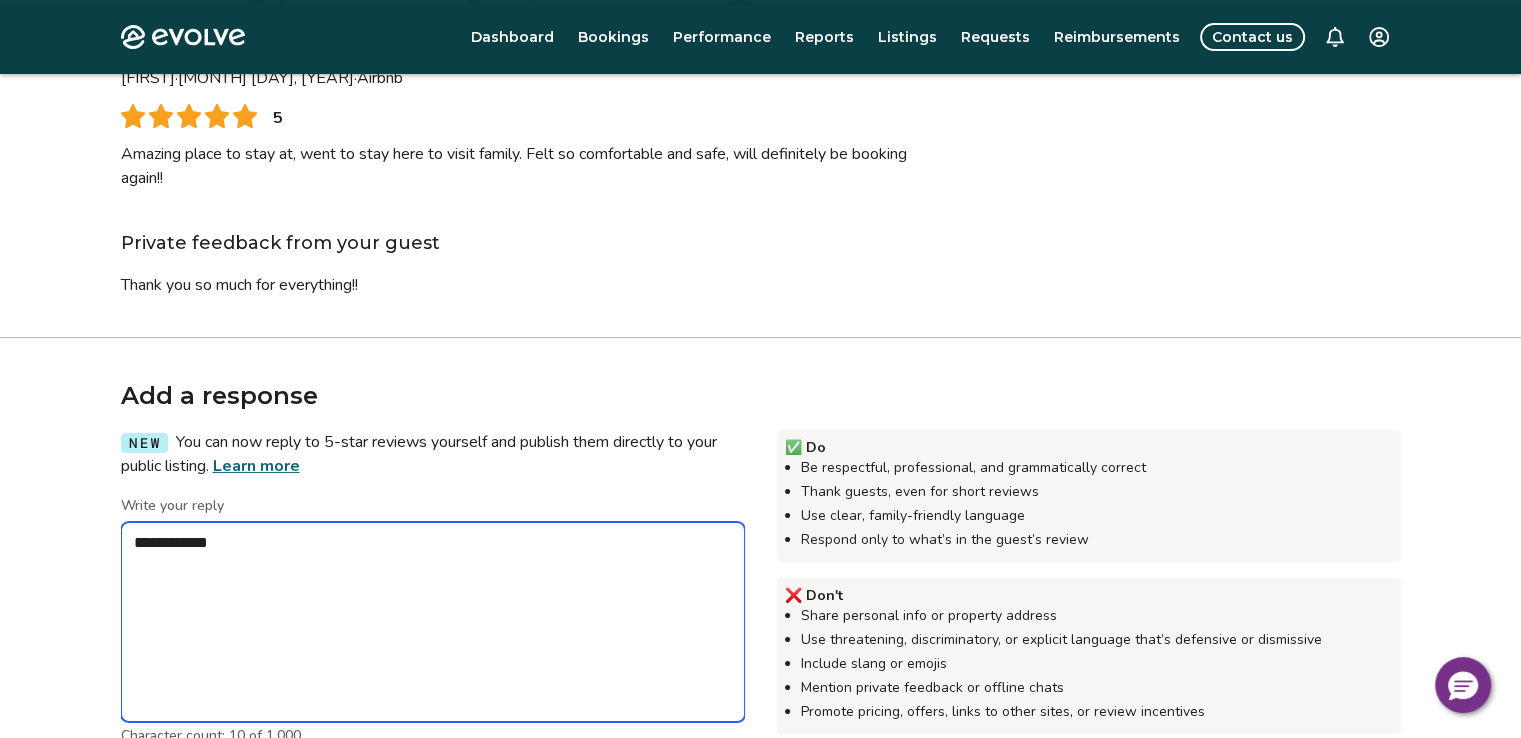 type on "*" 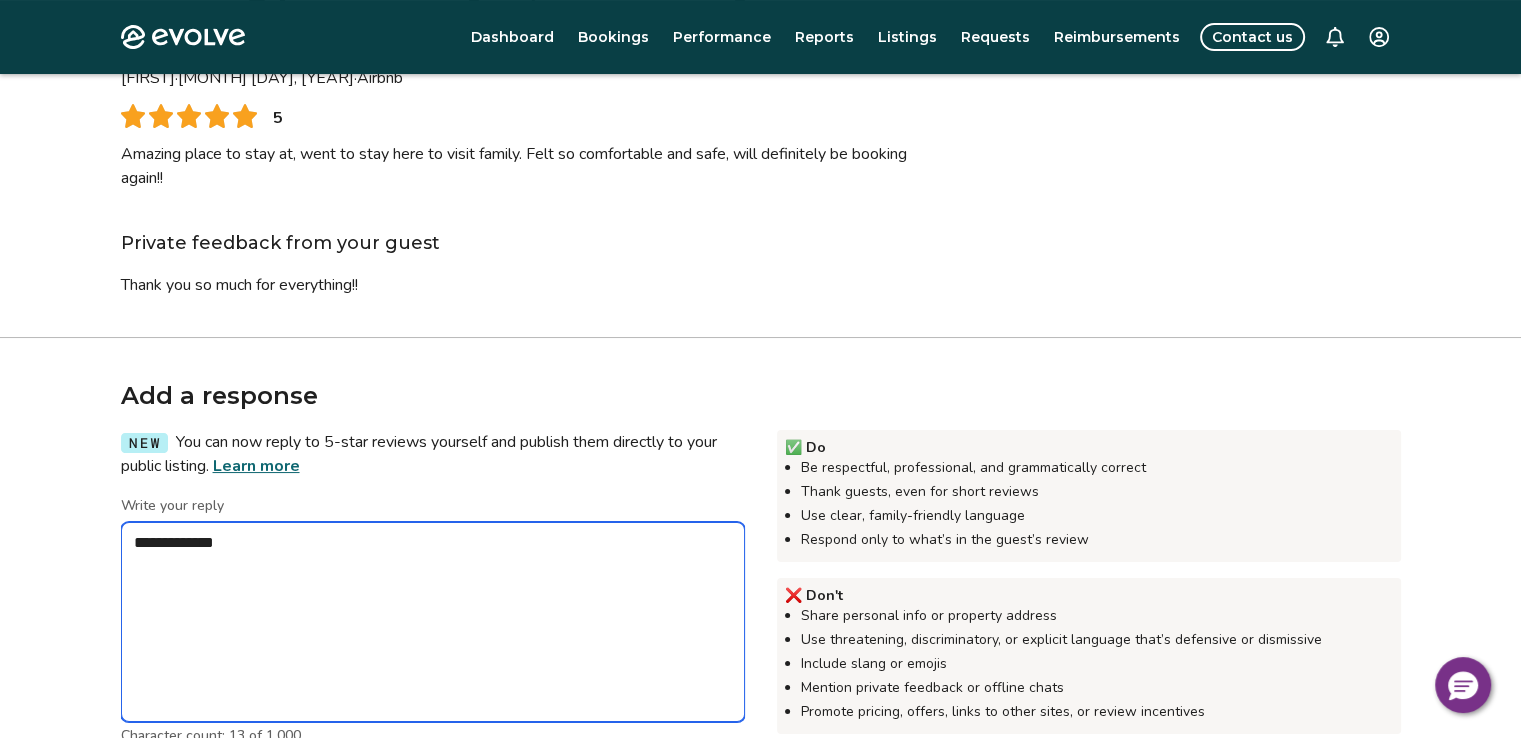 type on "*" 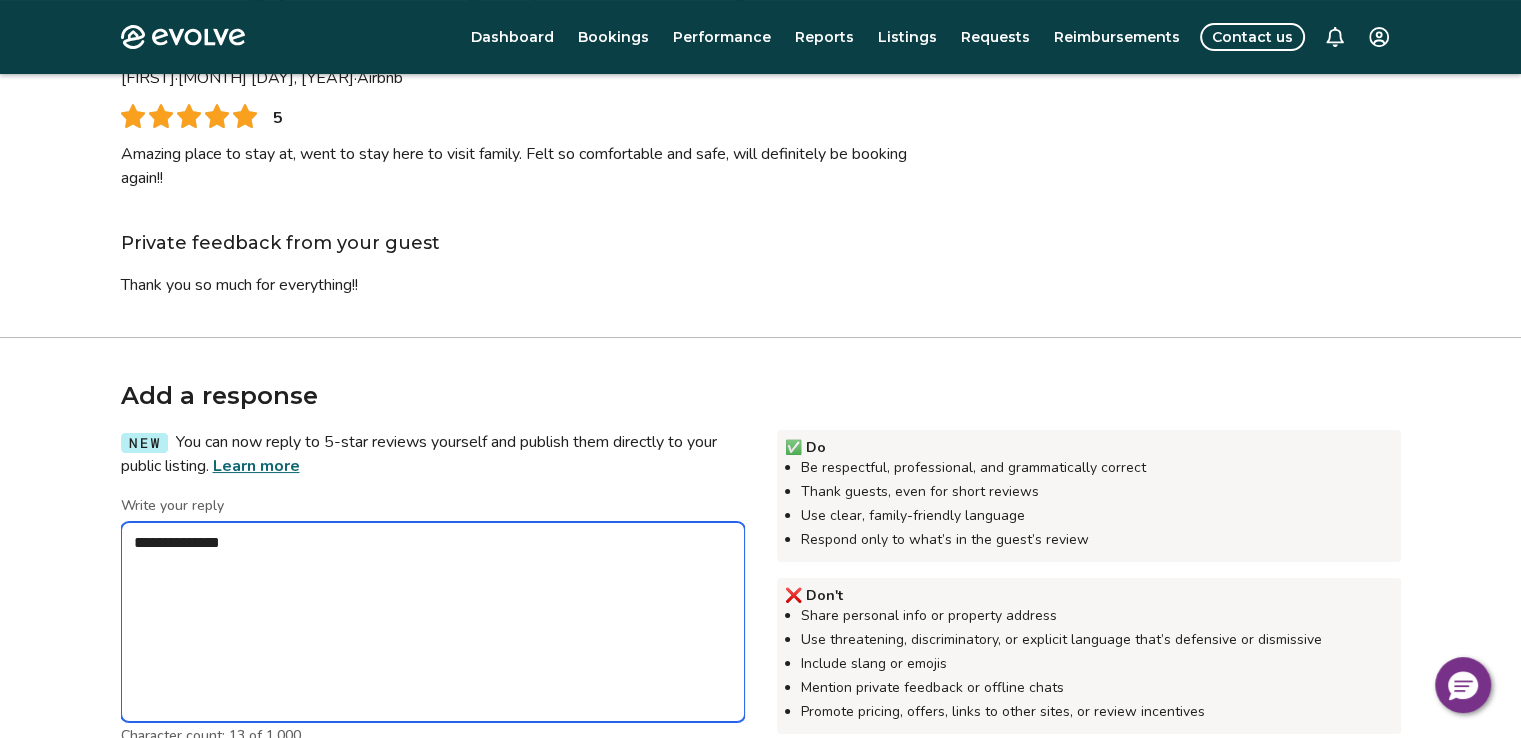 type on "*" 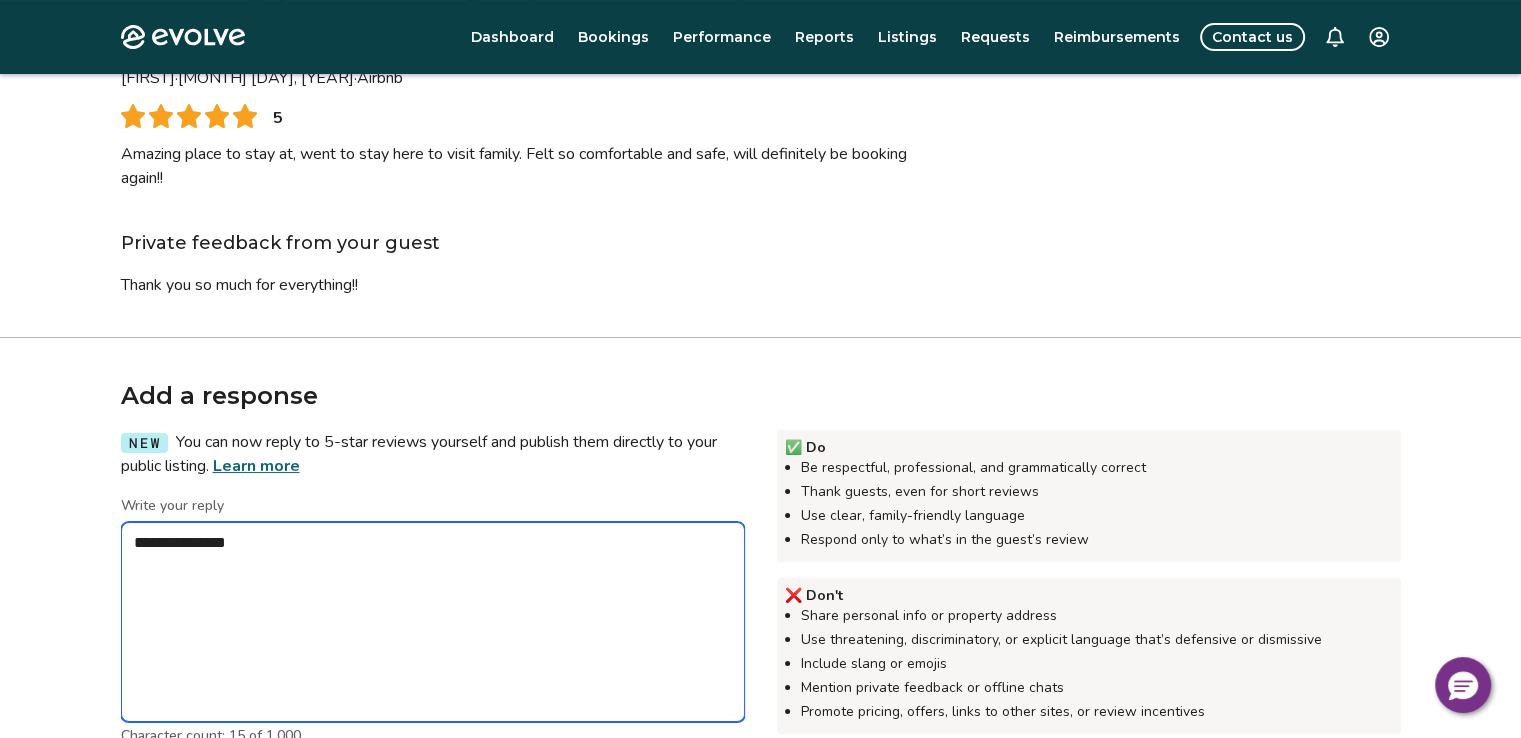 type on "*" 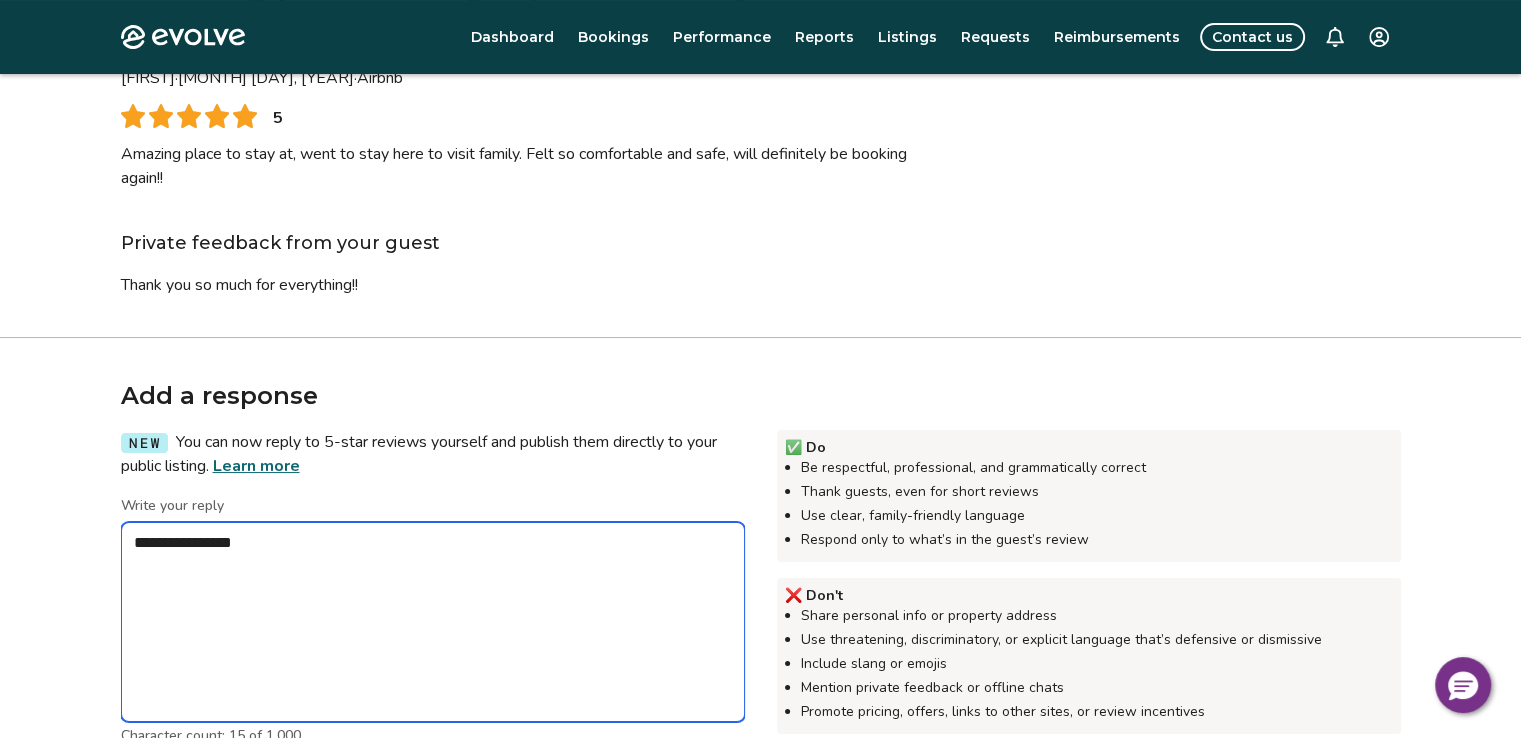 type on "*" 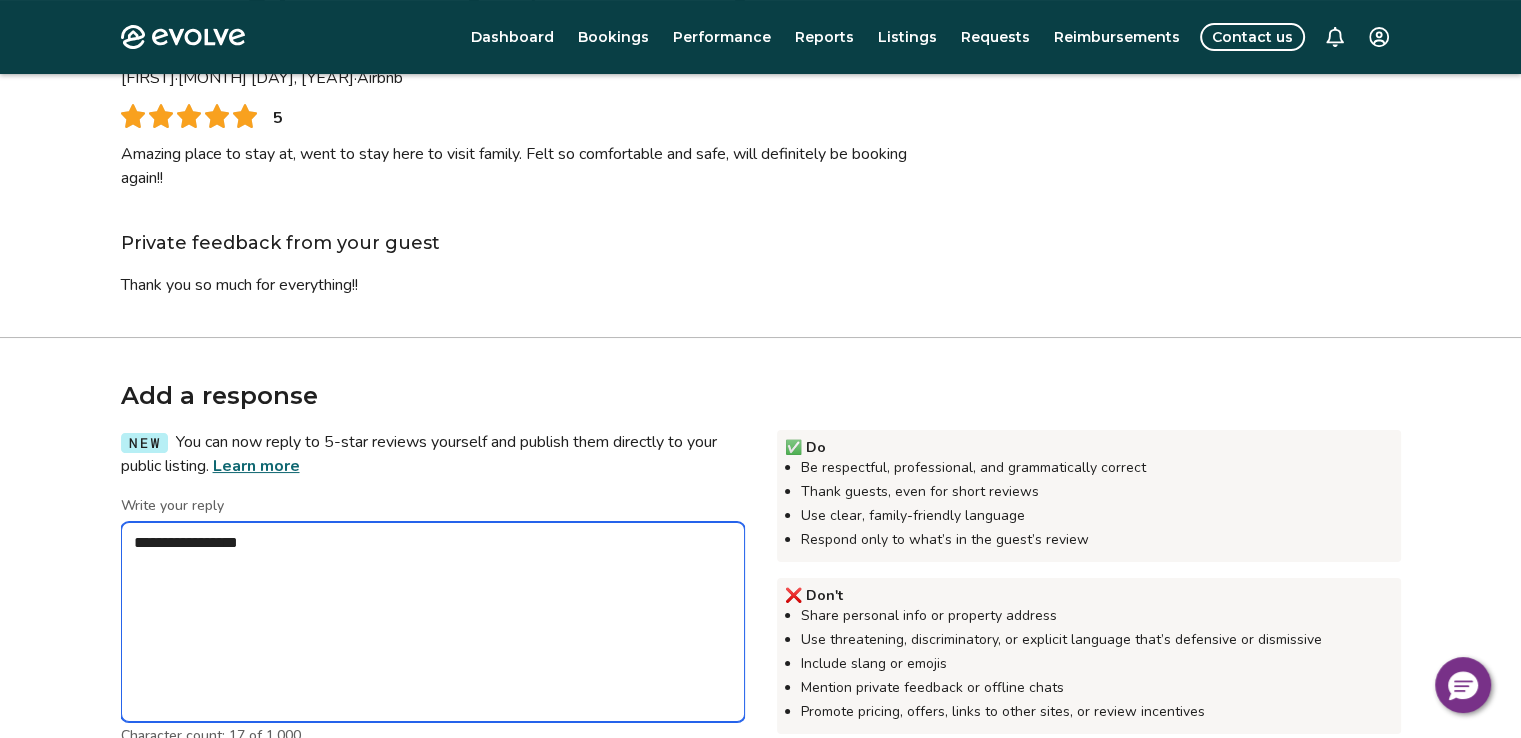 type on "*" 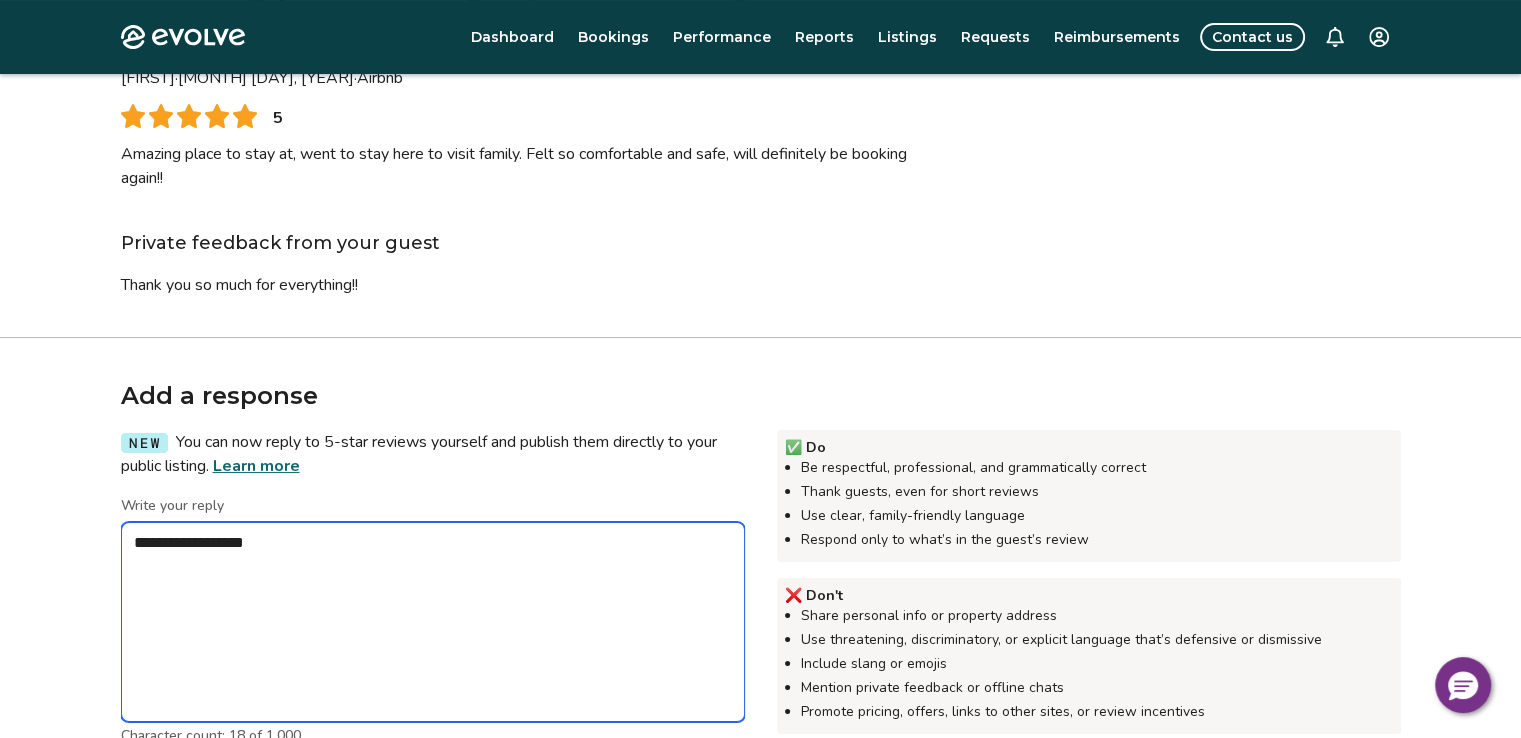 type on "*" 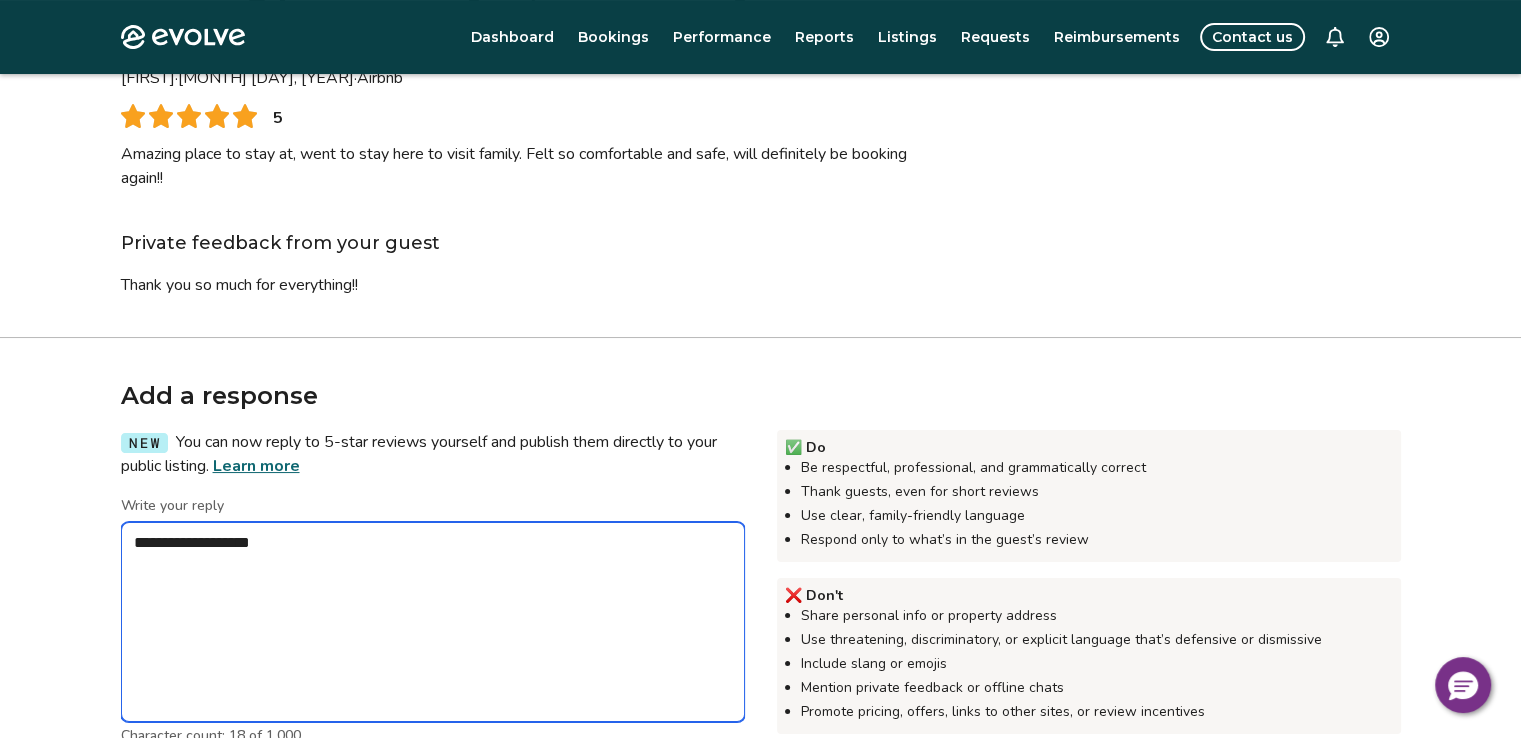 type on "*" 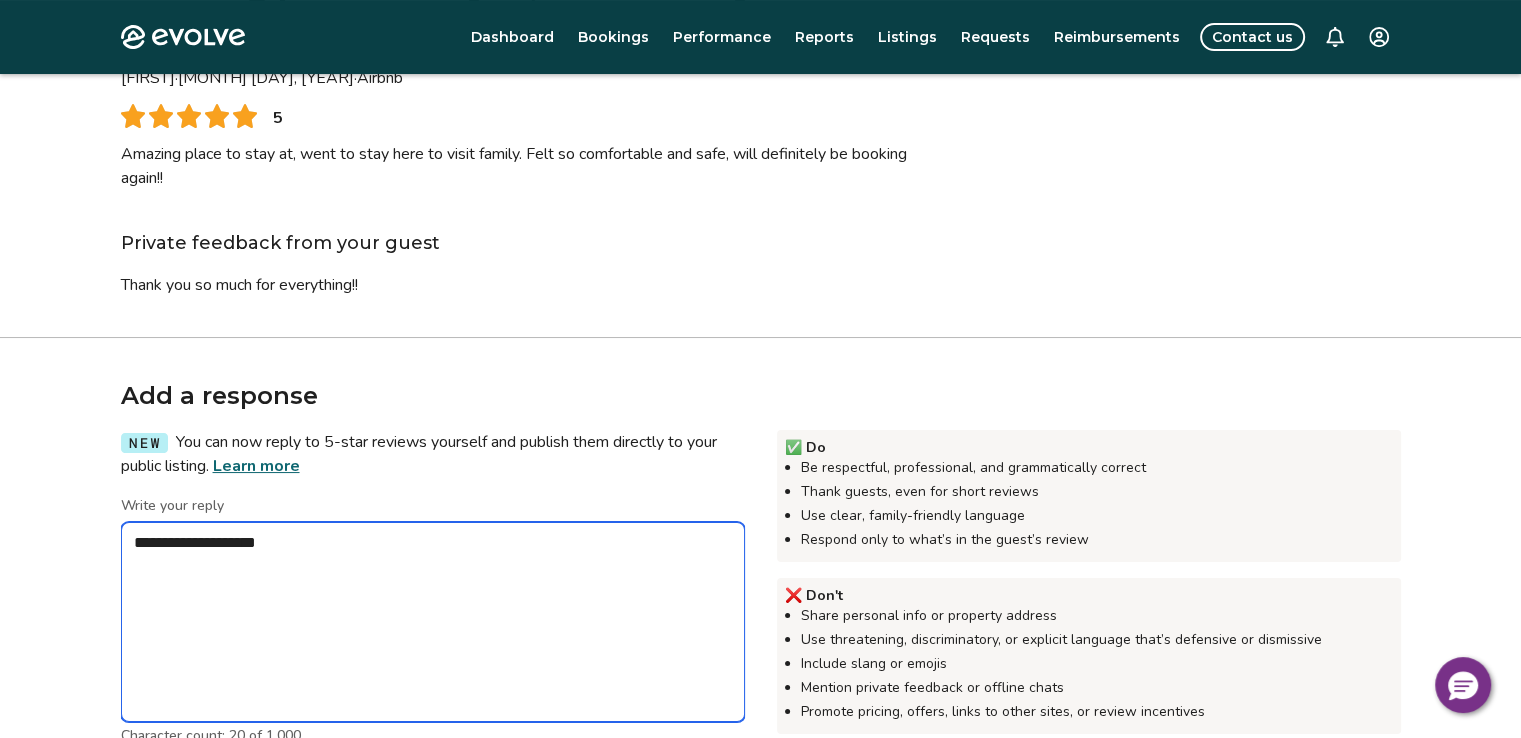 type on "*" 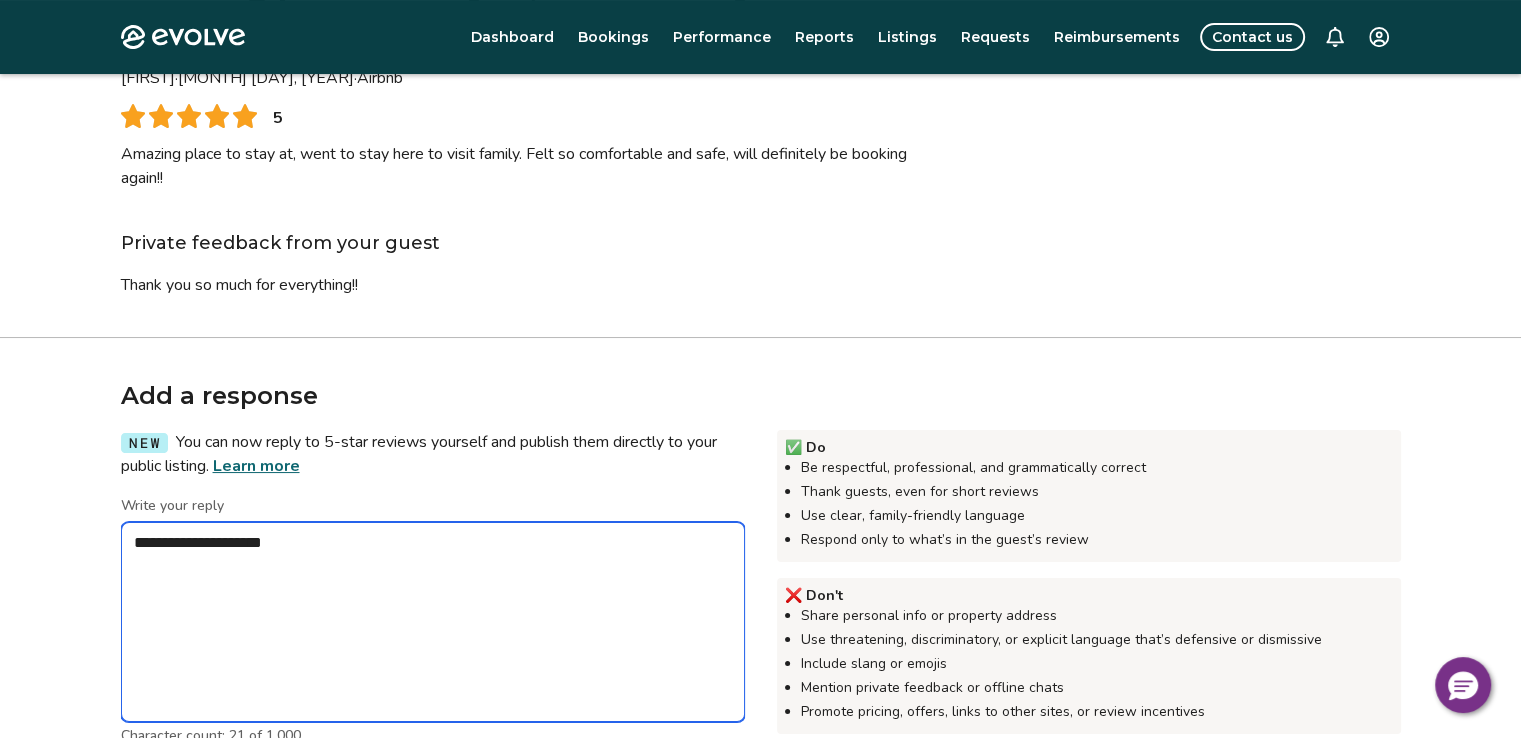 type on "*" 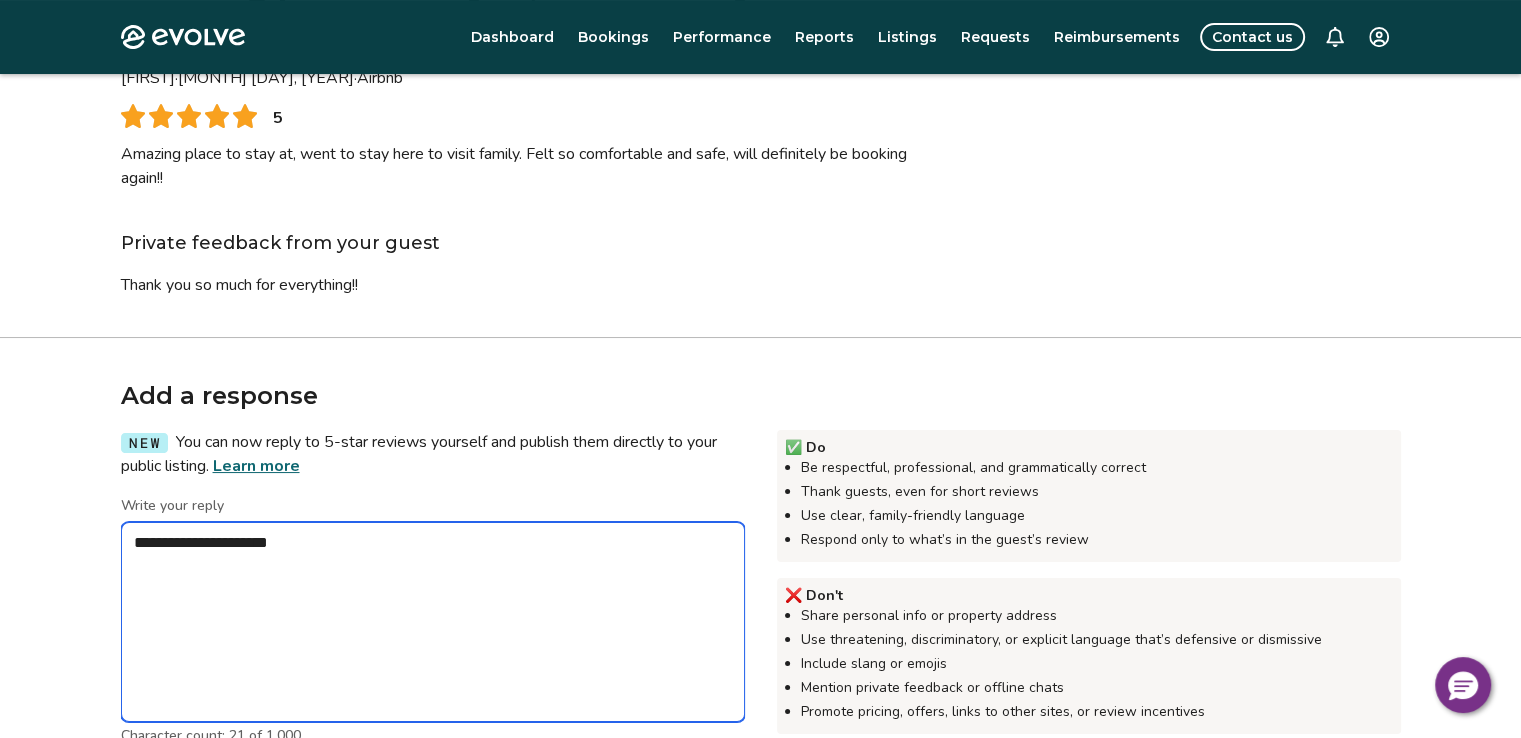 type on "*" 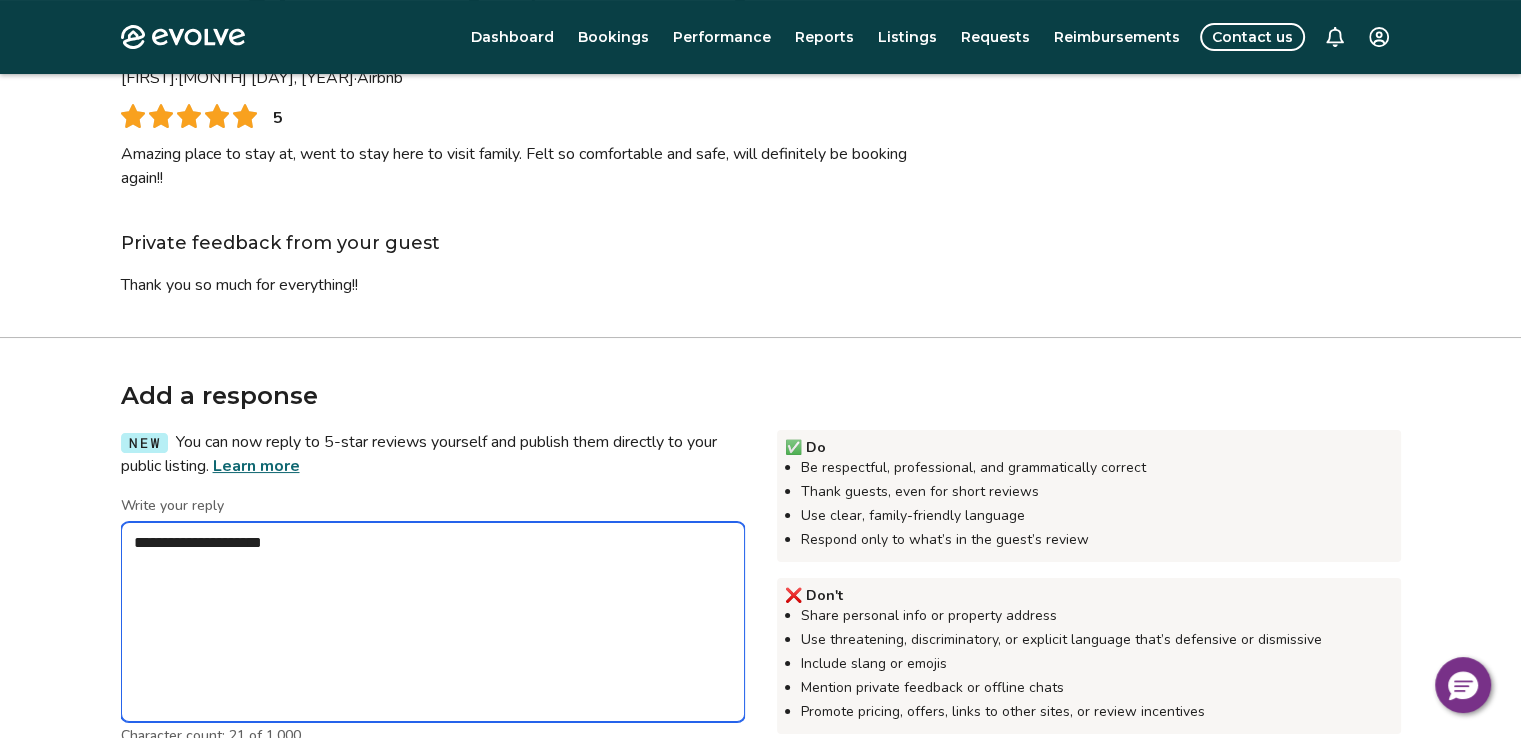 type on "*" 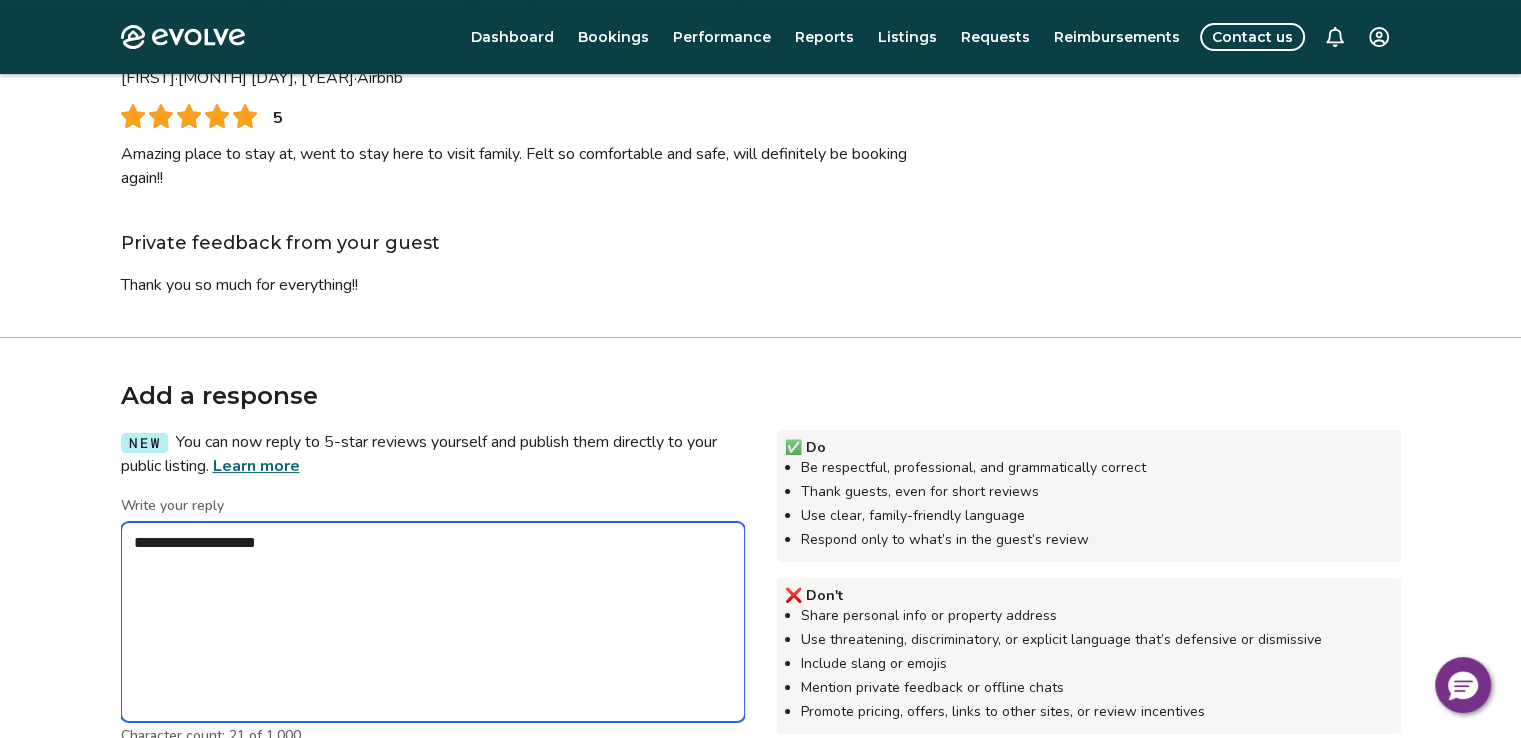 type on "*" 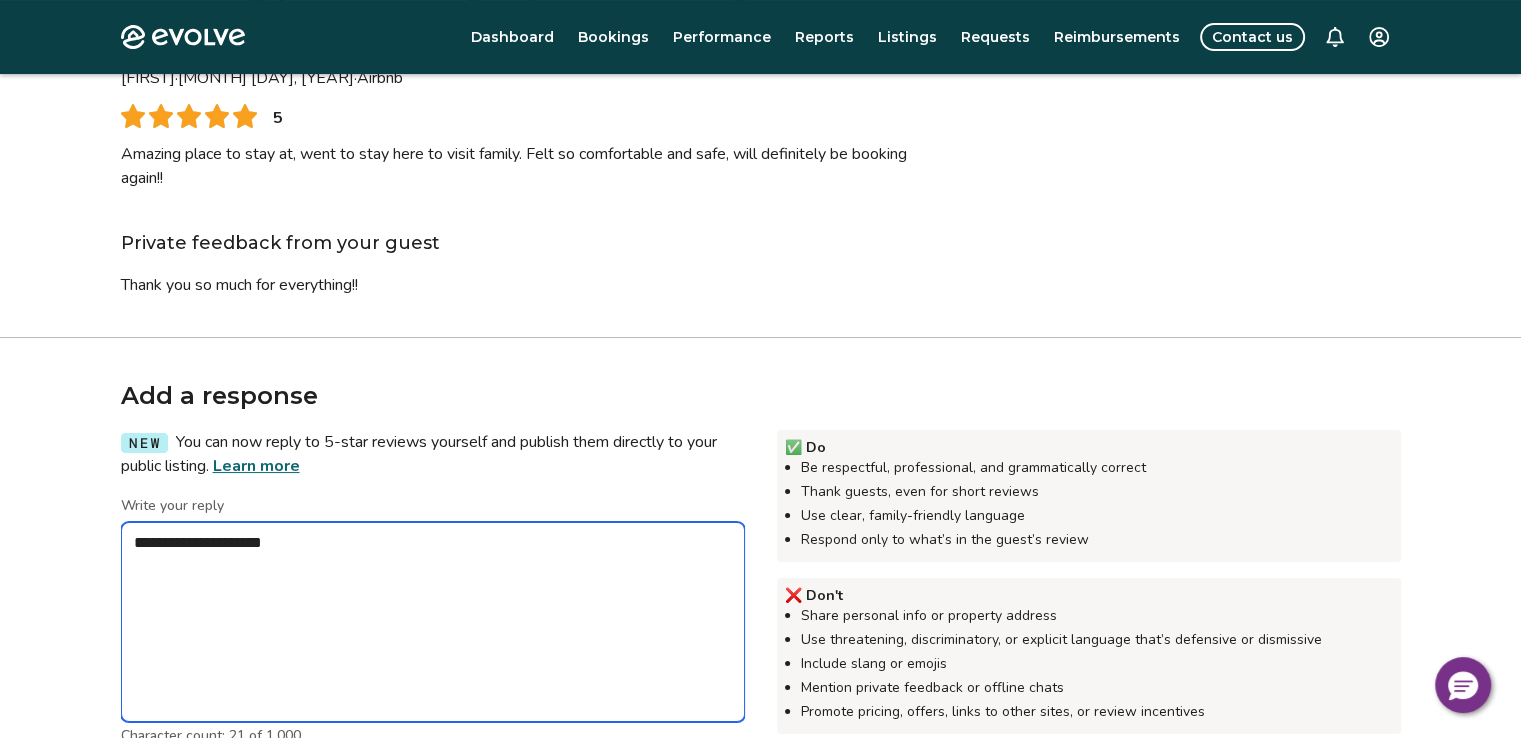 type on "*" 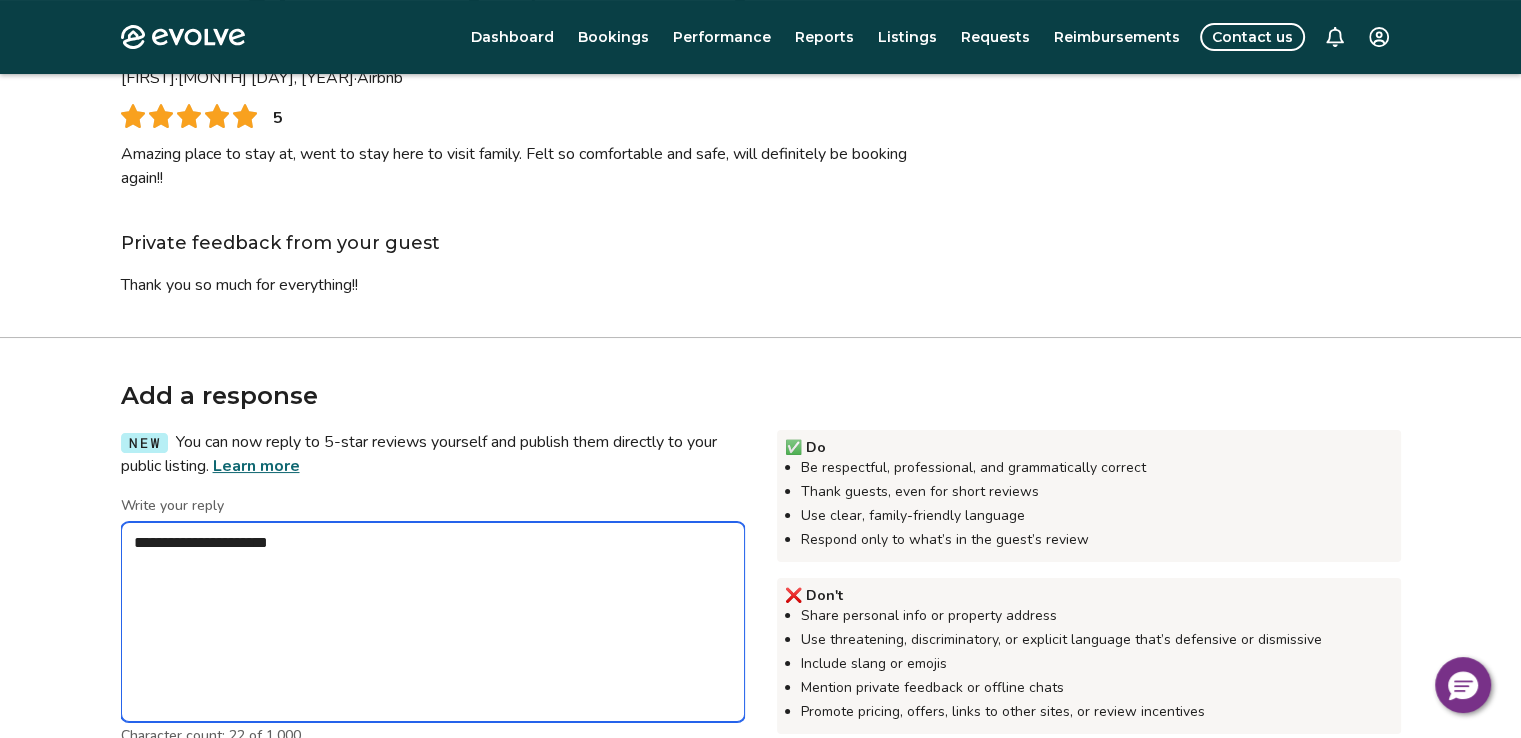 type on "*" 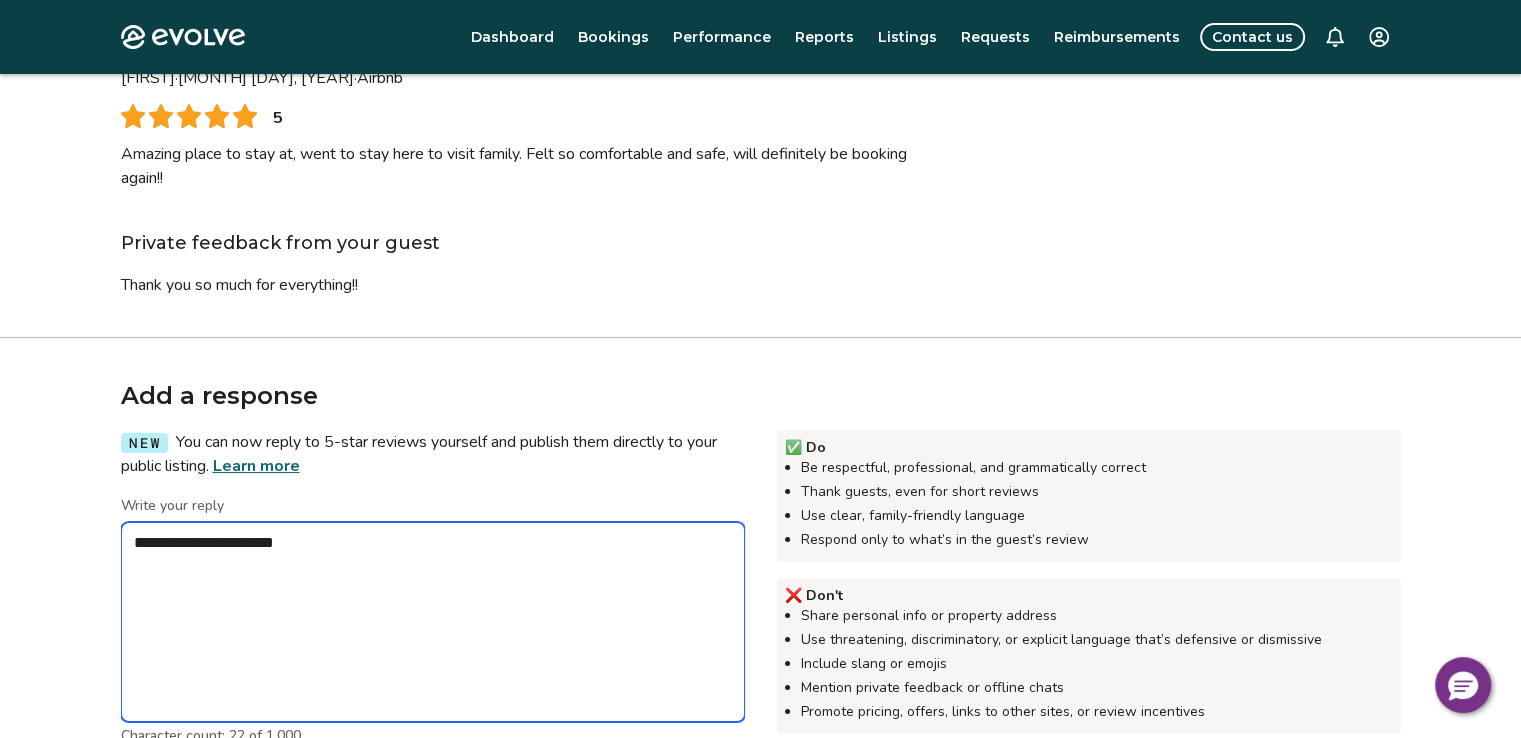type on "*" 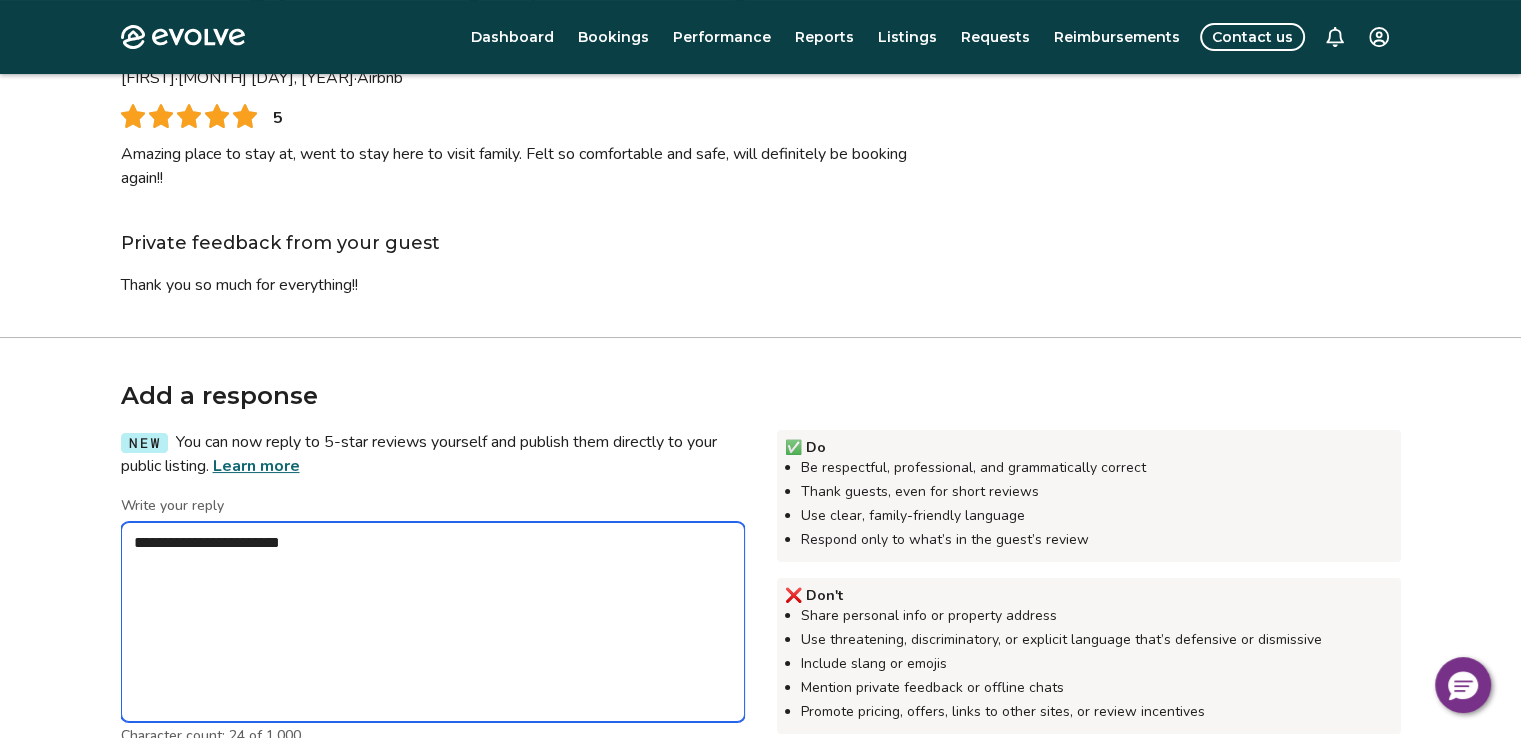type on "*" 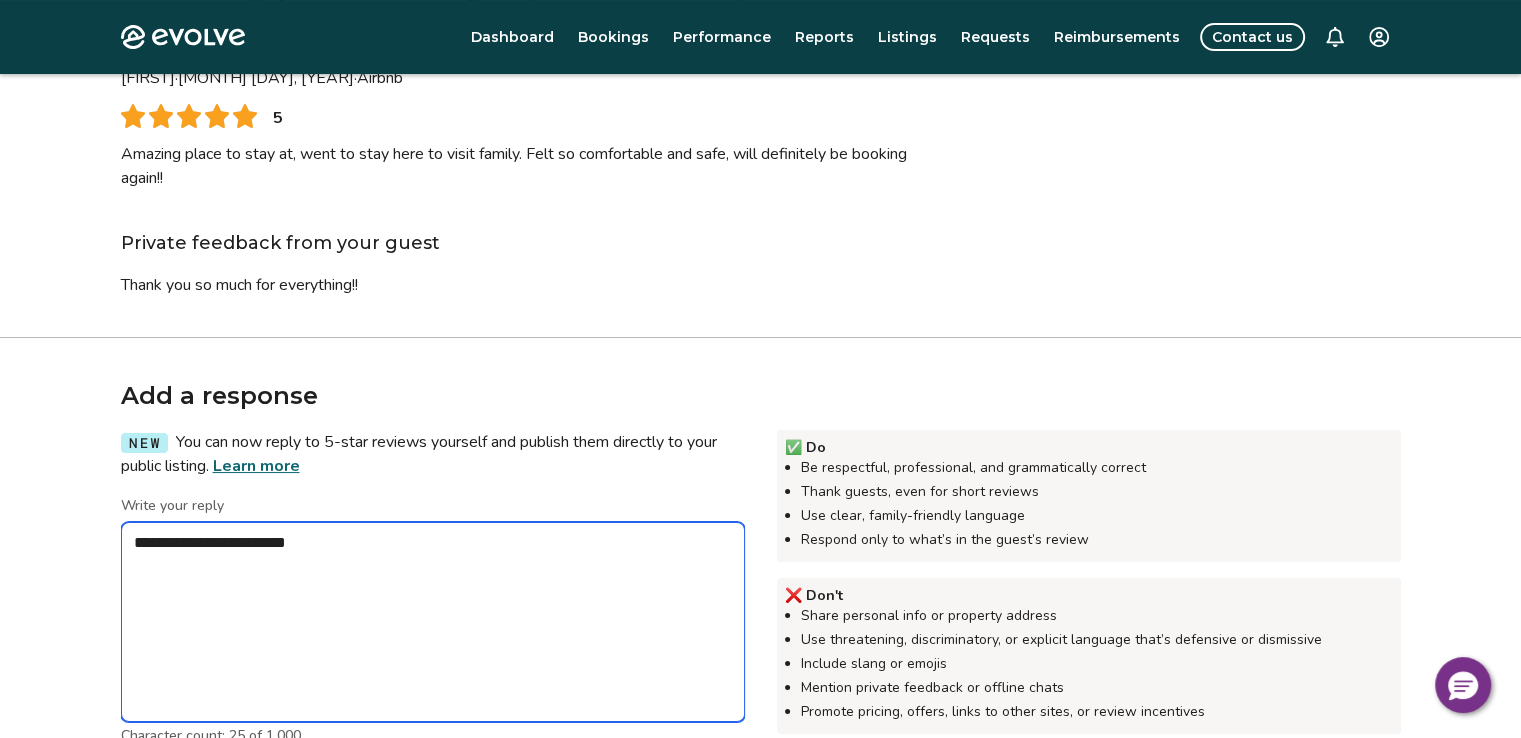 type on "*" 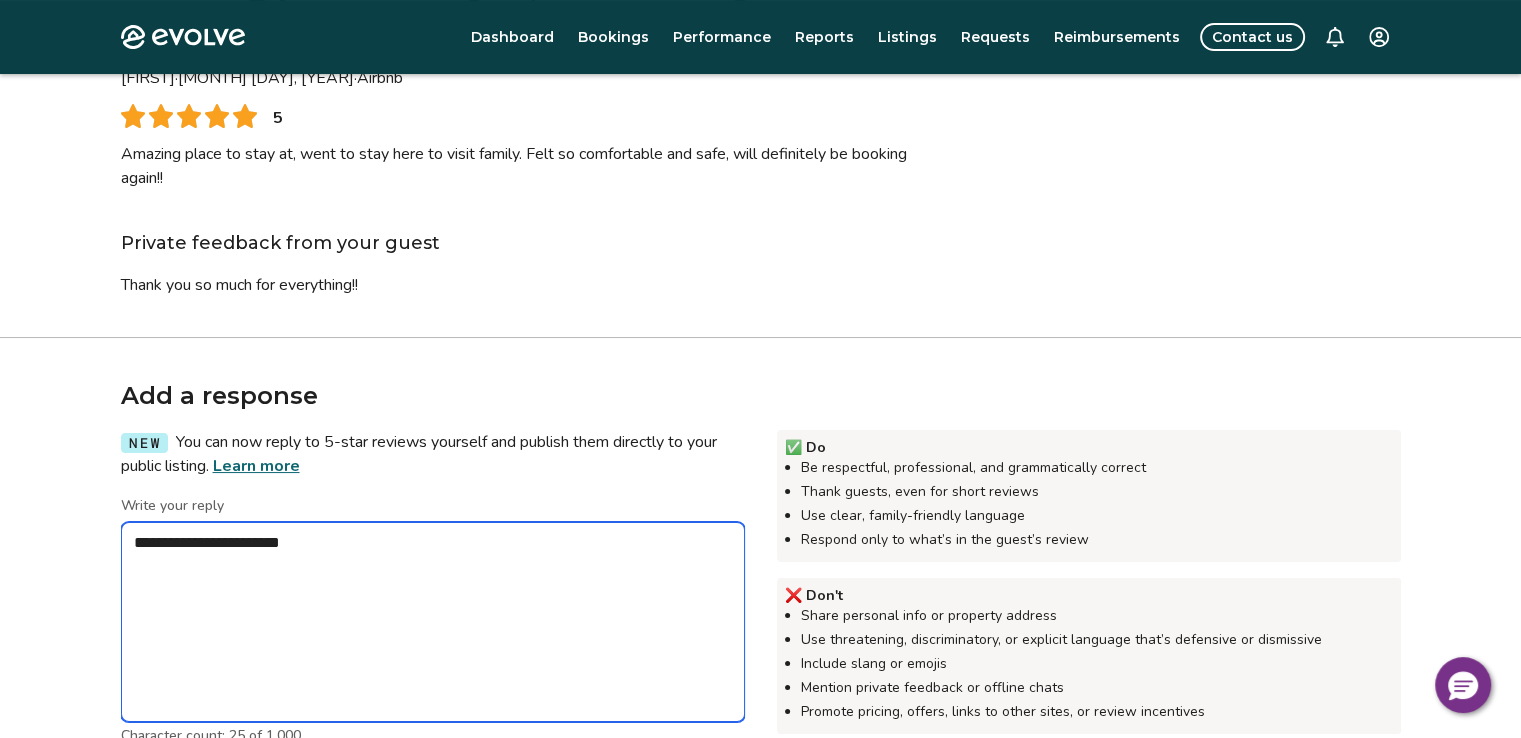 type on "*" 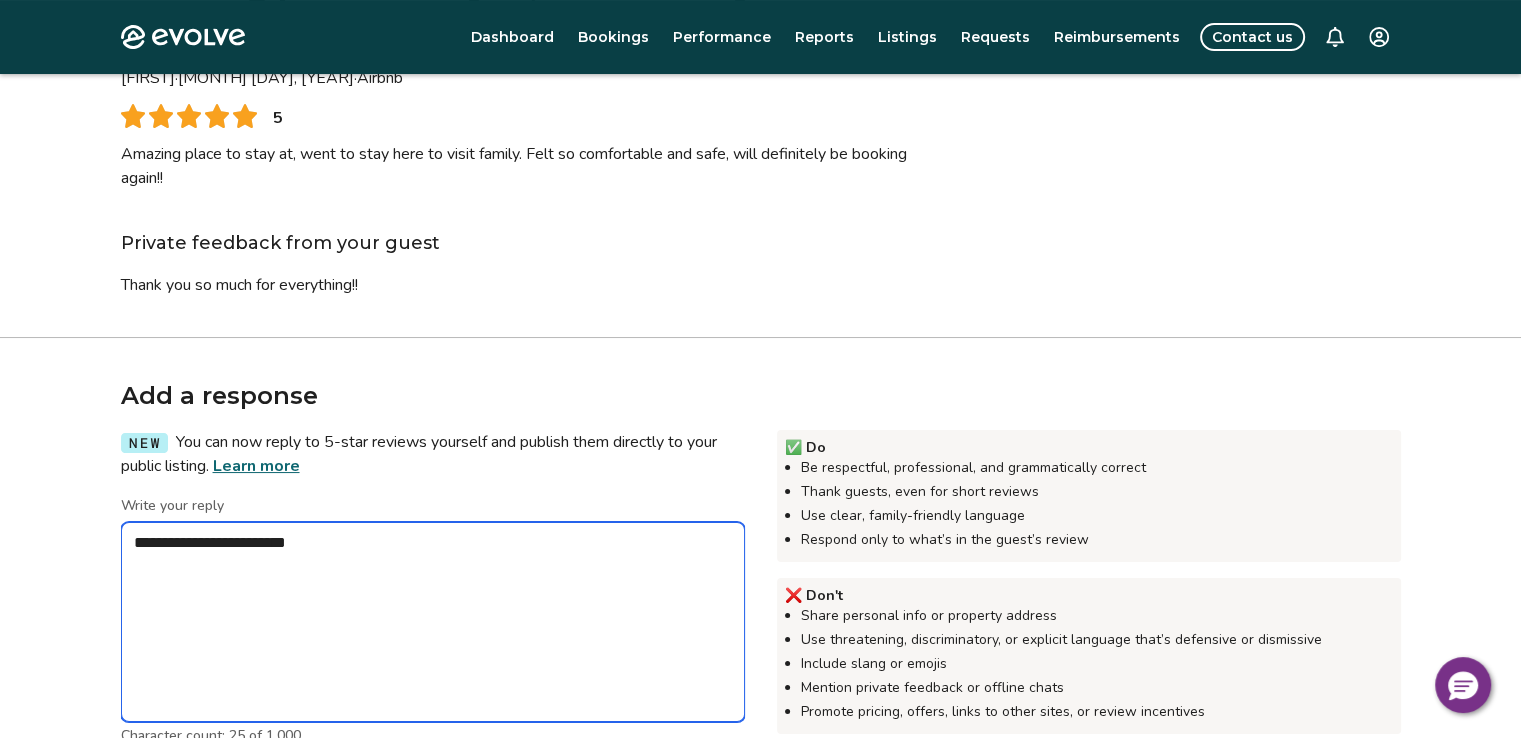 type on "*" 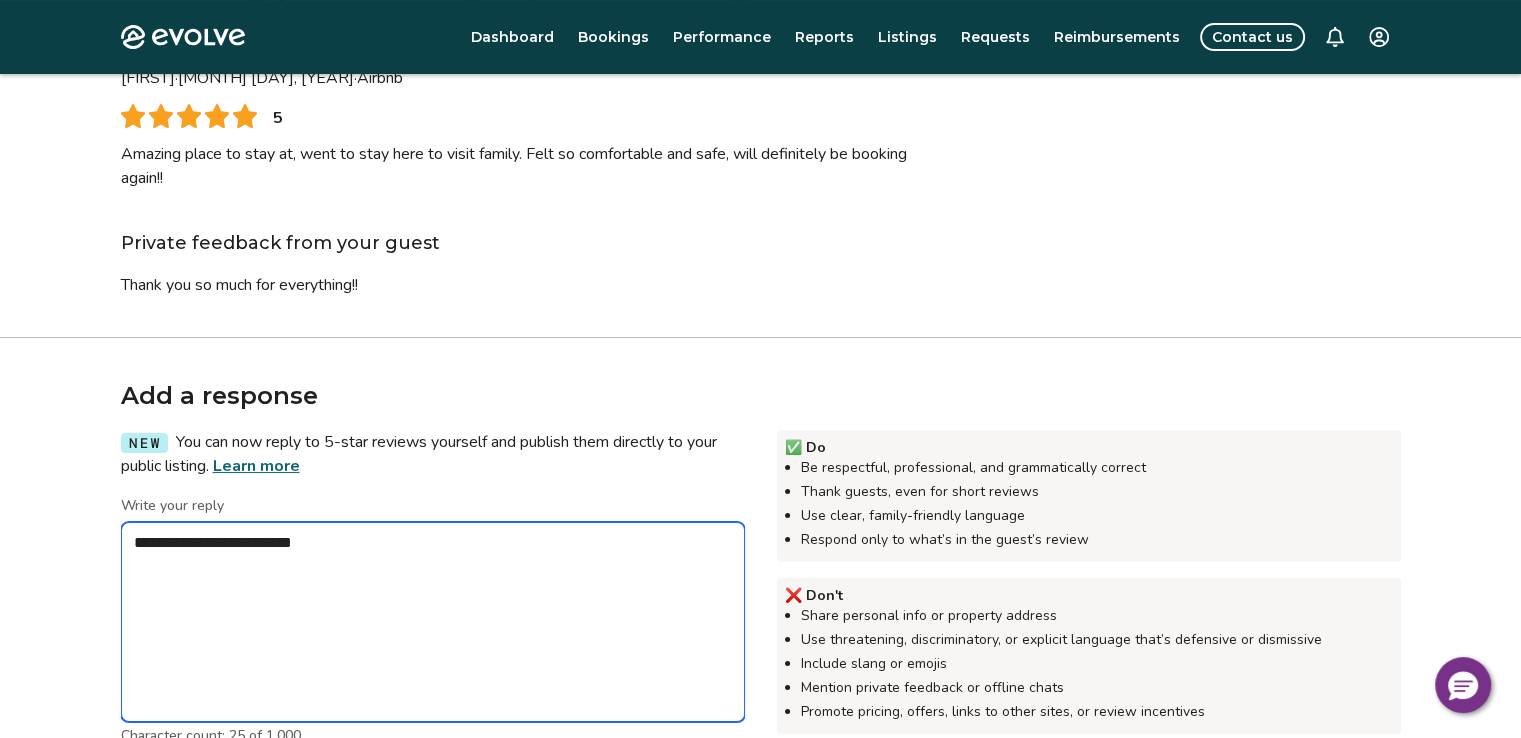 type on "*" 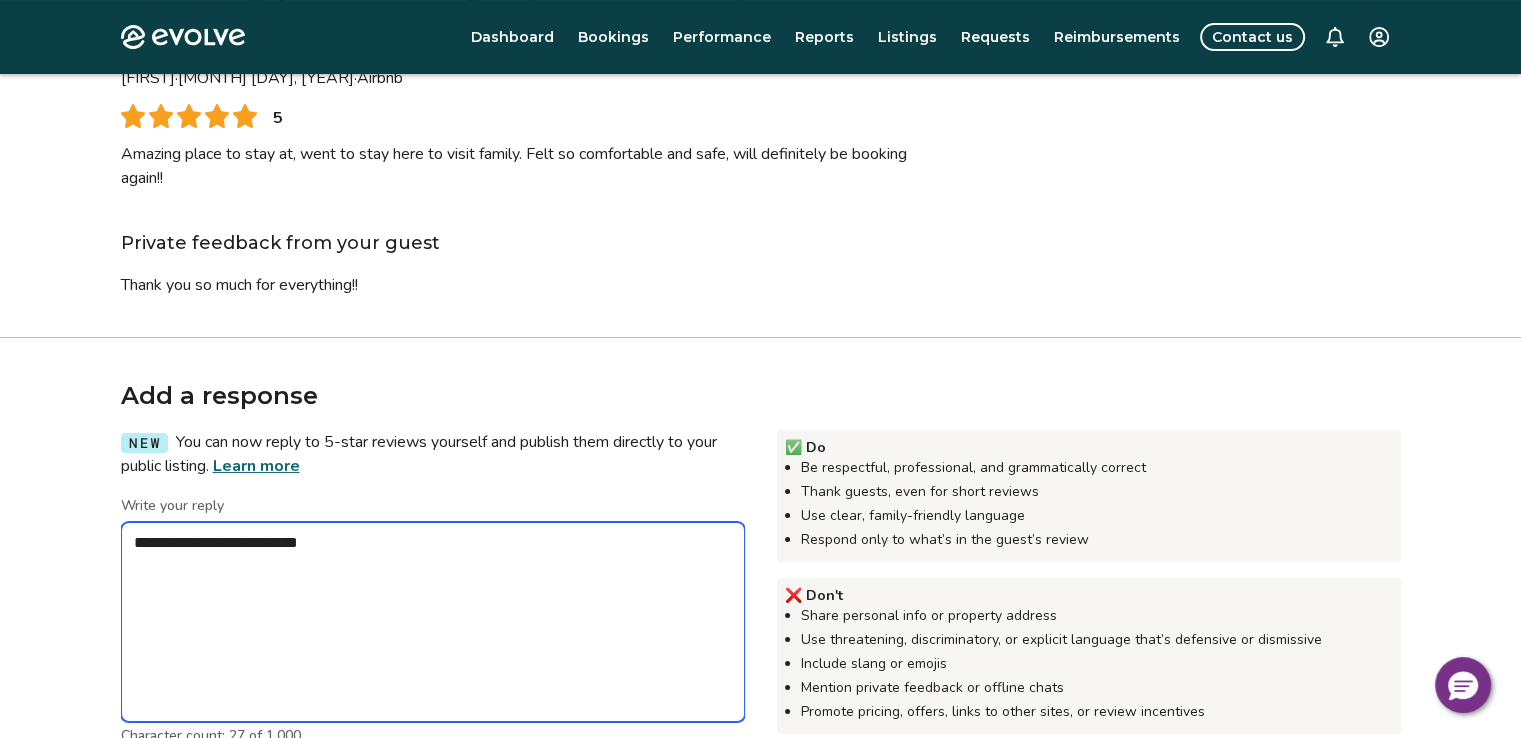 type on "*" 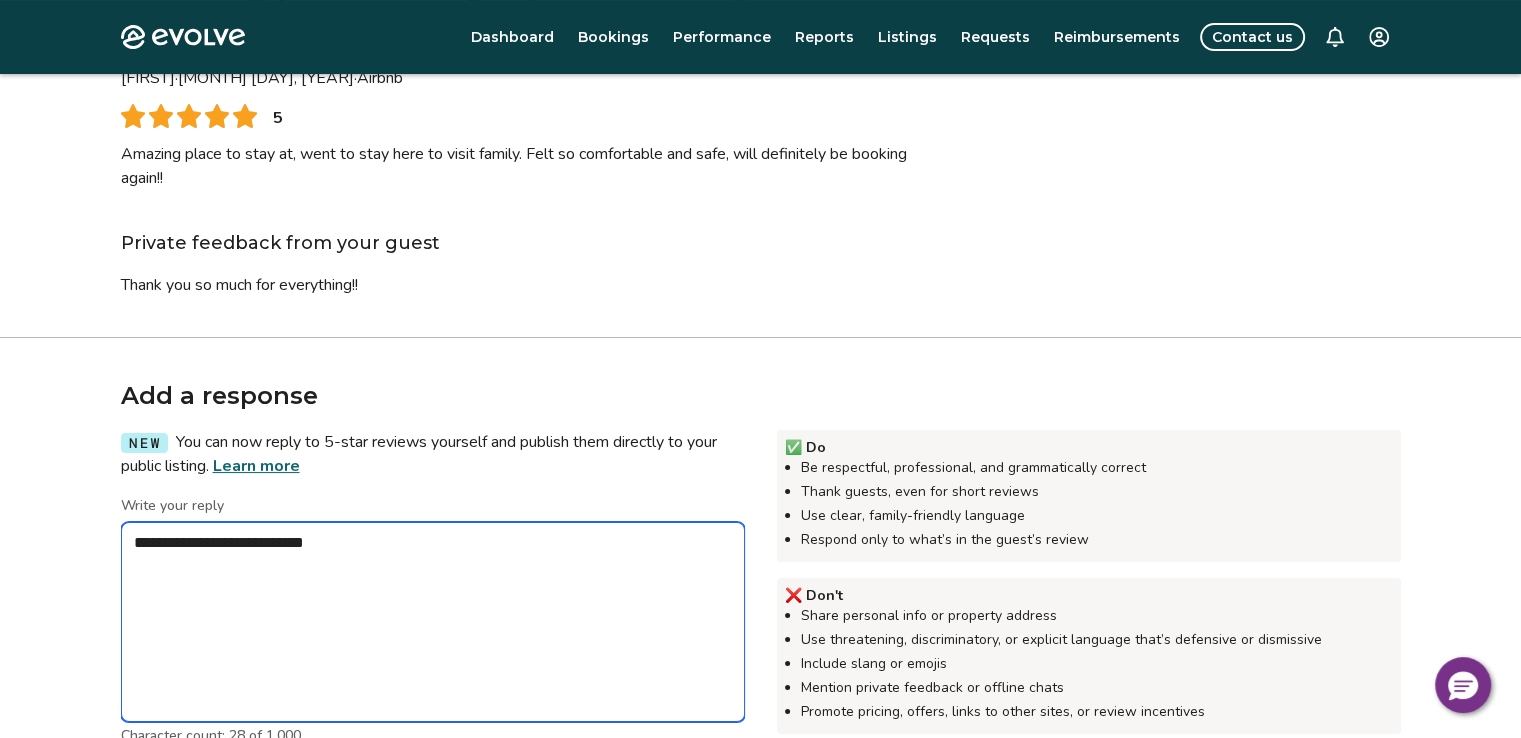 type on "*" 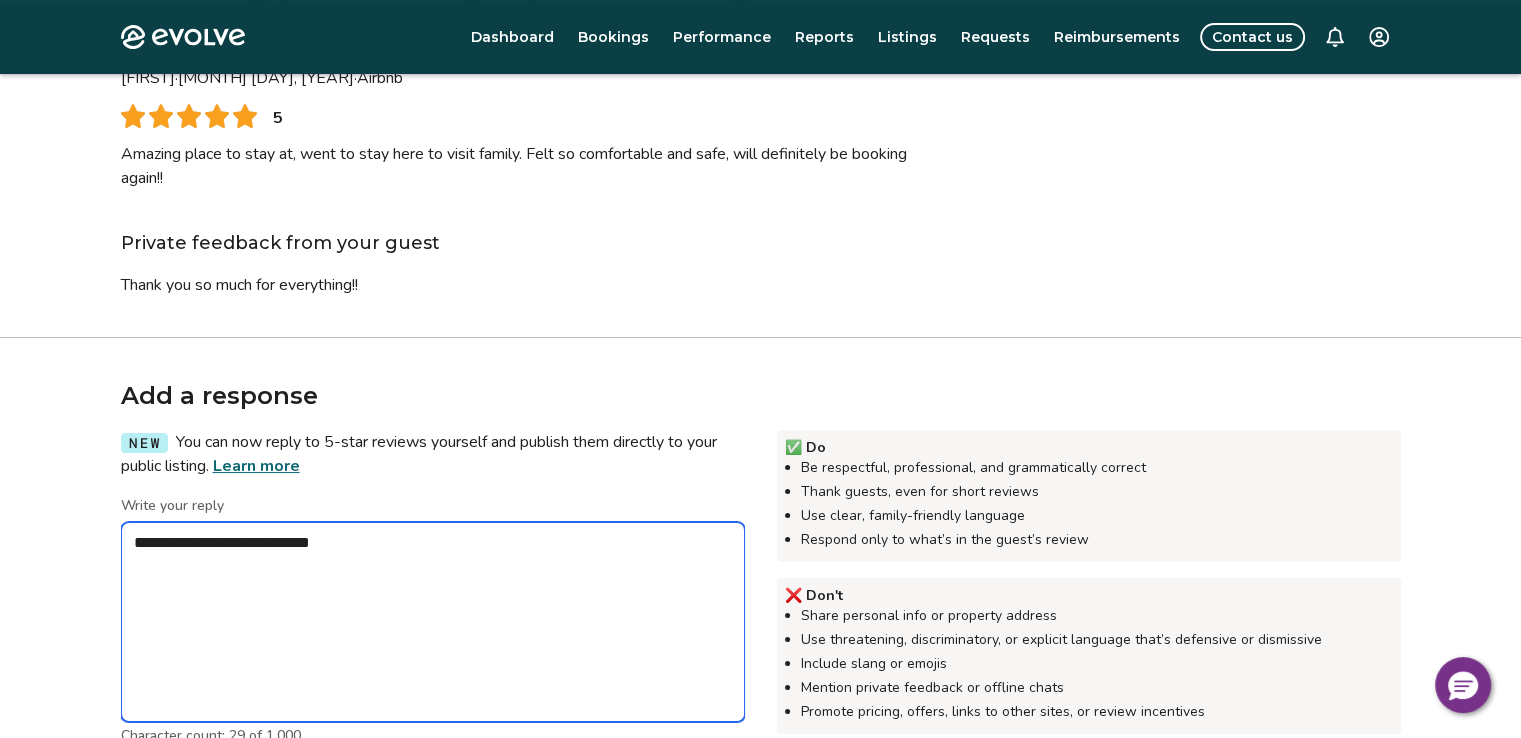 type on "*" 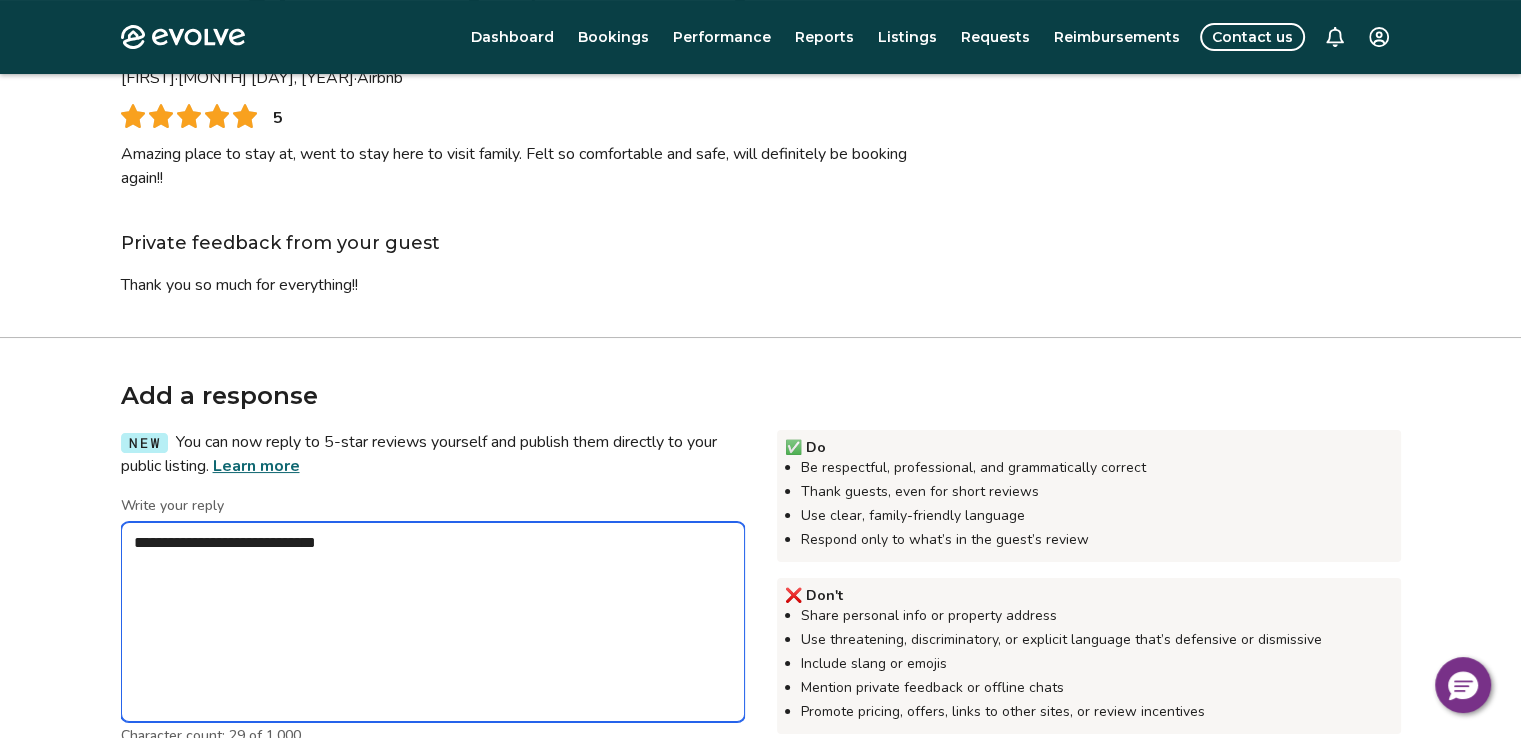 type on "*" 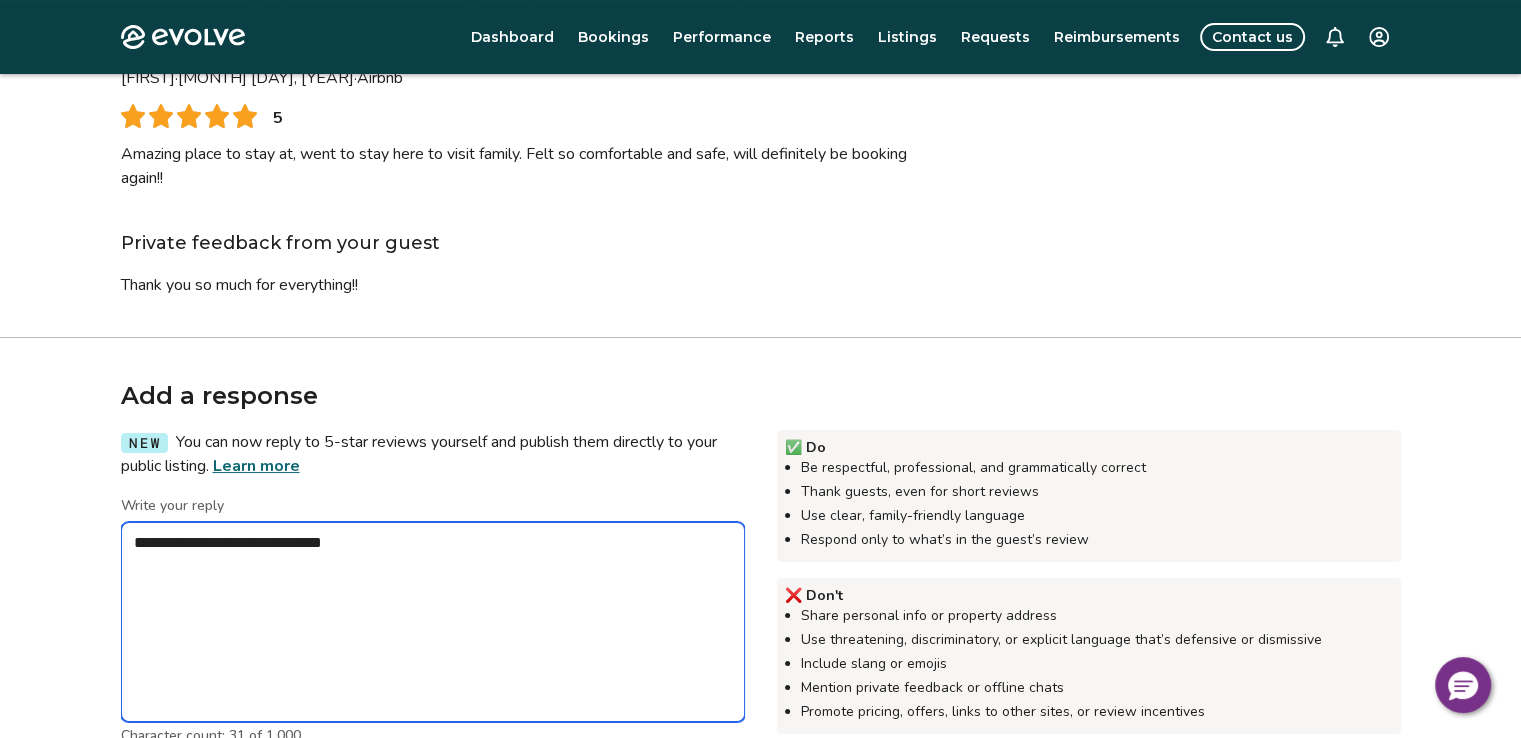 type on "*" 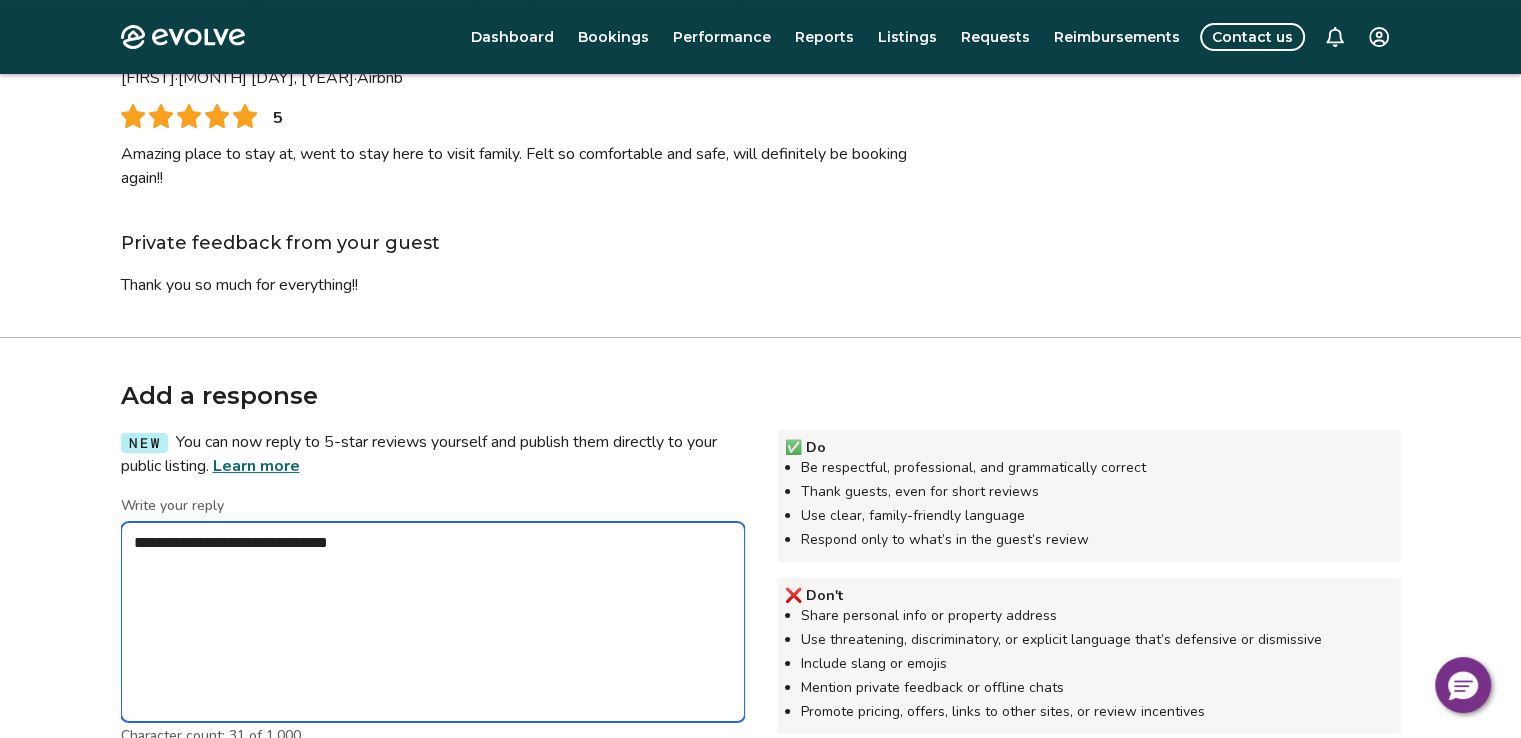 type on "*" 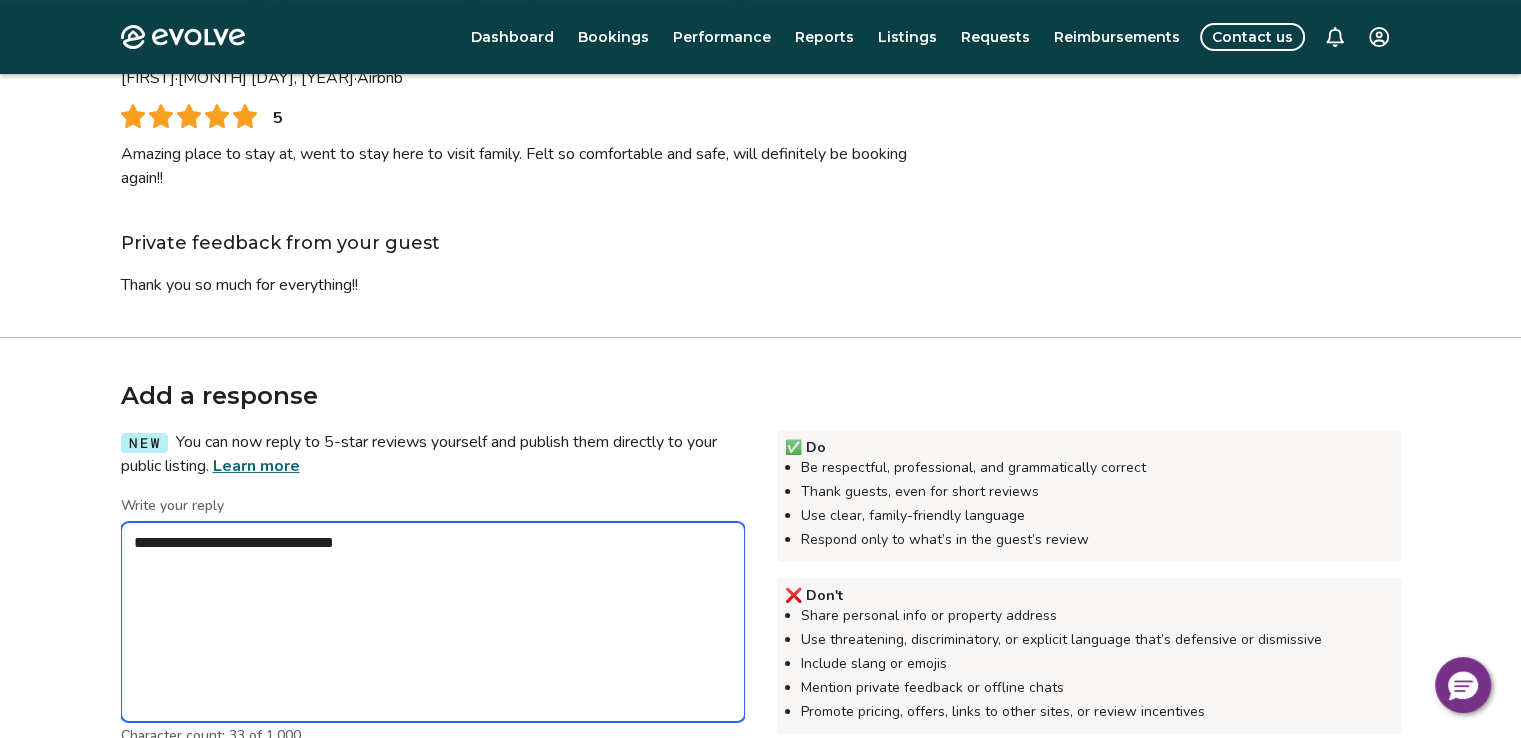 type on "*" 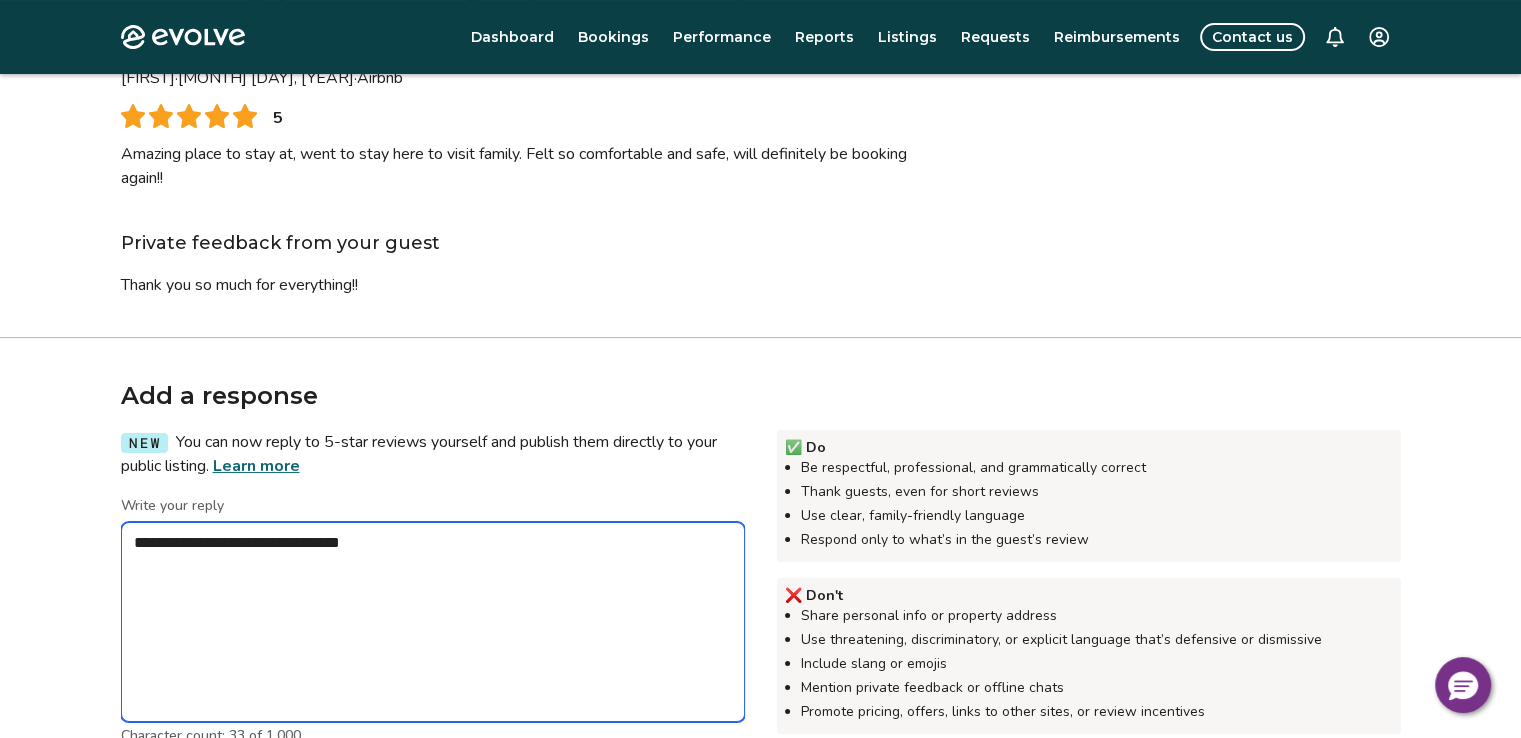type on "**********" 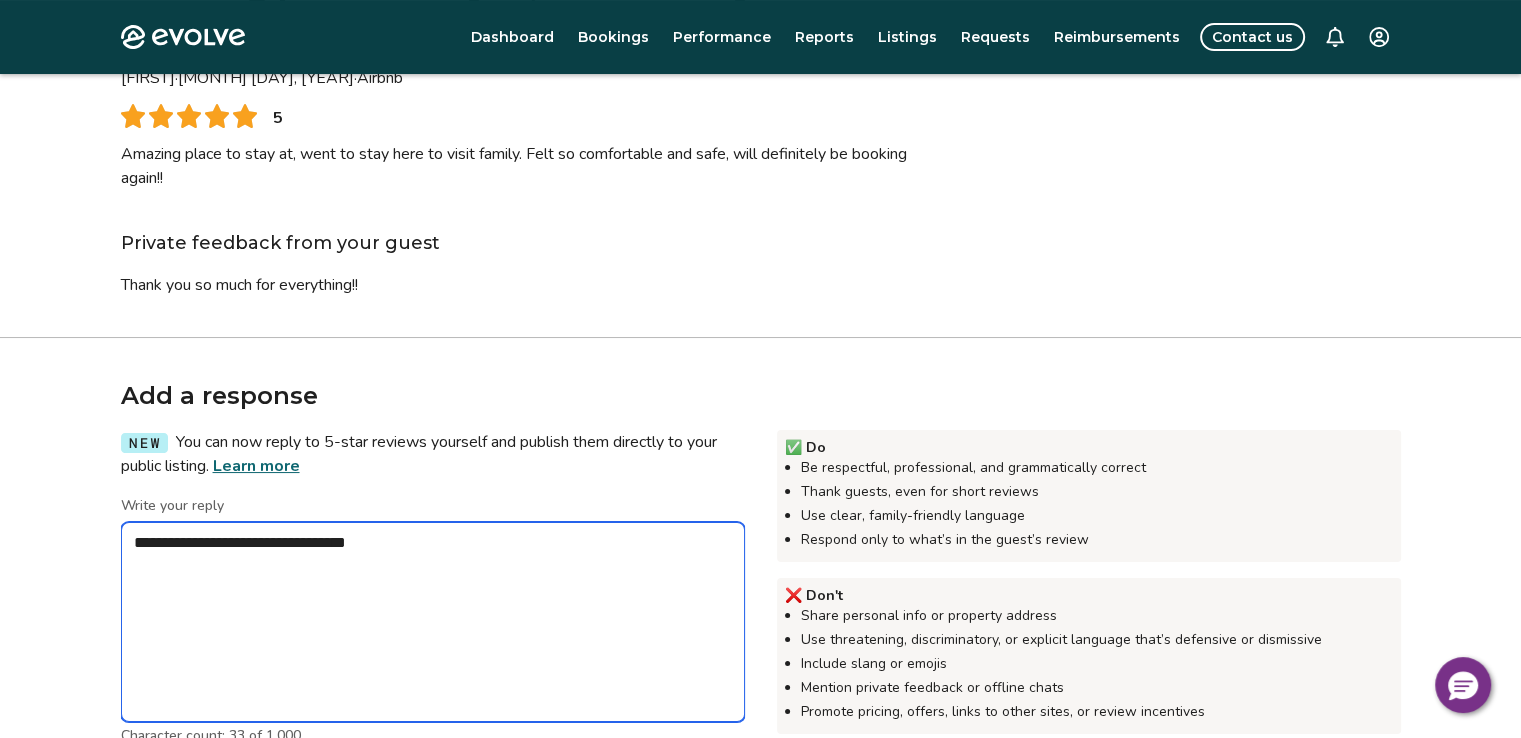 type on "*" 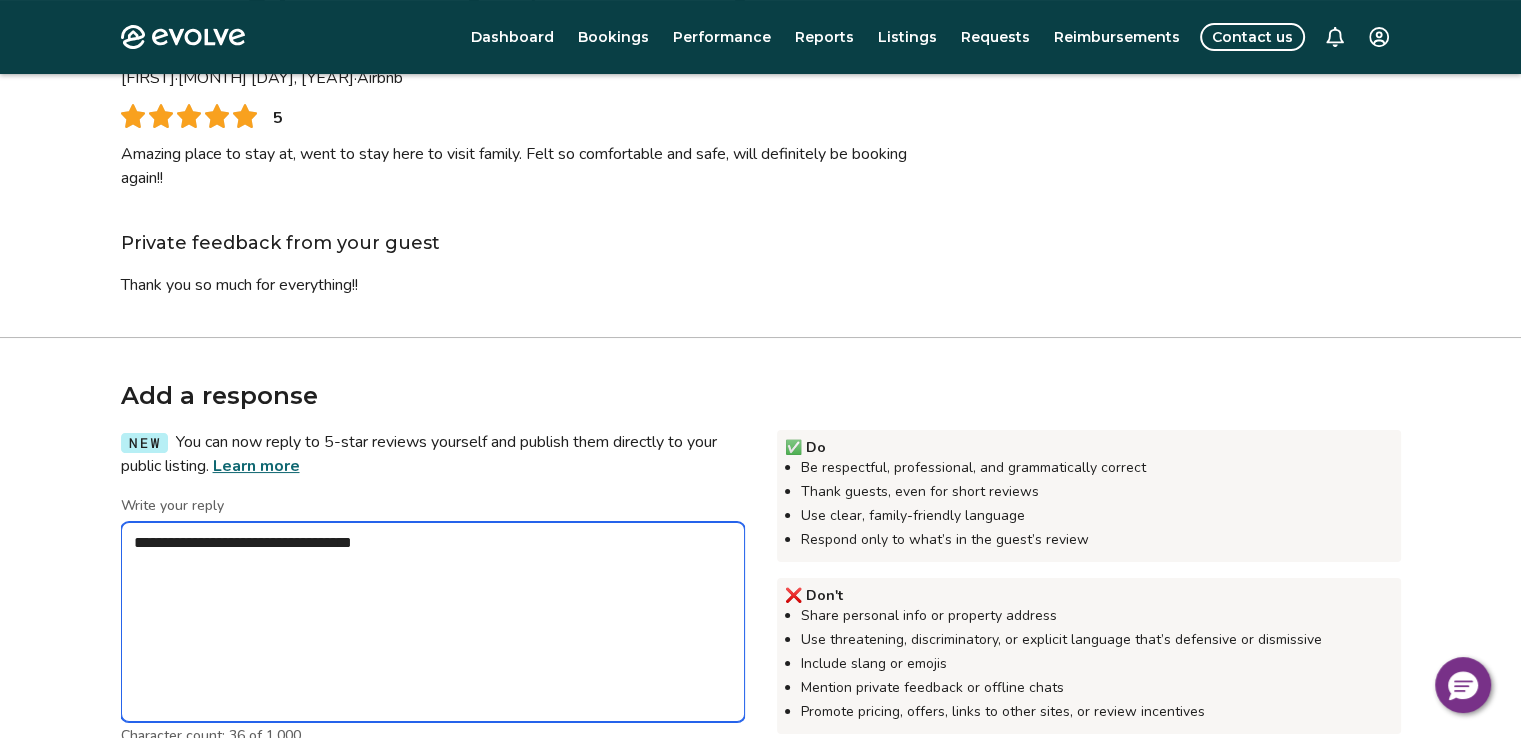 type on "*" 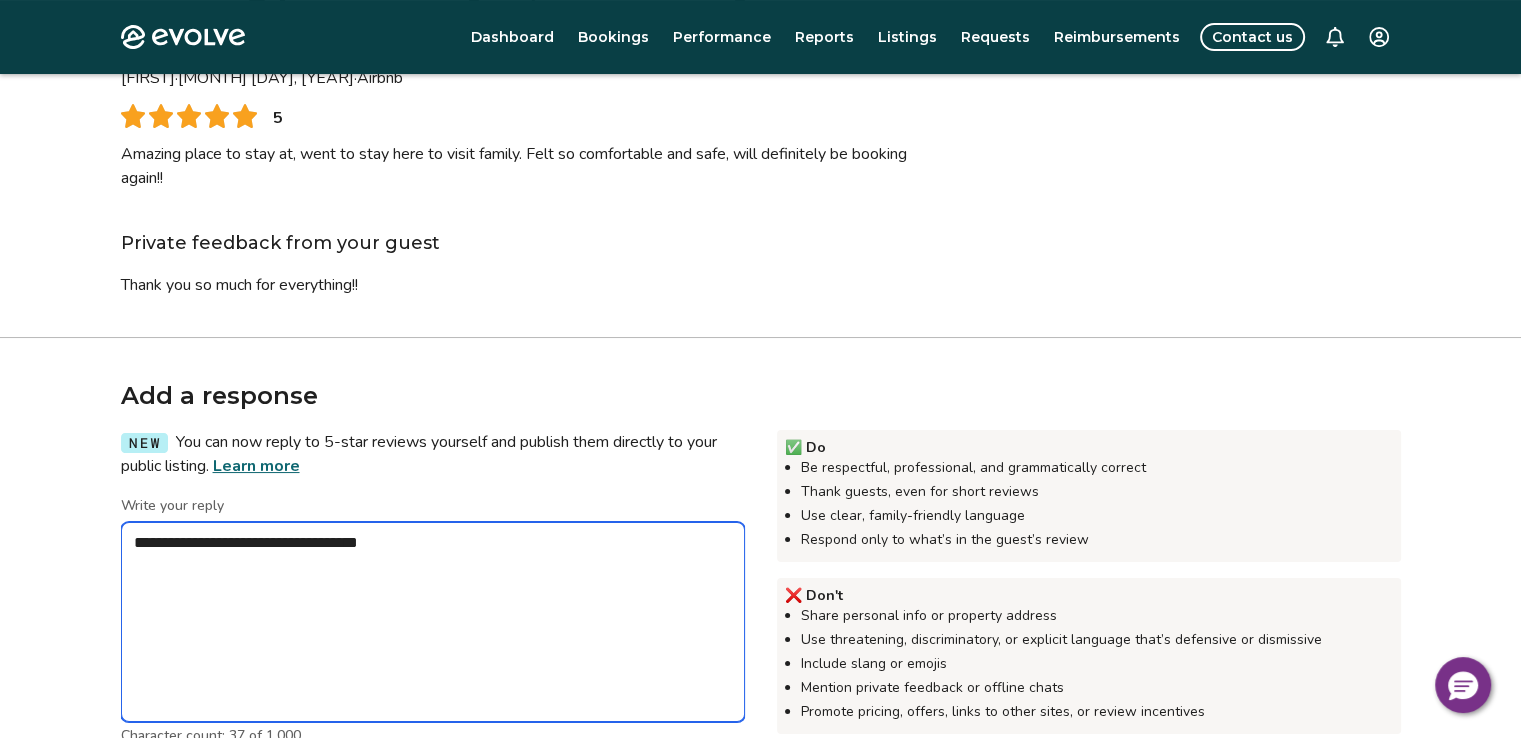 type on "*" 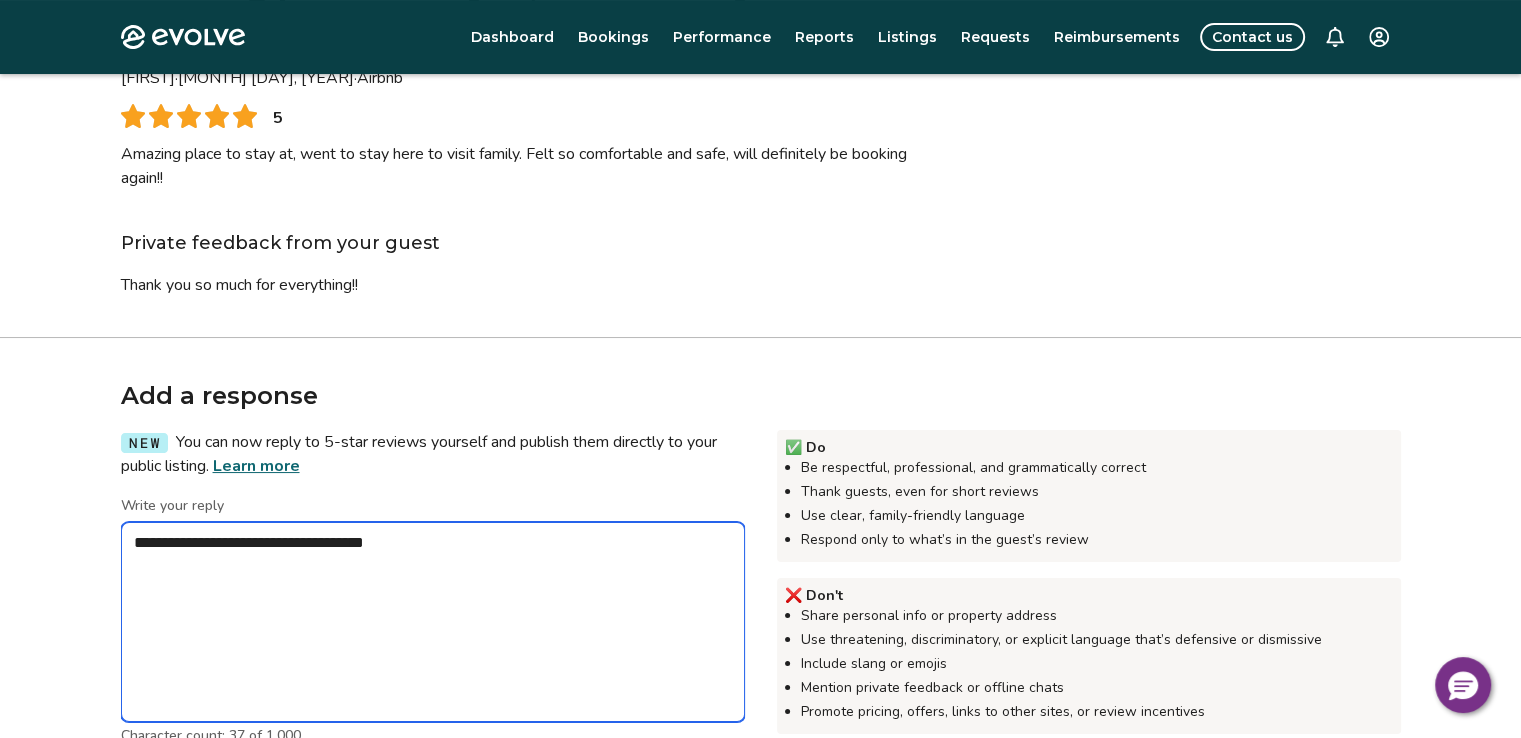 type on "*" 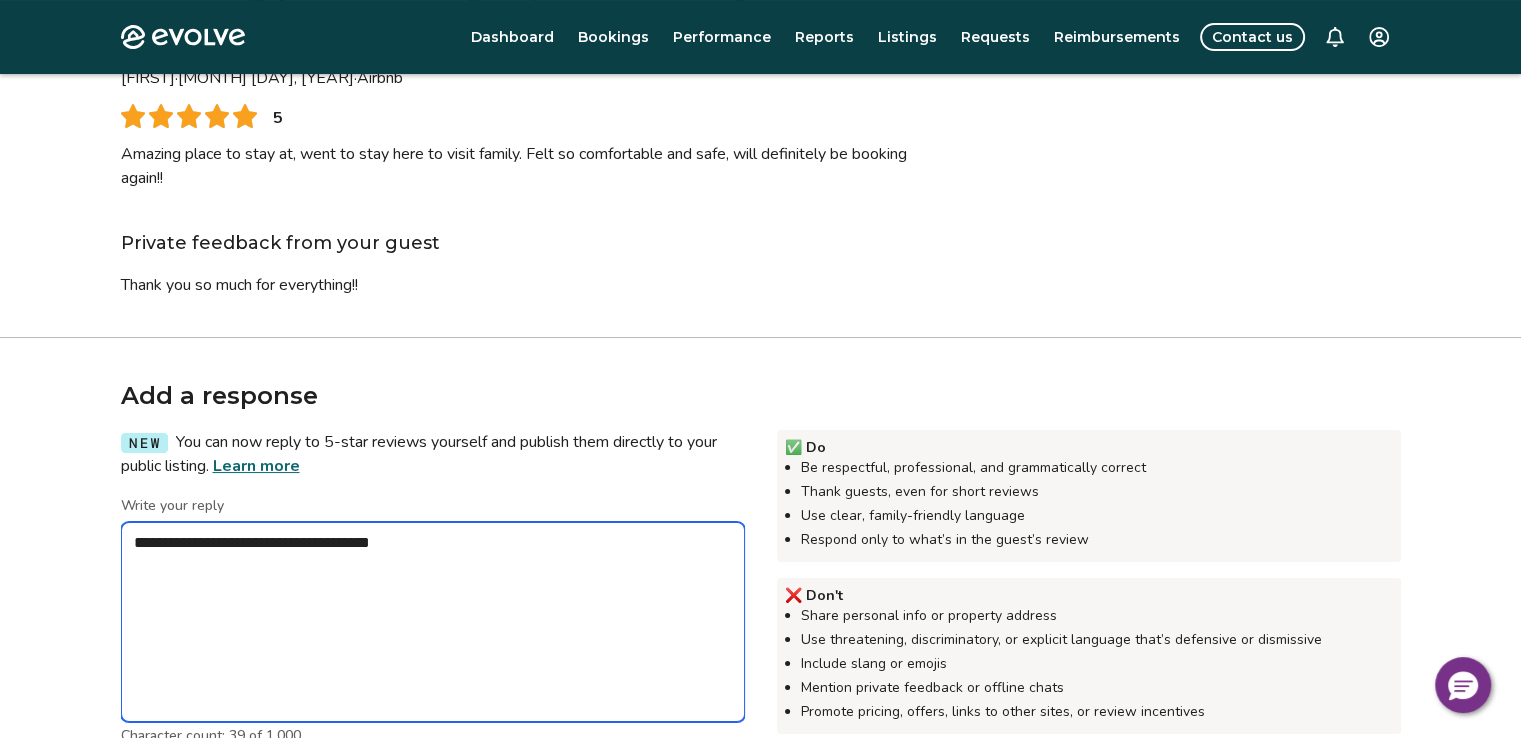 type on "*" 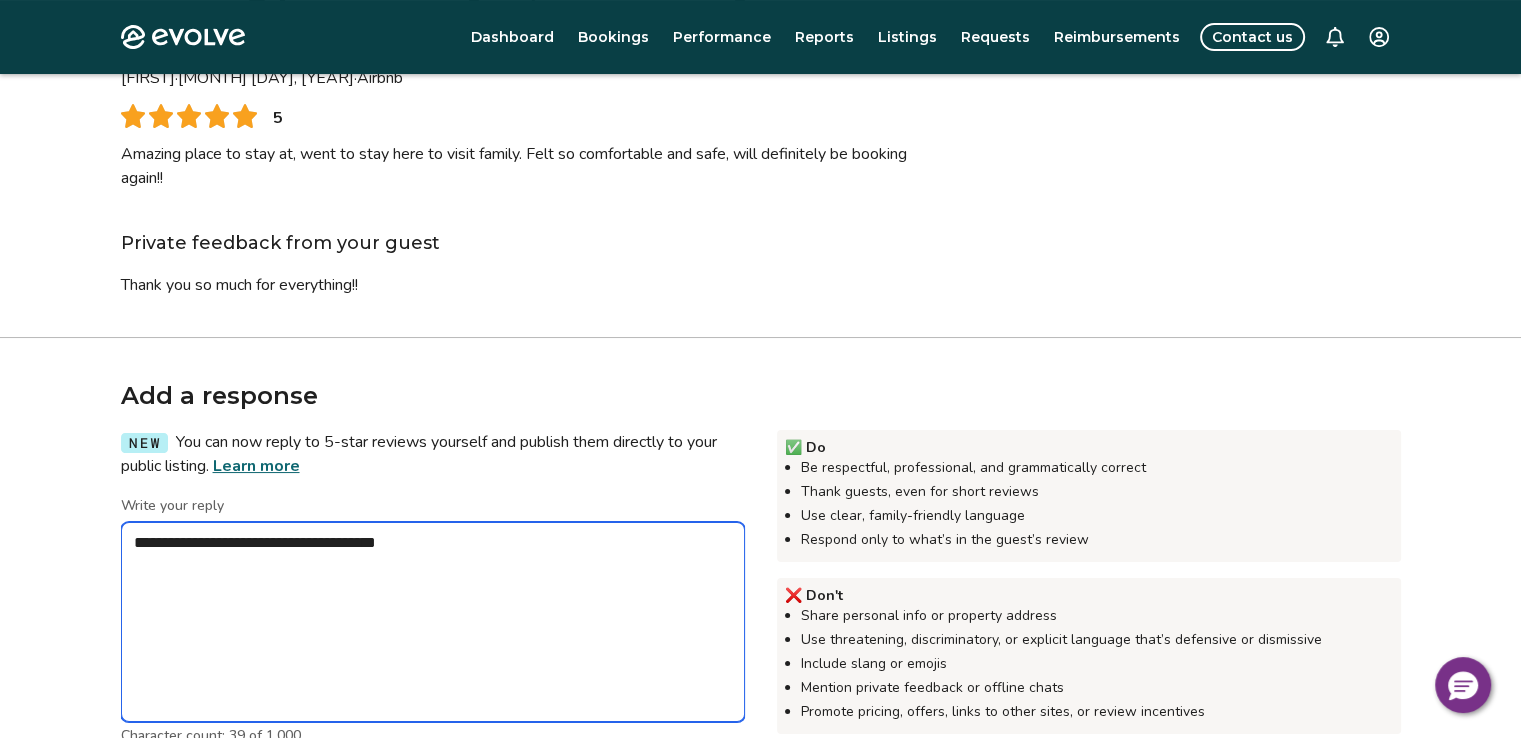 type on "*" 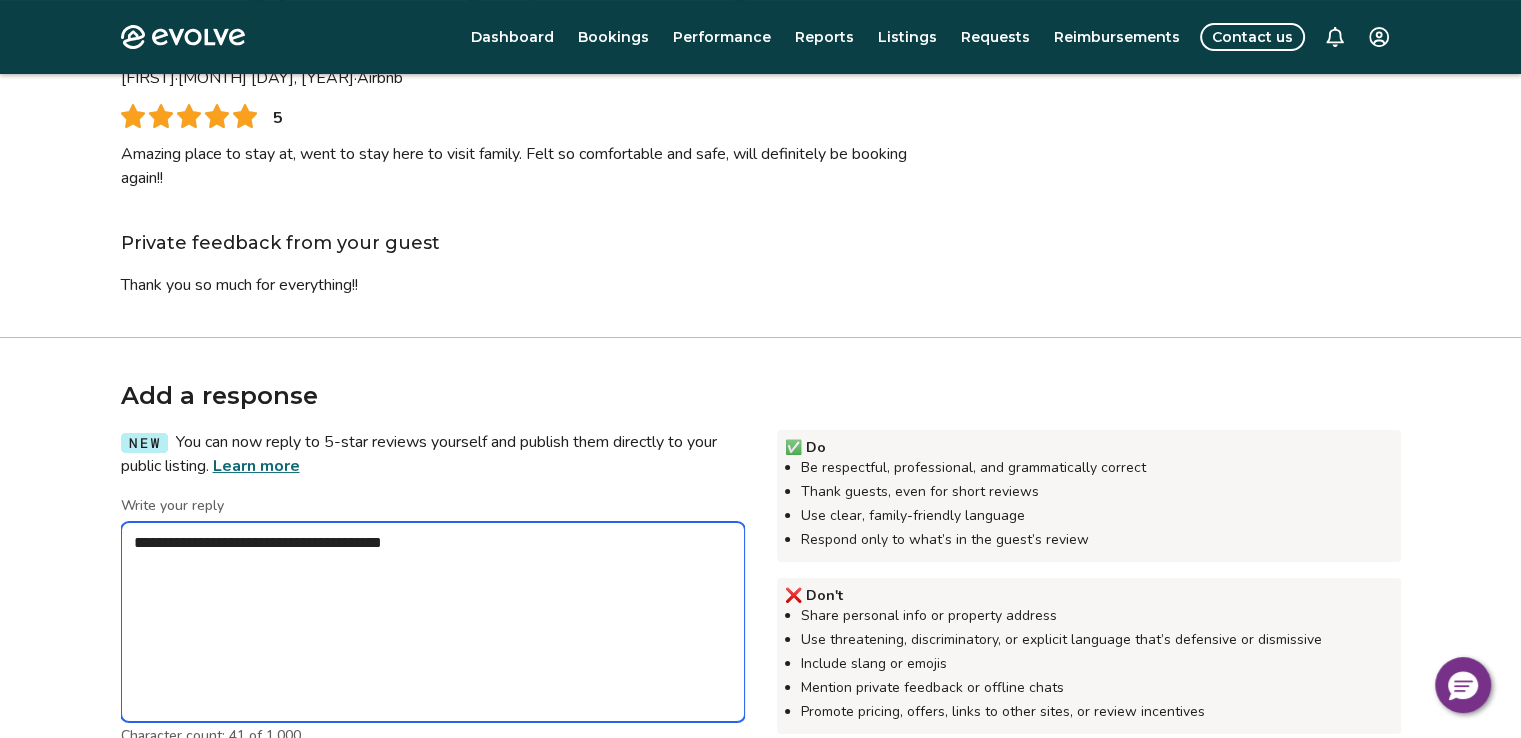 type on "*" 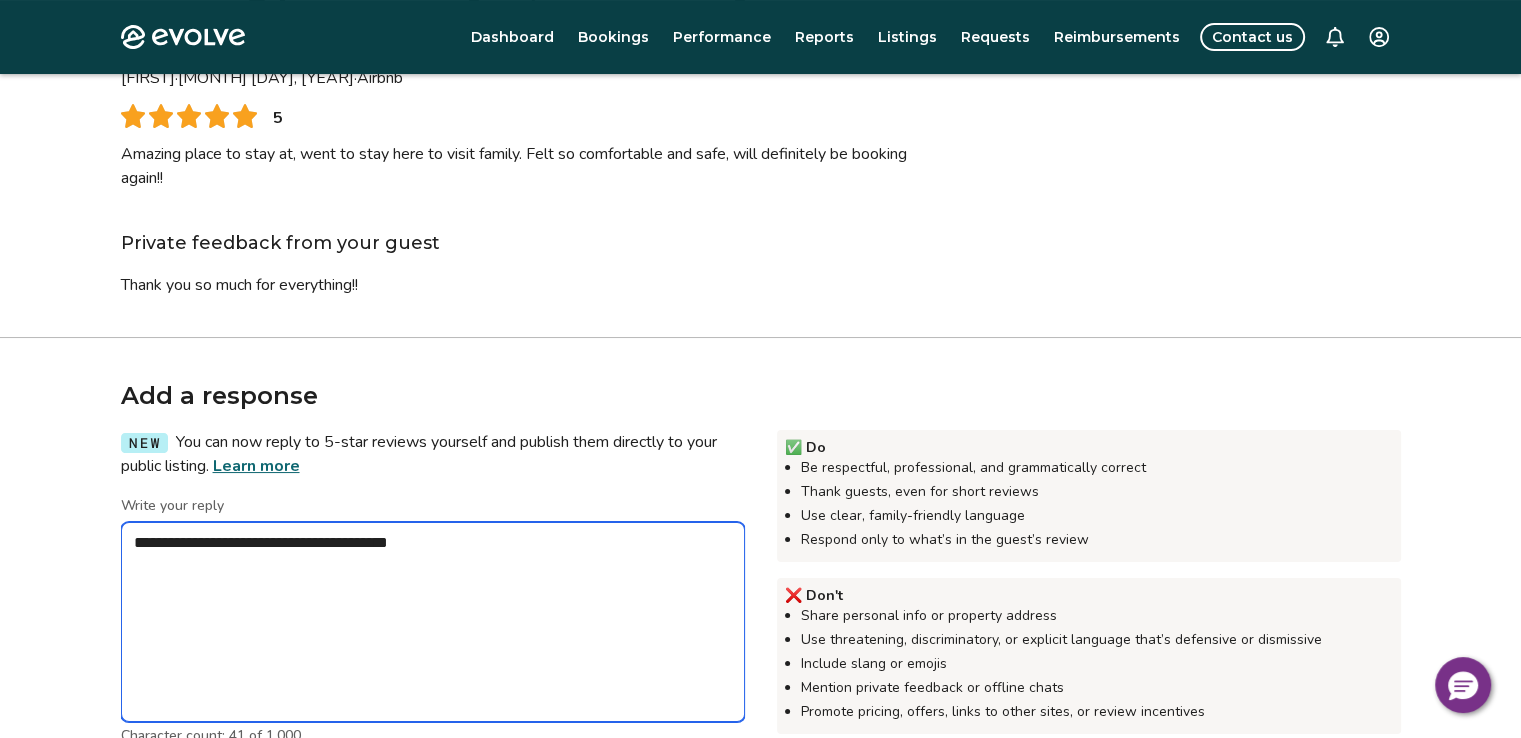 type on "*" 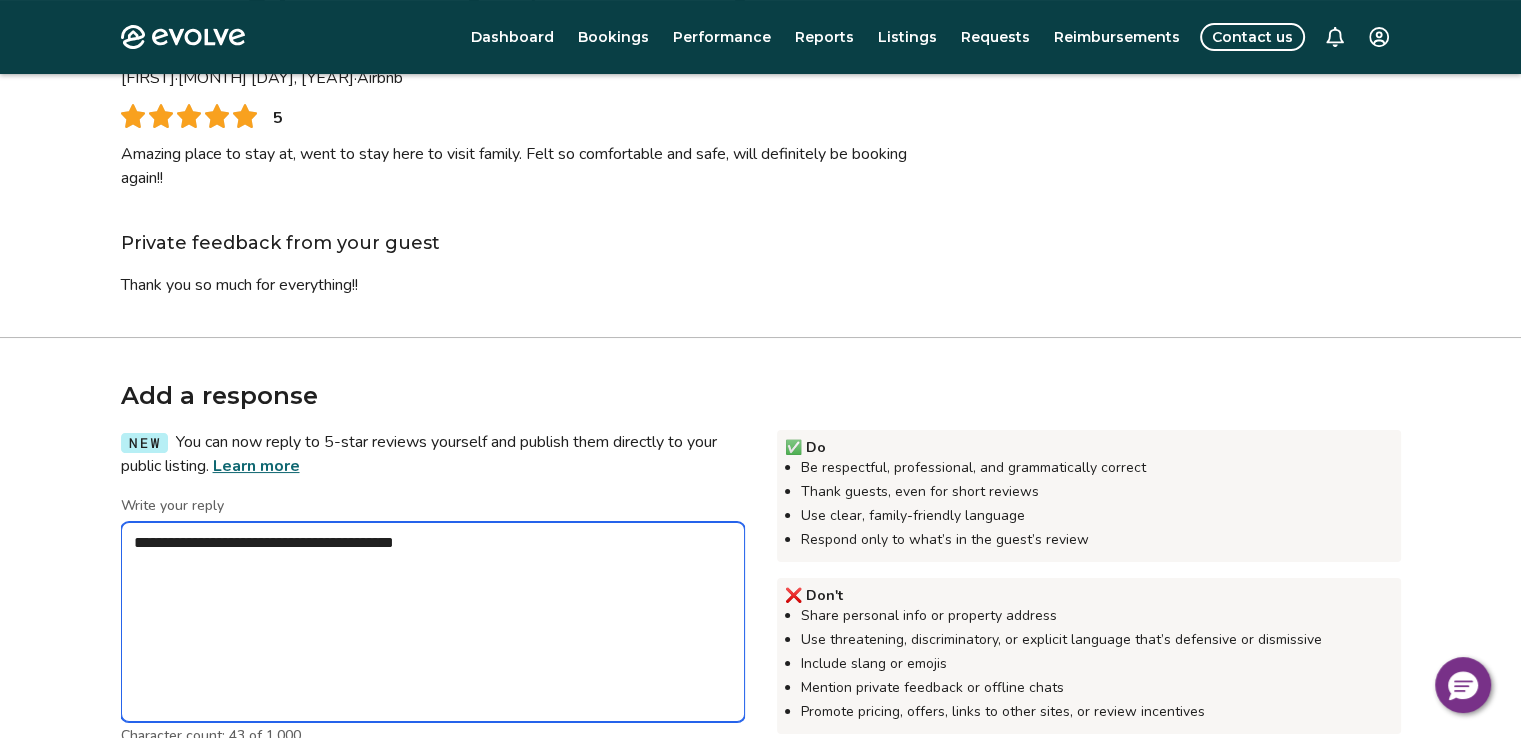 type on "*" 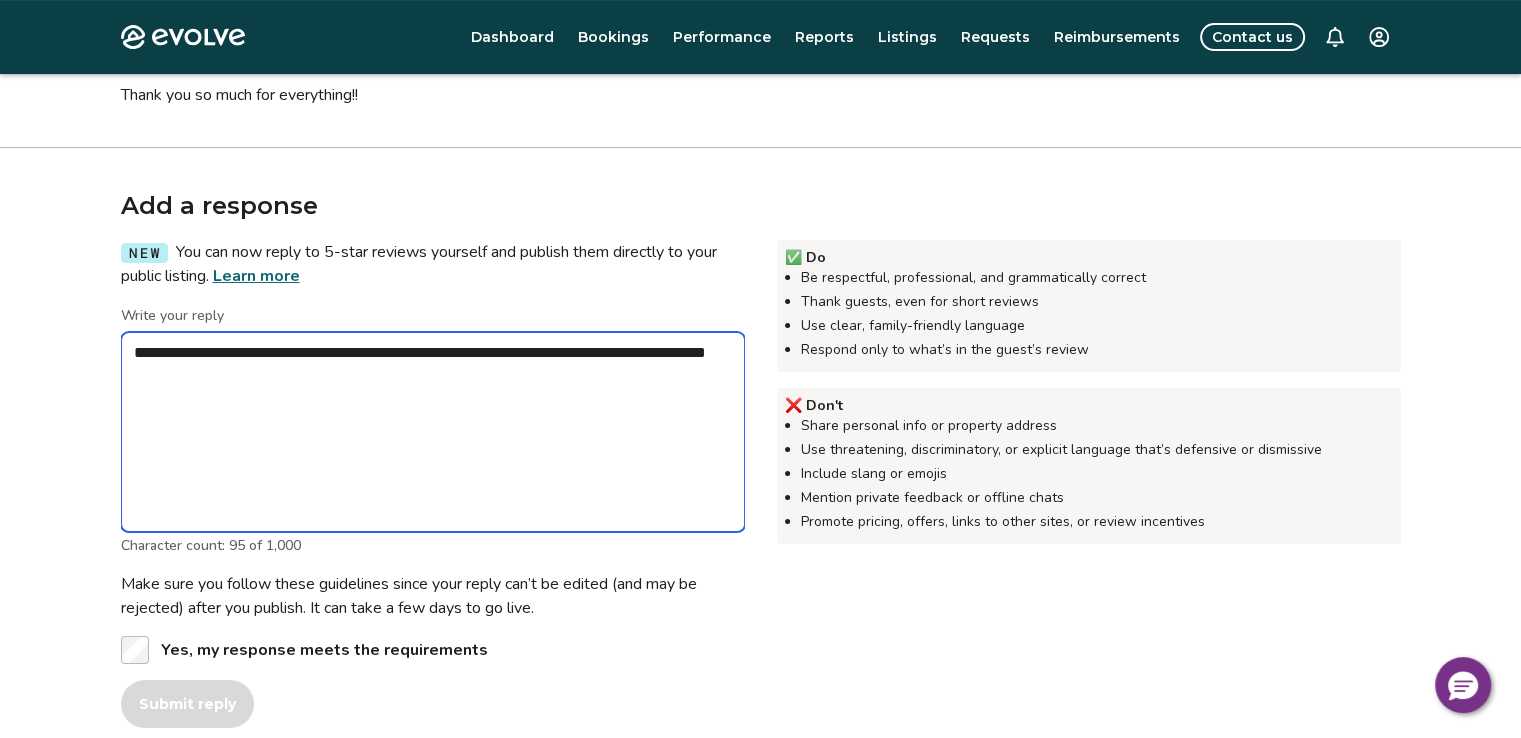 scroll, scrollTop: 400, scrollLeft: 0, axis: vertical 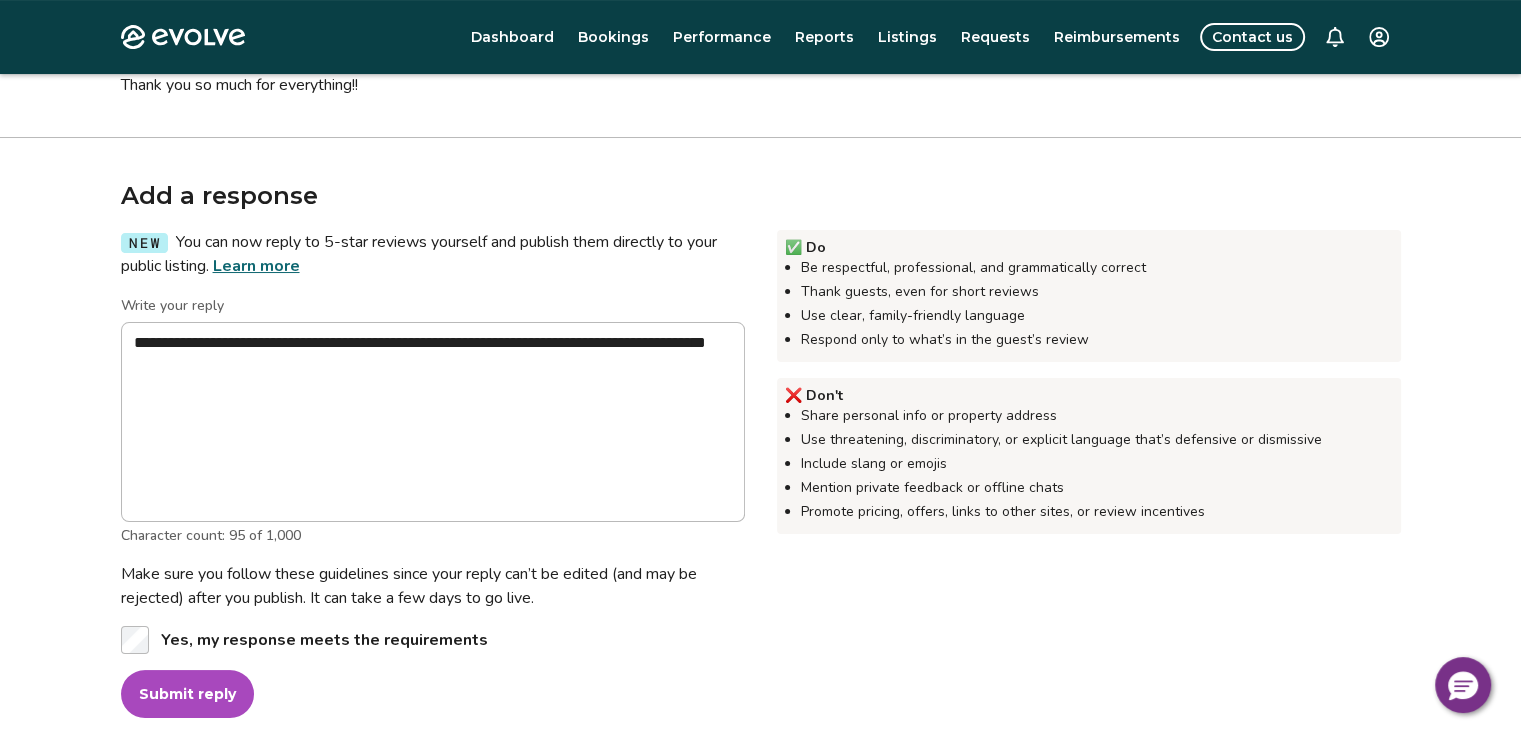 click on "Submit reply" at bounding box center [187, 694] 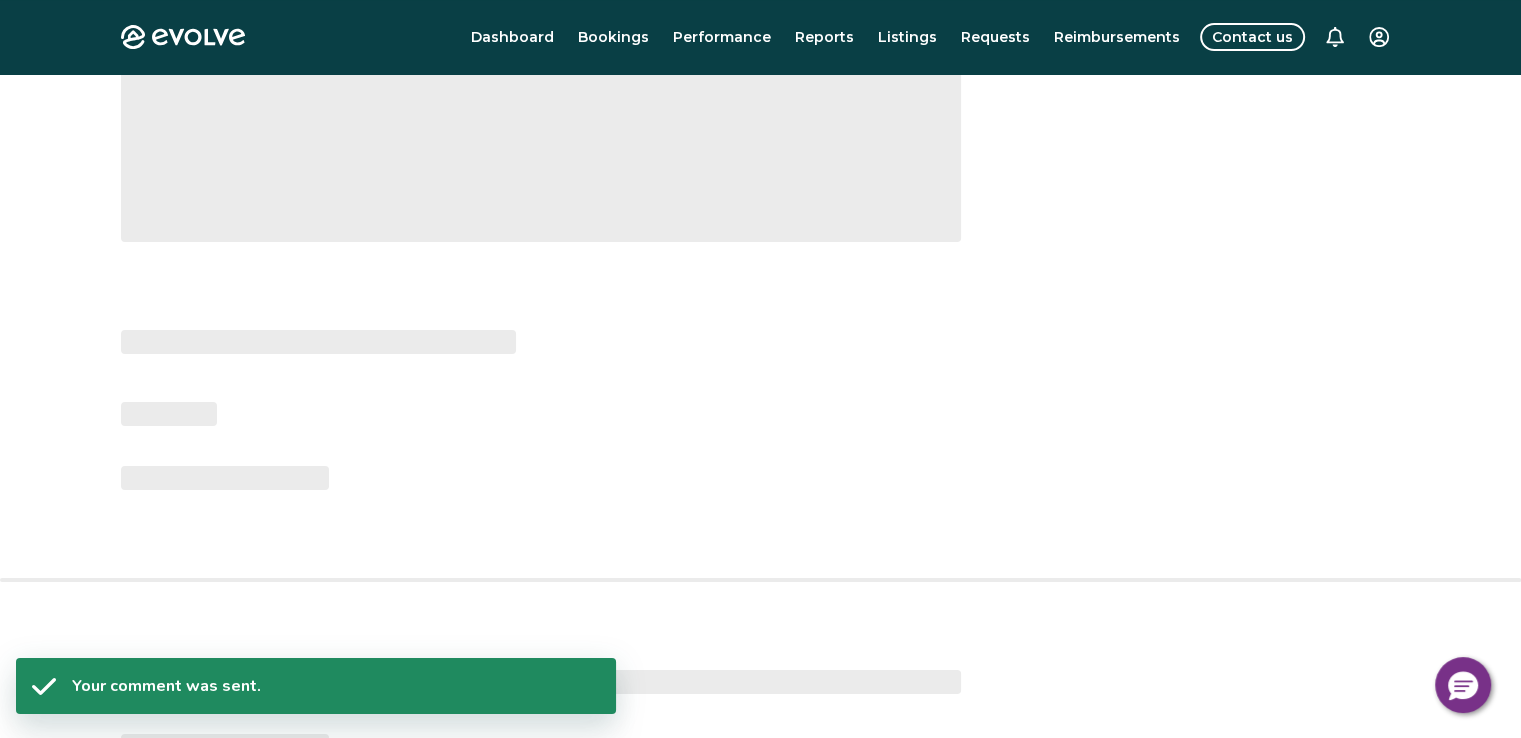 scroll, scrollTop: 0, scrollLeft: 0, axis: both 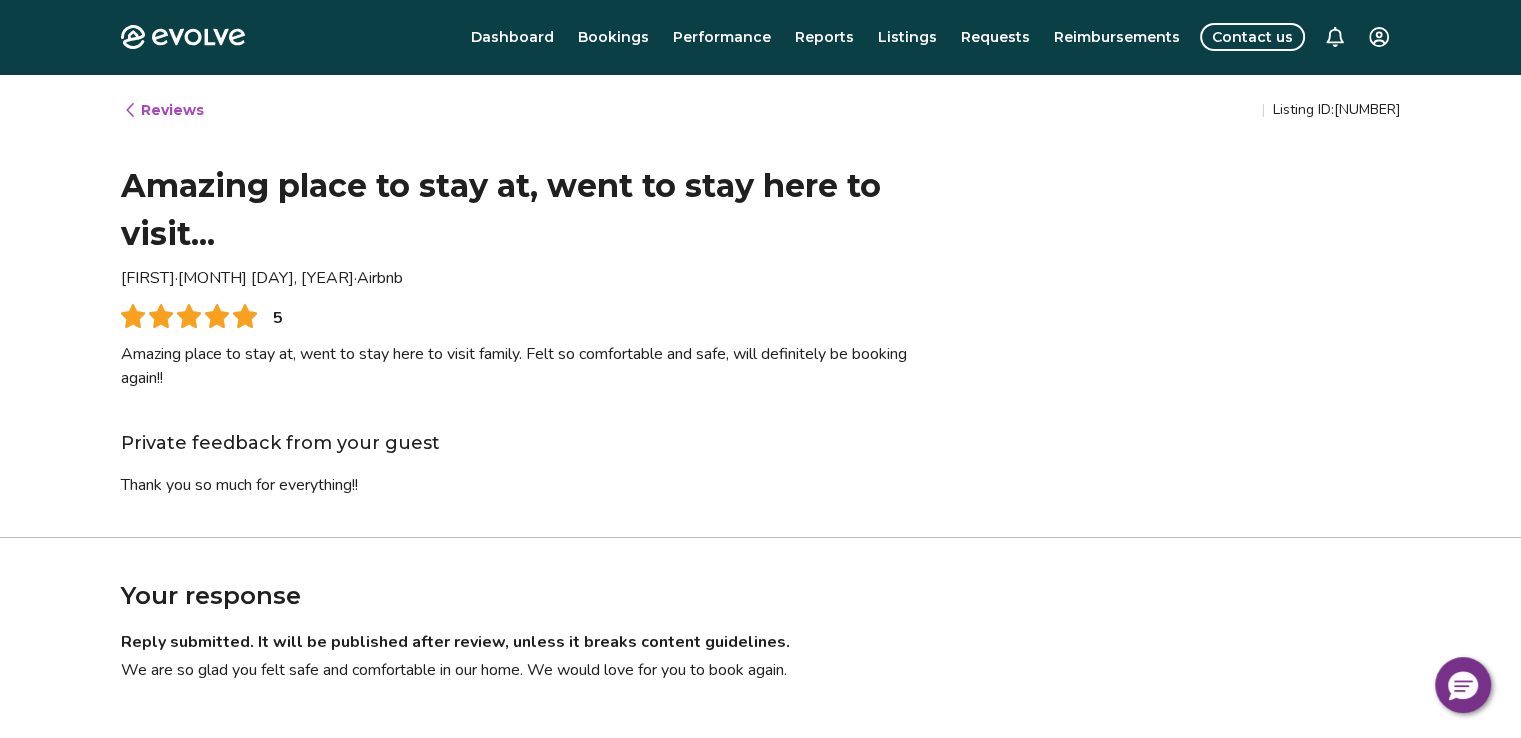 click on "Reviews" at bounding box center [163, 110] 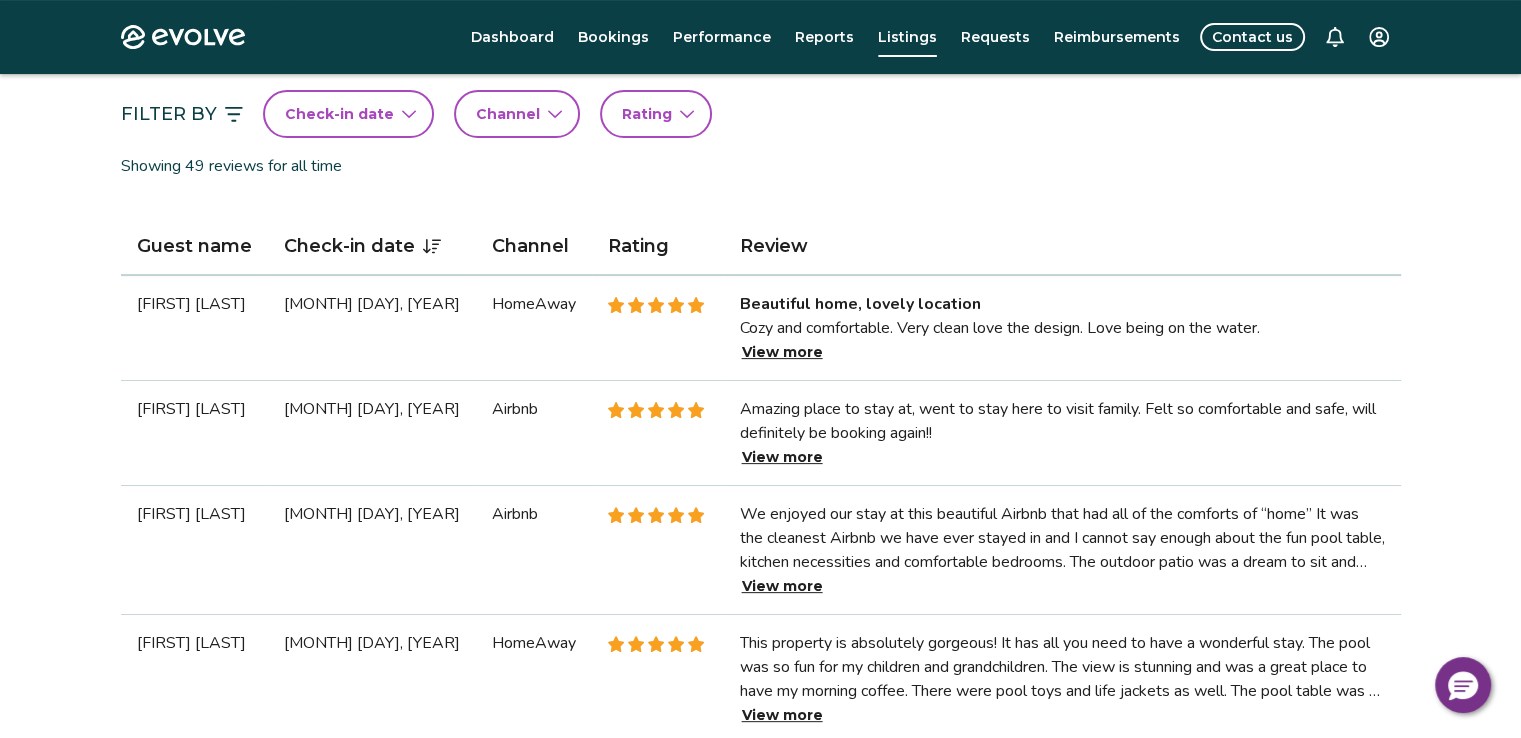 scroll, scrollTop: 600, scrollLeft: 0, axis: vertical 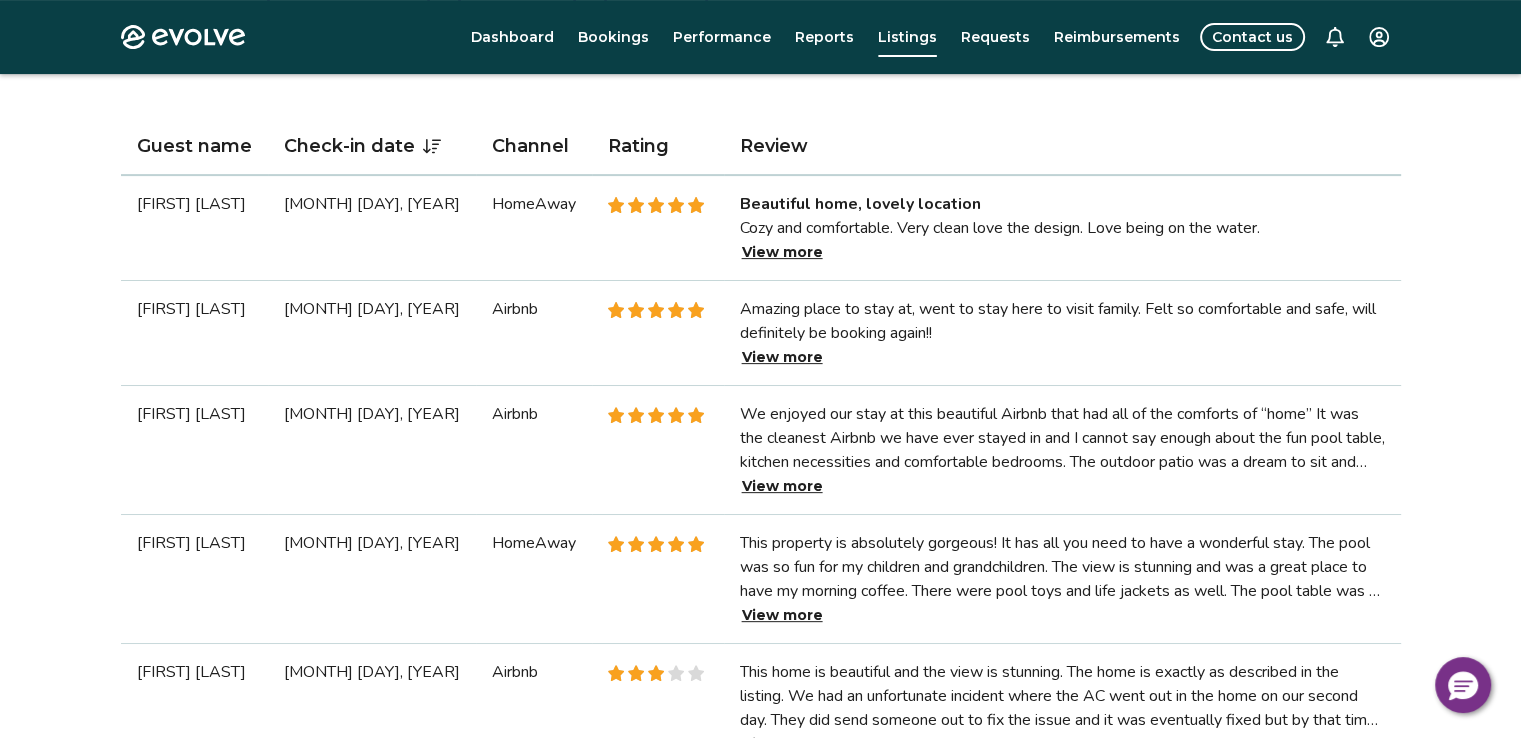 click on "View more" at bounding box center [782, 486] 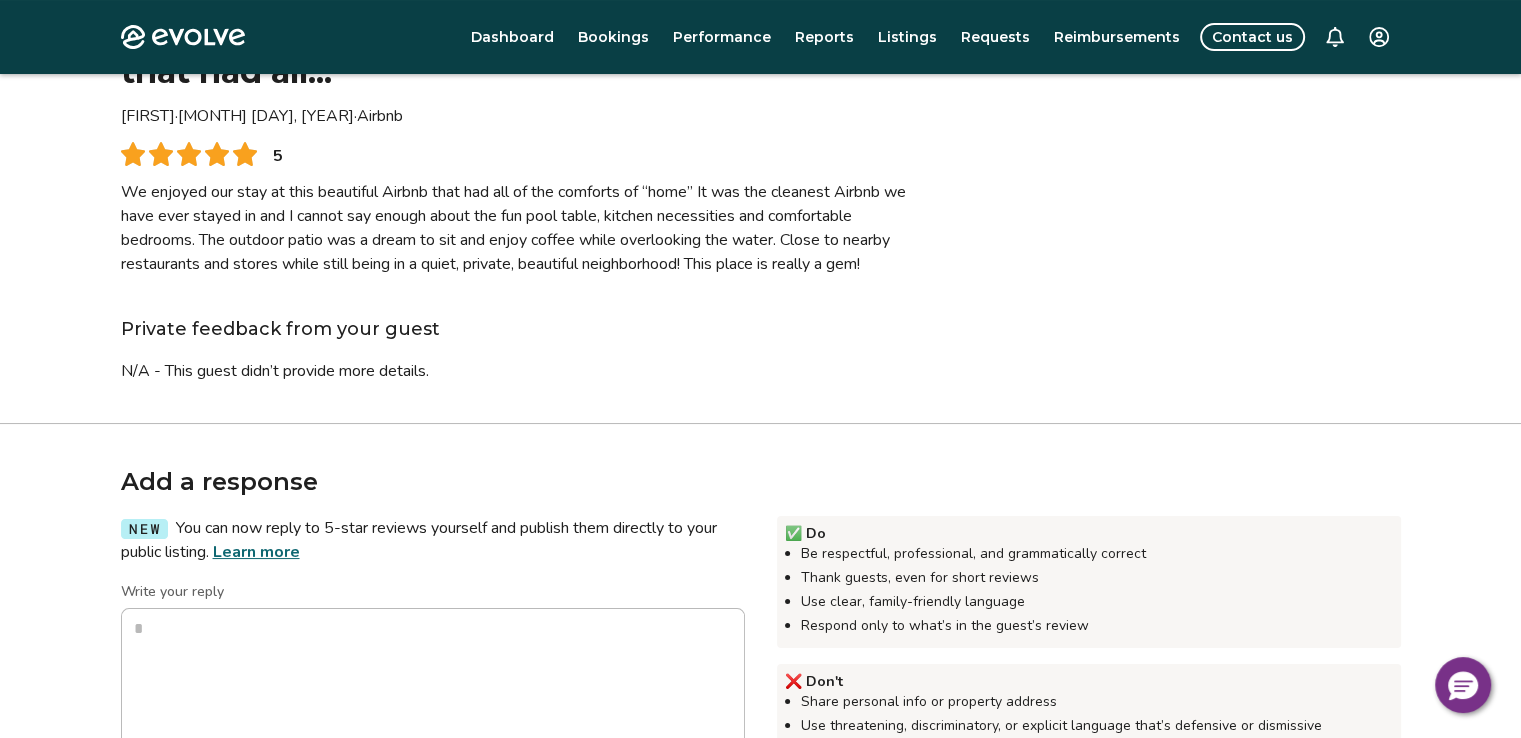 scroll, scrollTop: 200, scrollLeft: 0, axis: vertical 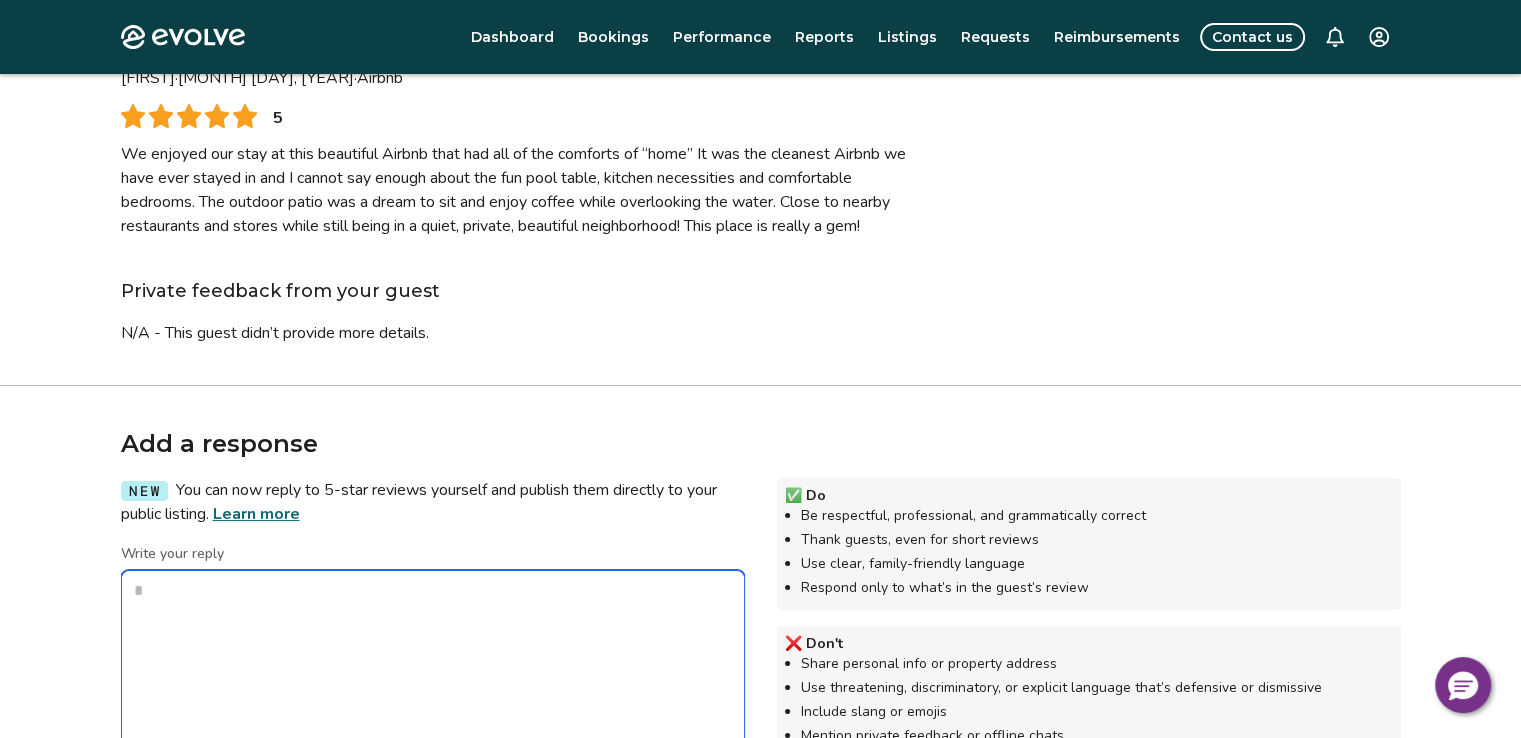 click on "Write your reply" at bounding box center (433, 670) 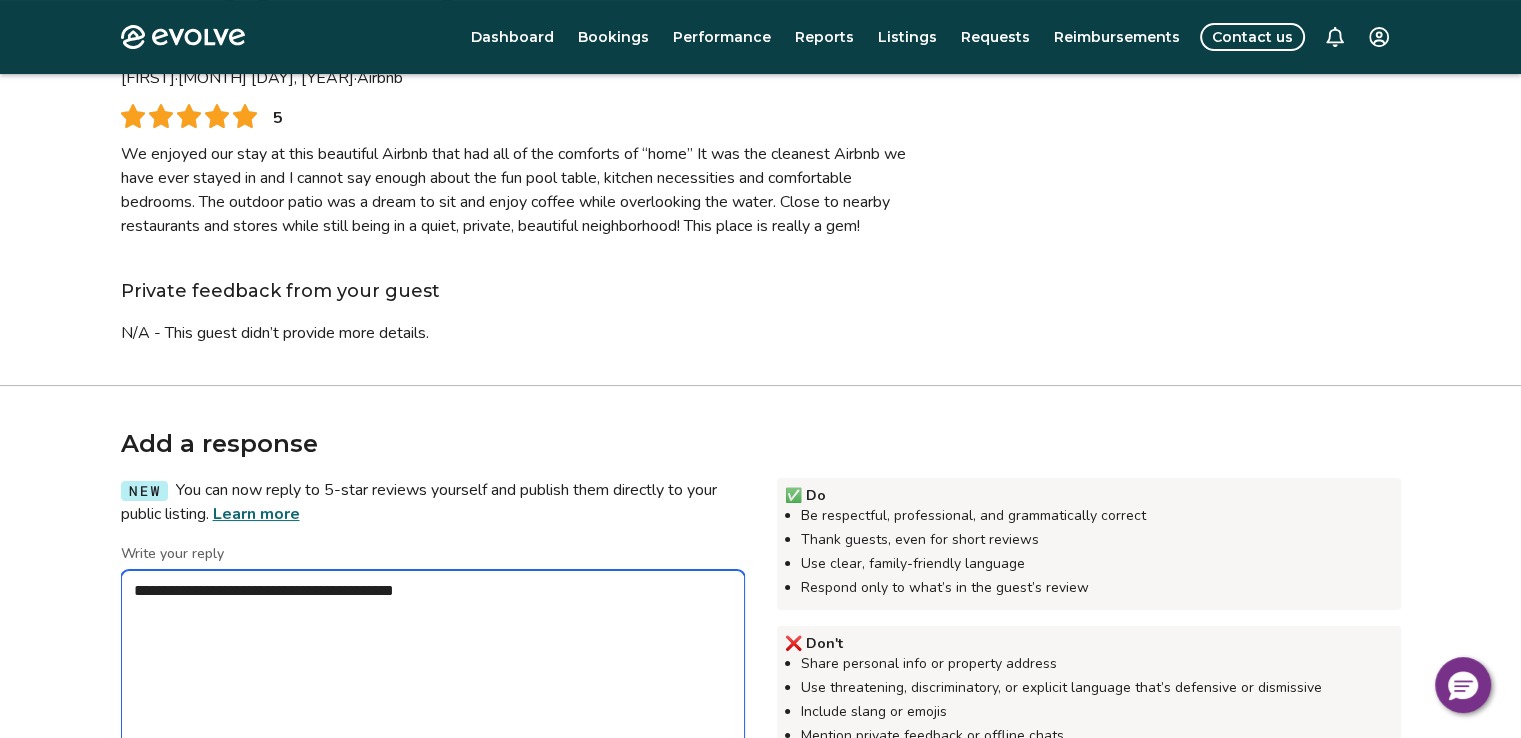 click on "**********" at bounding box center (433, 670) 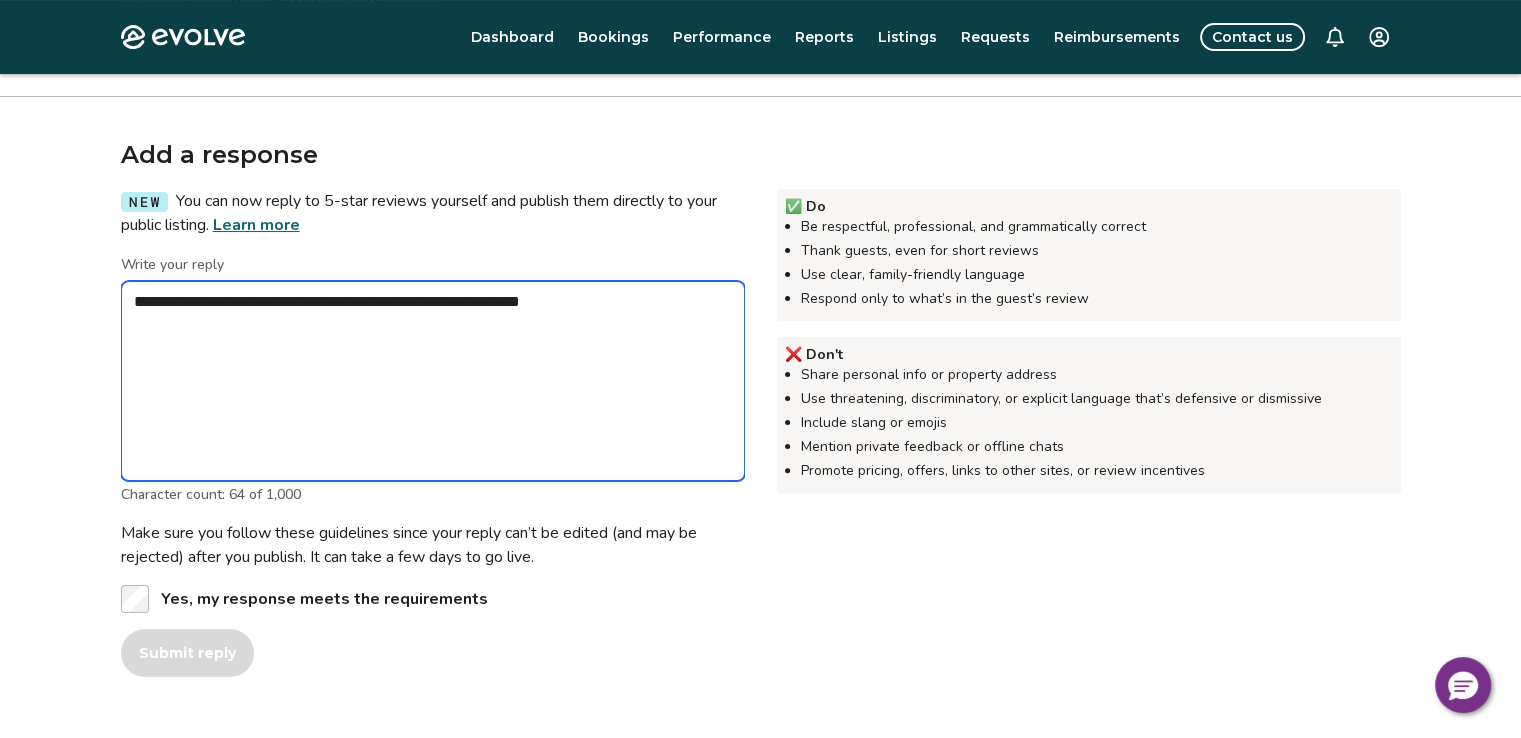 scroll, scrollTop: 587, scrollLeft: 0, axis: vertical 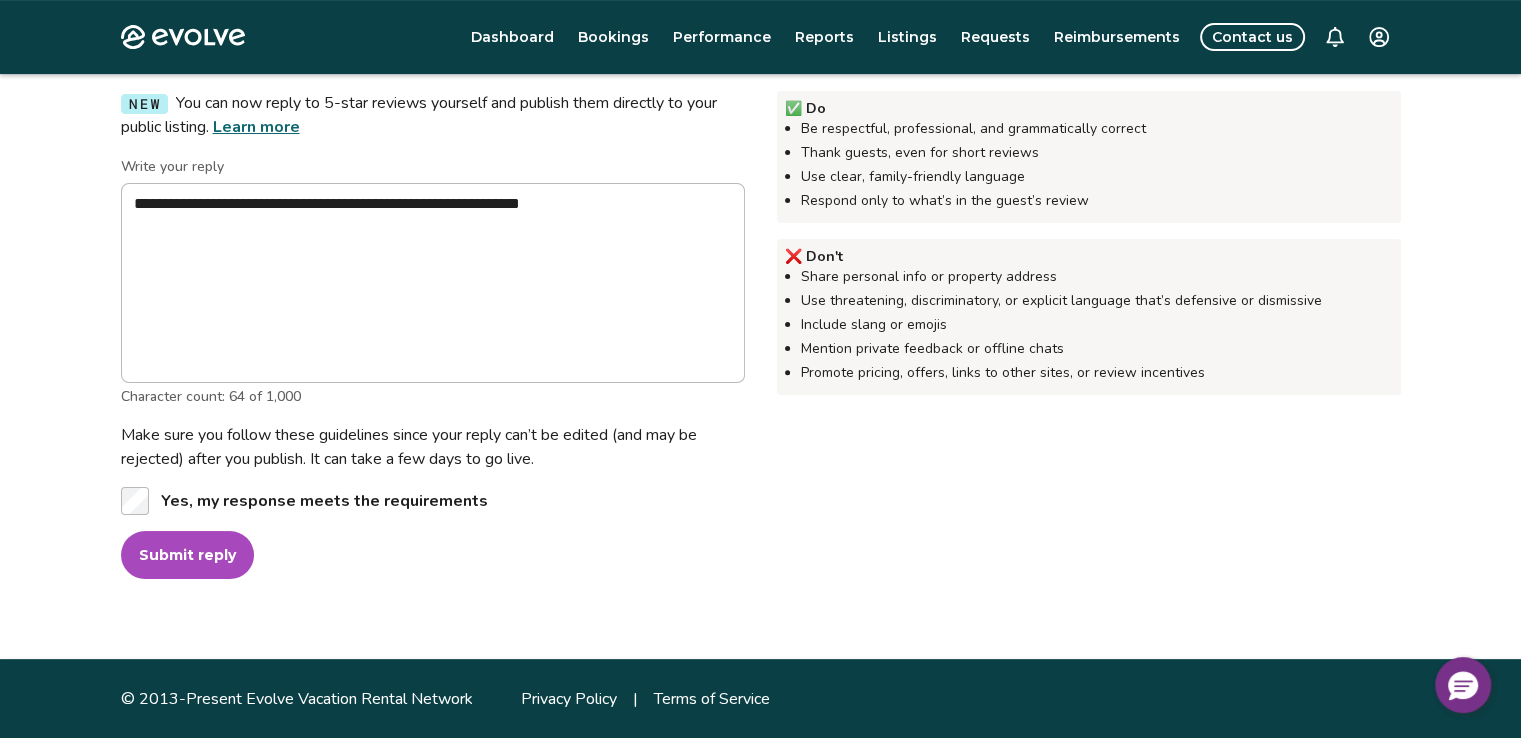 click on "Submit reply" at bounding box center [187, 555] 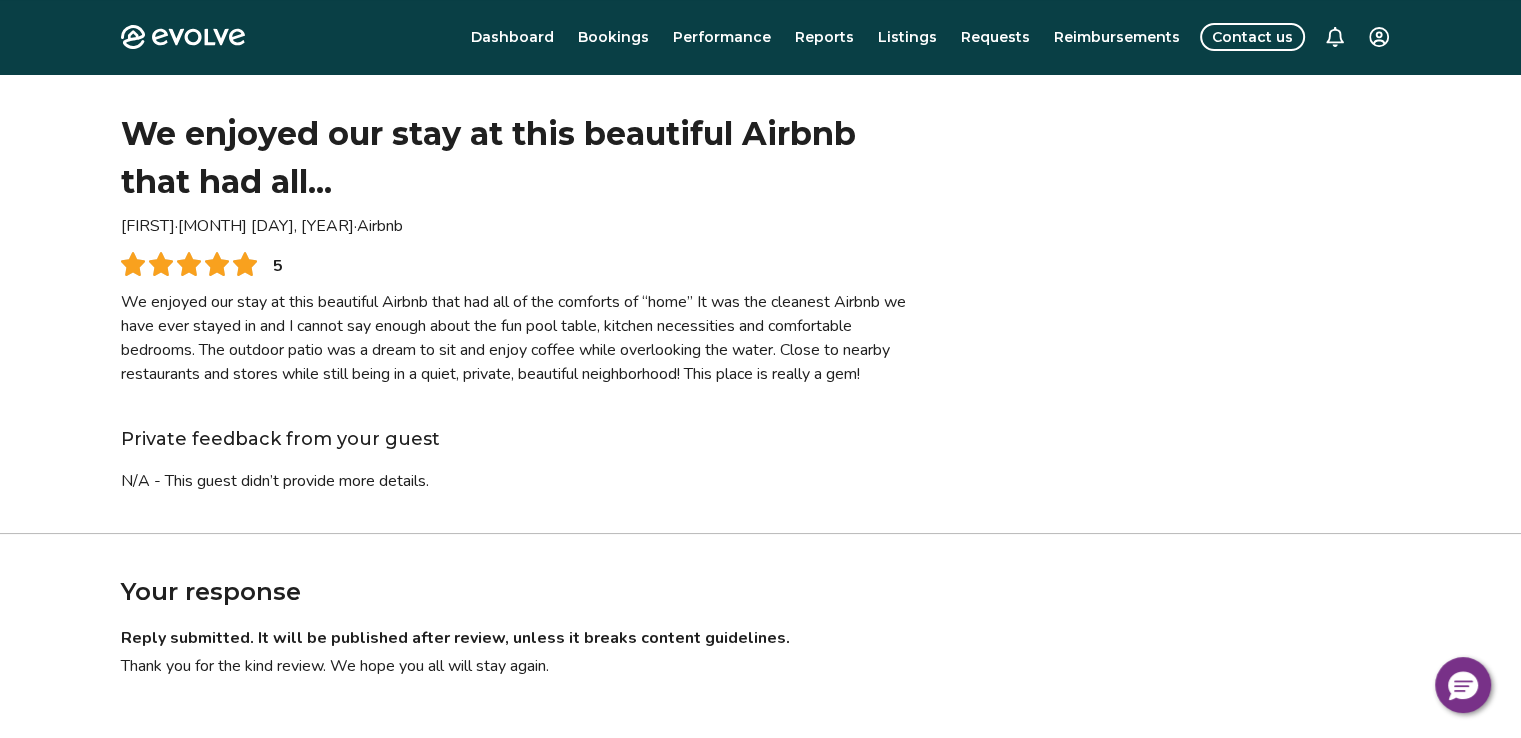 scroll, scrollTop: 0, scrollLeft: 0, axis: both 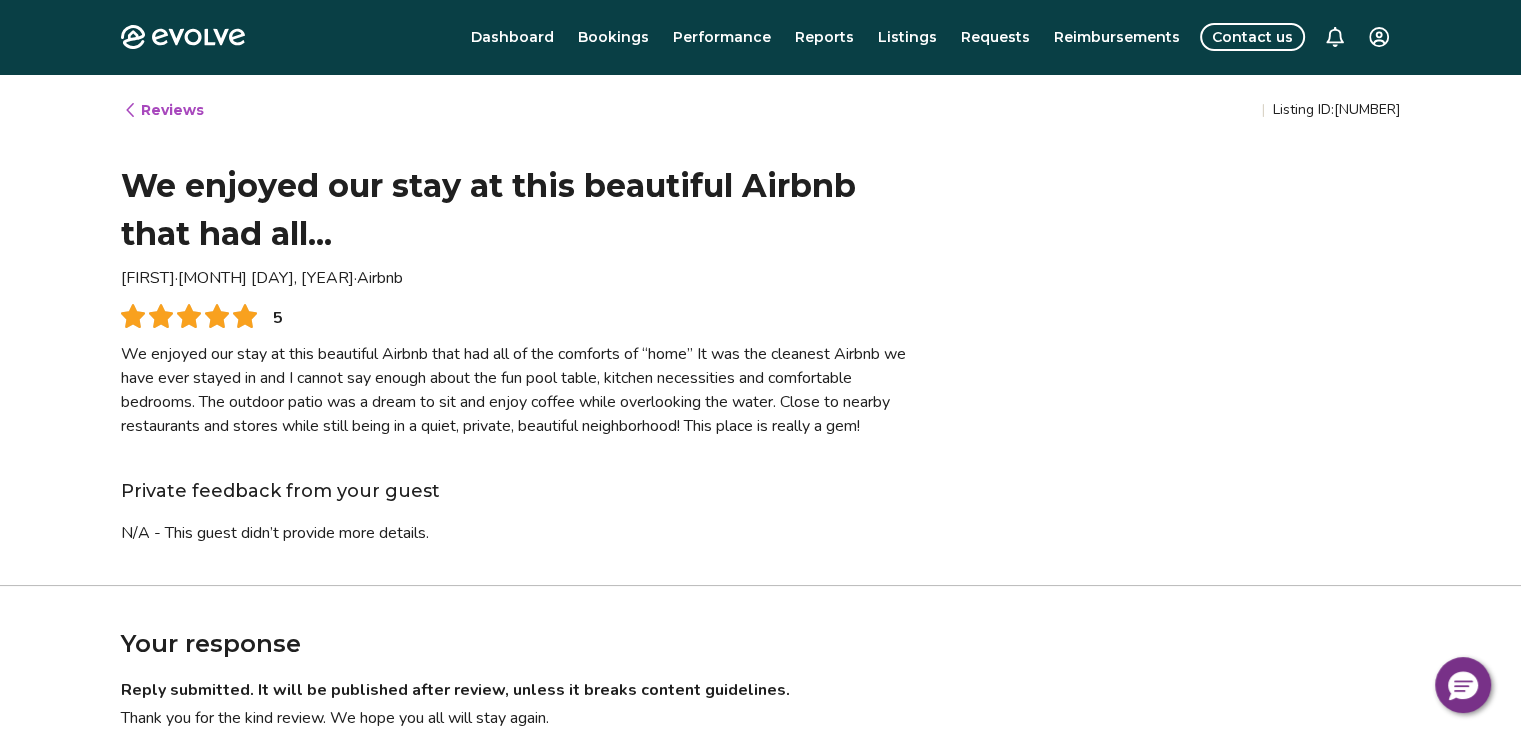 click on "Reviews" at bounding box center [163, 110] 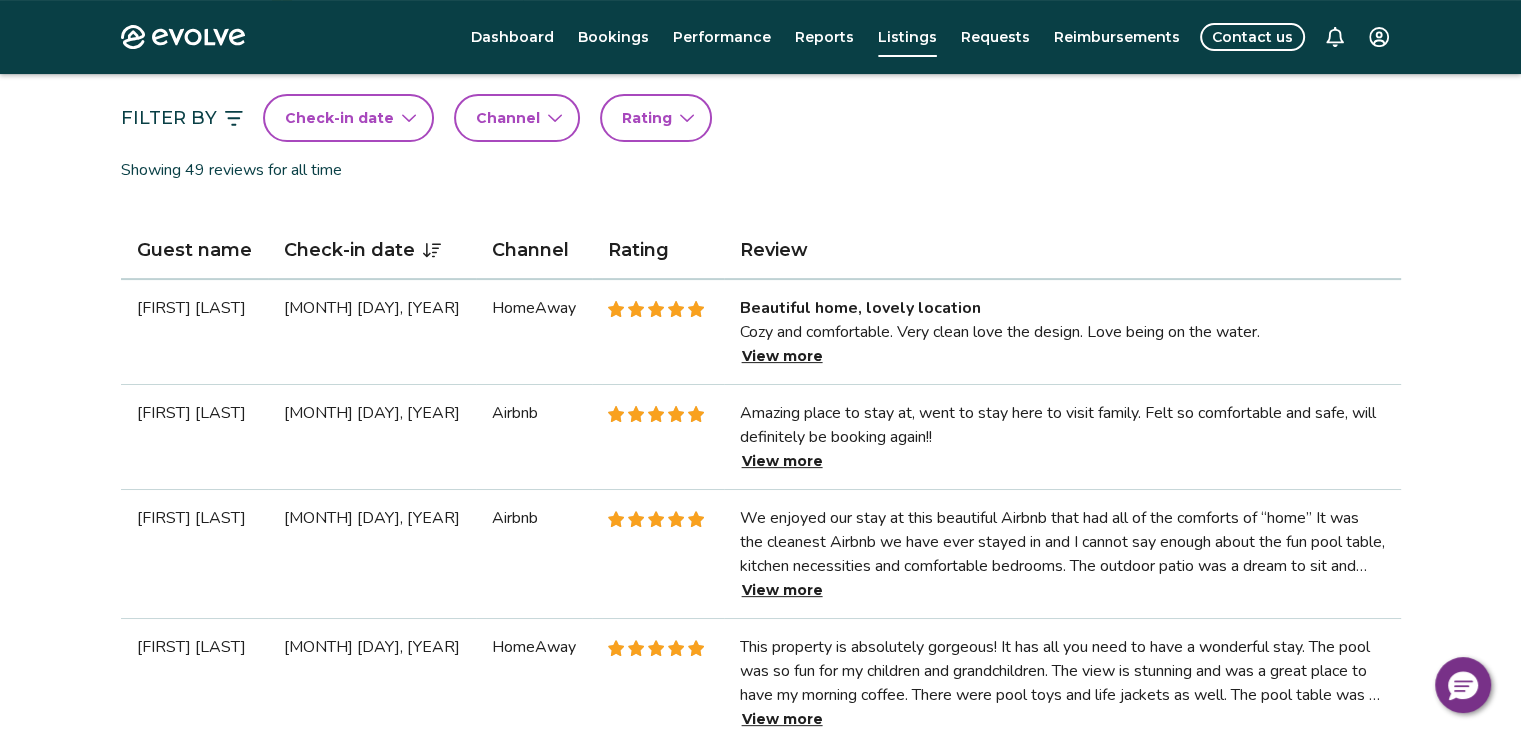 scroll, scrollTop: 500, scrollLeft: 0, axis: vertical 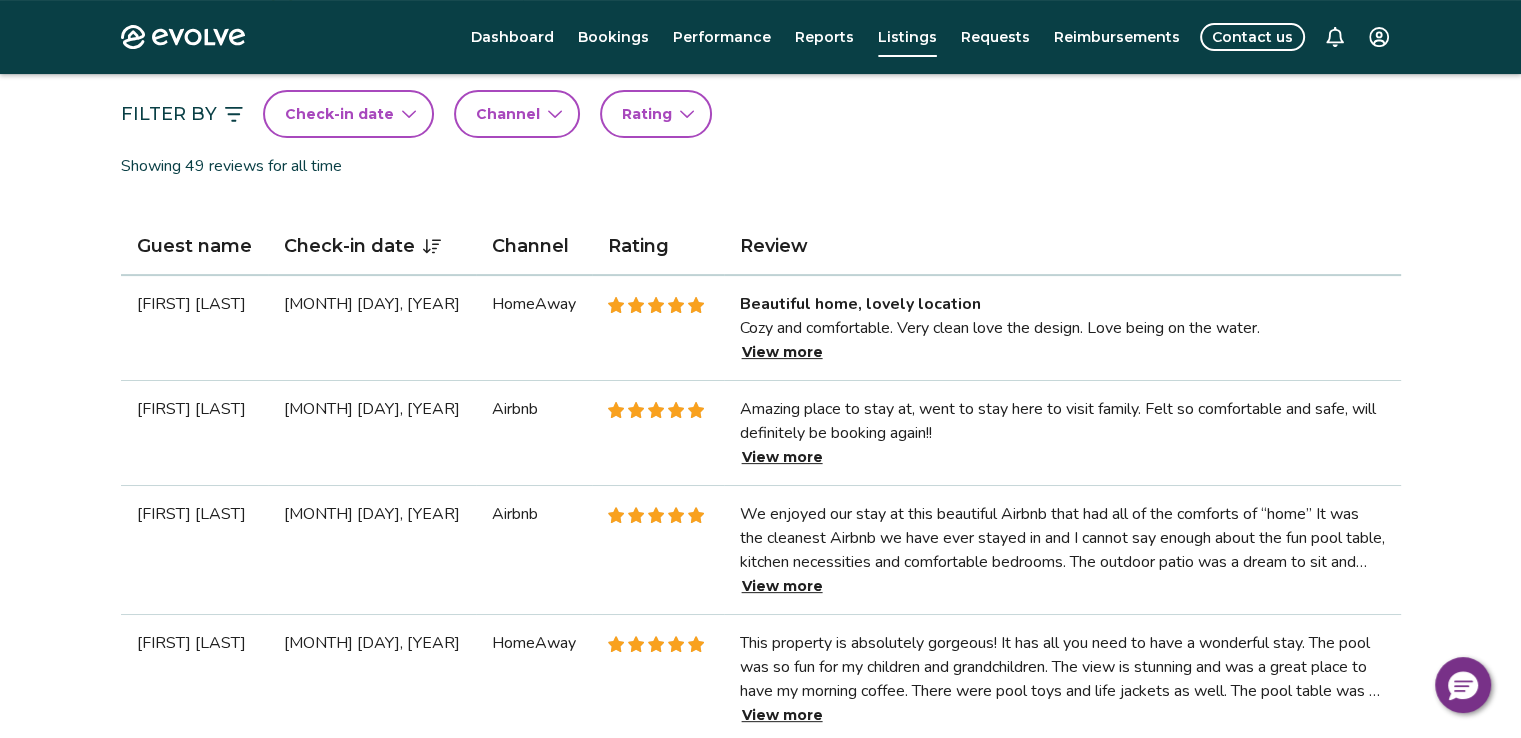 click on "View more" at bounding box center [782, 457] 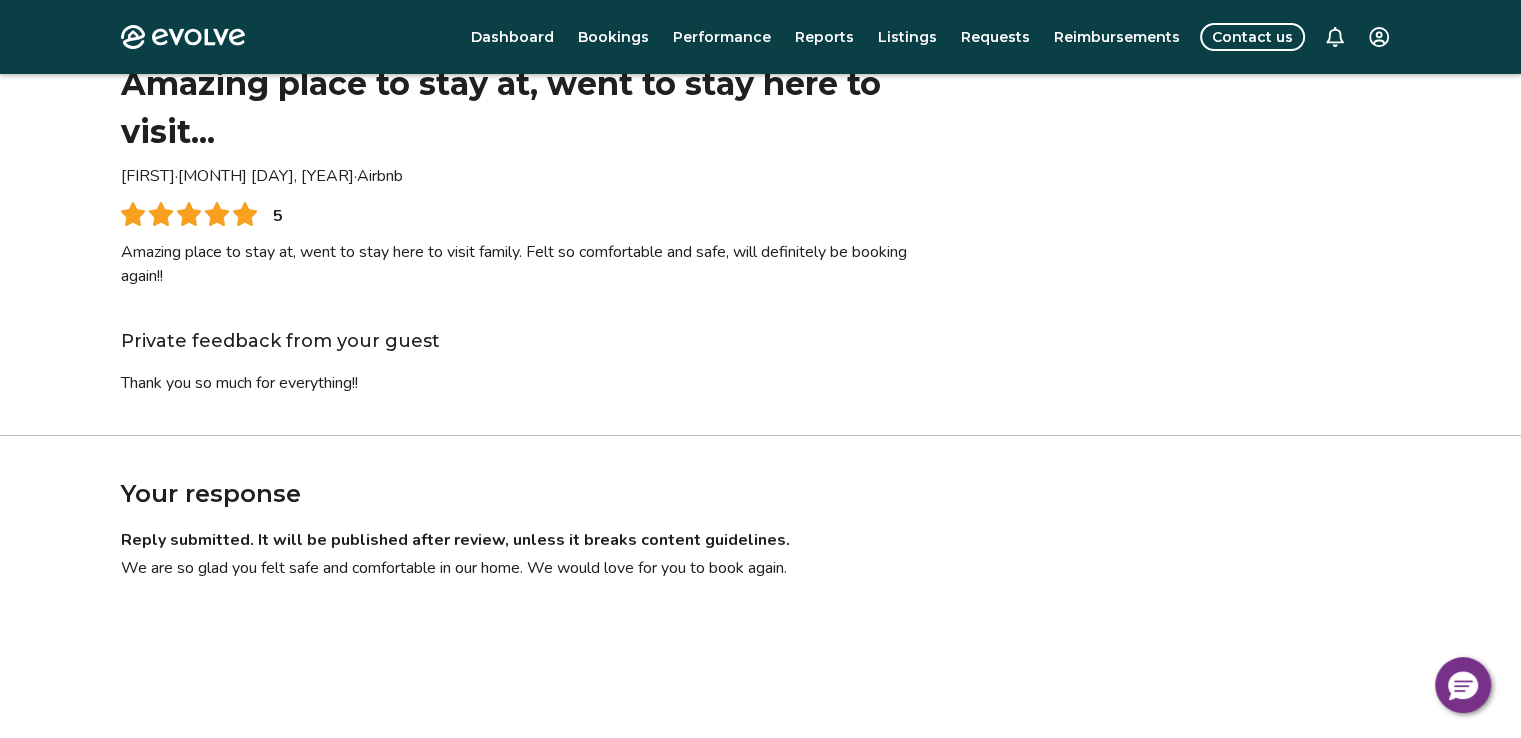 scroll, scrollTop: 0, scrollLeft: 0, axis: both 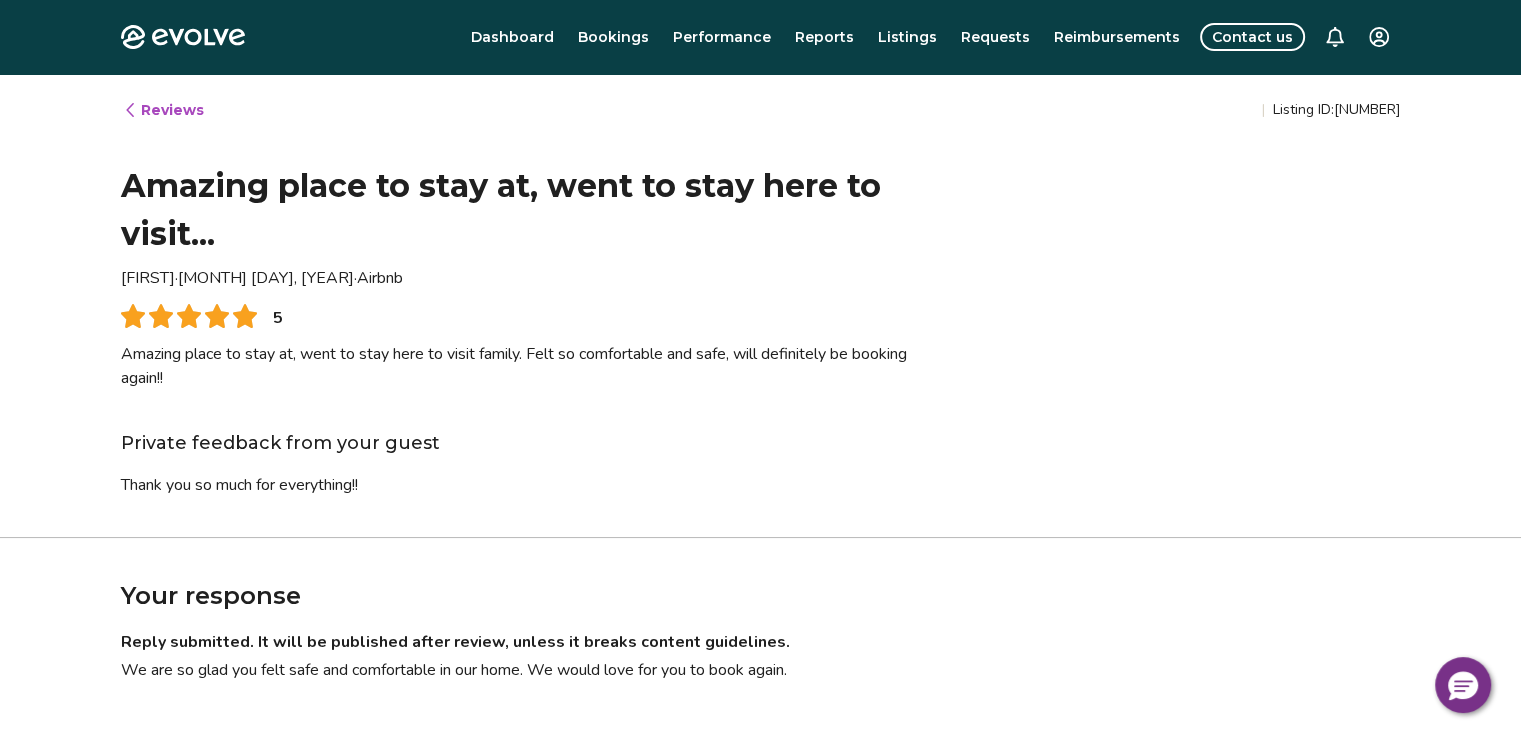 click on "Reviews" at bounding box center (163, 110) 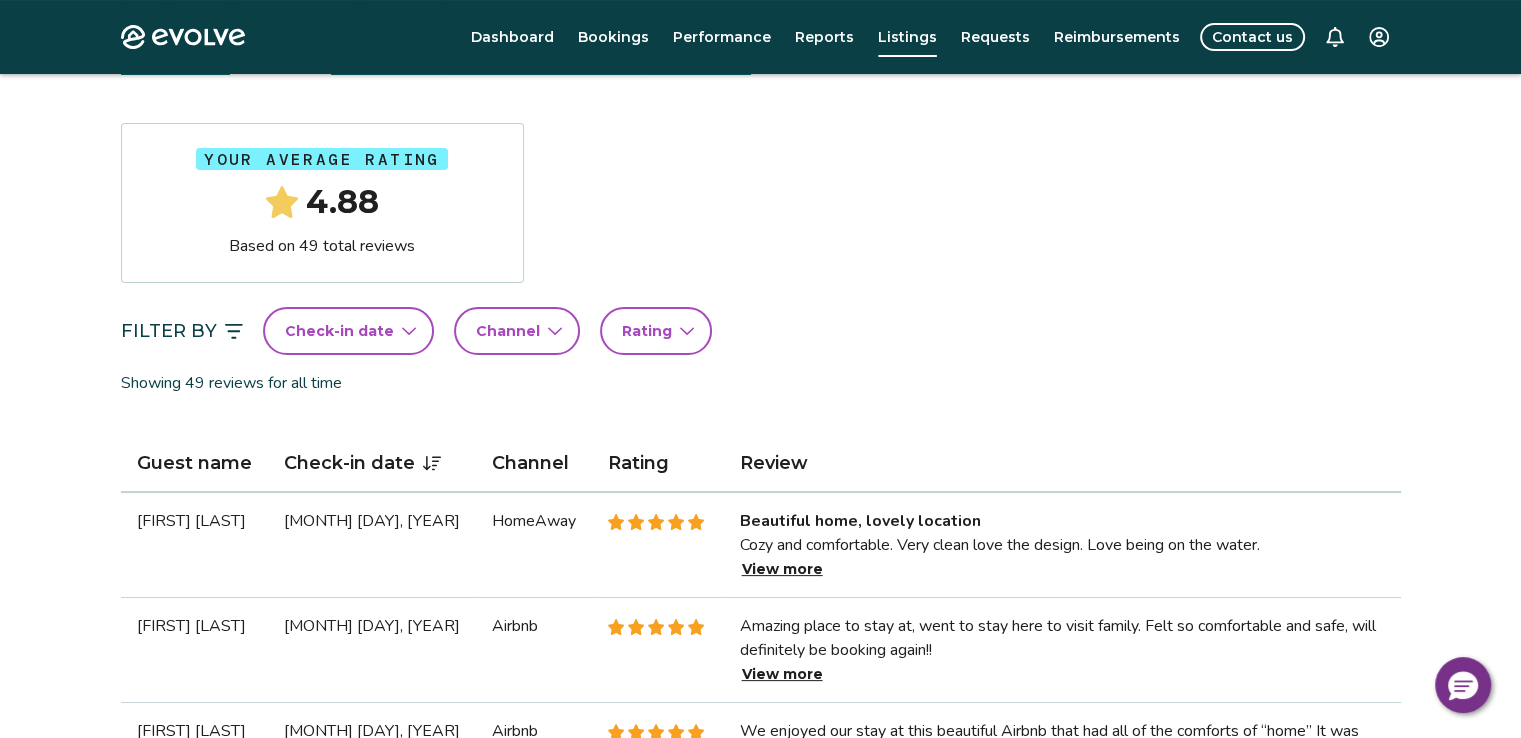 scroll, scrollTop: 400, scrollLeft: 0, axis: vertical 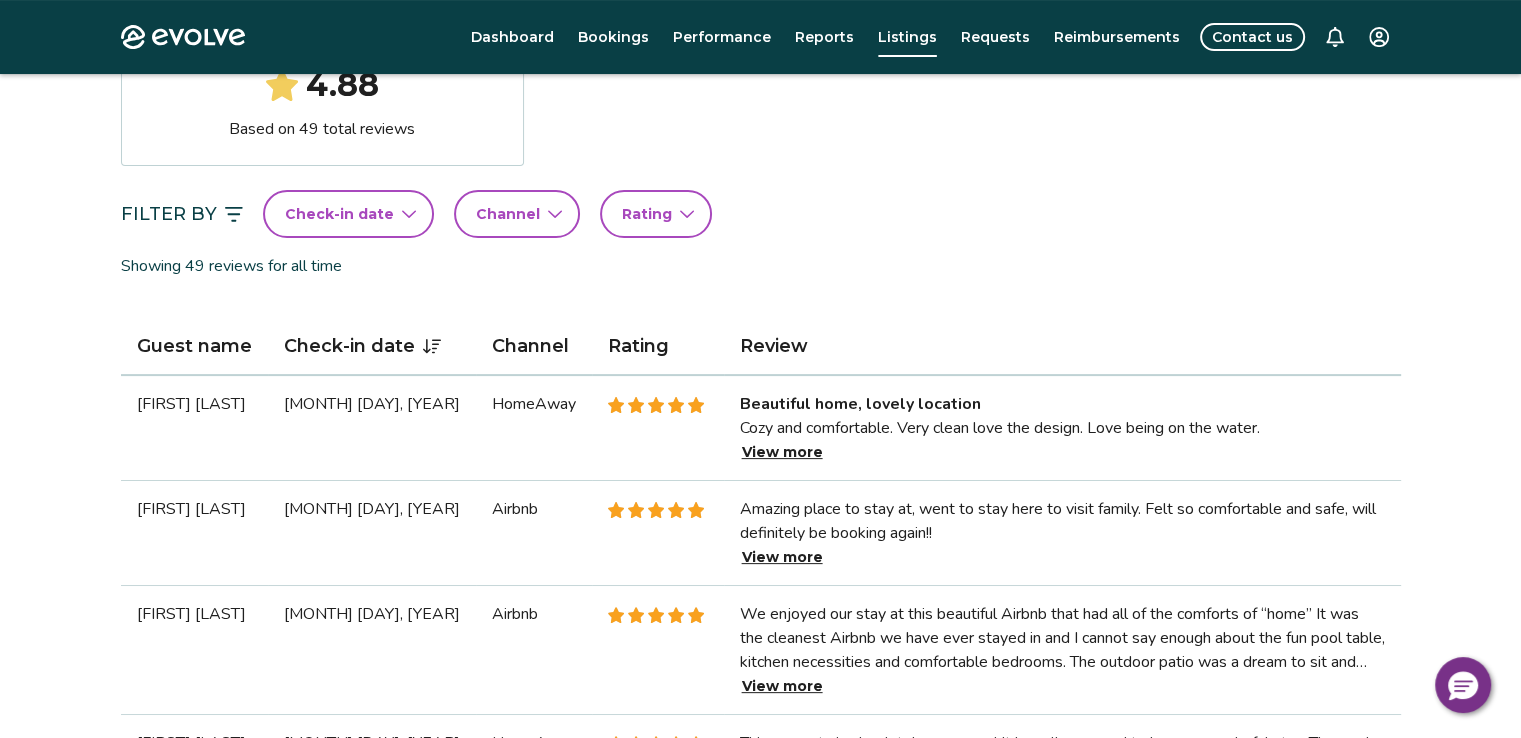 click on "View more" at bounding box center (782, 452) 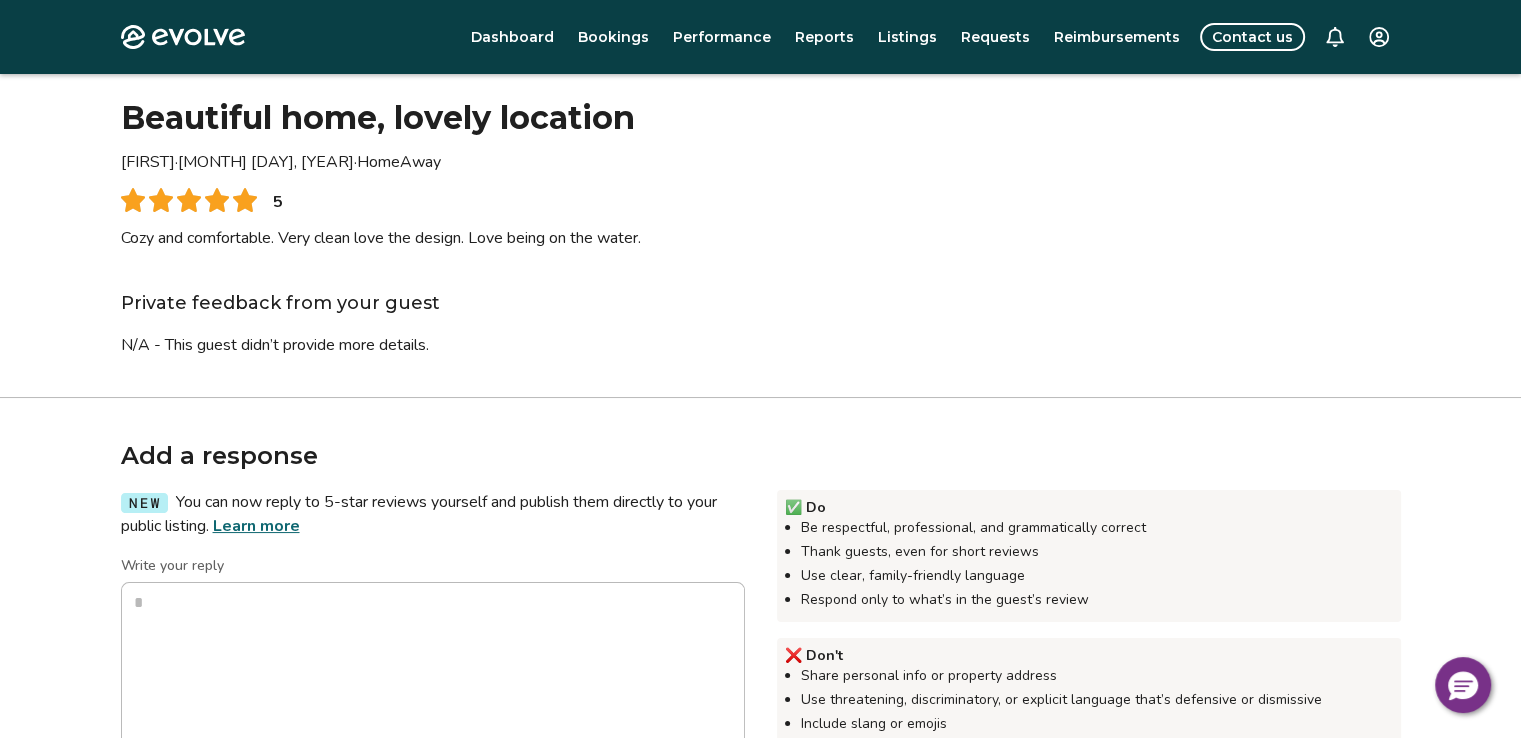 scroll, scrollTop: 100, scrollLeft: 0, axis: vertical 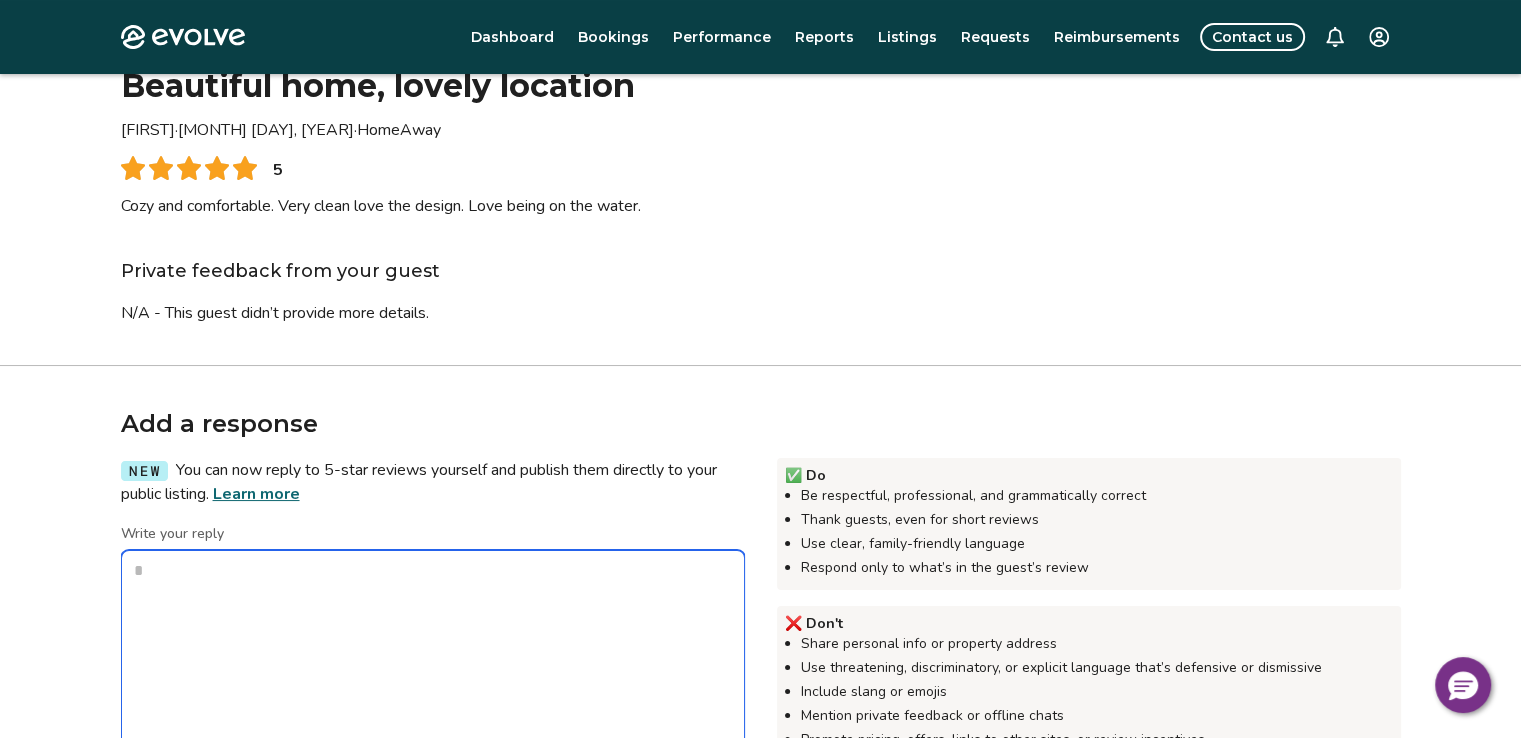 click on "Write your reply" at bounding box center [433, 650] 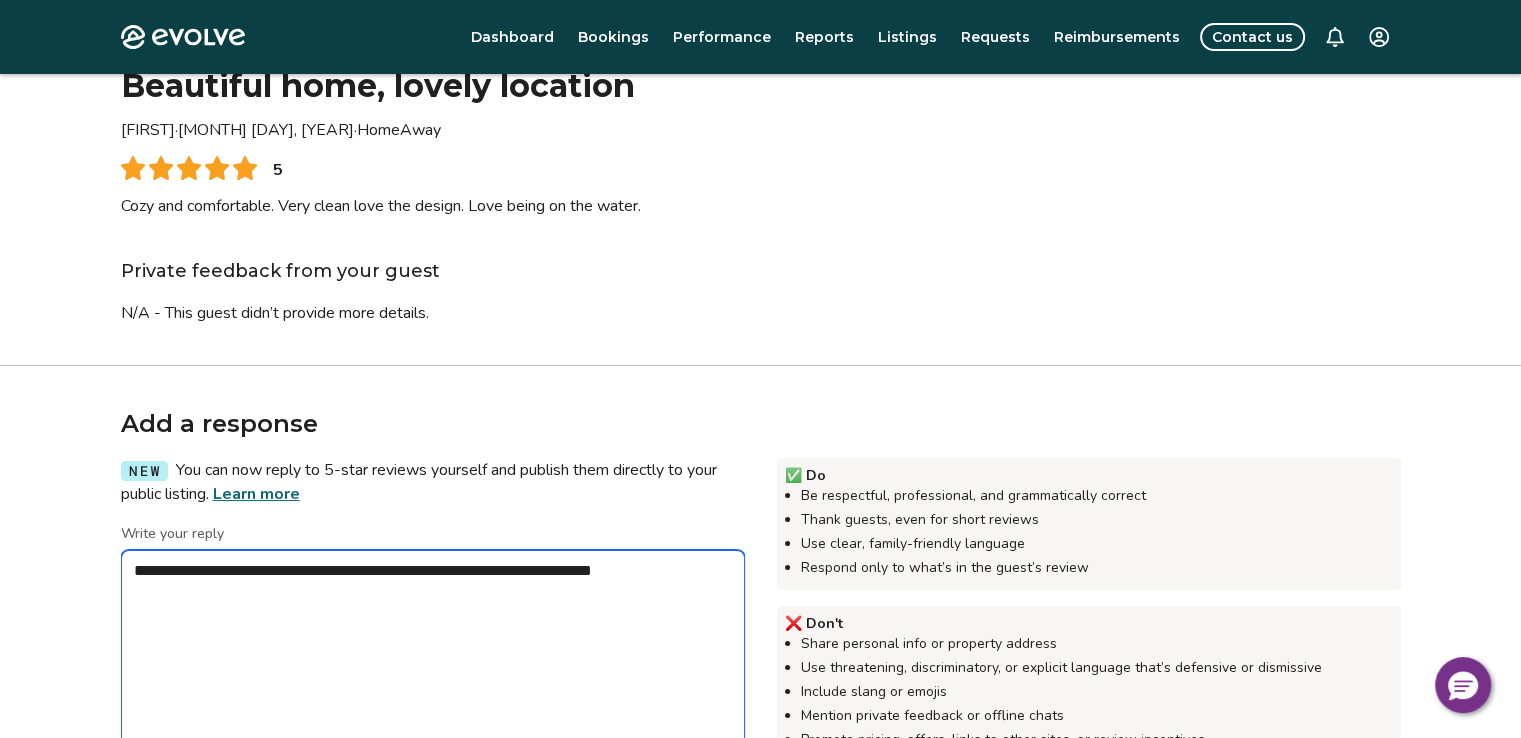 scroll, scrollTop: 300, scrollLeft: 0, axis: vertical 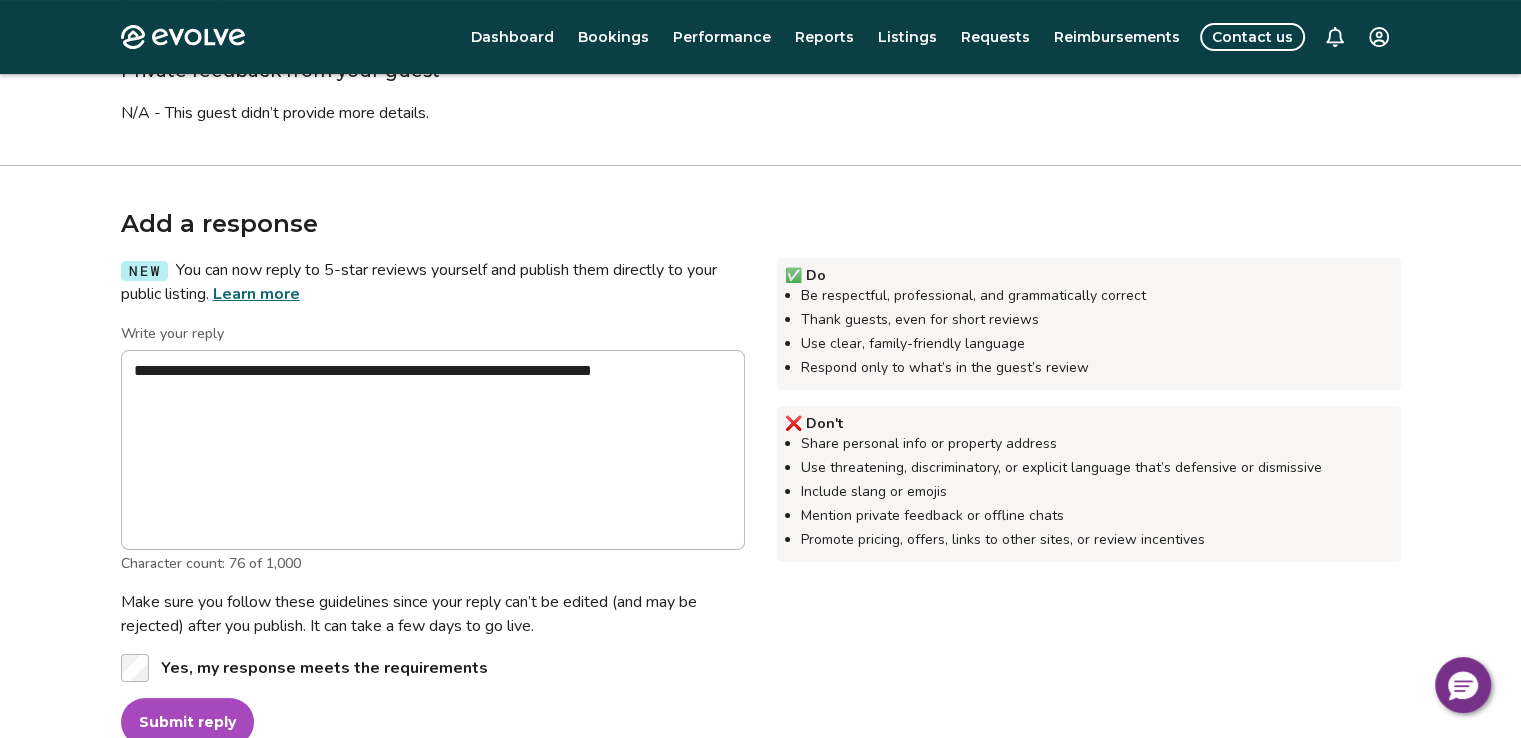 click on "Submit reply" at bounding box center [187, 722] 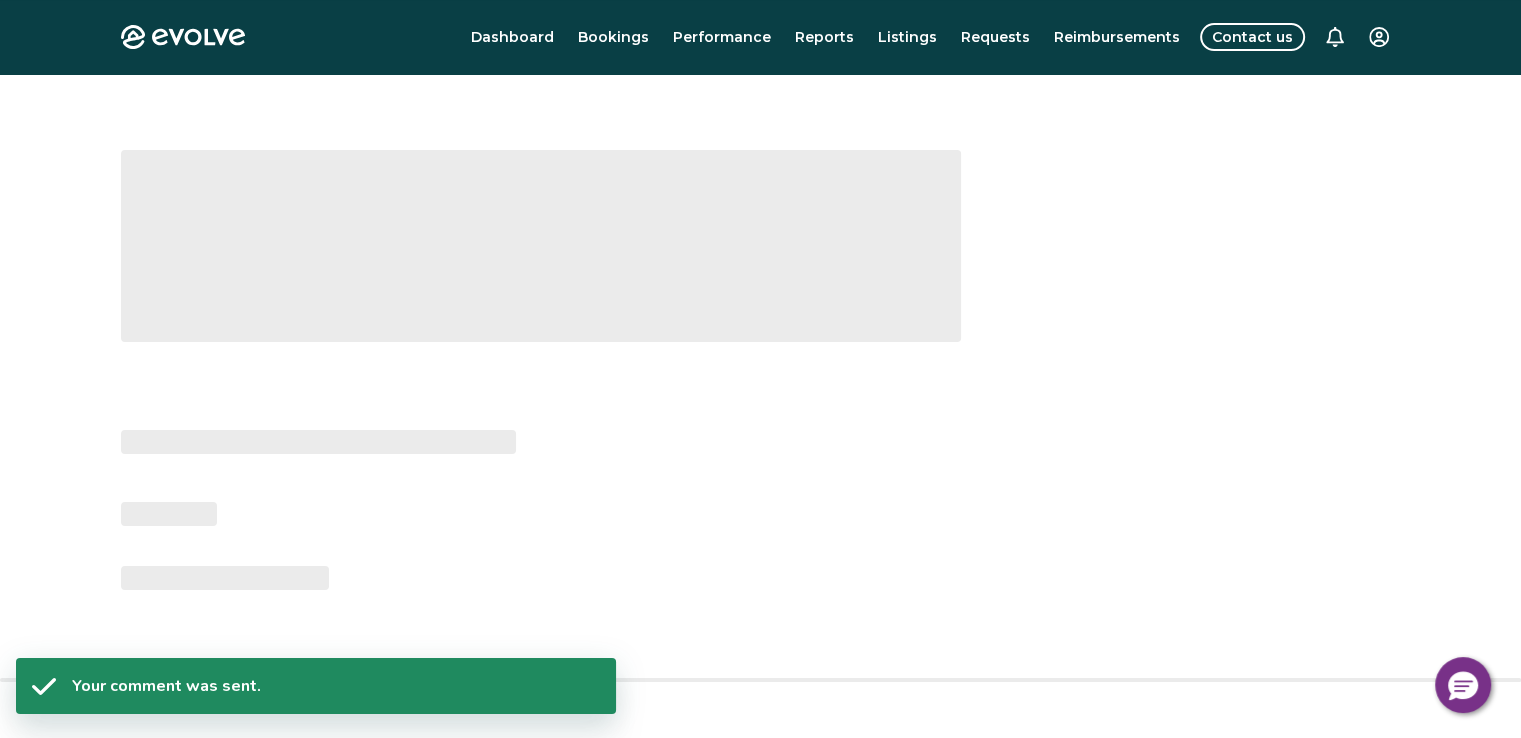 scroll, scrollTop: 0, scrollLeft: 0, axis: both 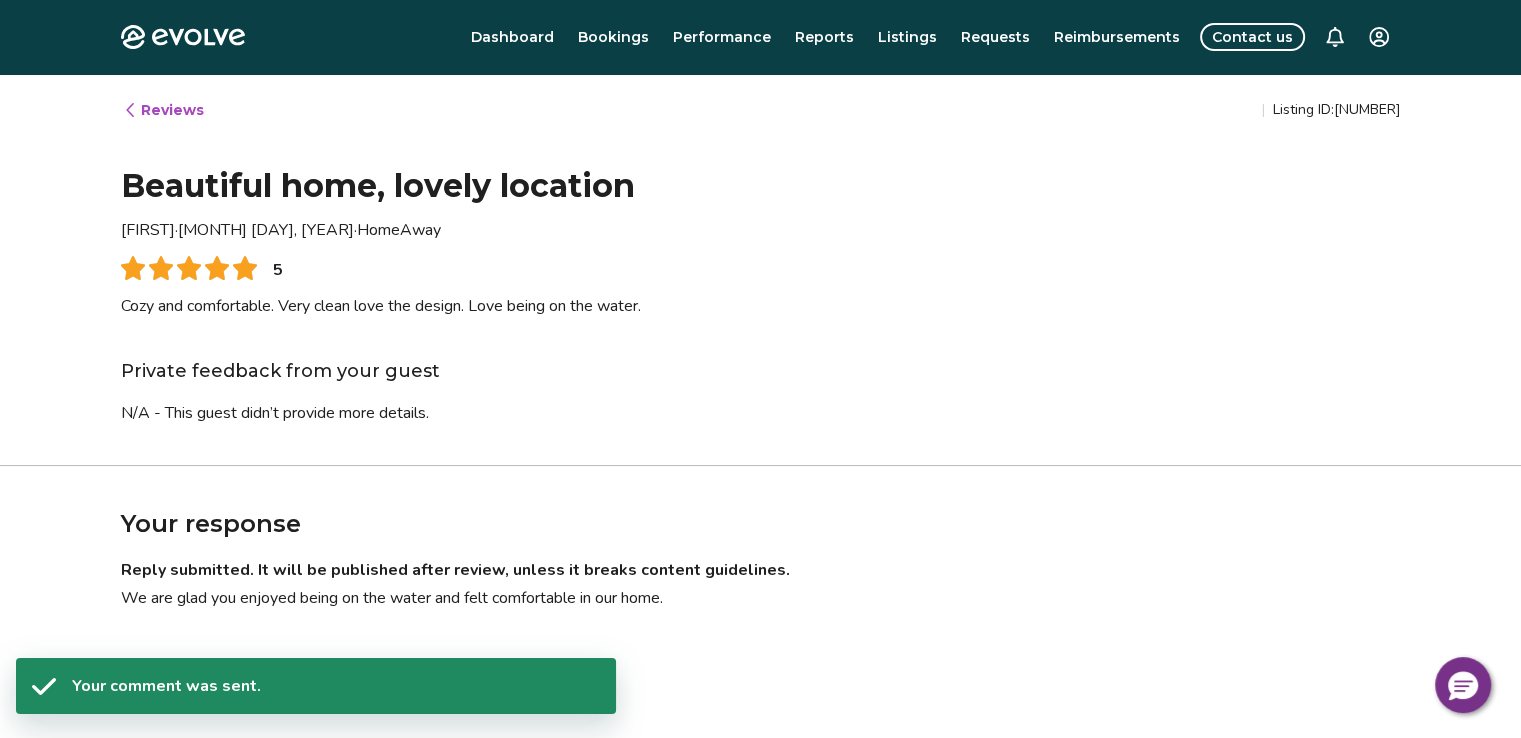 click on "Reviews" at bounding box center [163, 110] 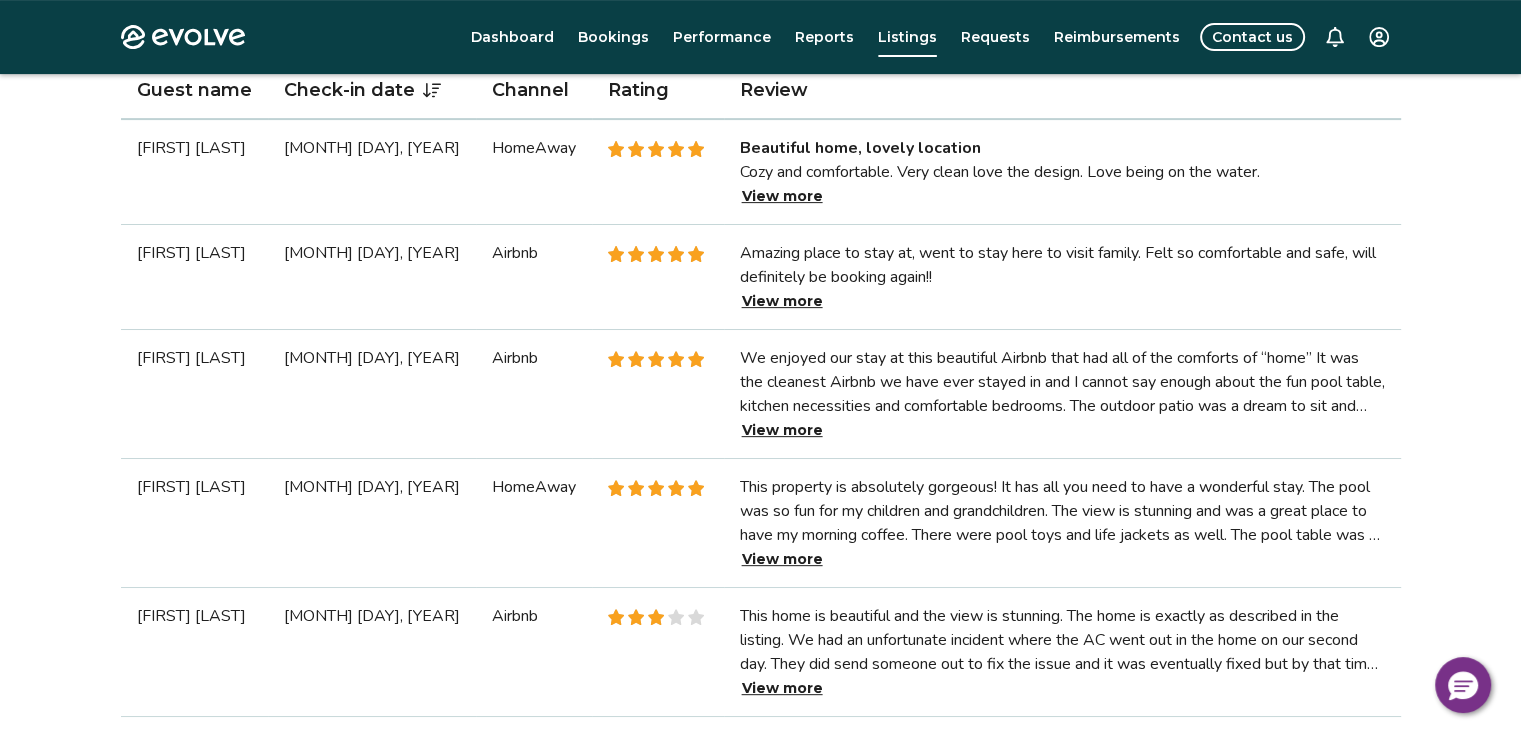 scroll, scrollTop: 0, scrollLeft: 0, axis: both 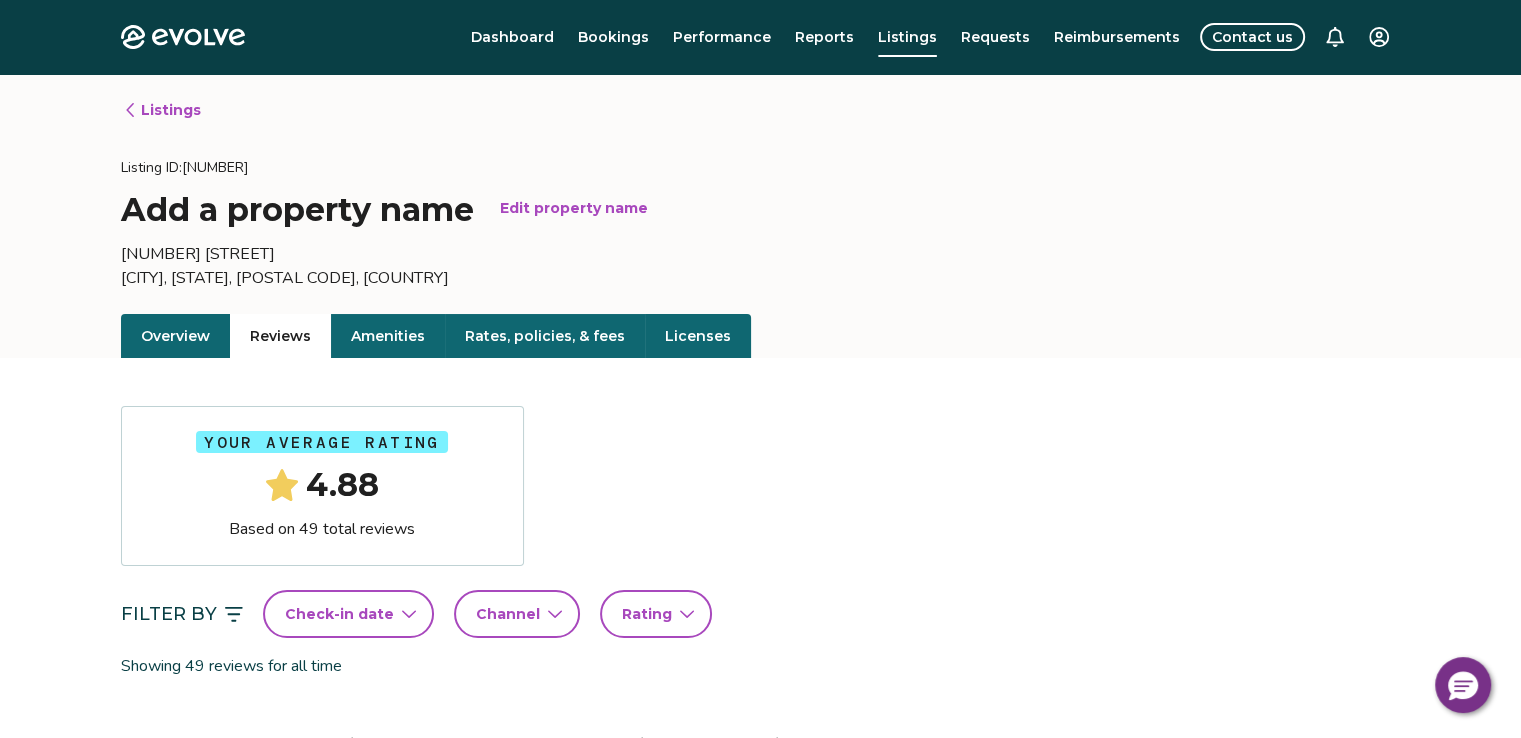 click on "Bookings" at bounding box center (613, 37) 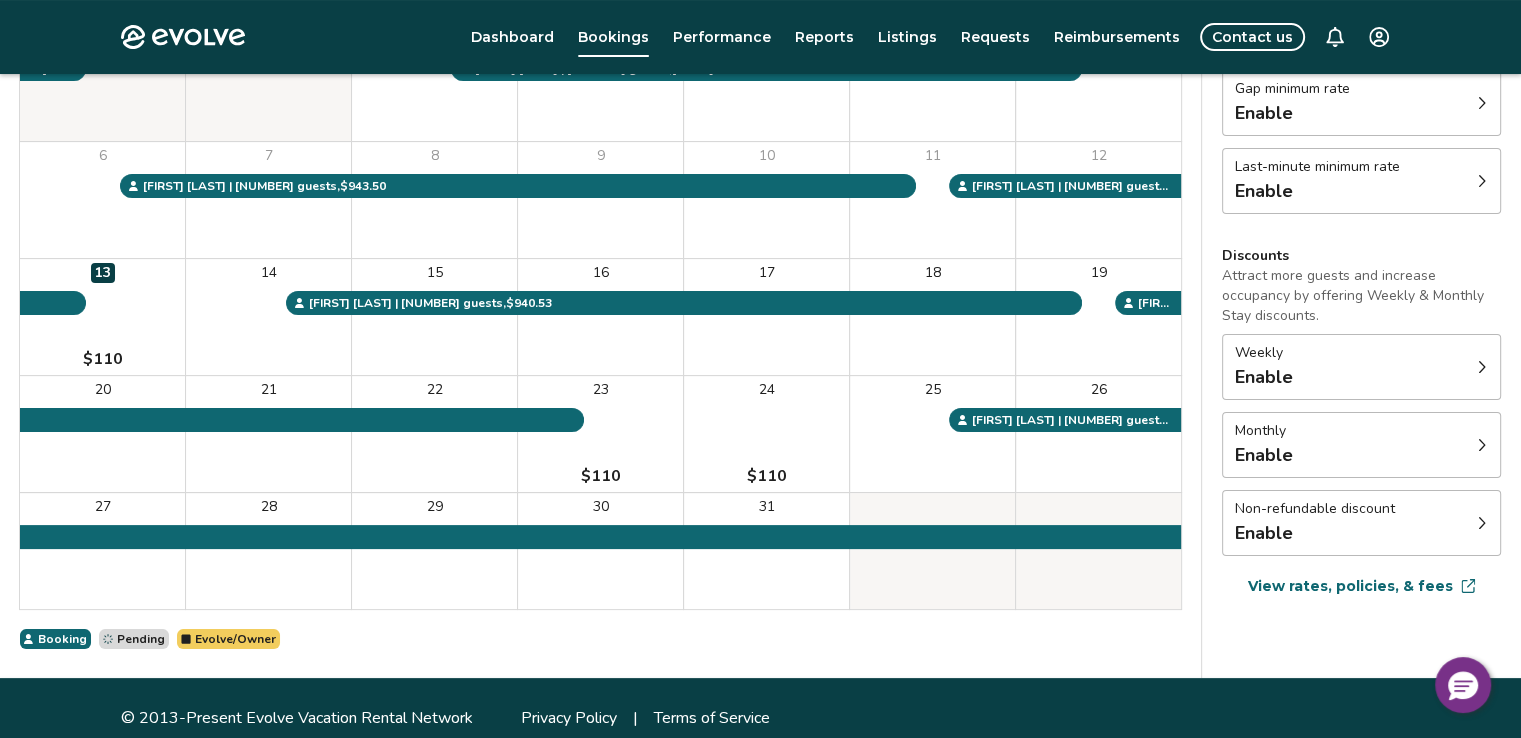 scroll, scrollTop: 296, scrollLeft: 0, axis: vertical 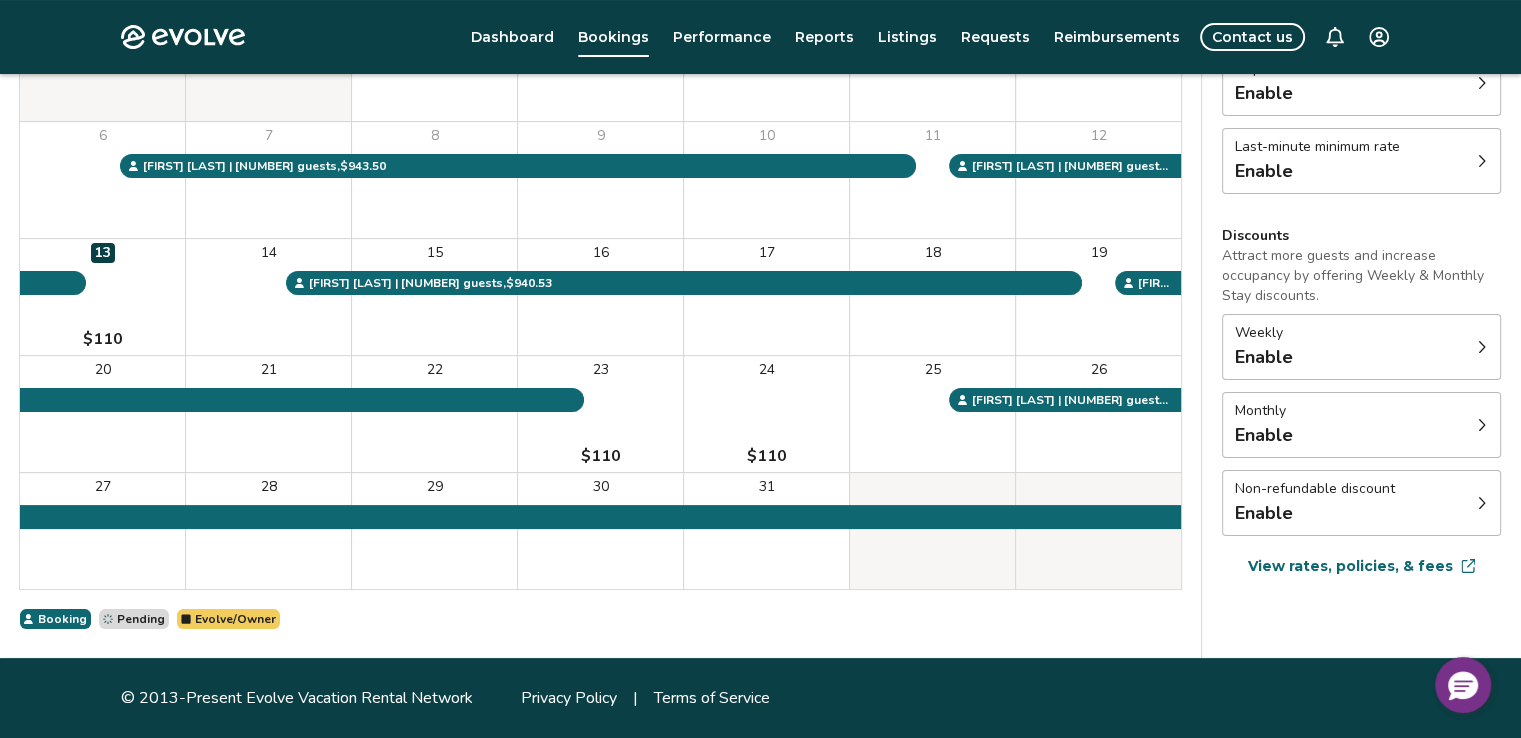 click on "View rates, policies, & fees" at bounding box center (1350, 566) 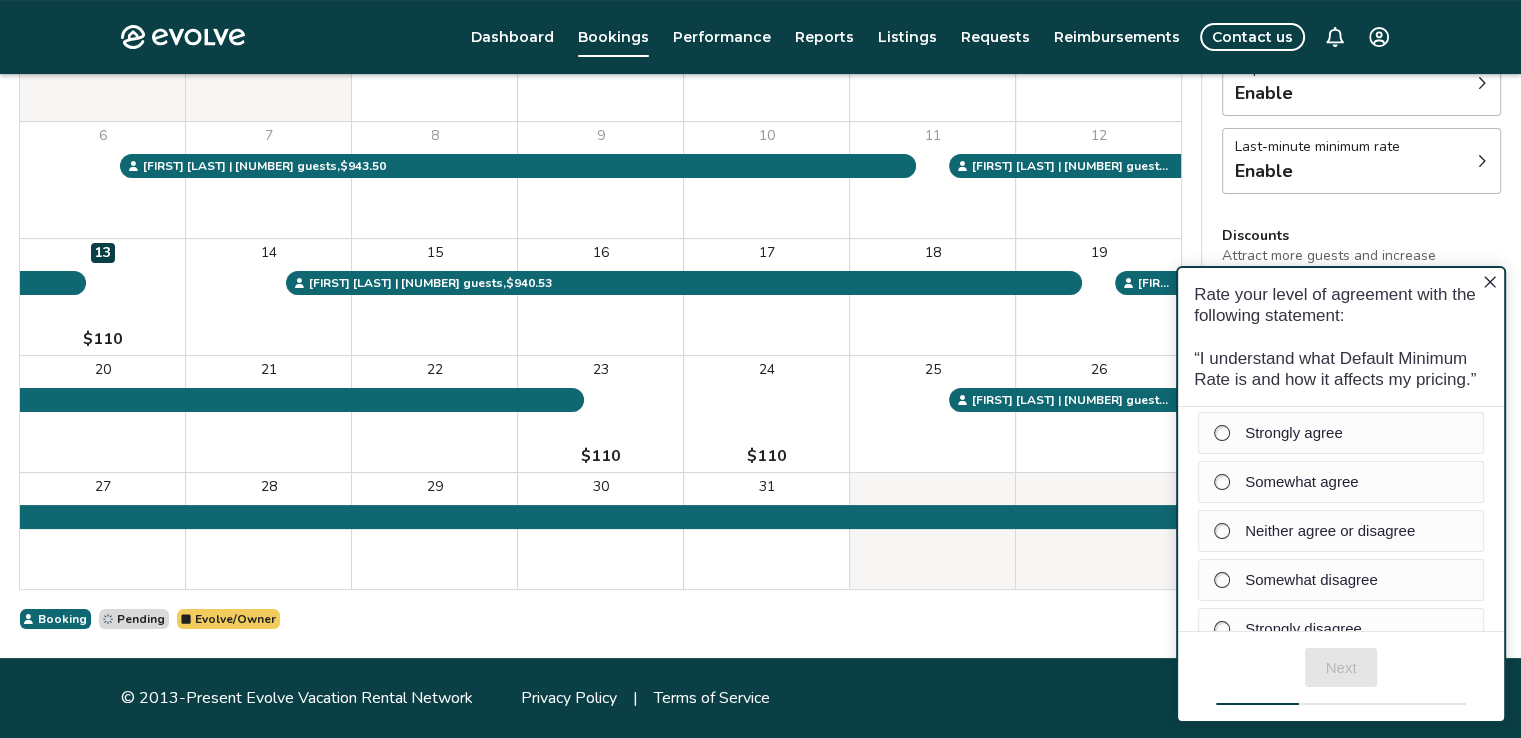 scroll, scrollTop: 0, scrollLeft: 0, axis: both 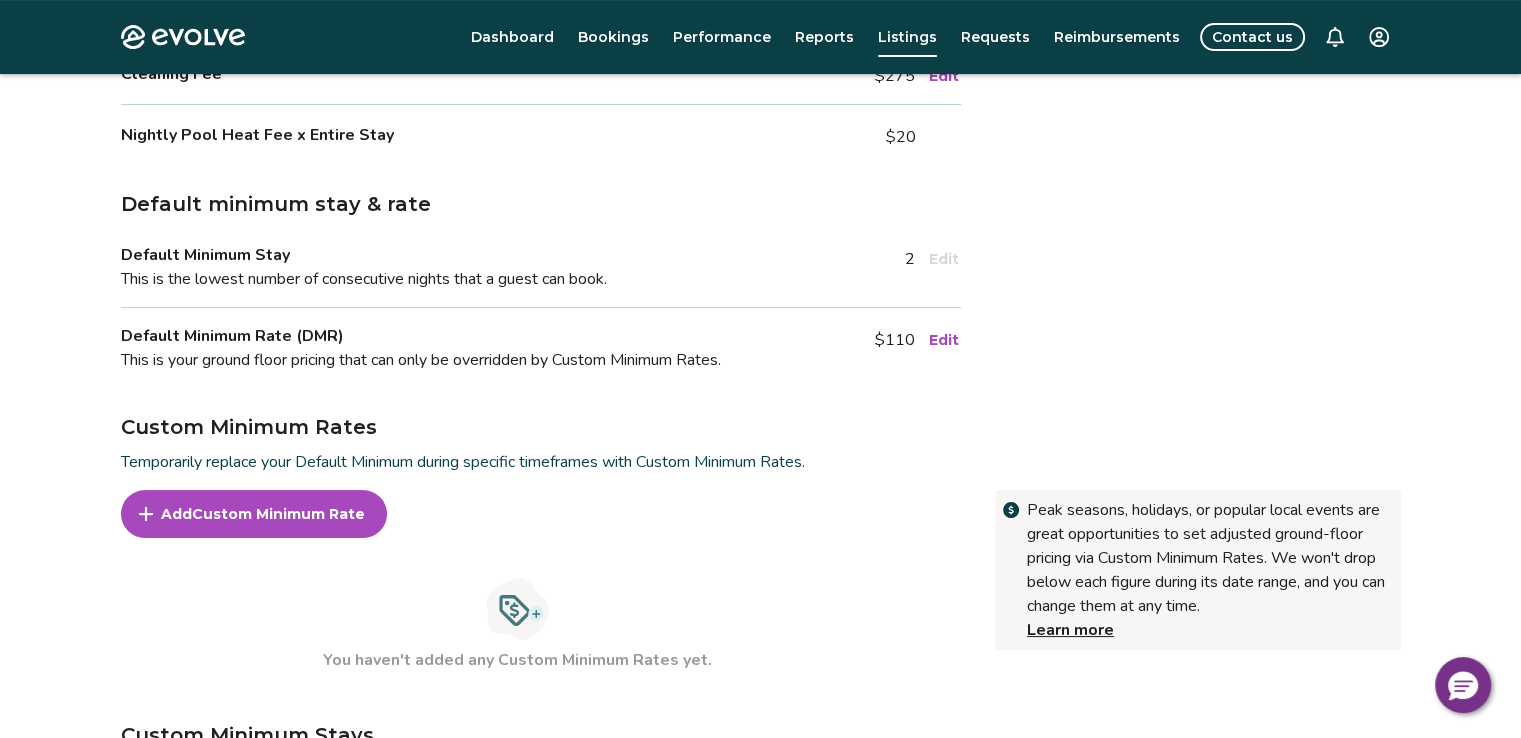 click on "Edit" at bounding box center (944, 340) 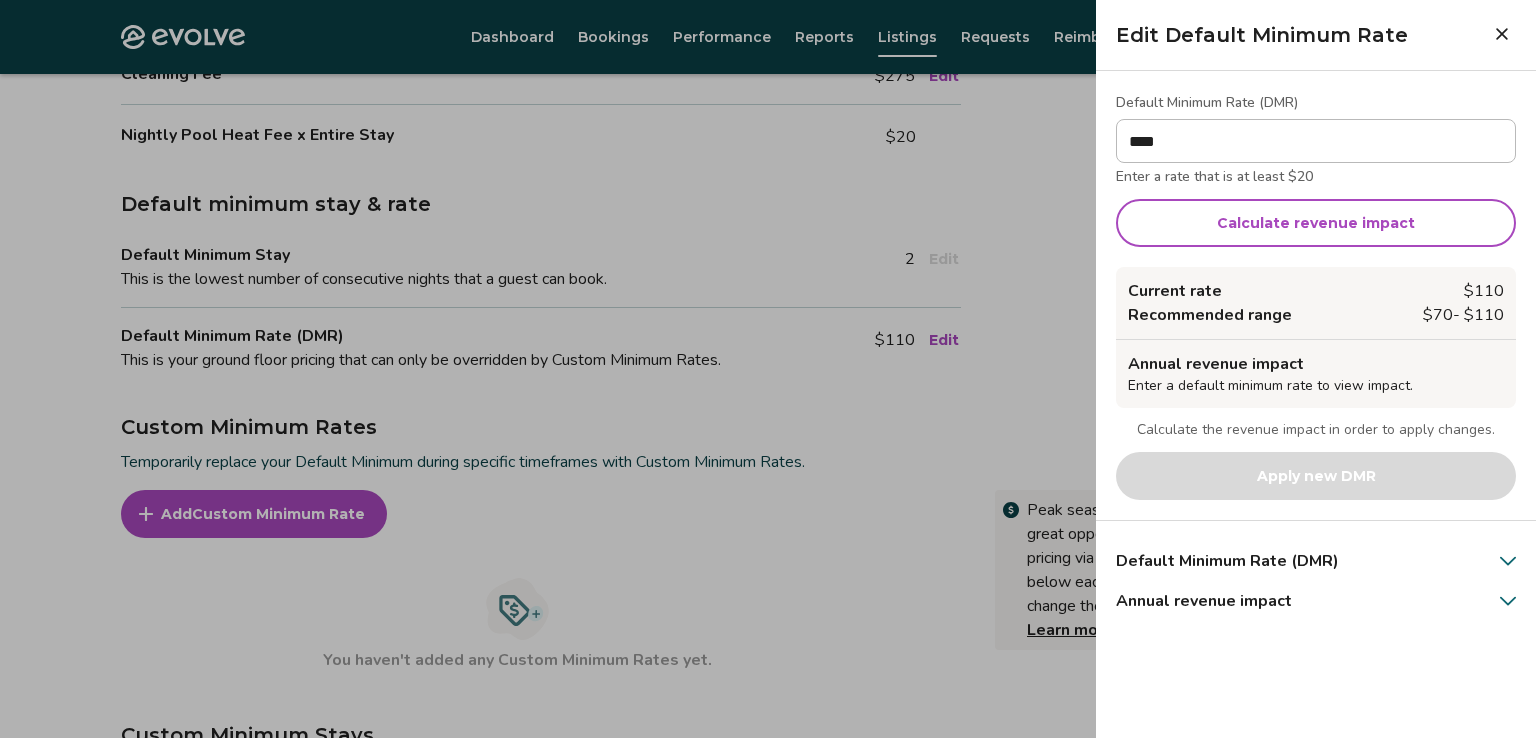 click at bounding box center [768, 369] 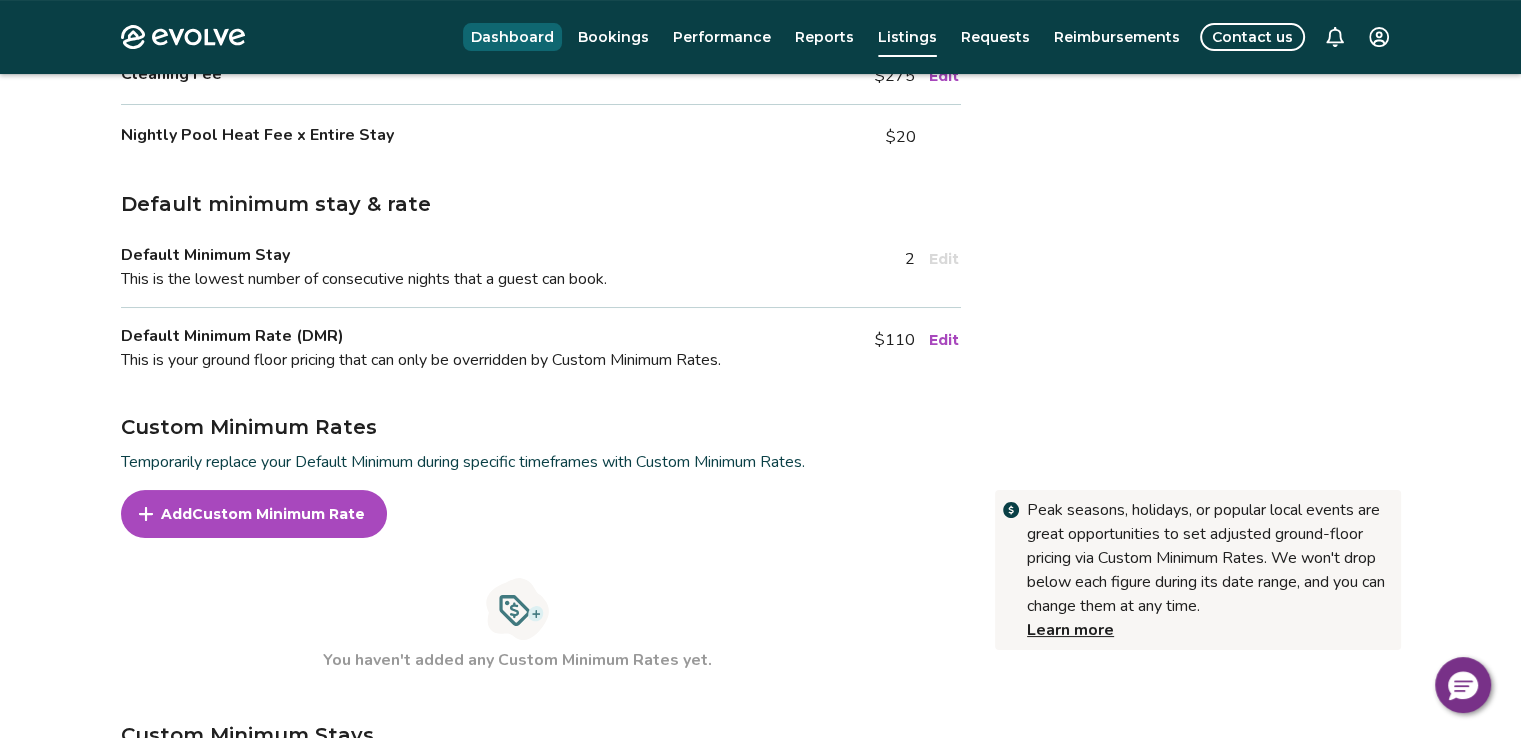 click on "Dashboard" at bounding box center [512, 37] 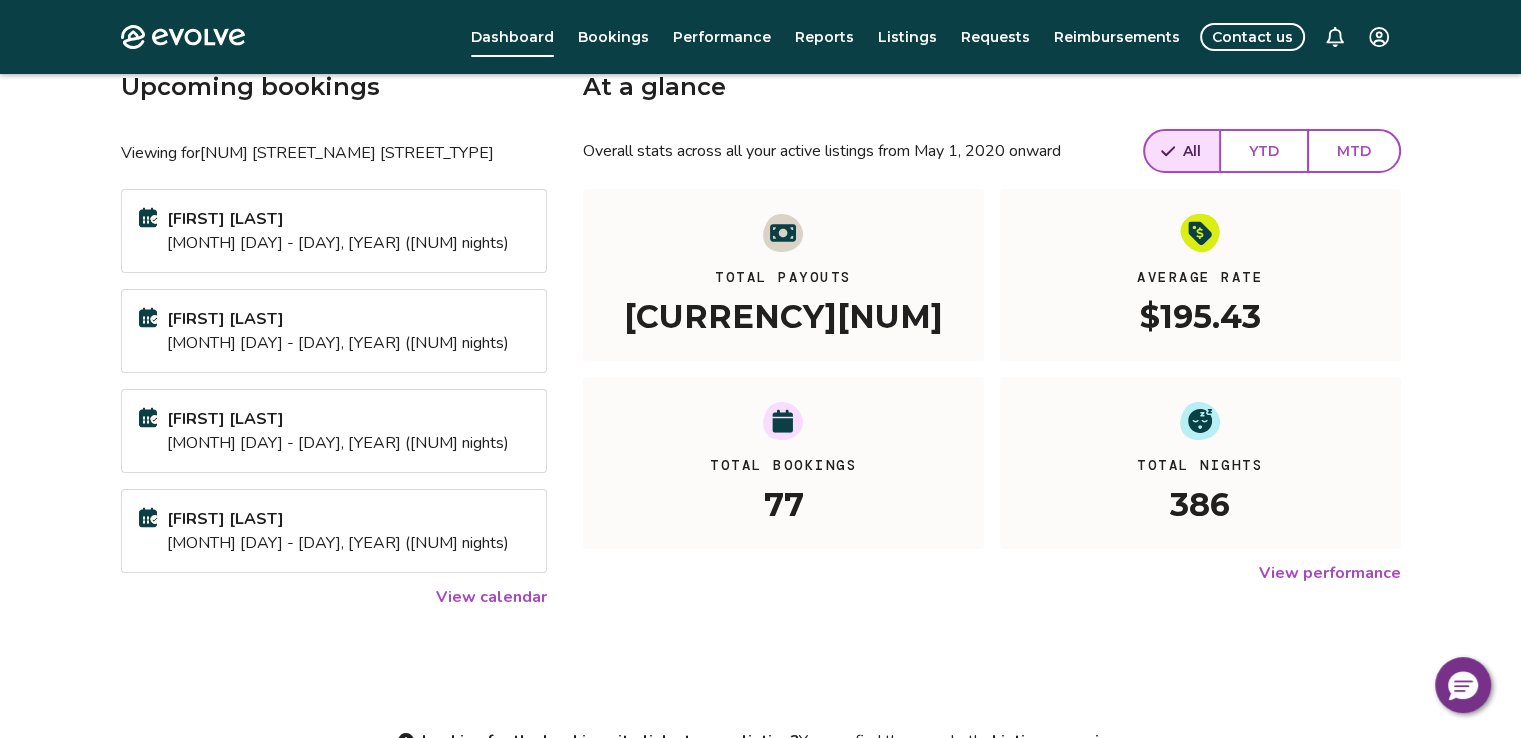 scroll, scrollTop: 0, scrollLeft: 0, axis: both 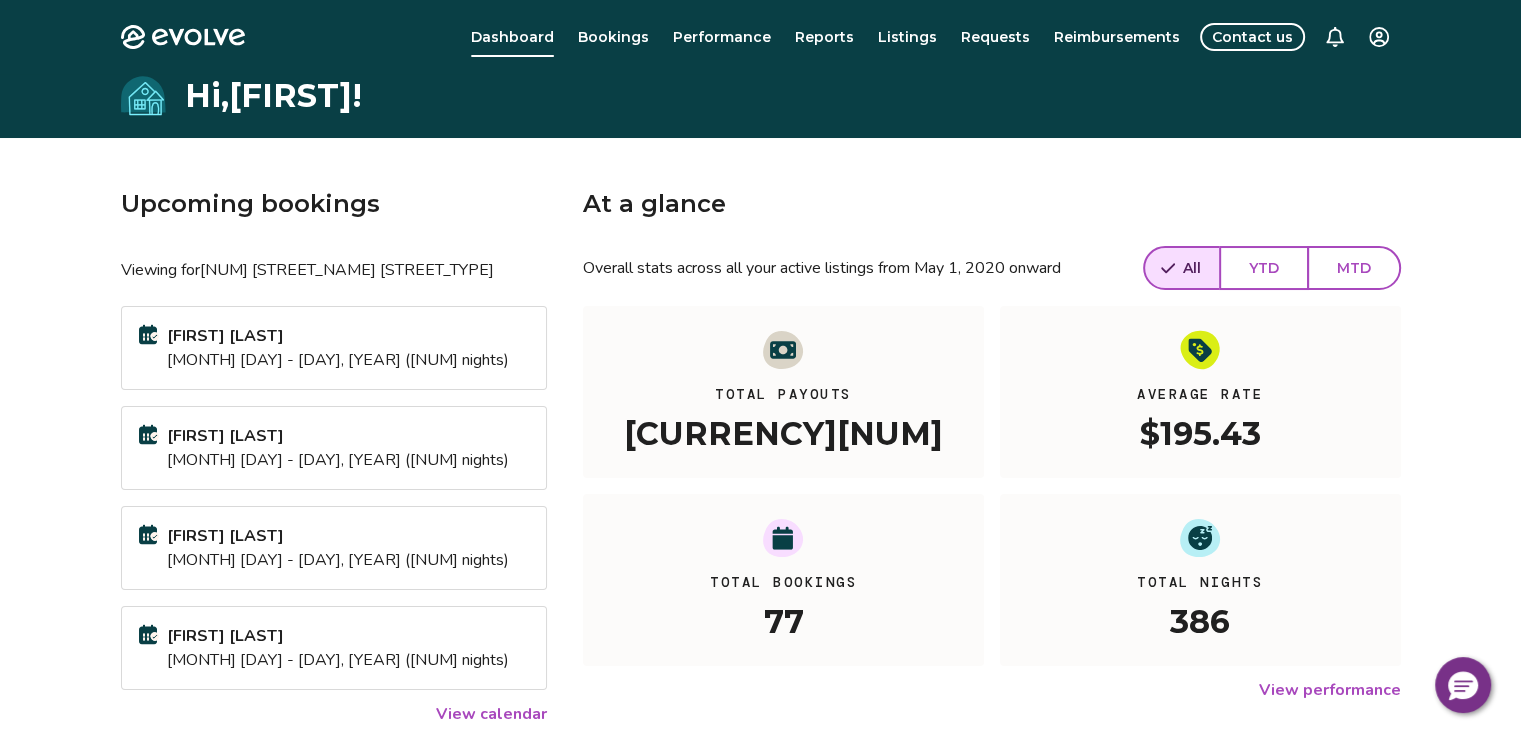 click on "[MONTH] [DD] - [DD], [YYYY] ([NUMBER] nights)" at bounding box center [338, 360] 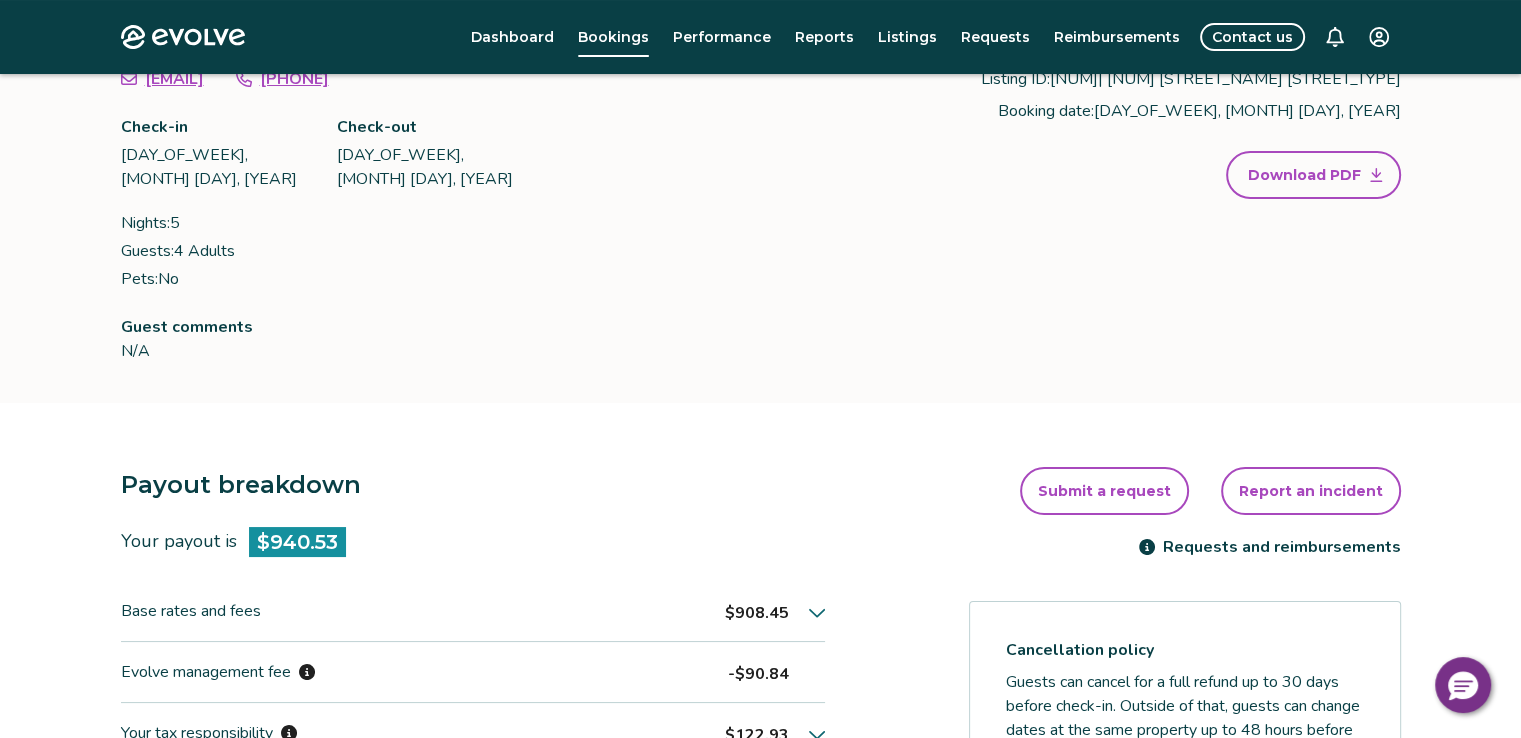 scroll, scrollTop: 0, scrollLeft: 0, axis: both 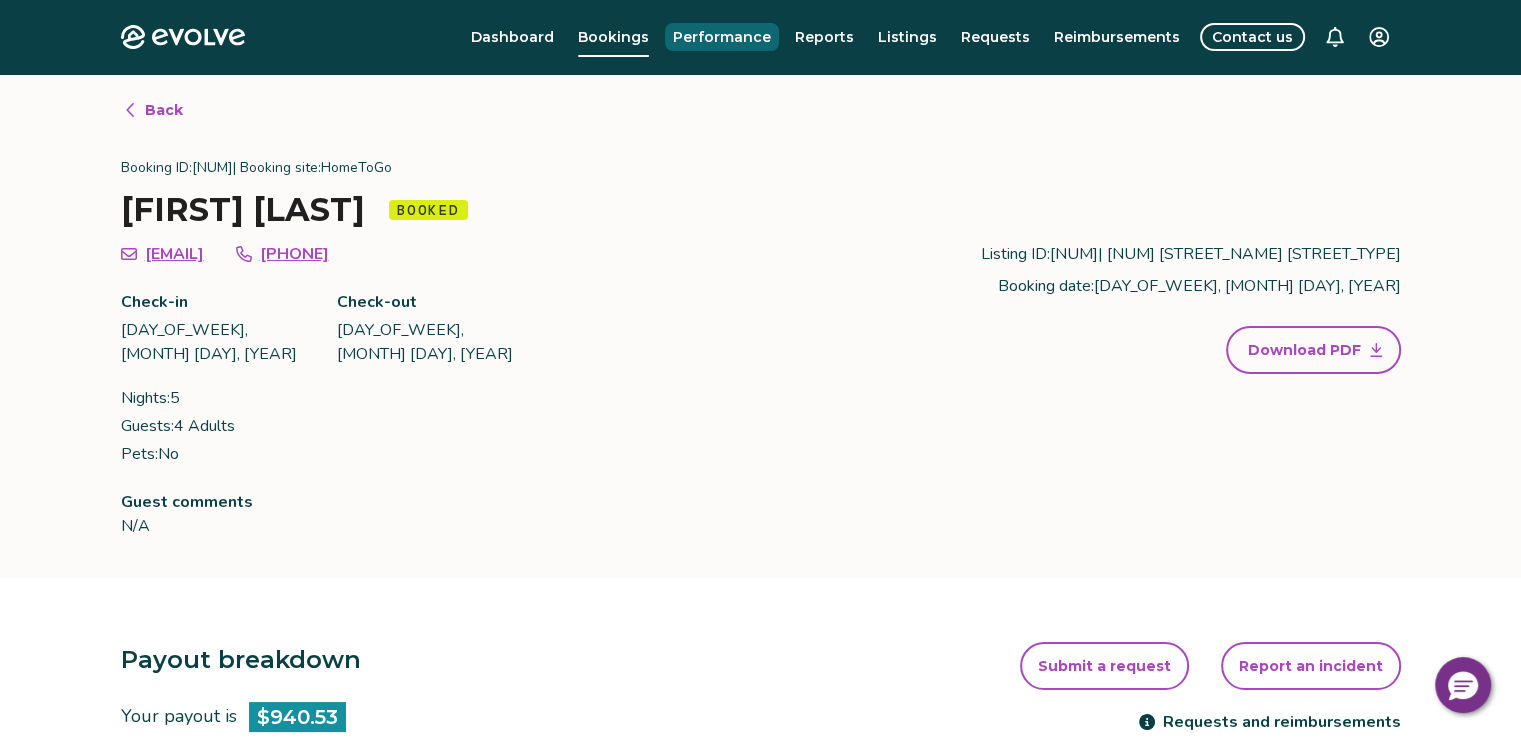 click on "Performance" at bounding box center [722, 37] 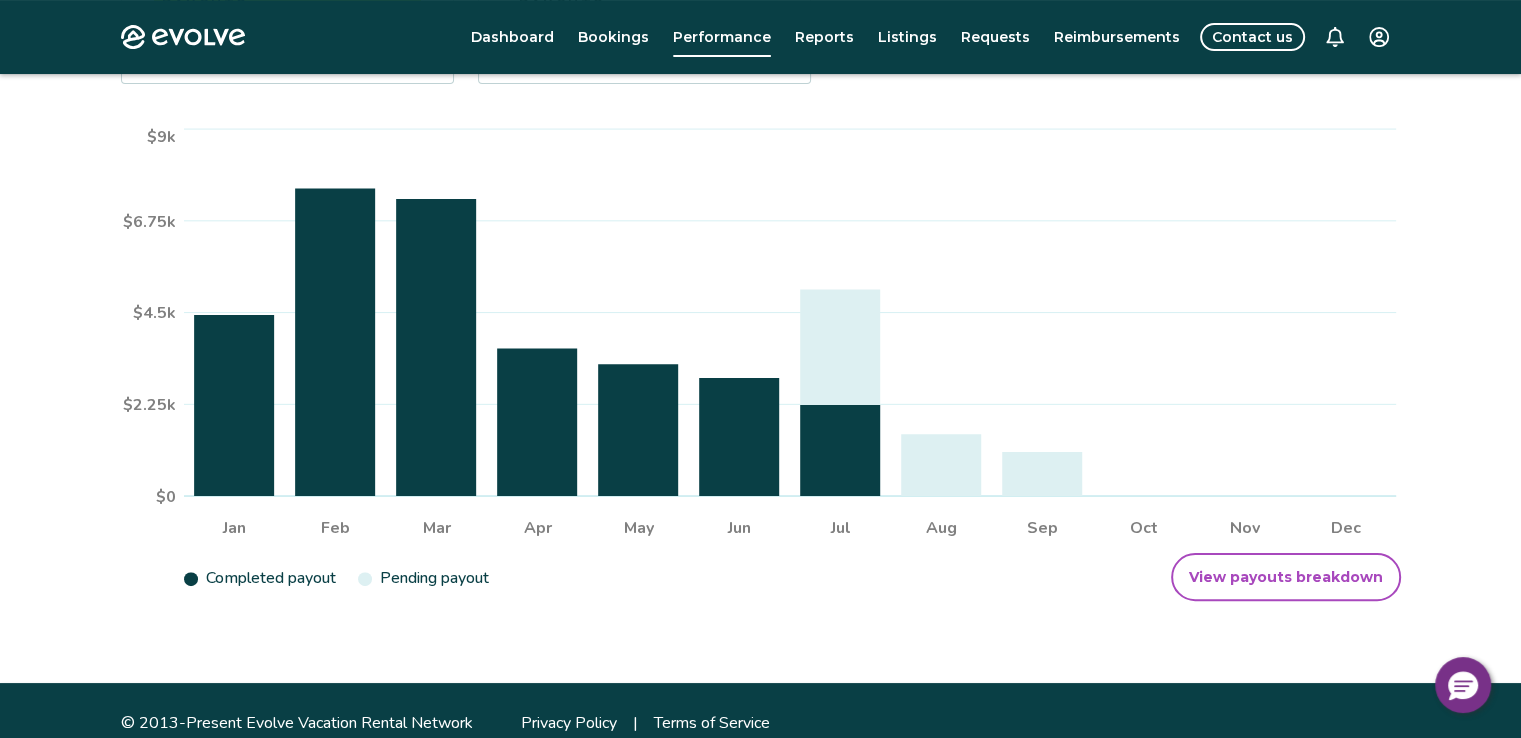 scroll, scrollTop: 400, scrollLeft: 0, axis: vertical 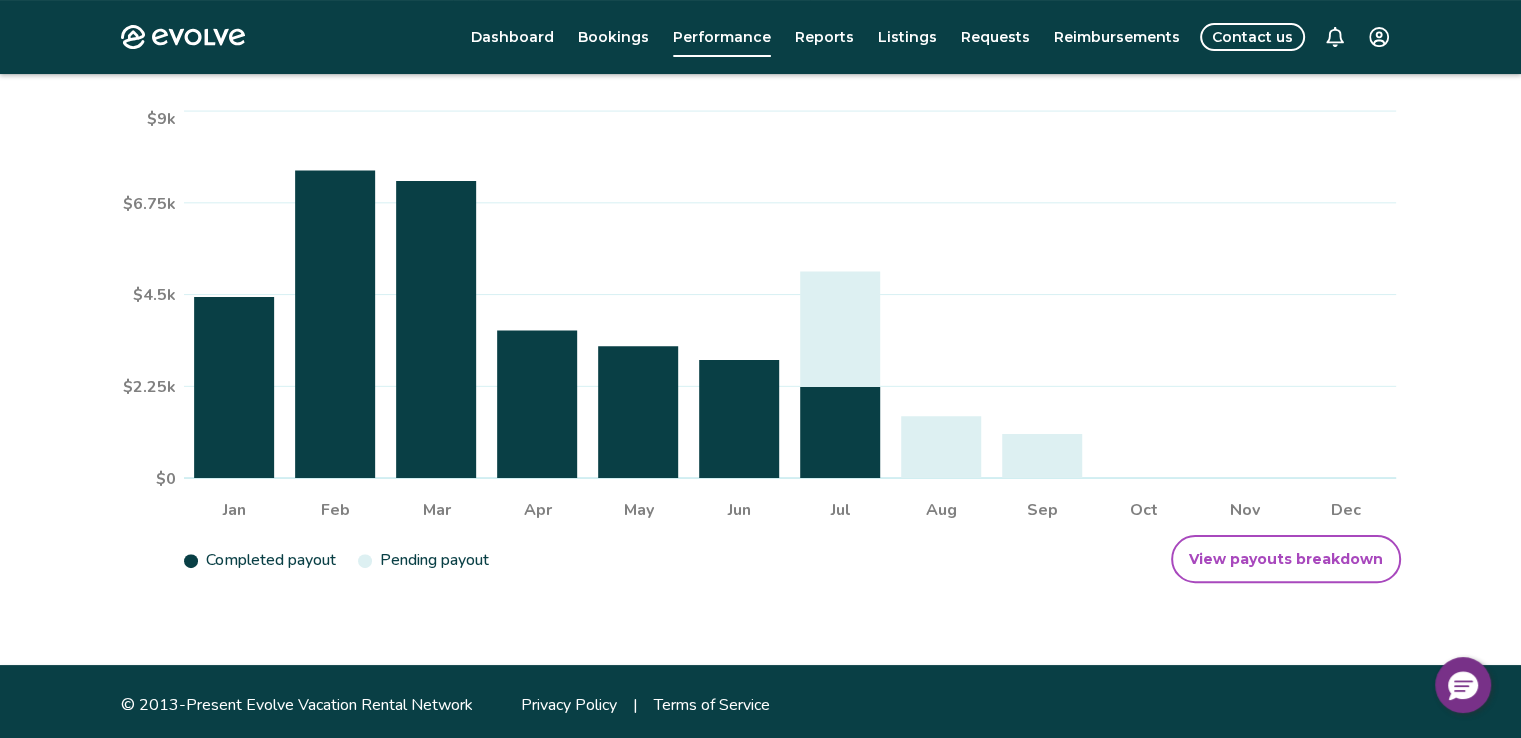 click on "View payouts breakdown" at bounding box center (1286, 559) 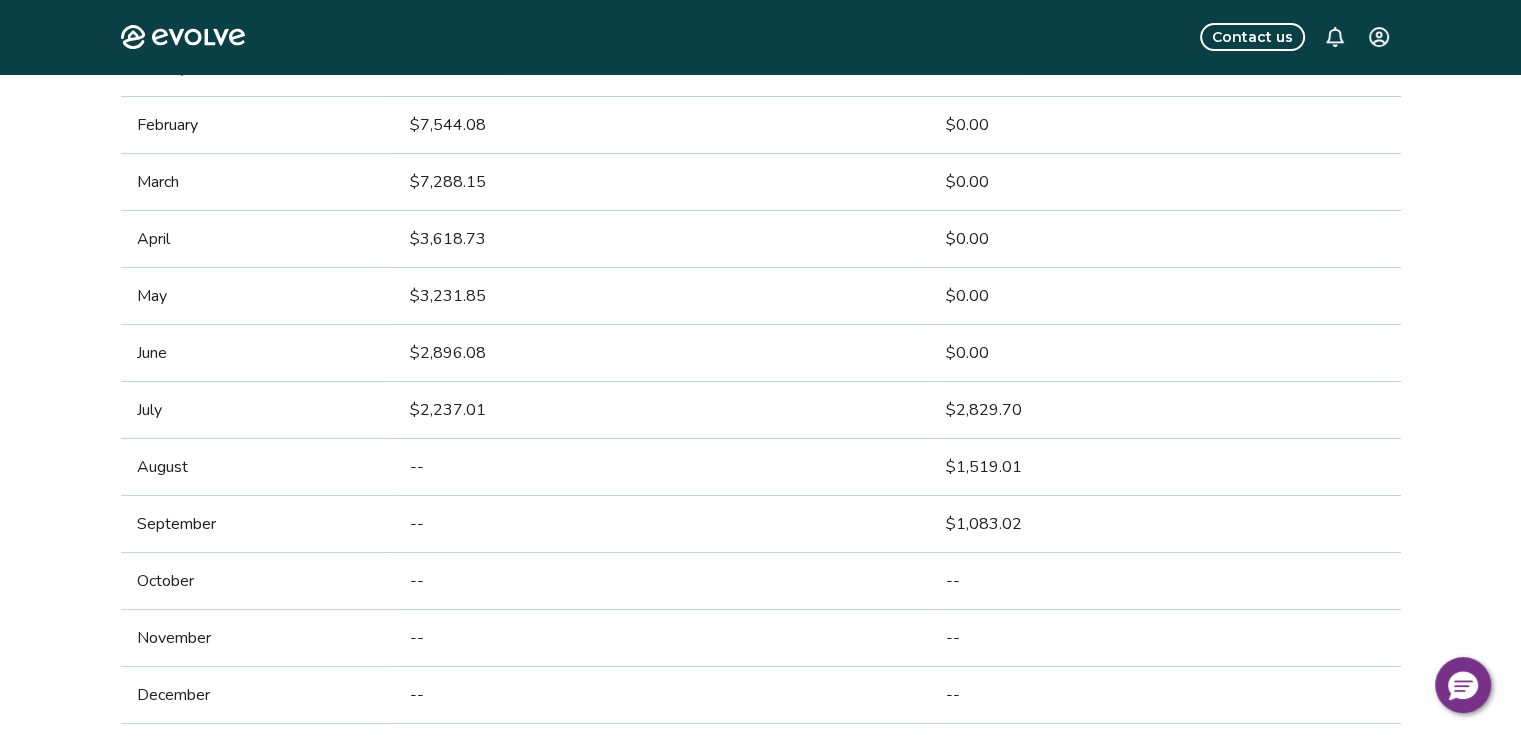 scroll, scrollTop: 0, scrollLeft: 0, axis: both 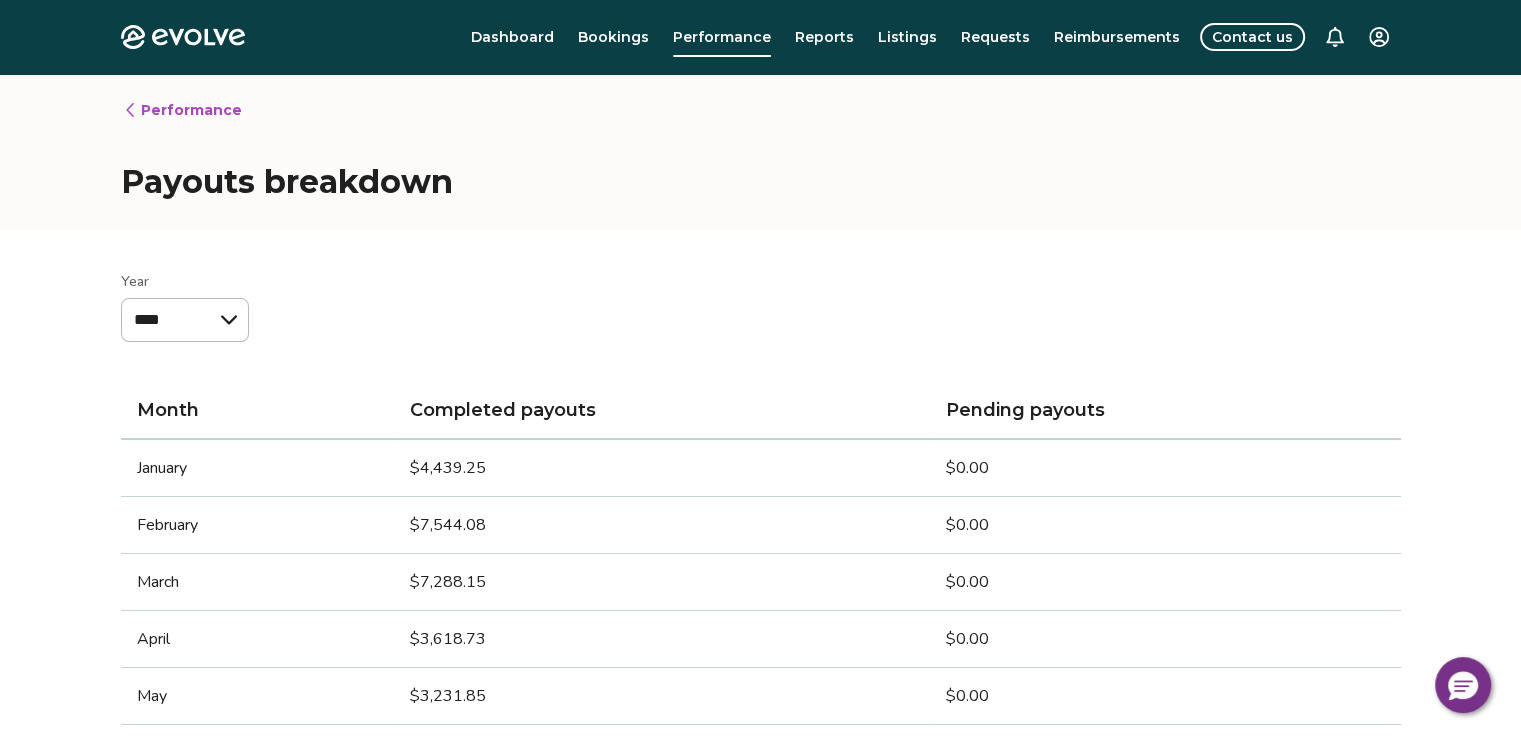 click on "Performance" at bounding box center [182, 110] 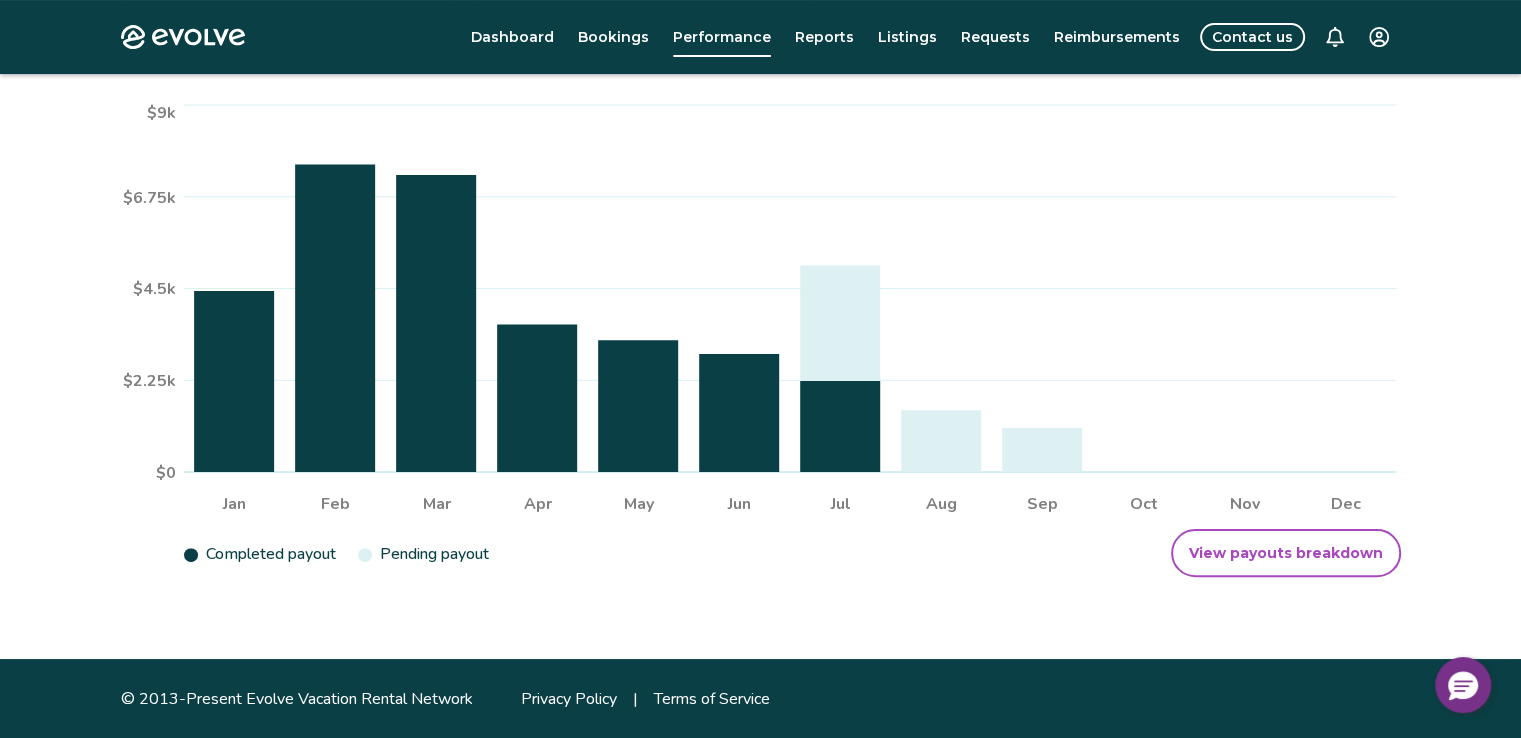 scroll, scrollTop: 407, scrollLeft: 0, axis: vertical 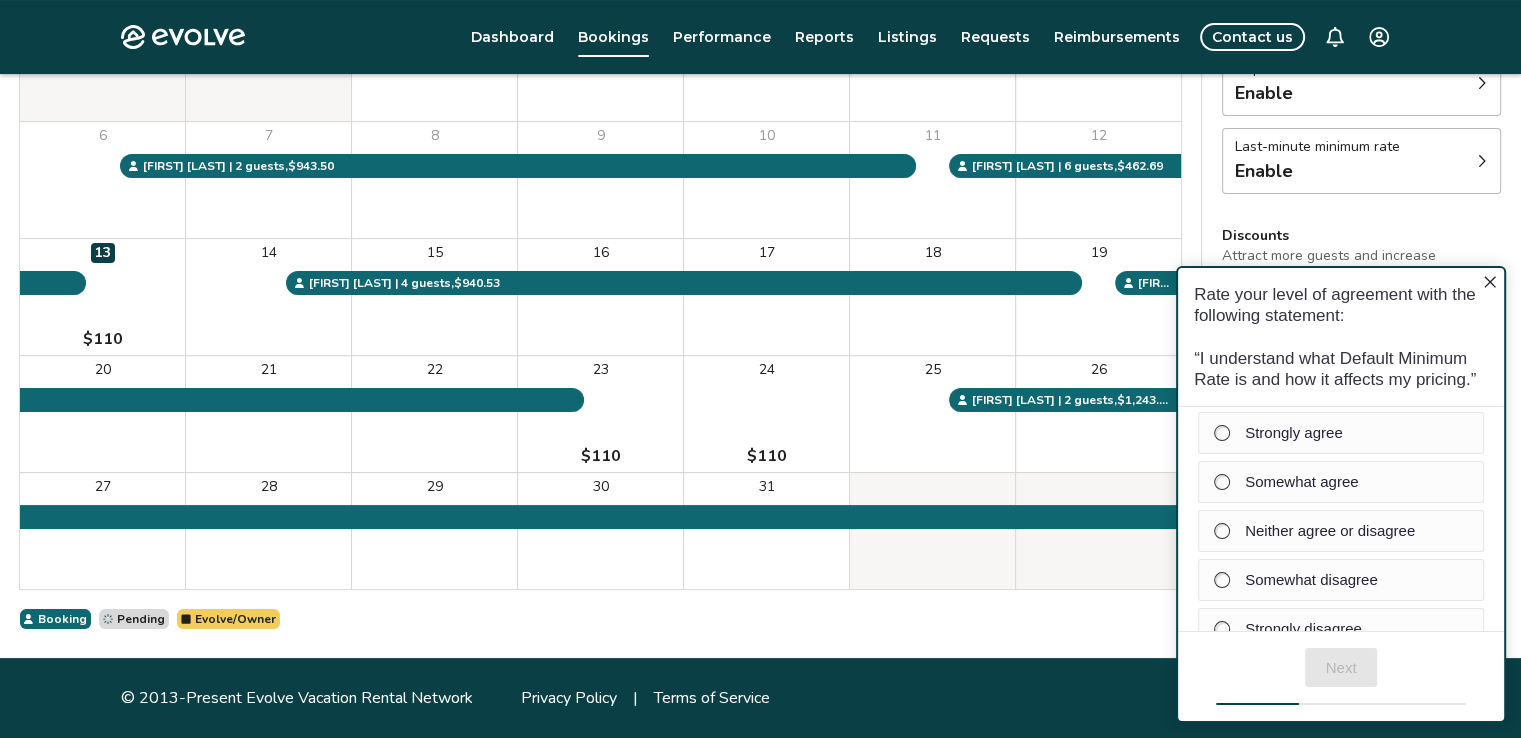 click on "© 2013-Present Evolve Vacation Rental Network Privacy Policy | Terms of Service" at bounding box center [761, 698] 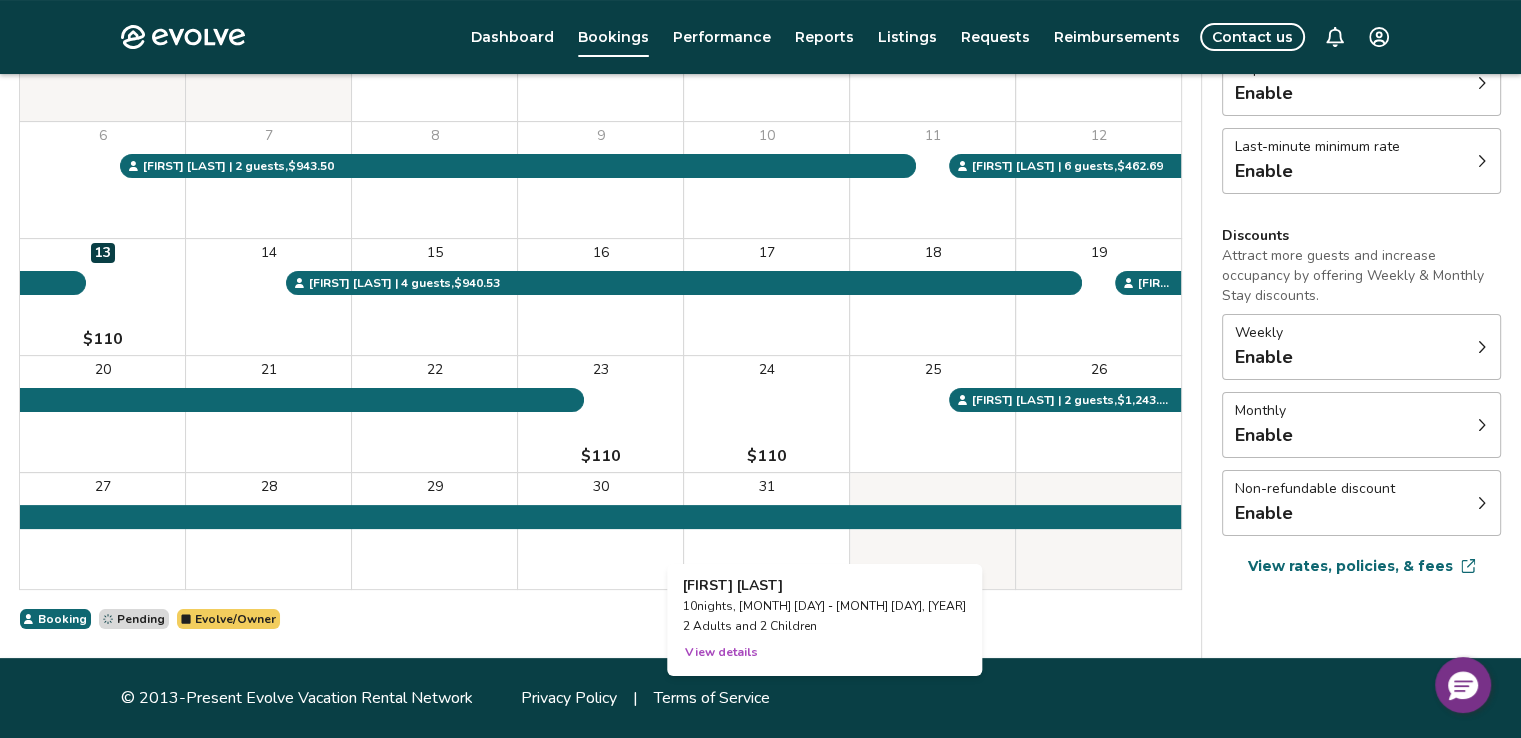 scroll, scrollTop: 0, scrollLeft: 0, axis: both 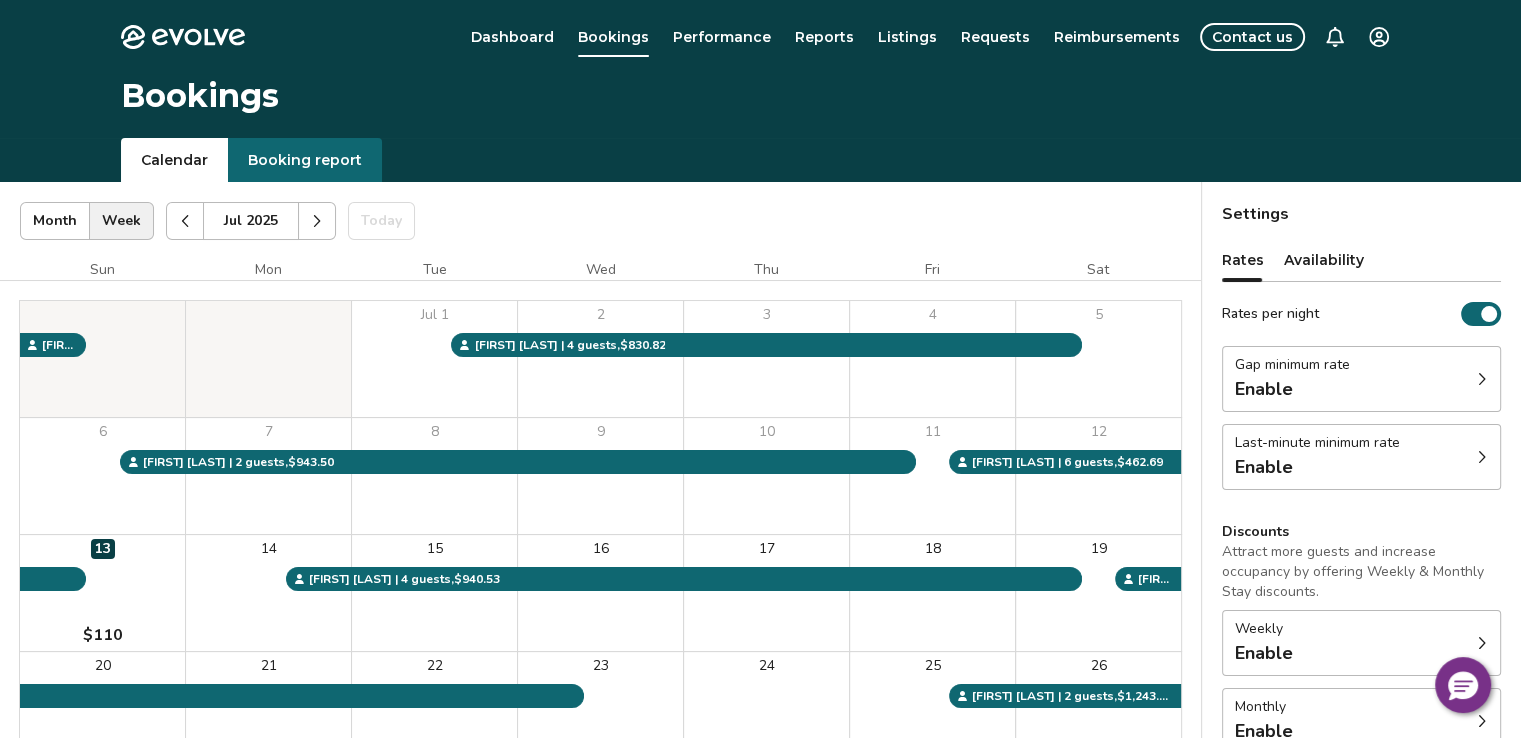 click 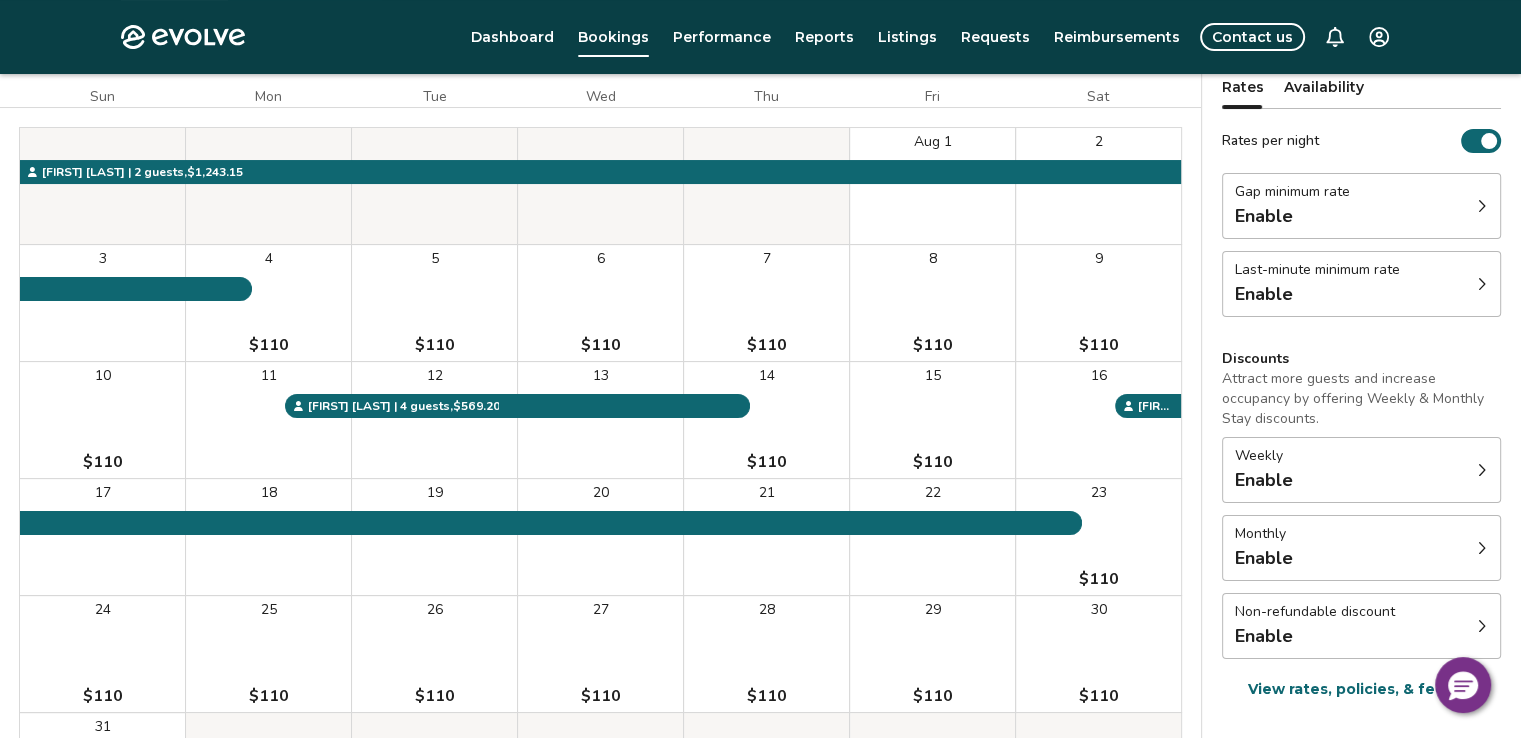 scroll, scrollTop: 0, scrollLeft: 0, axis: both 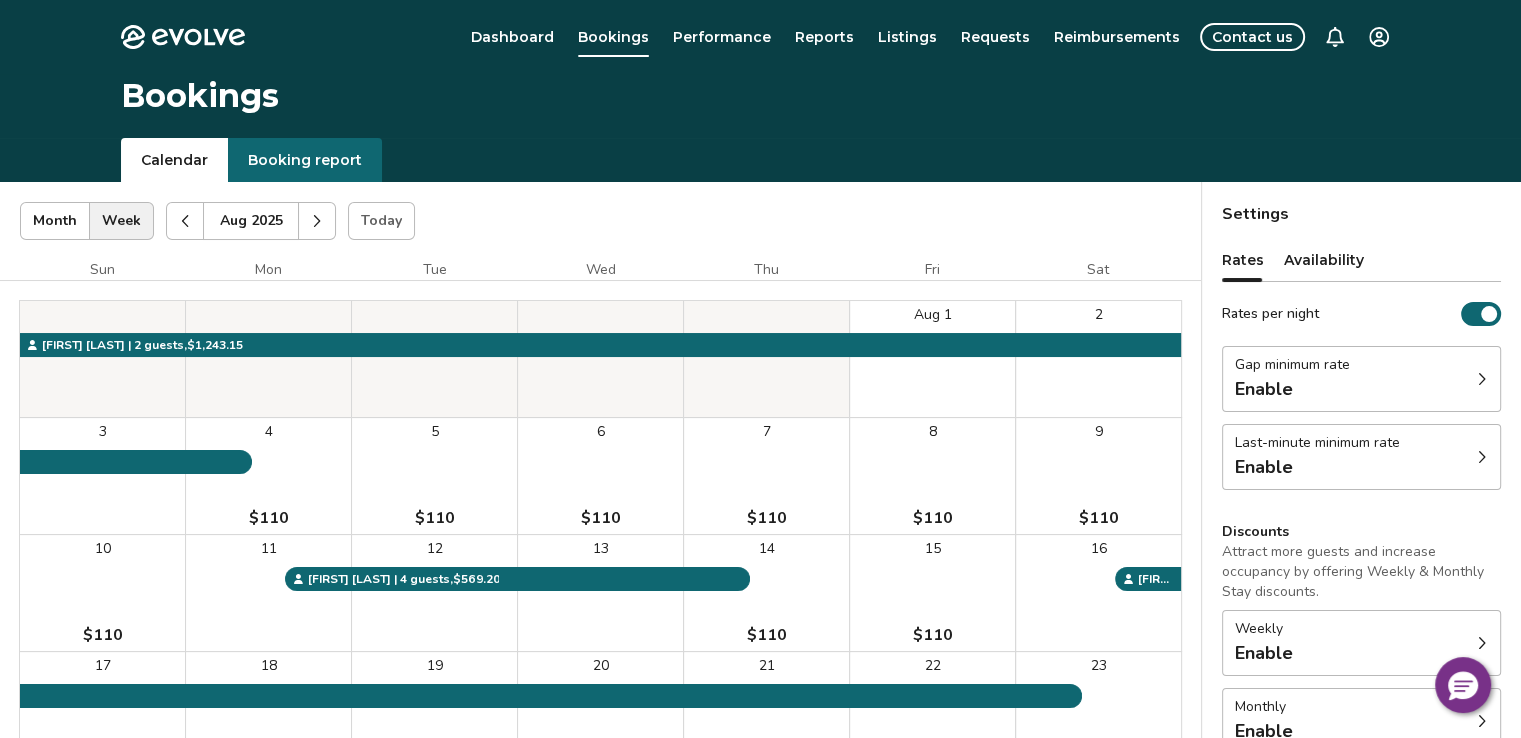 click at bounding box center (317, 221) 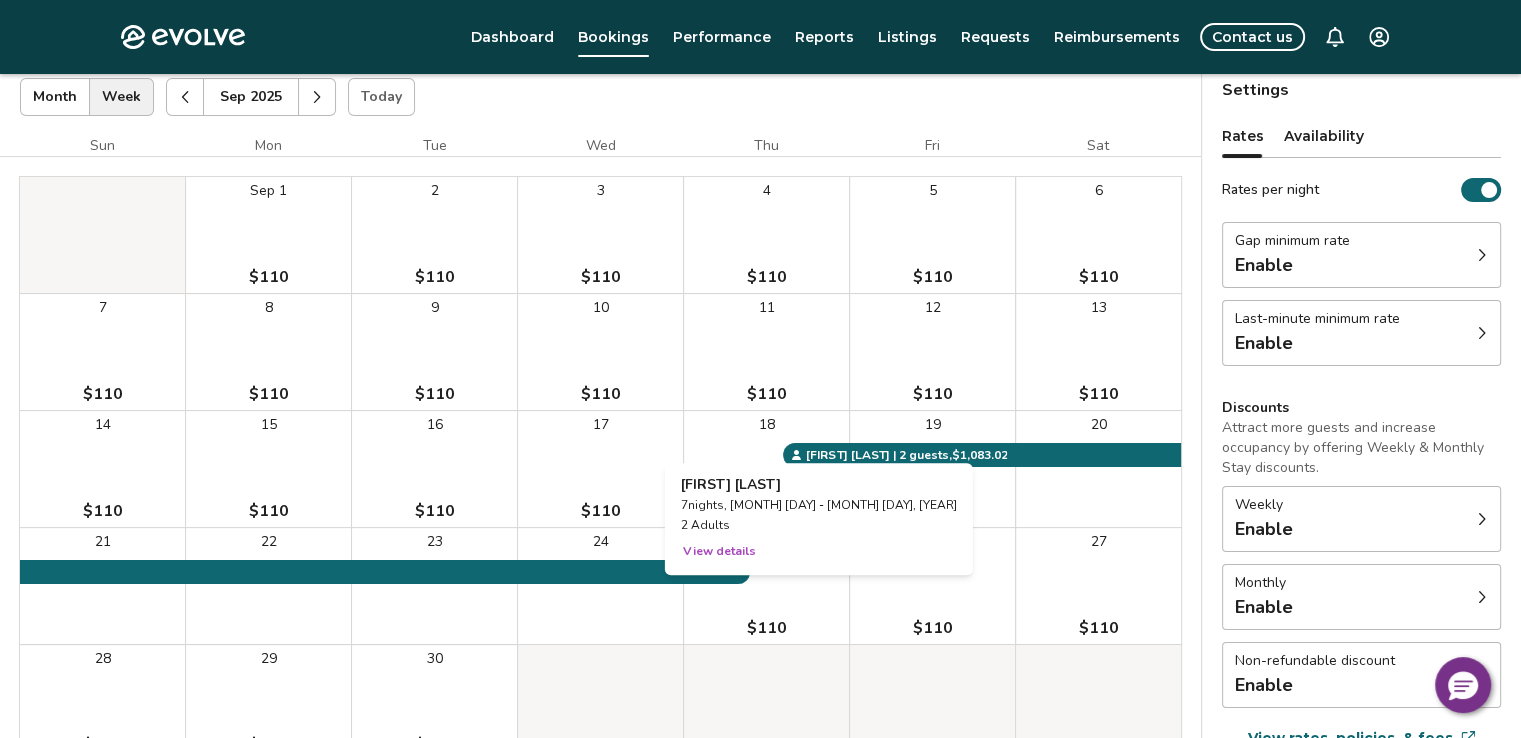 scroll, scrollTop: 0, scrollLeft: 0, axis: both 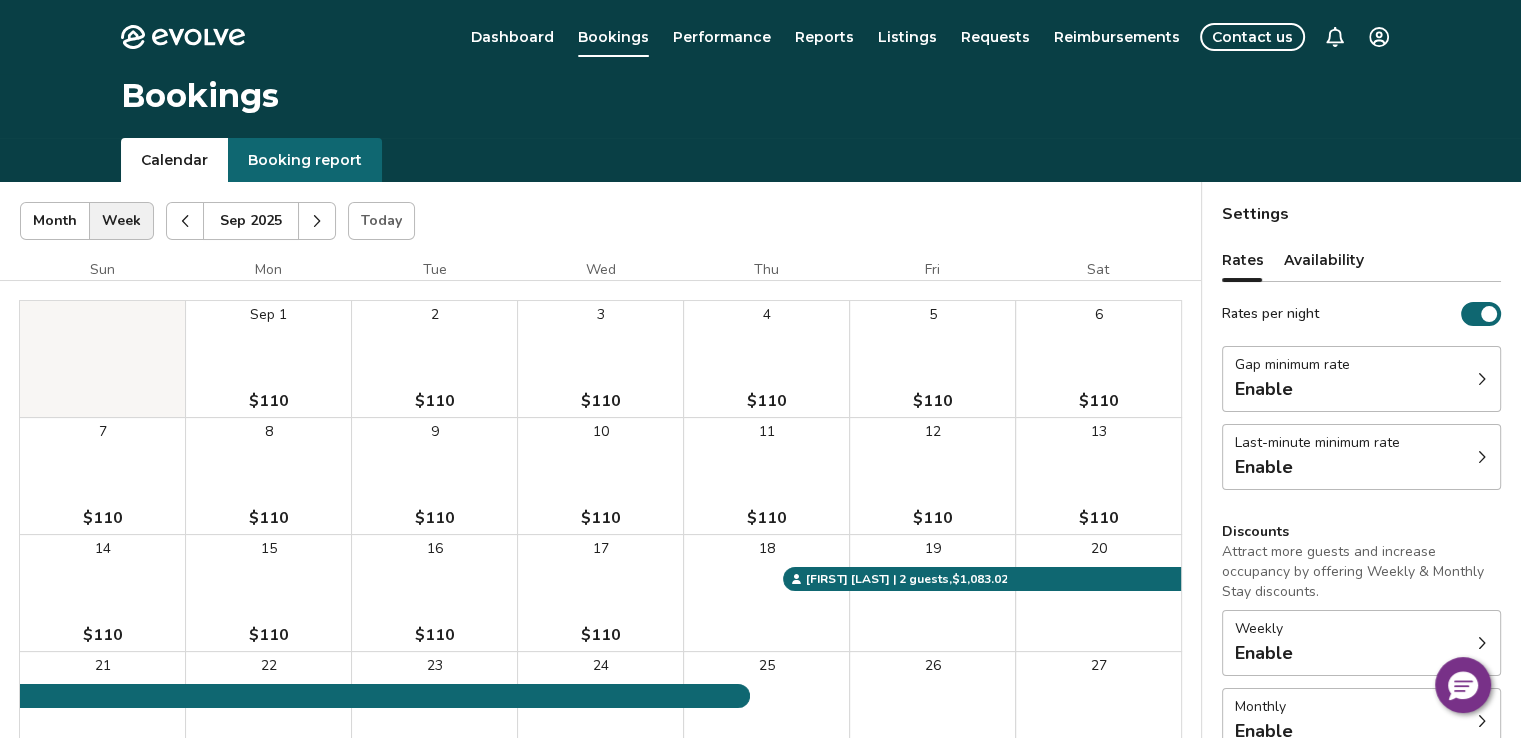 click at bounding box center (317, 221) 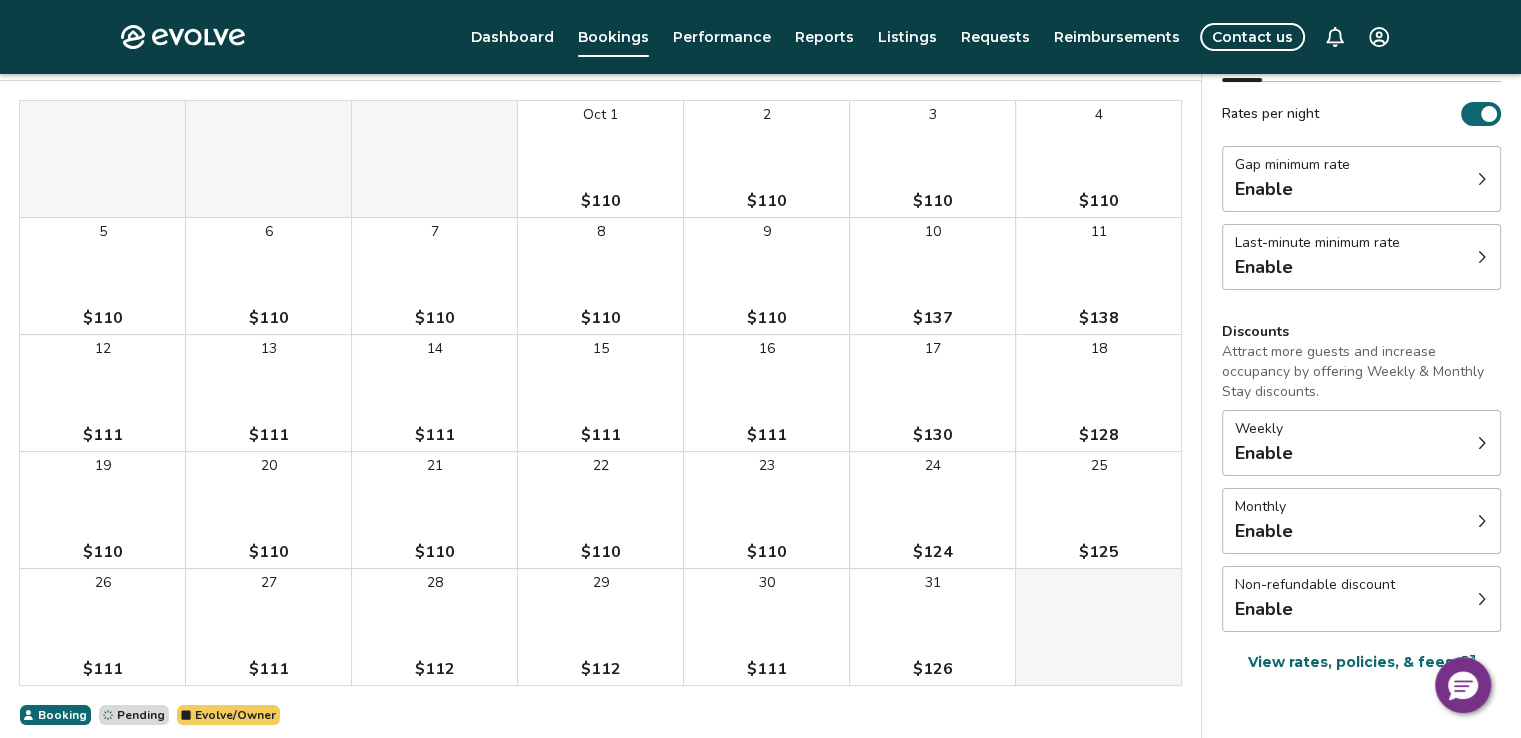 scroll, scrollTop: 100, scrollLeft: 0, axis: vertical 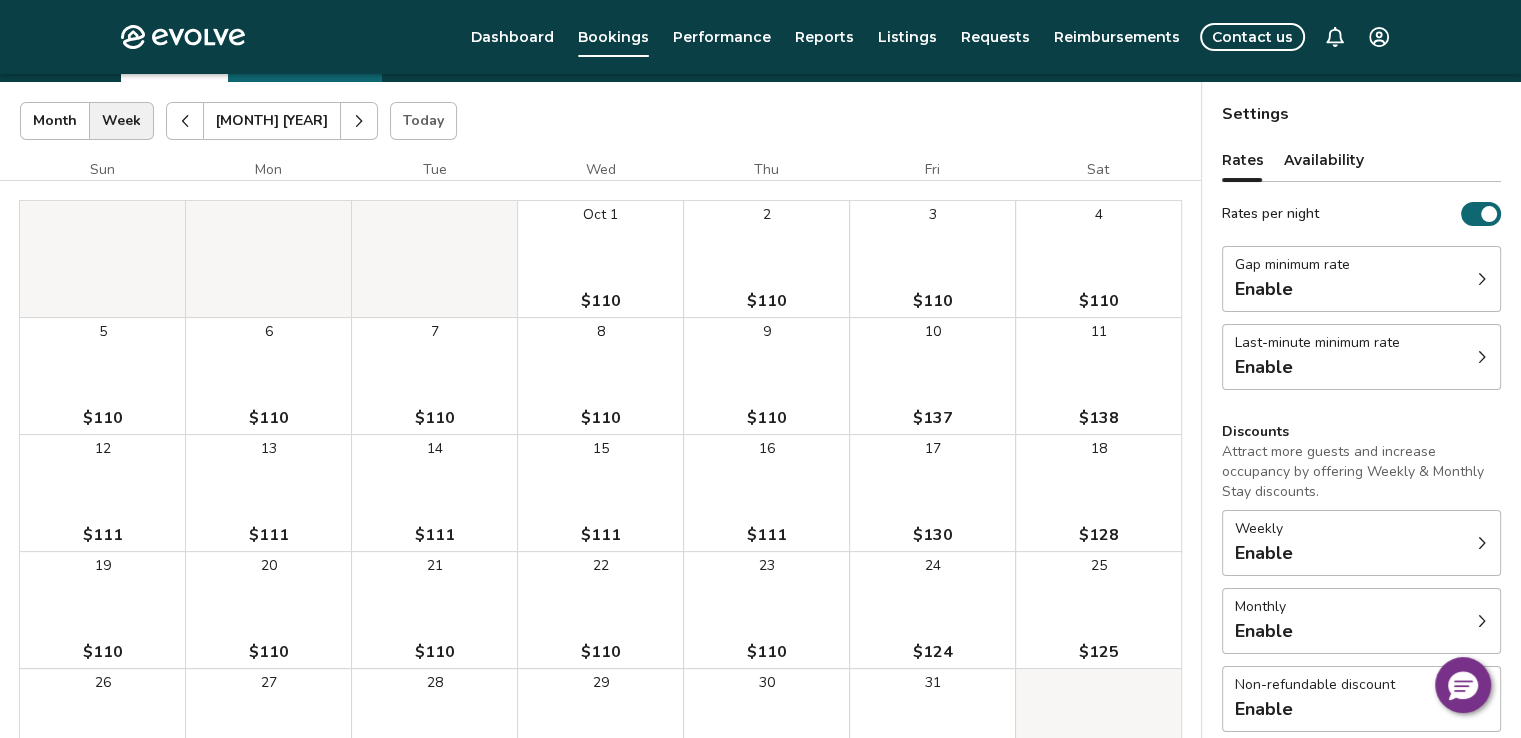 click at bounding box center [359, 121] 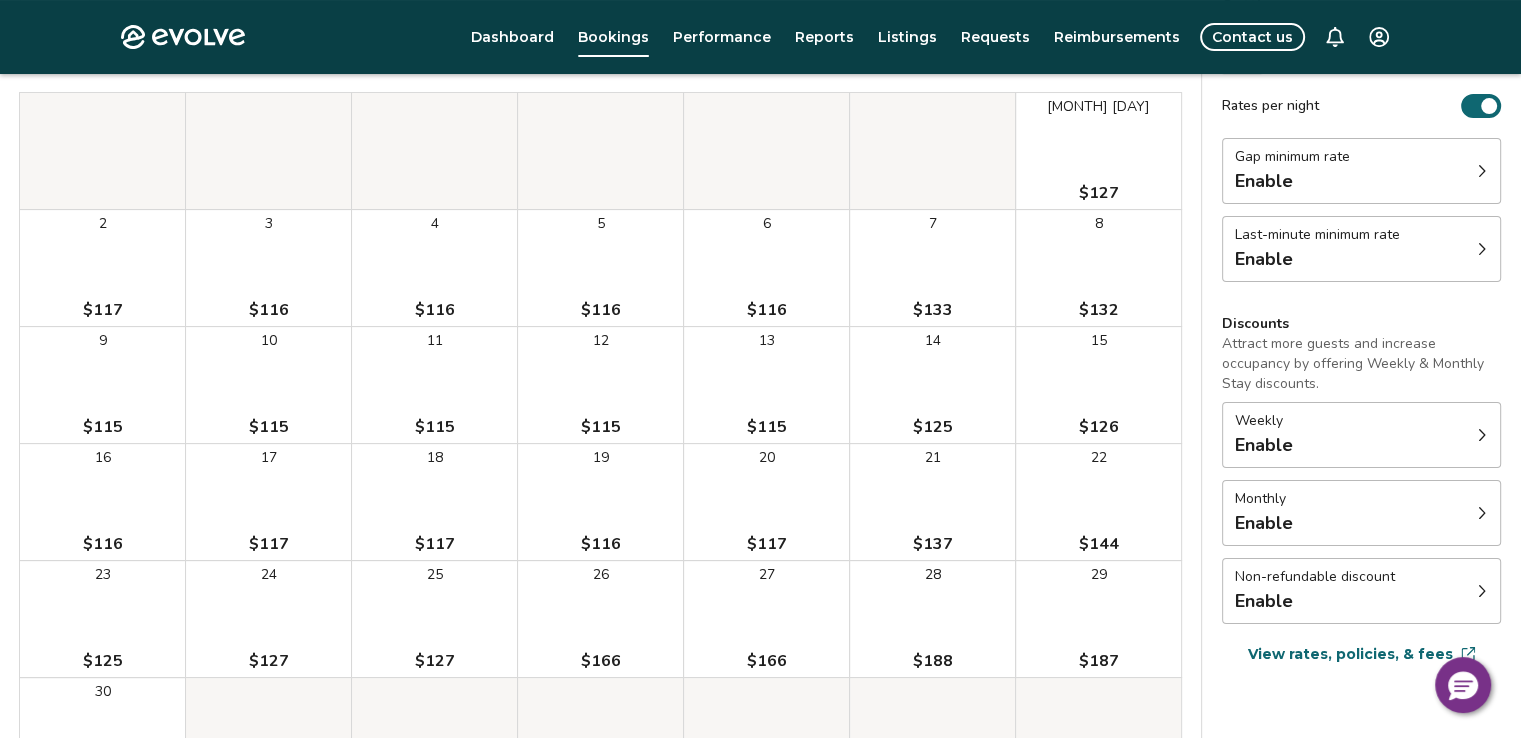 scroll, scrollTop: 0, scrollLeft: 0, axis: both 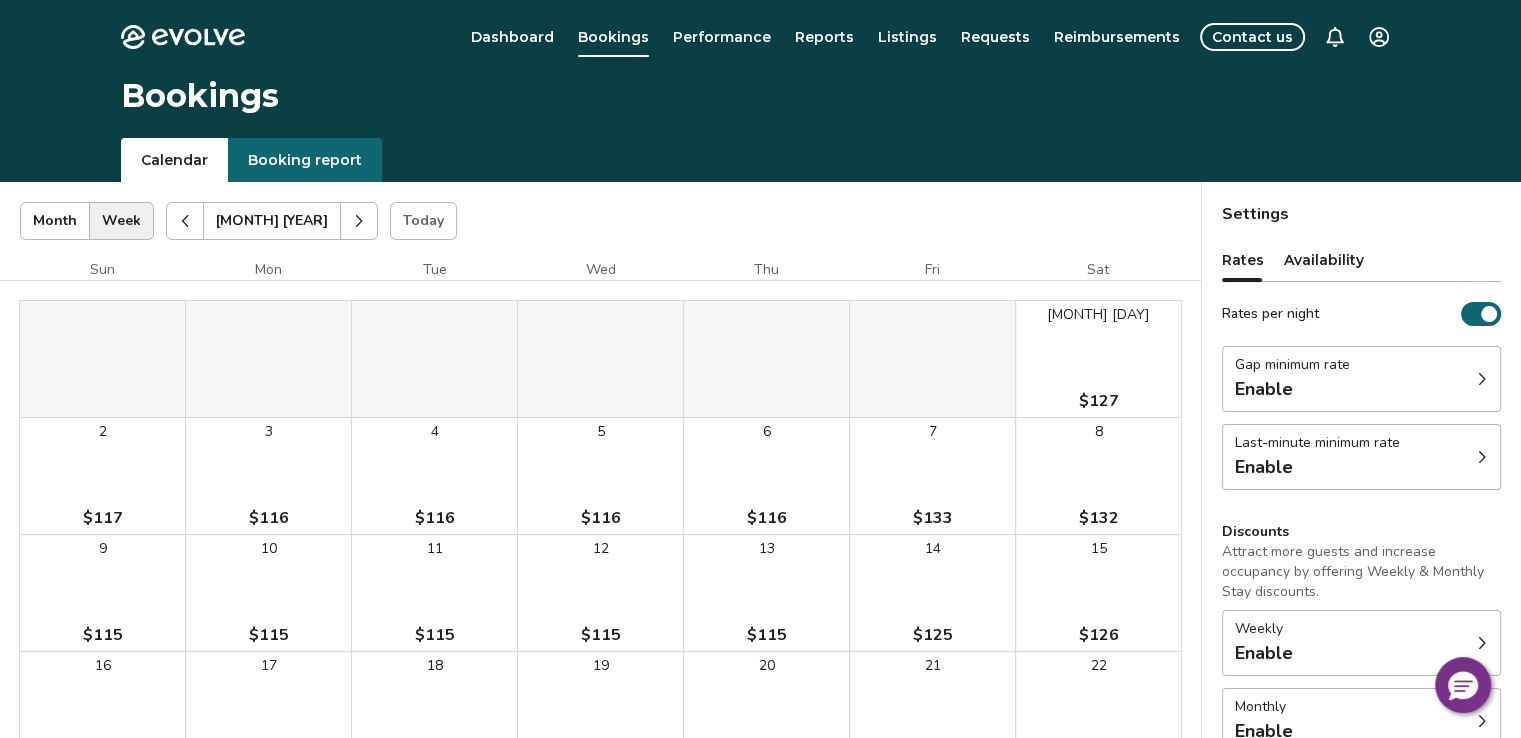 click 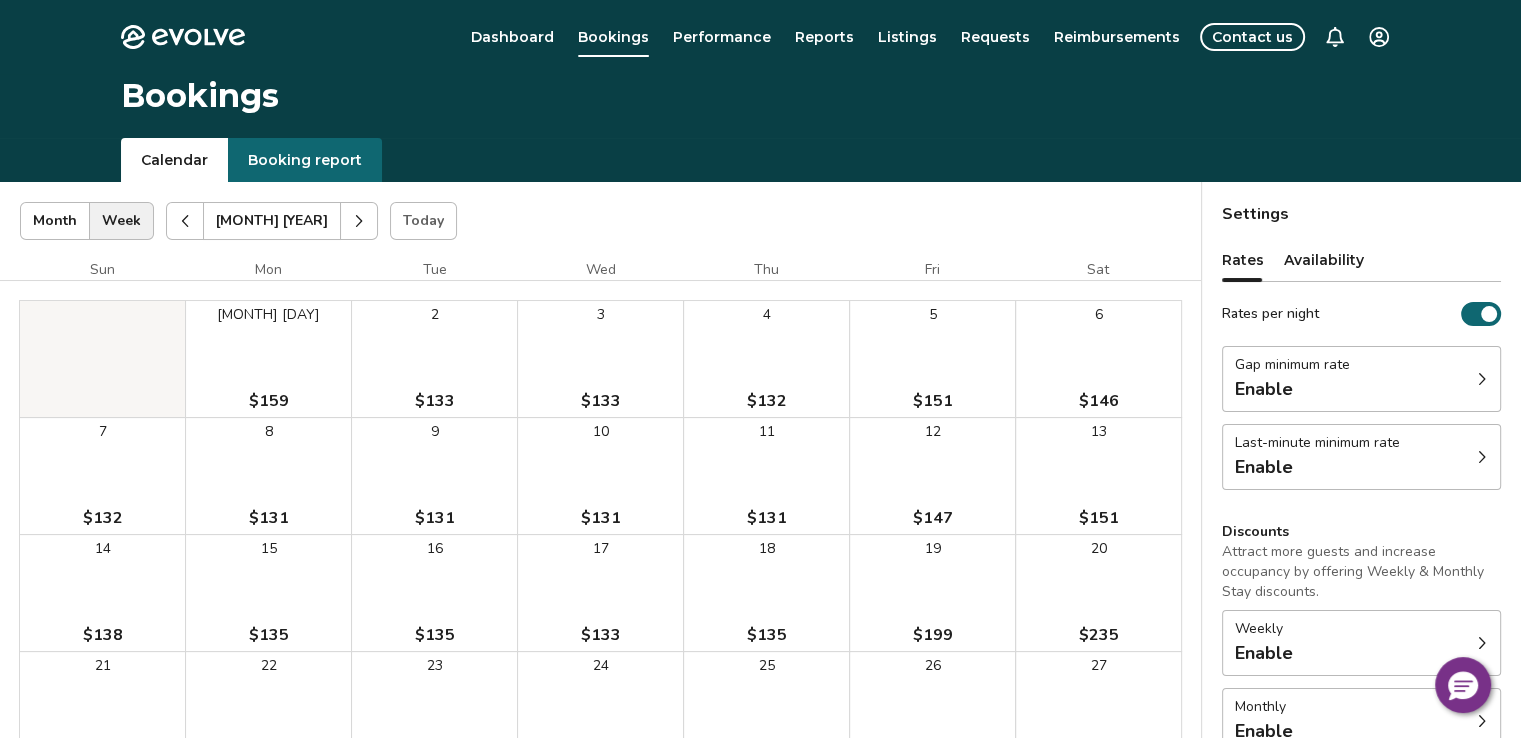 click 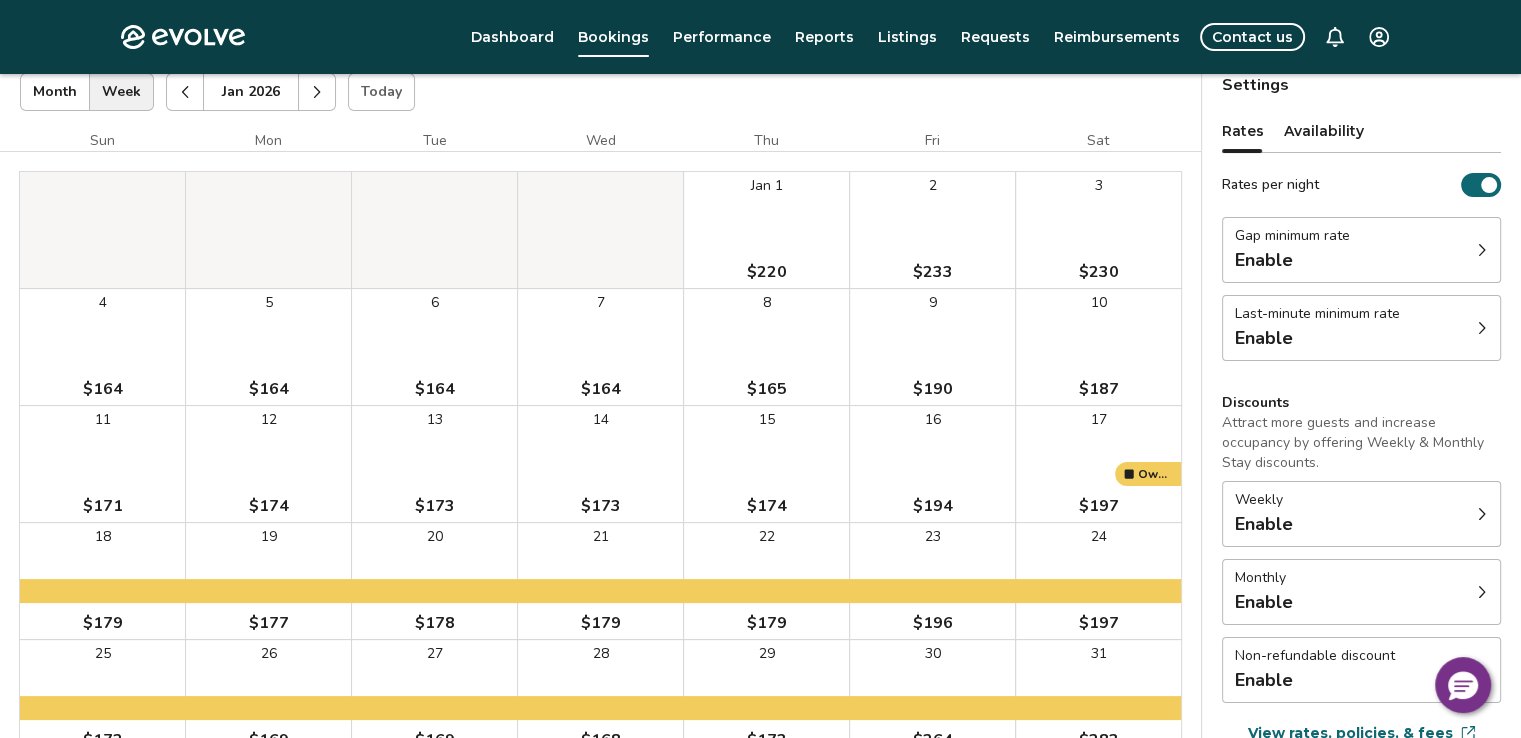 scroll, scrollTop: 100, scrollLeft: 0, axis: vertical 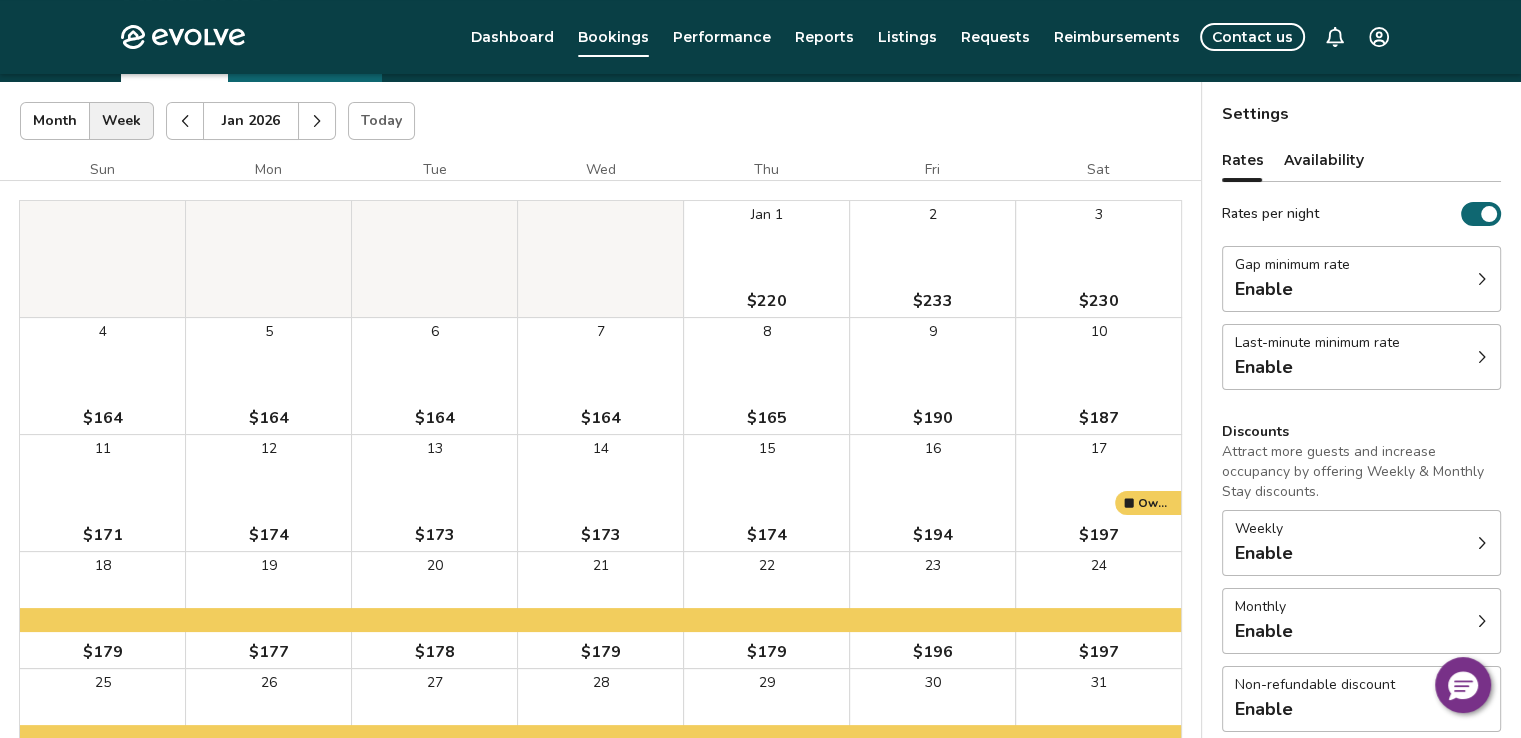 click at bounding box center (317, 121) 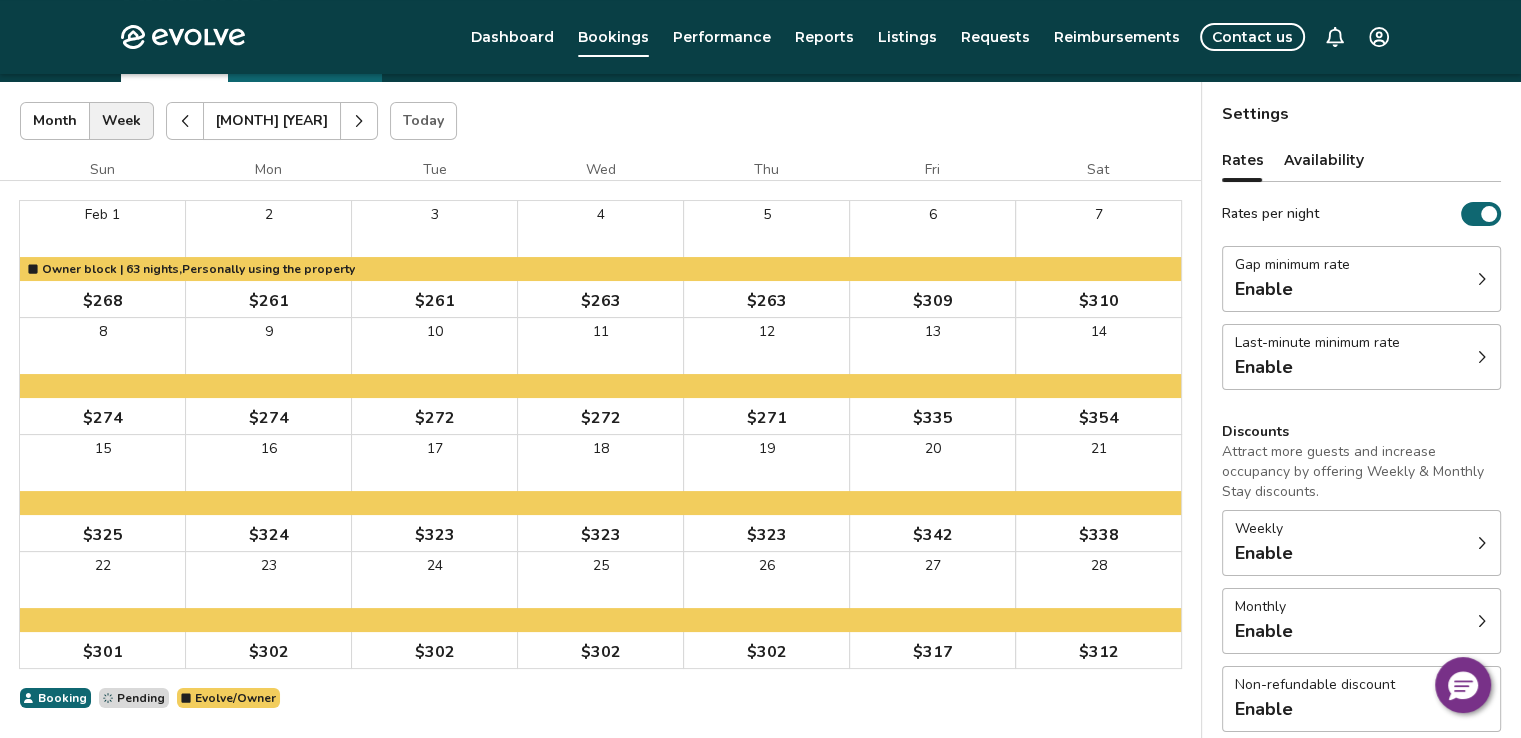 click at bounding box center (359, 121) 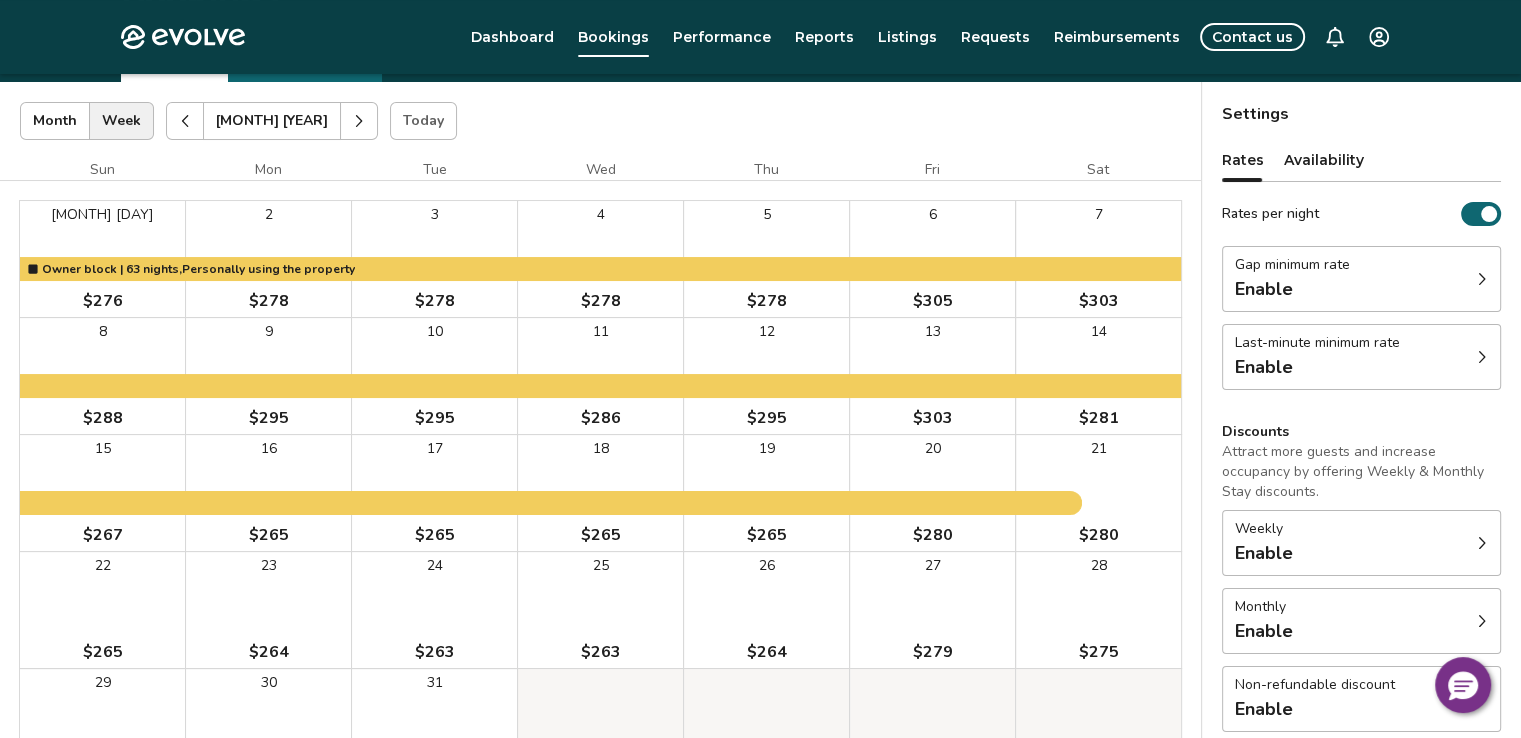 click at bounding box center (359, 121) 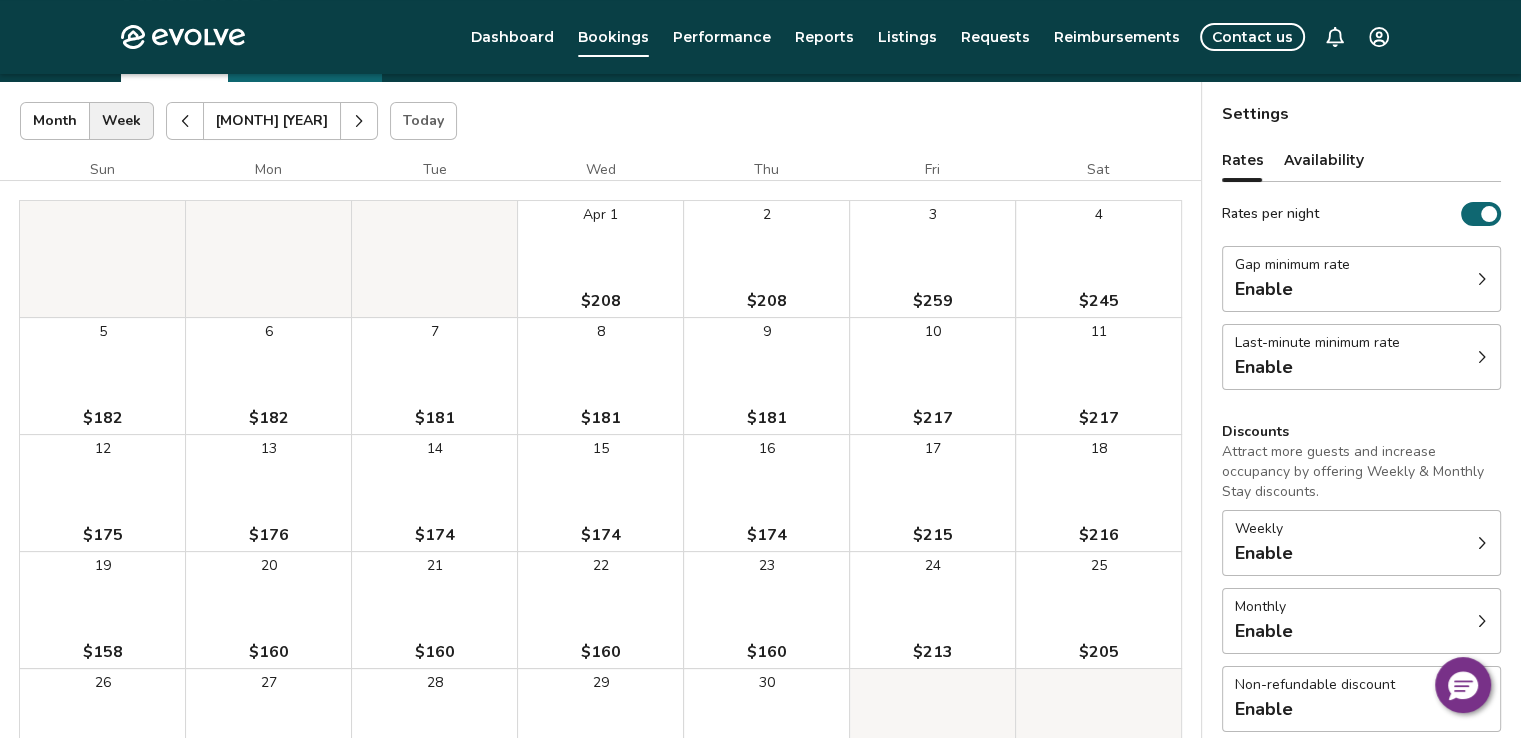 click at bounding box center [359, 121] 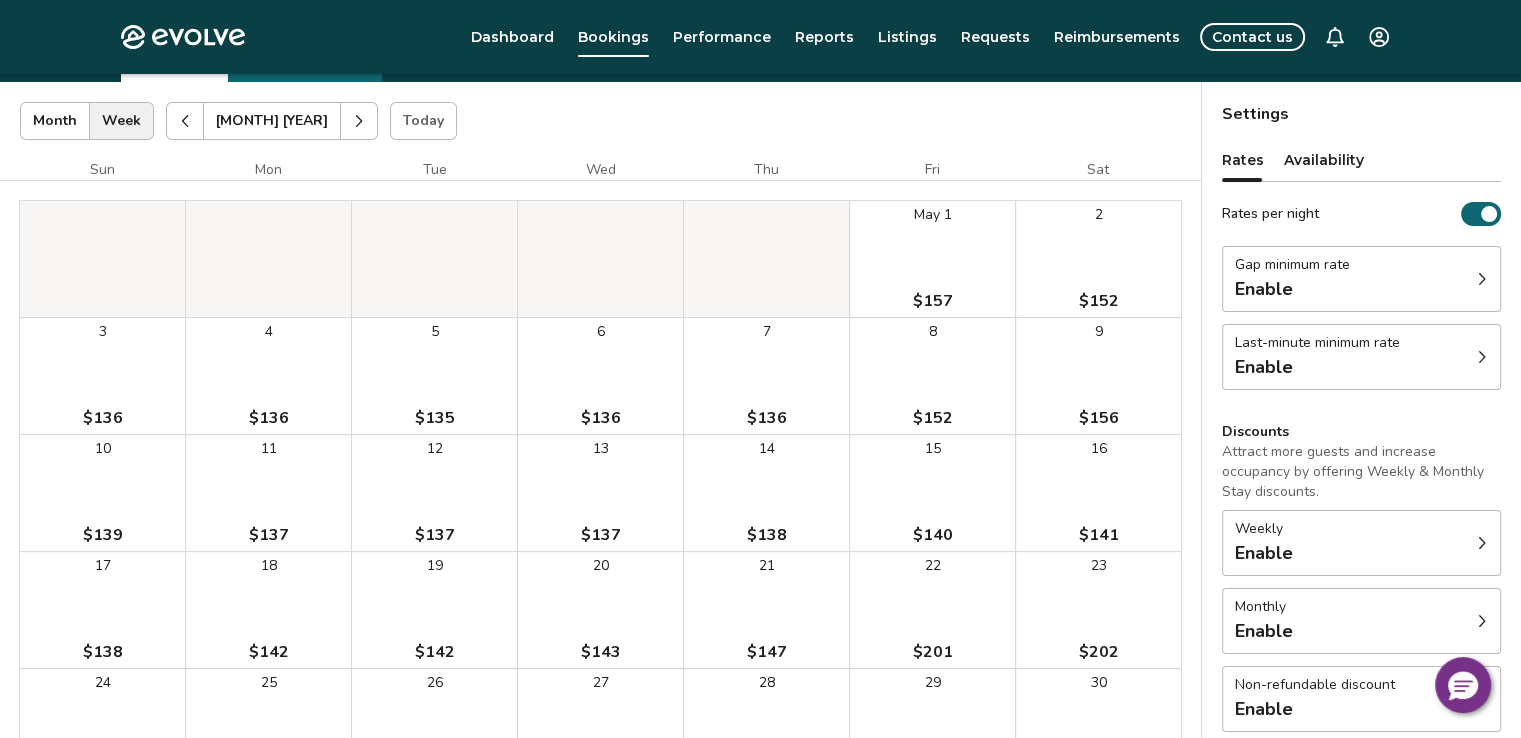 click at bounding box center [359, 121] 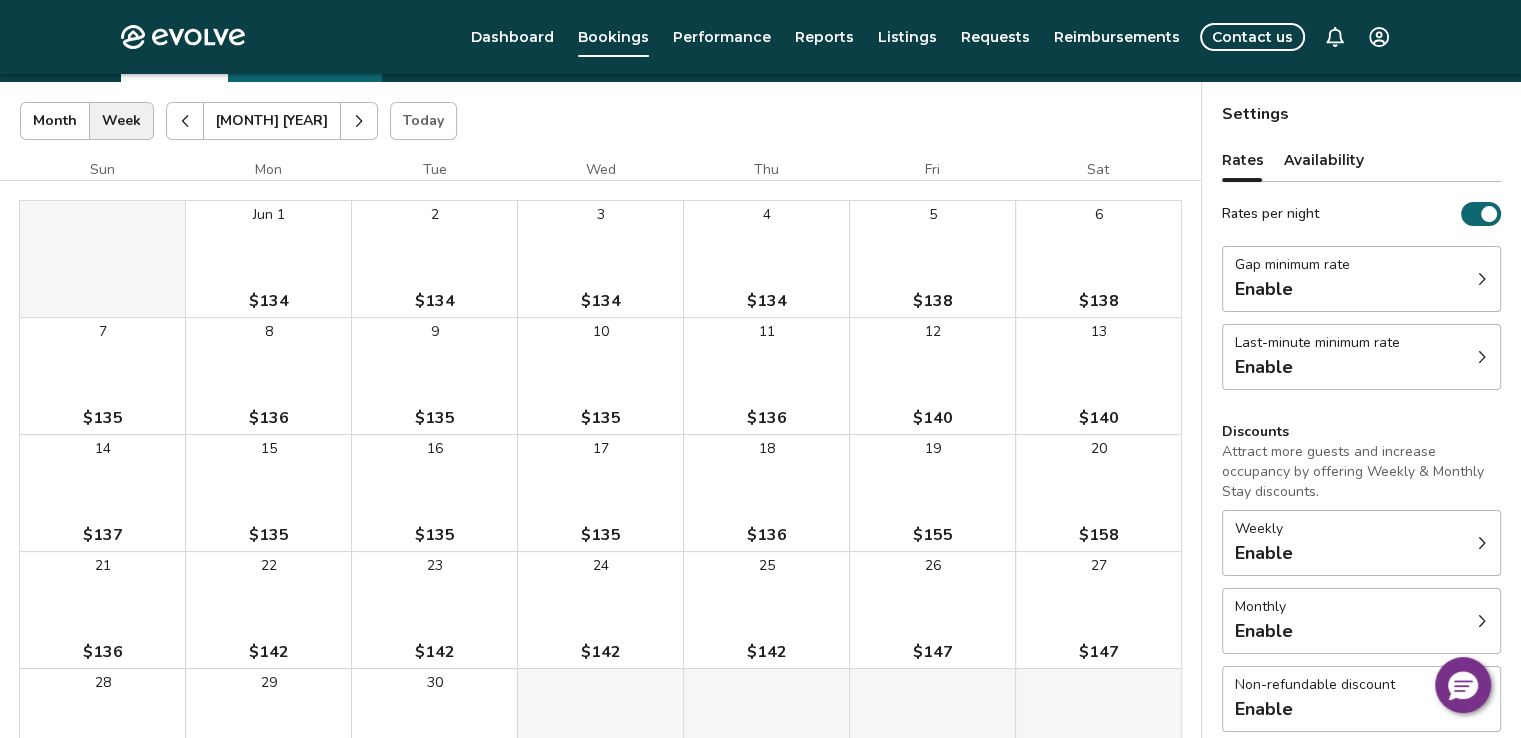 click at bounding box center (359, 121) 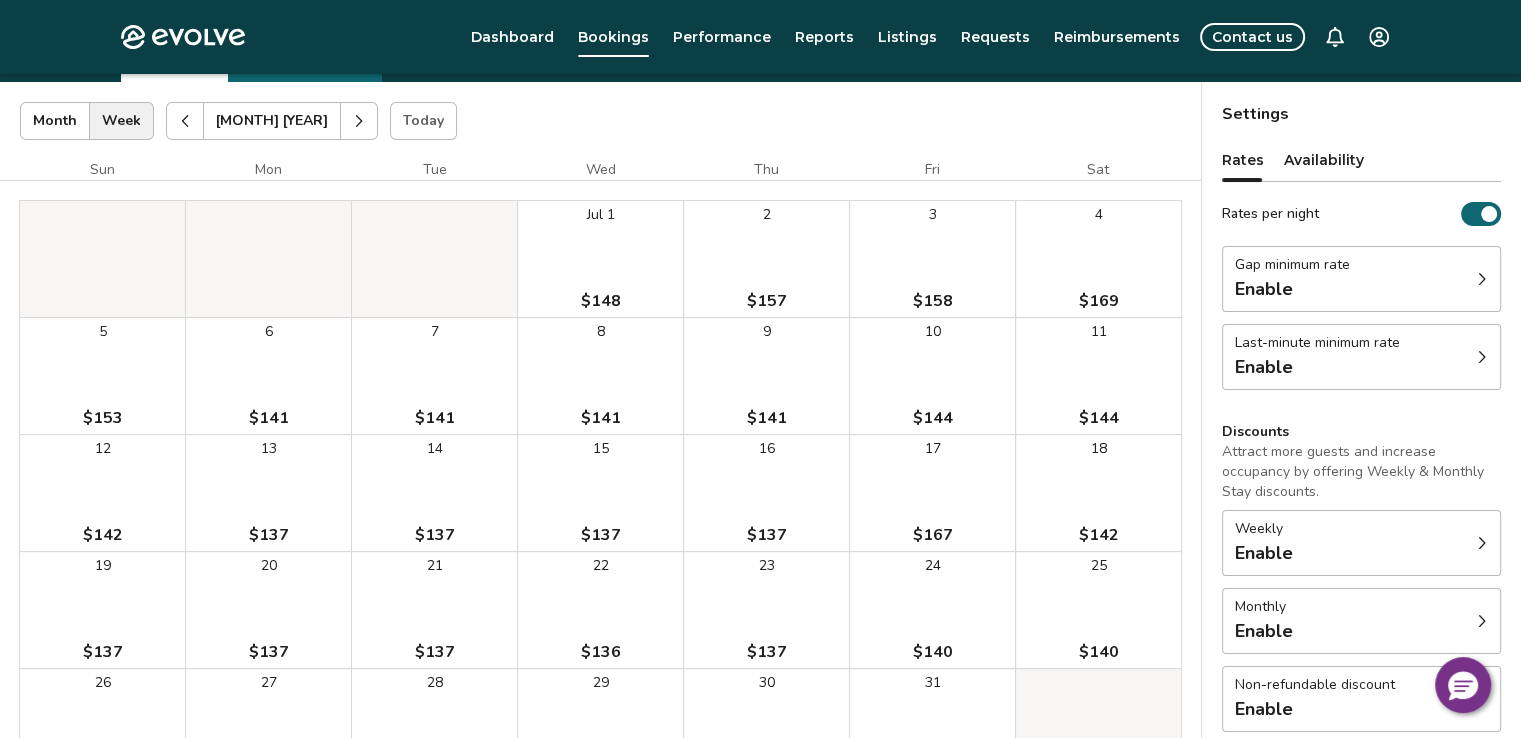 click at bounding box center [359, 121] 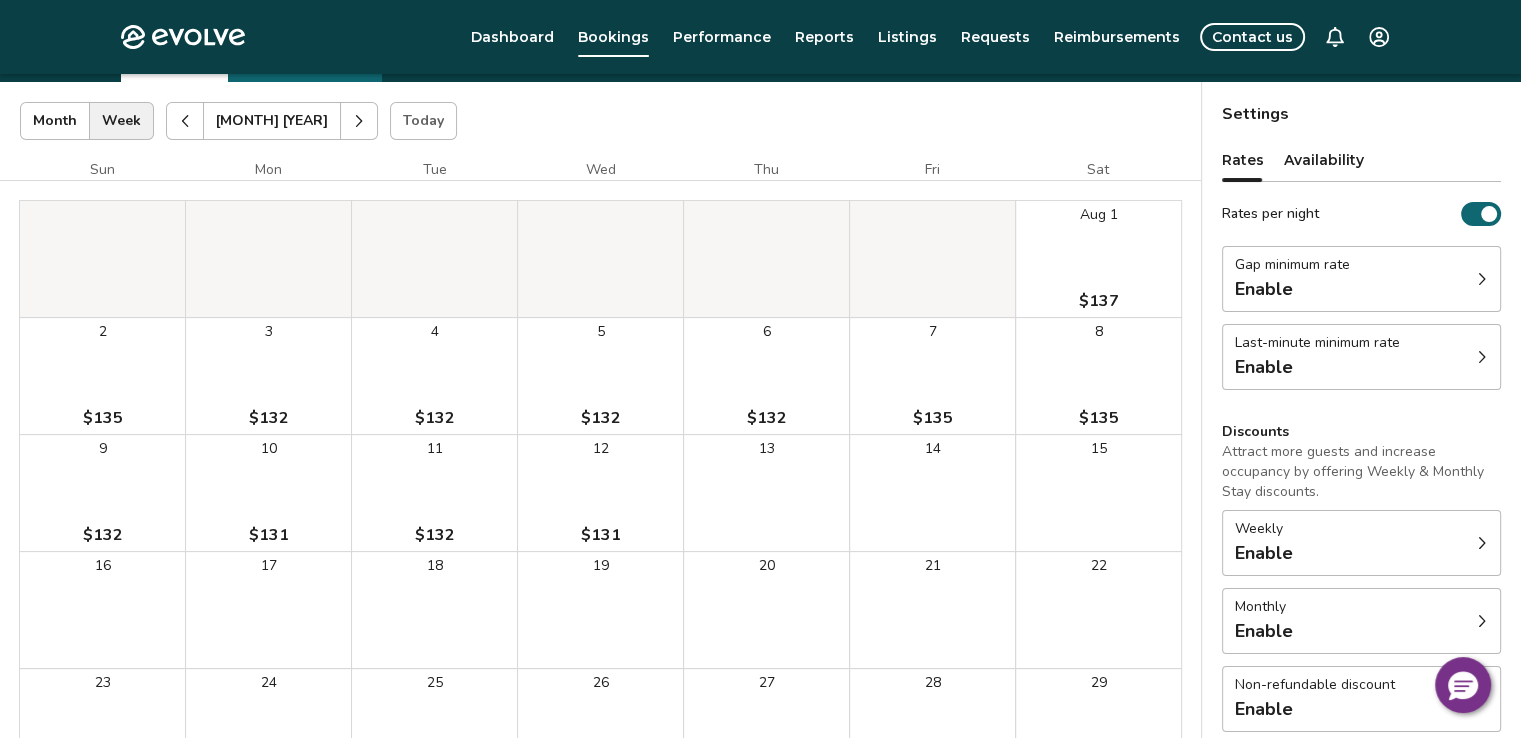 click at bounding box center (185, 121) 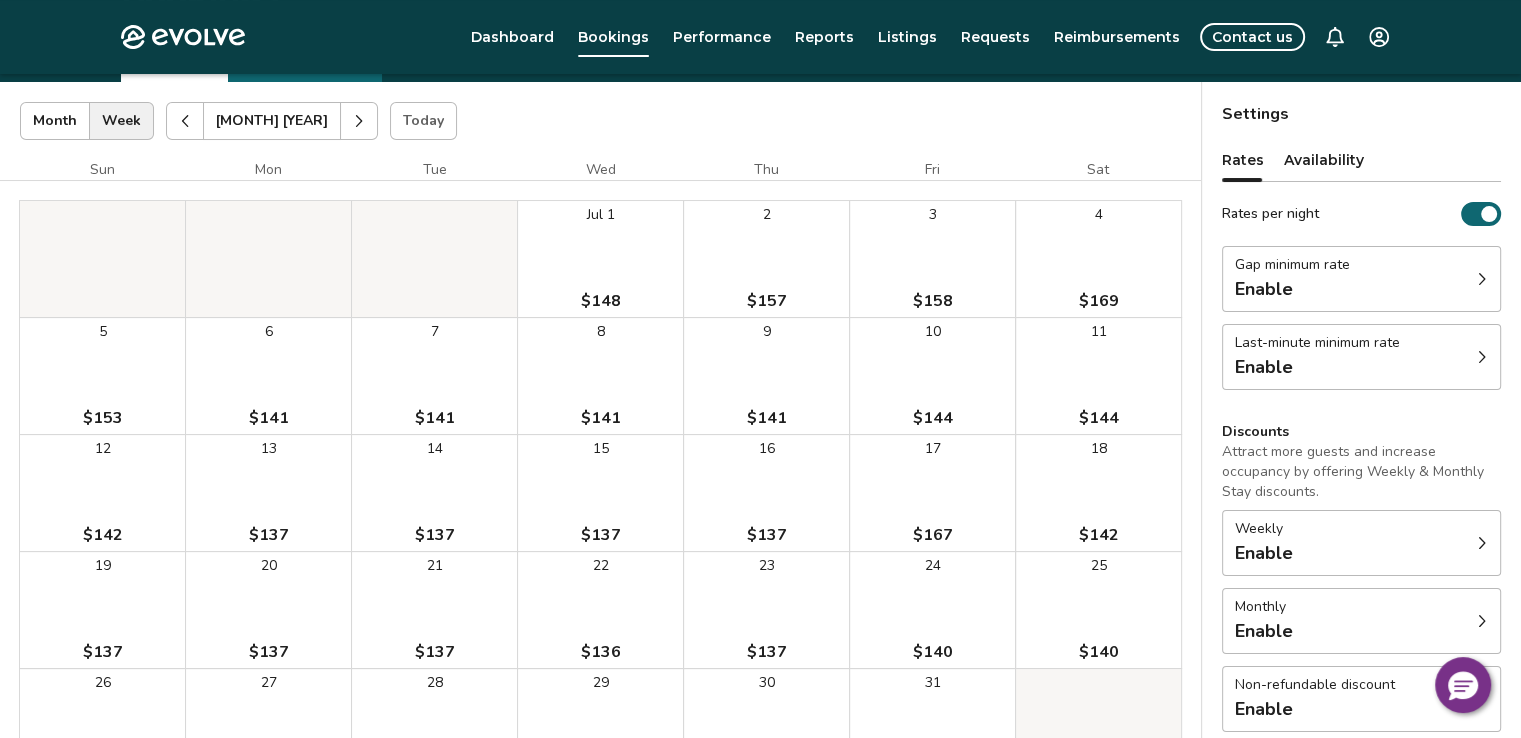 click on "Today" at bounding box center (423, 121) 